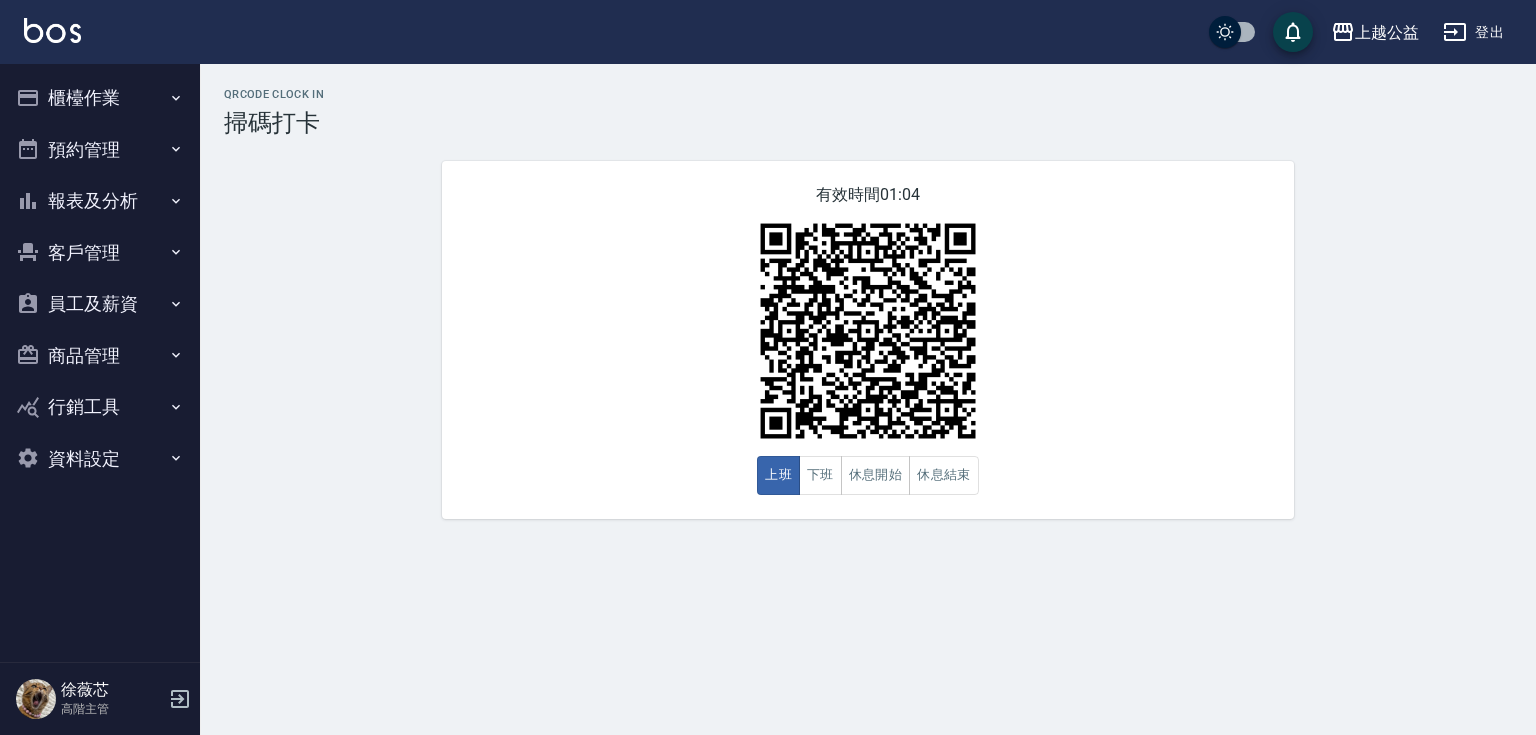 scroll, scrollTop: 0, scrollLeft: 0, axis: both 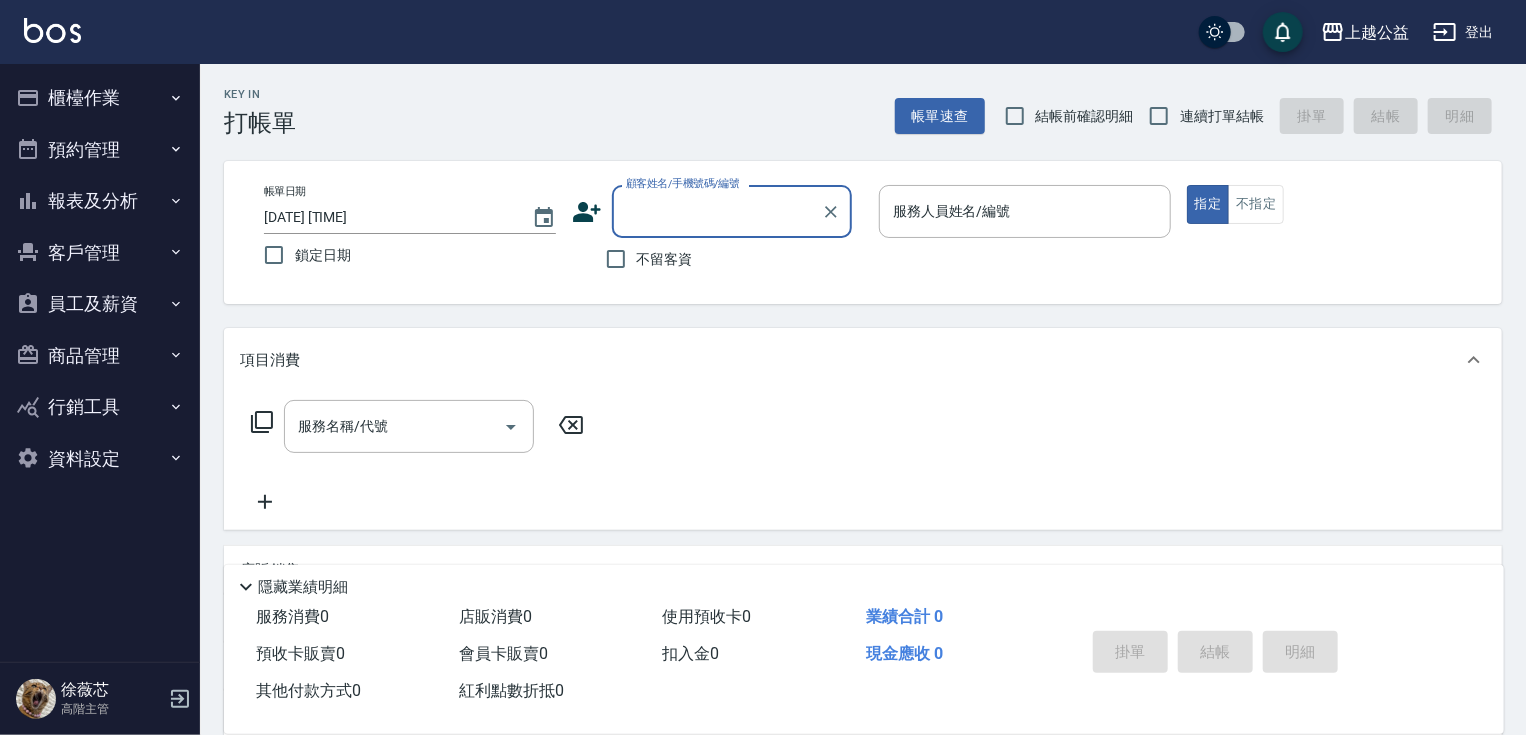 click on "顧客姓名/手機號碼/編號" at bounding box center (717, 211) 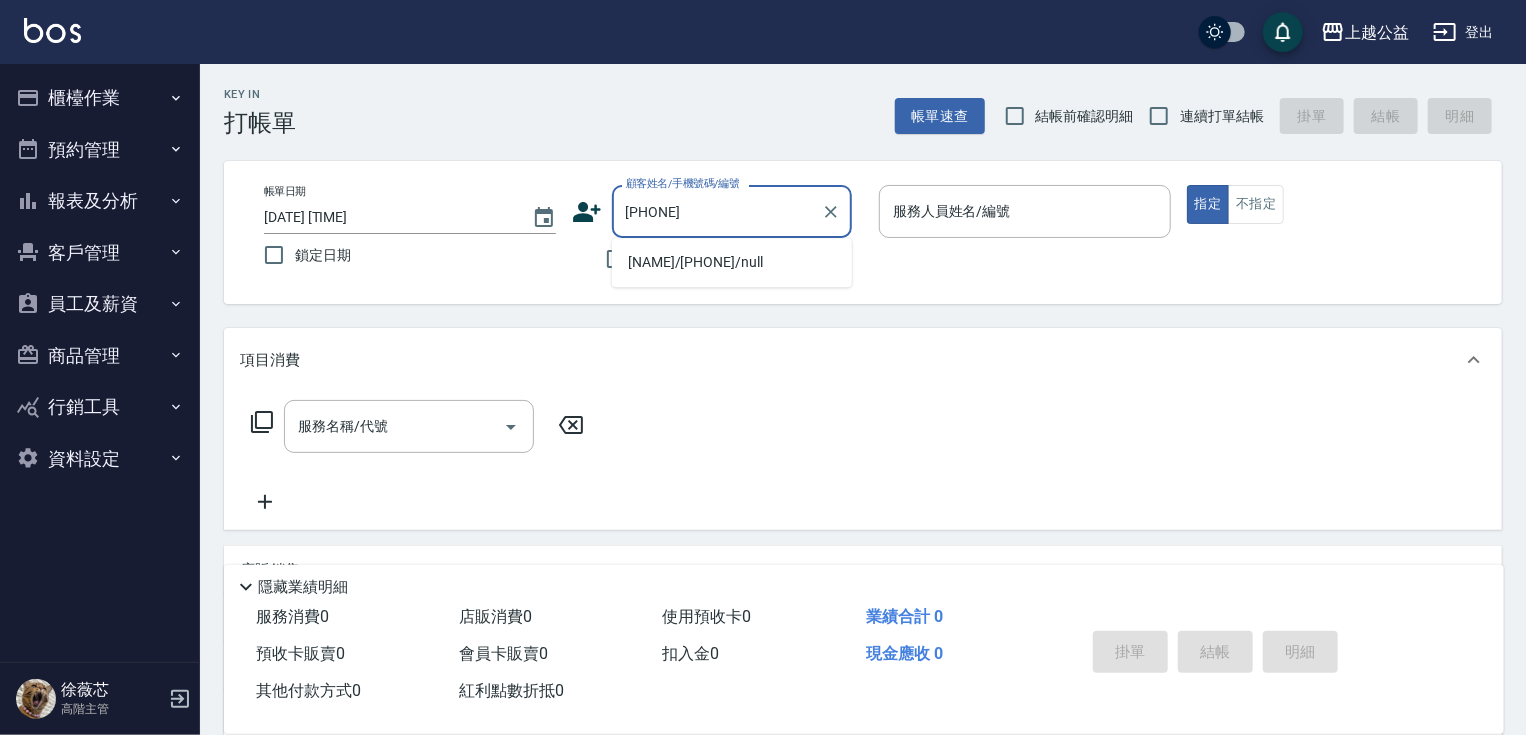 click on "[NAME]/[PHONE]/null" at bounding box center (732, 262) 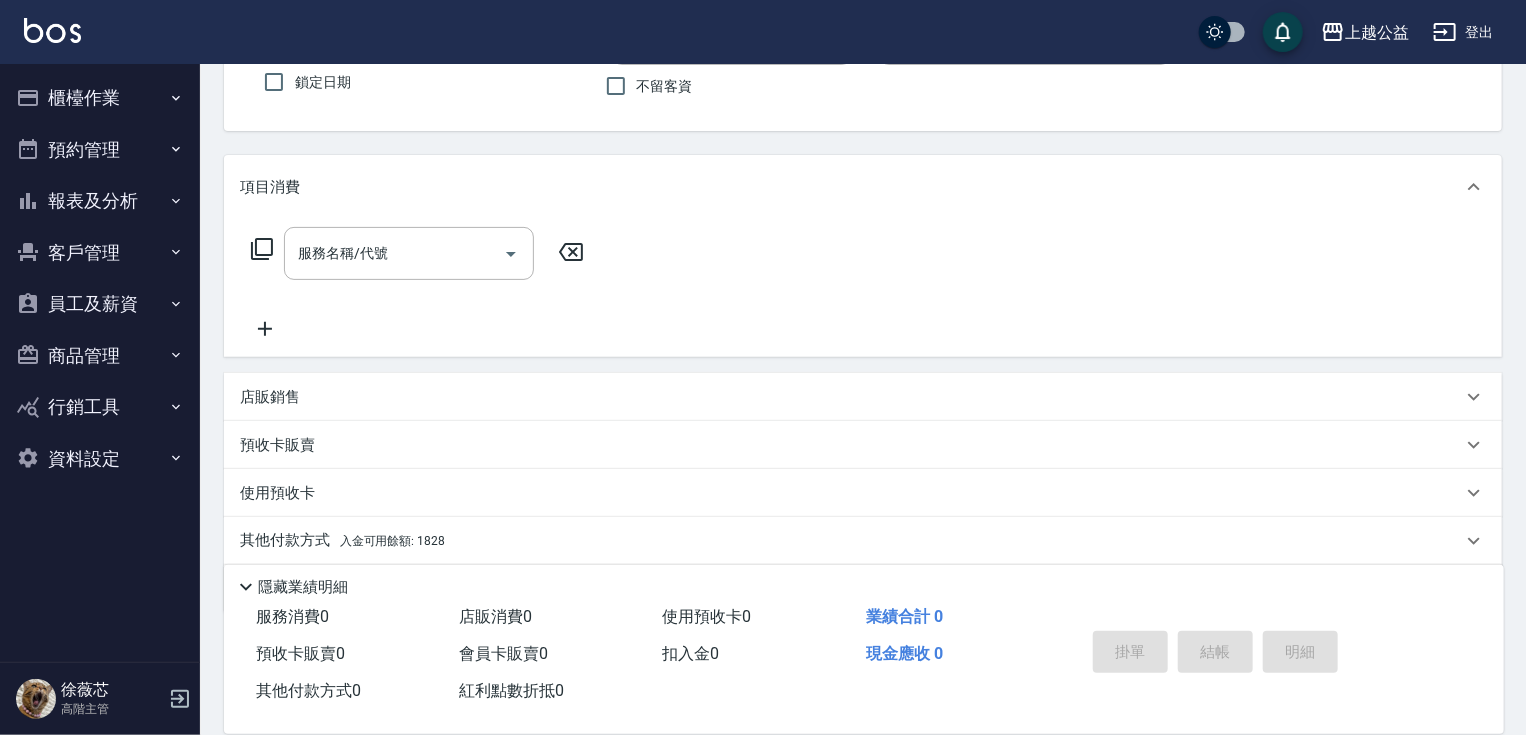 scroll, scrollTop: 240, scrollLeft: 0, axis: vertical 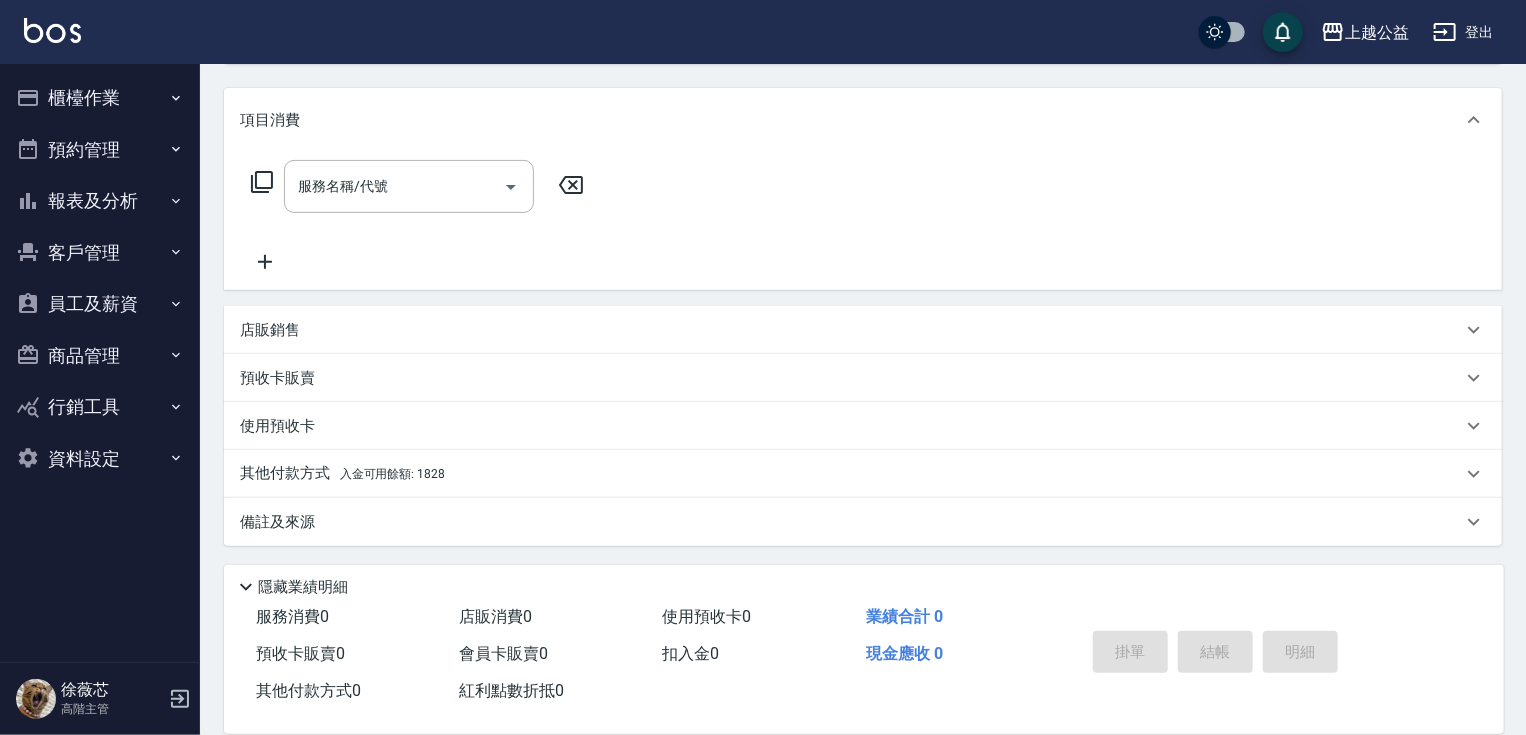 click on "其他付款方式 入金可用餘額: 1828" at bounding box center [342, 474] 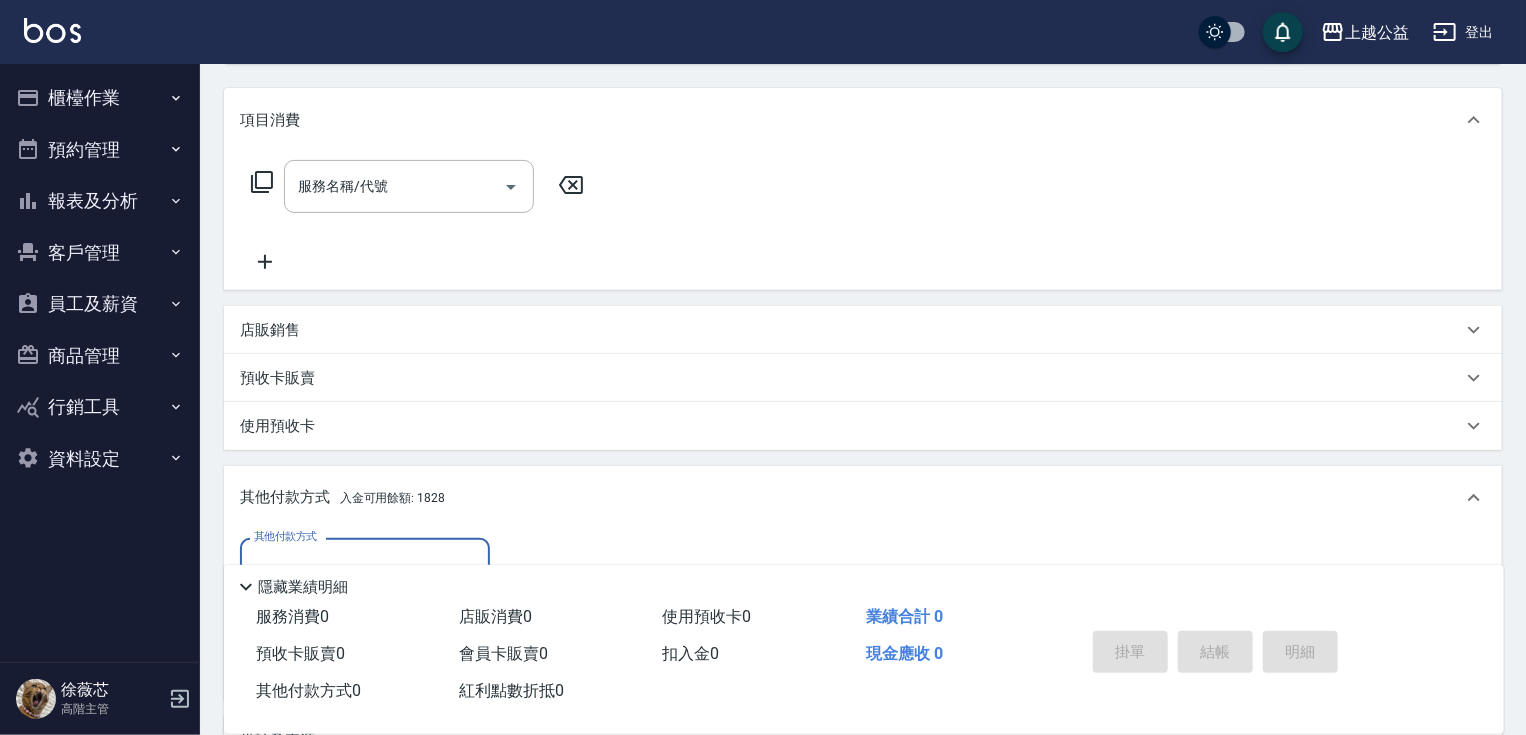 scroll, scrollTop: 0, scrollLeft: 0, axis: both 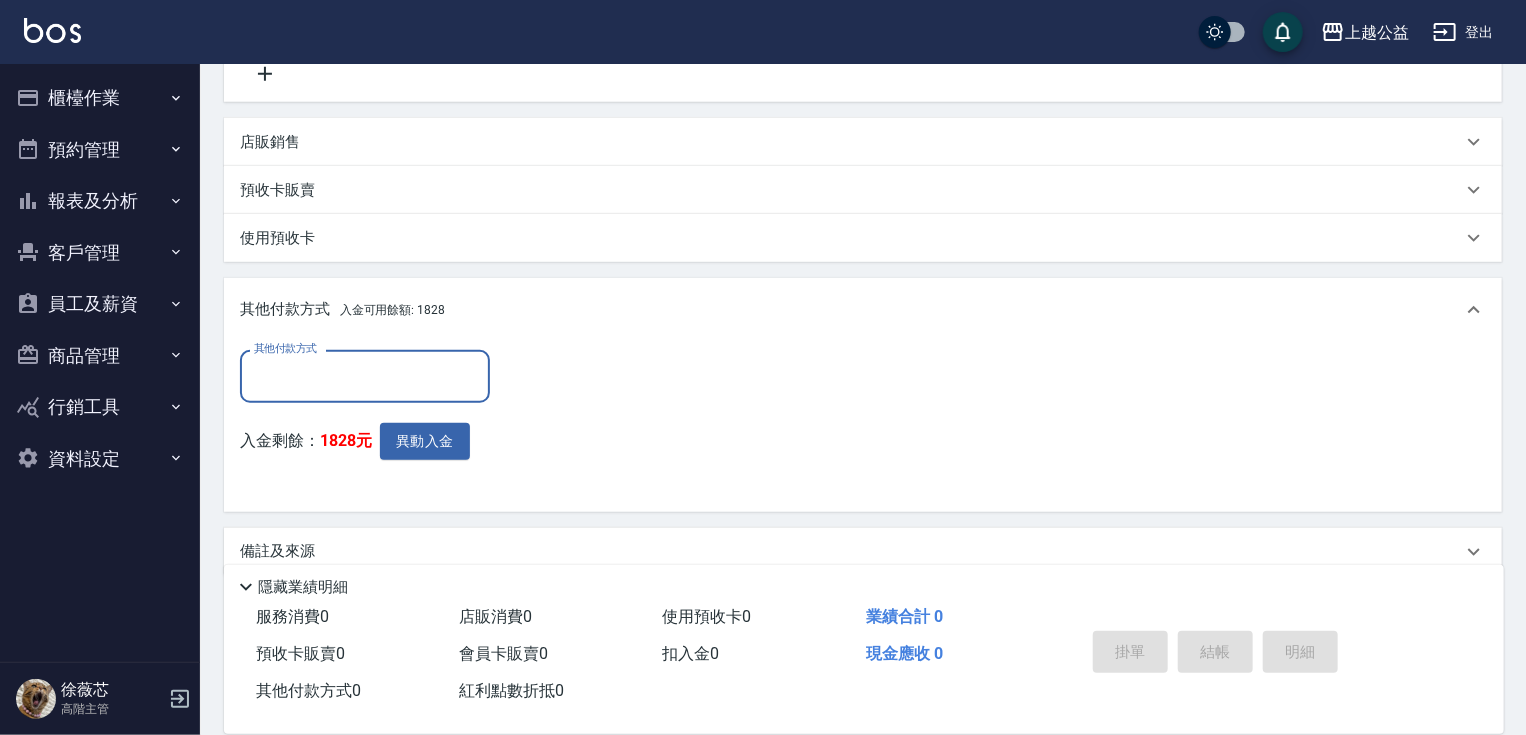 click on "其他付款方式" at bounding box center (365, 376) 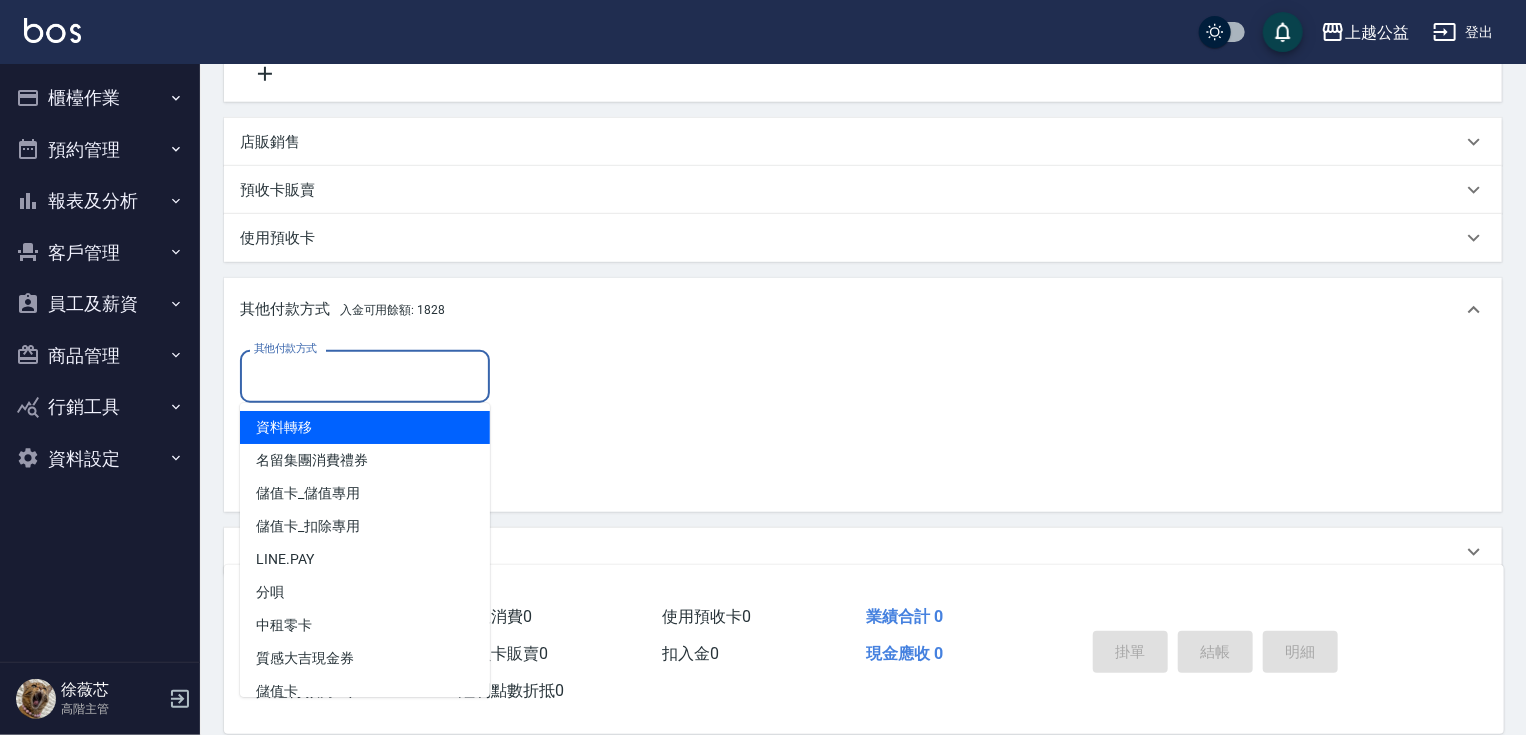 click on "Key In 打帳單 帳單速查 結帳前確認明細 連續打單結帳 掛單 結帳 明細 帳單日期 2025/08/09 19:39 鎖定日期 顧客姓名/手機號碼/編號 許純鳳/0922113923/null 顧客姓名/手機號碼/編號 不留客資 服務人員姓名/編號 服務人員姓名/編號 指定 不指定 項目消費 服務名稱/代號 服務名稱/代號 店販銷售 服務人員姓名/編號 服務人員姓名/編號 商品代號/名稱 商品代號/名稱 預收卡販賣 卡券名稱/代號 卡券名稱/代號 使用預收卡 卡券代號/名稱 卡券代號/名稱 其他付款方式 入金可用餘額: 1828 其他付款方式 其他付款方式 入金剩餘： 1828元 異動入金 備註及來源 備註 備註 訂單來源 ​ 訂單來源 隱藏業績明細 服務消費  0 店販消費  0 使用預收卡  0 業績合計   0 預收卡販賣  0 會員卡販賣  0 扣入金  0 現金應收   0 其他付款方式  0 紅利點數折抵  0 掛單 結帳 明細" at bounding box center [863, 201] 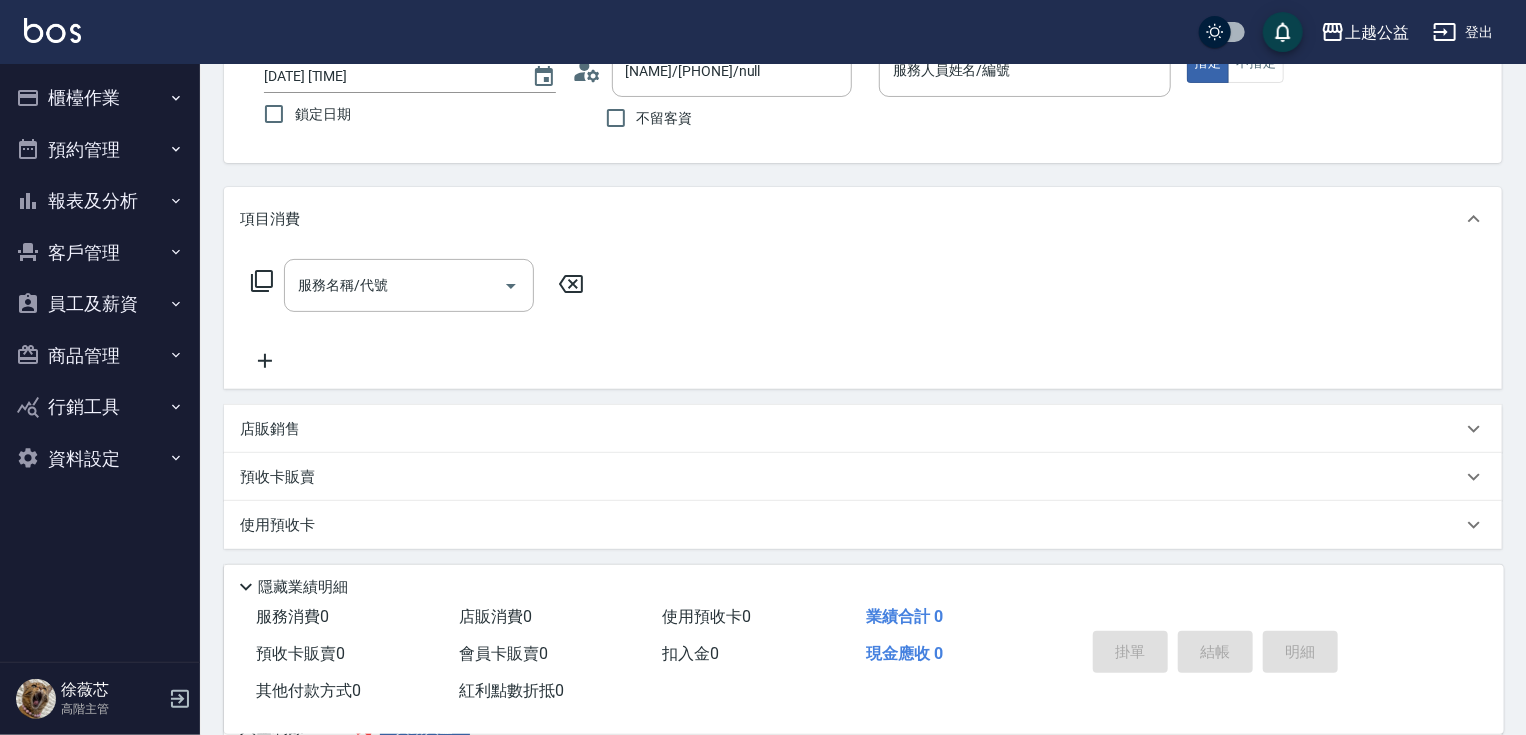 scroll, scrollTop: 0, scrollLeft: 0, axis: both 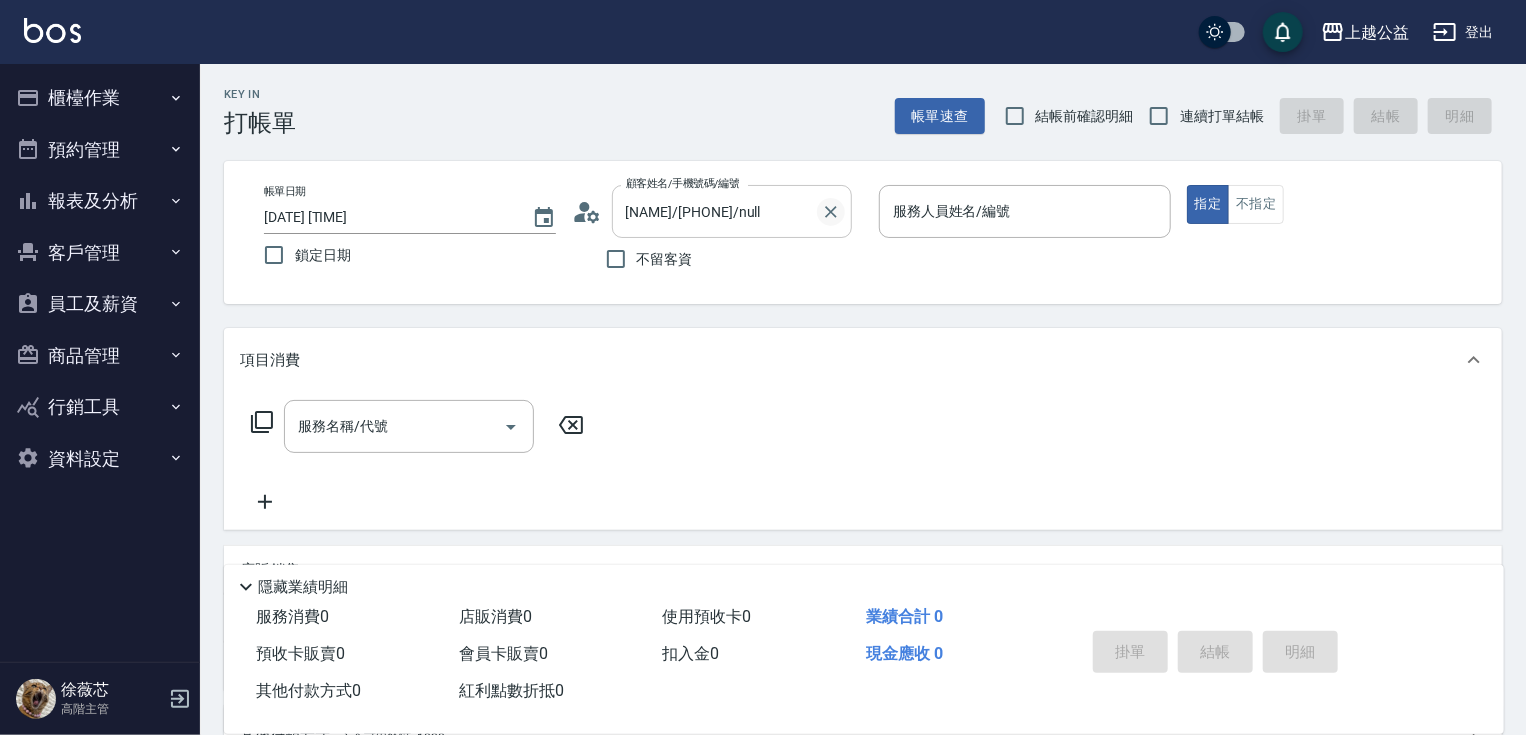 click 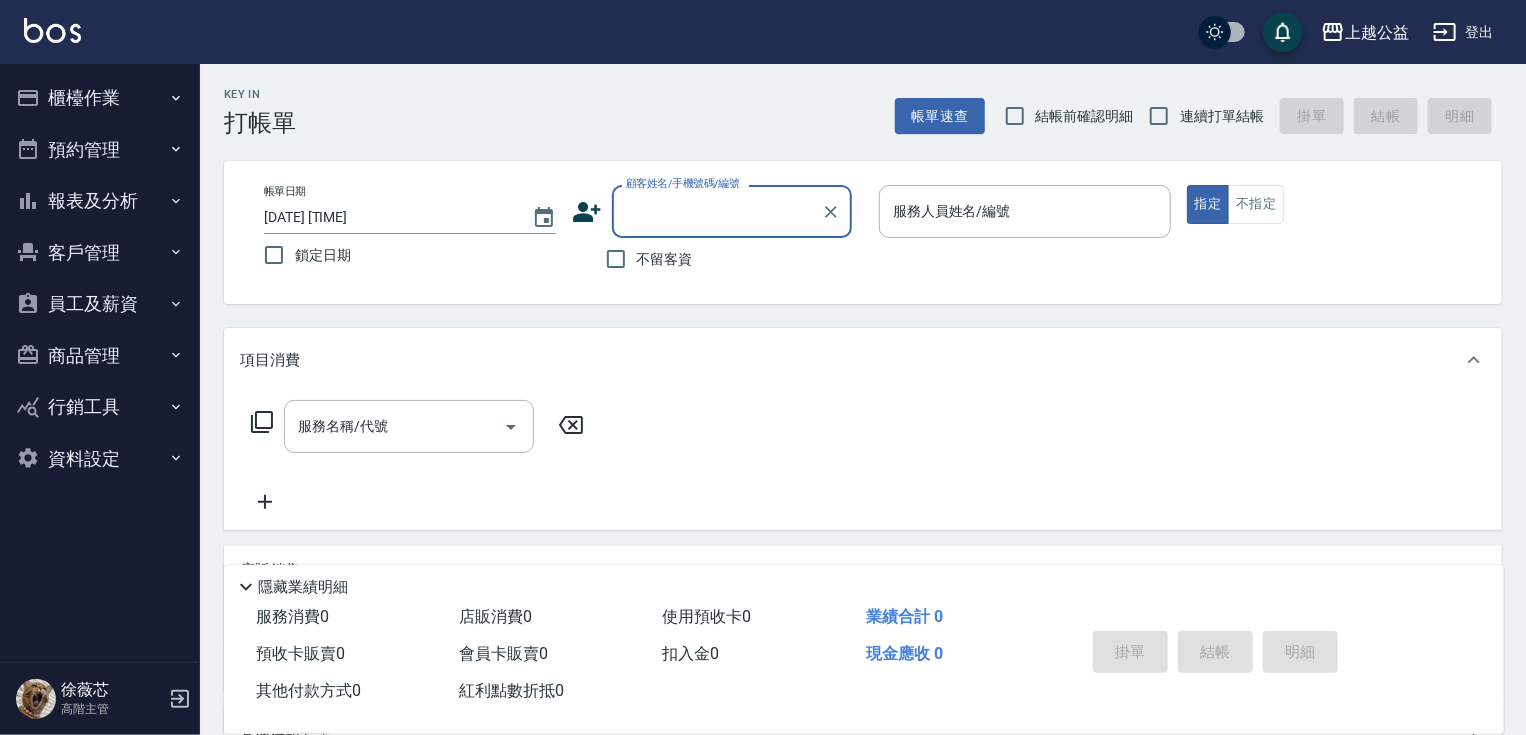 click on "Key In 打帳單 帳單速查 結帳前確認明細 連續打單結帳 掛單 結帳 明細 帳單日期 2025/08/09 19:39 鎖定日期 顧客姓名/手機號碼/編號 顧客姓名/手機號碼/編號 不留客資 服務人員姓名/編號 服務人員姓名/編號 指定 不指定 項目消費 服務名稱/代號 服務名稱/代號 店販銷售 服務人員姓名/編號 服務人員姓名/編號 商品代號/名稱 商品代號/名稱 預收卡販賣 卡券名稱/代號 卡券名稱/代號 使用預收卡 其他付款方式 其他付款方式 其他付款方式 備註及來源 備註 備註 訂單來源 ​ 訂單來源 隱藏業績明細 服務消費  0 店販消費  0 使用預收卡  0 業績合計   0 預收卡販賣  0 會員卡販賣  0 扣入金  0 現金應收   0 其他付款方式  0 紅利點數折抵  0 掛單 結帳 明細" at bounding box center [863, 582] 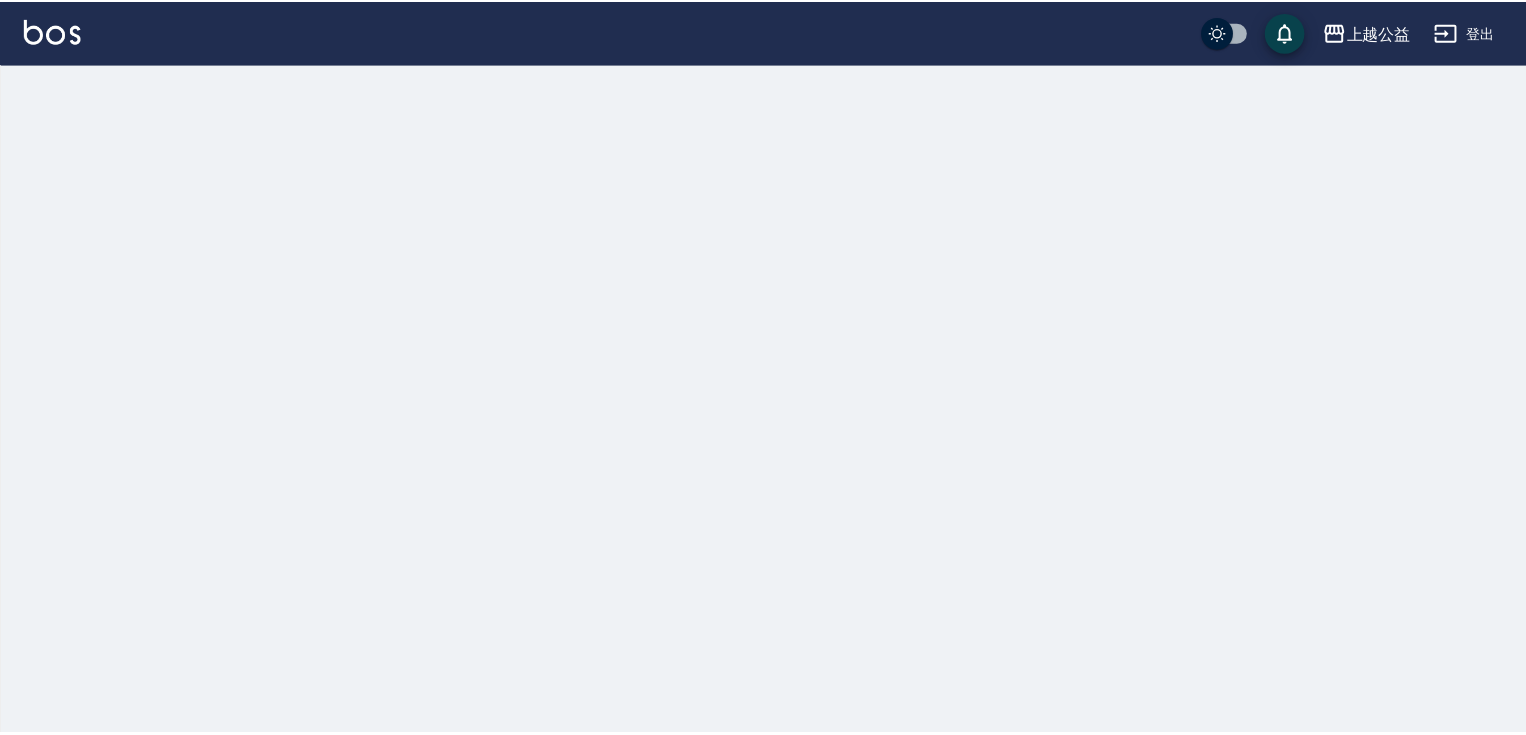 scroll, scrollTop: 0, scrollLeft: 0, axis: both 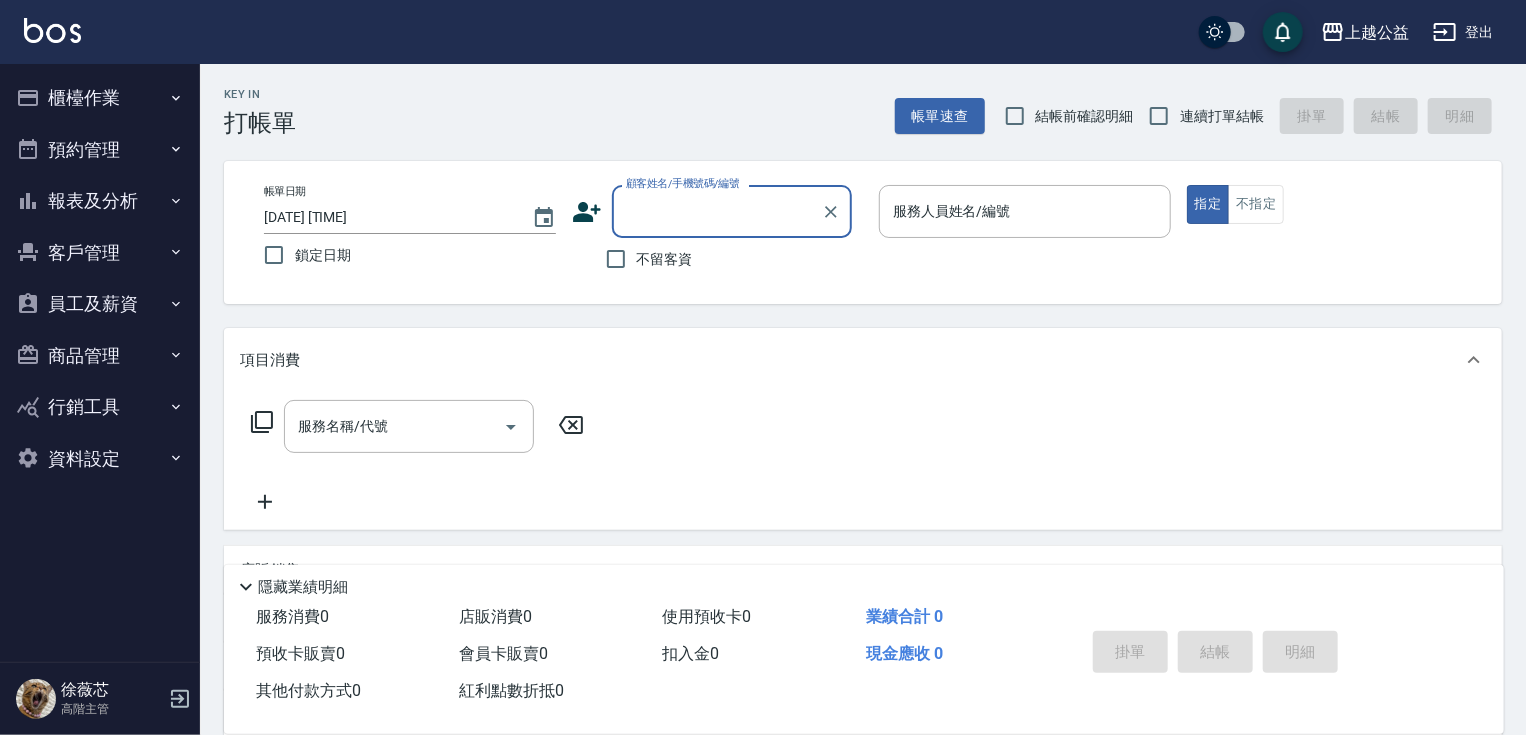 click on "不留客資" at bounding box center [665, 259] 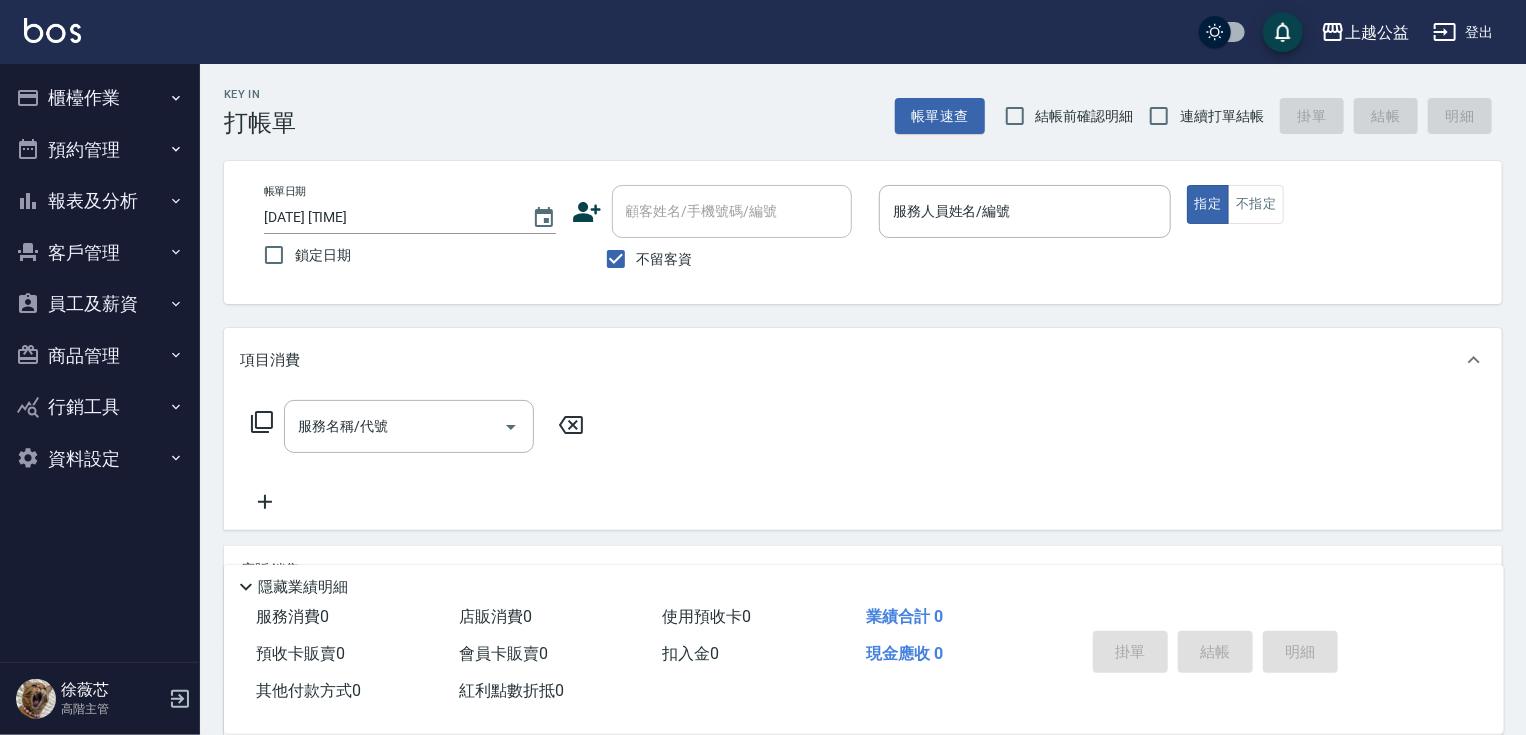 click on "連續打單結帳" at bounding box center [1222, 116] 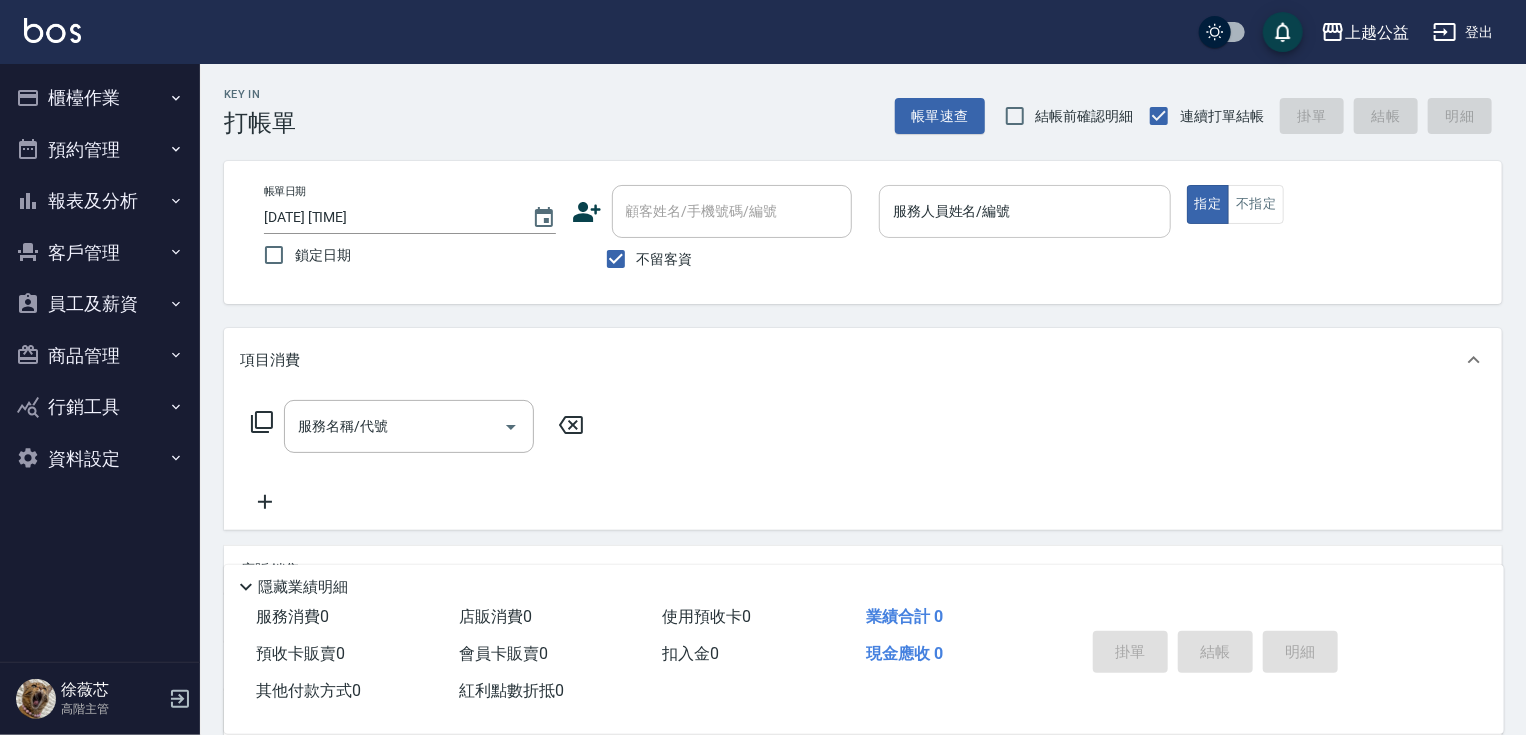 drag, startPoint x: 1014, startPoint y: 181, endPoint x: 1008, endPoint y: 201, distance: 20.880613 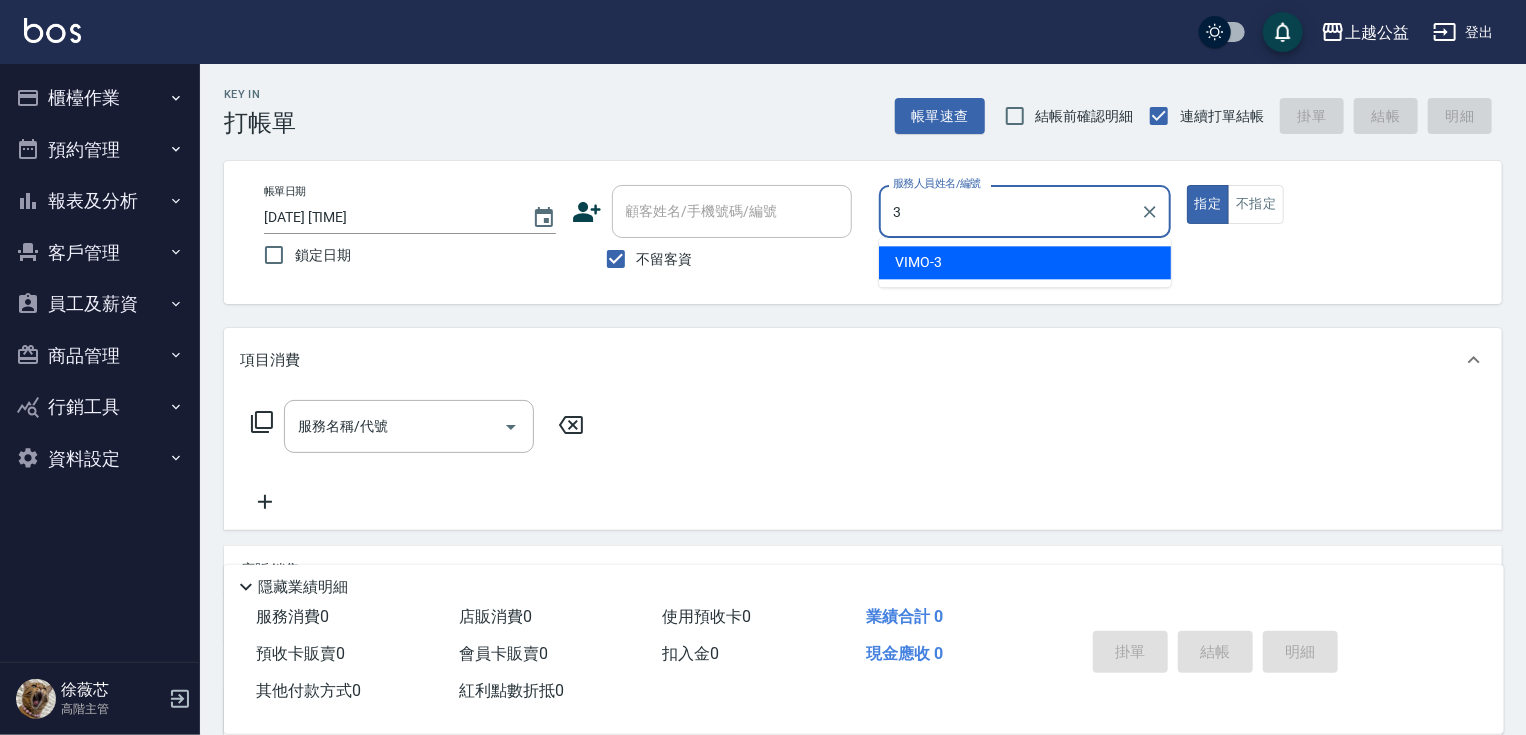 type on "VIMO-3" 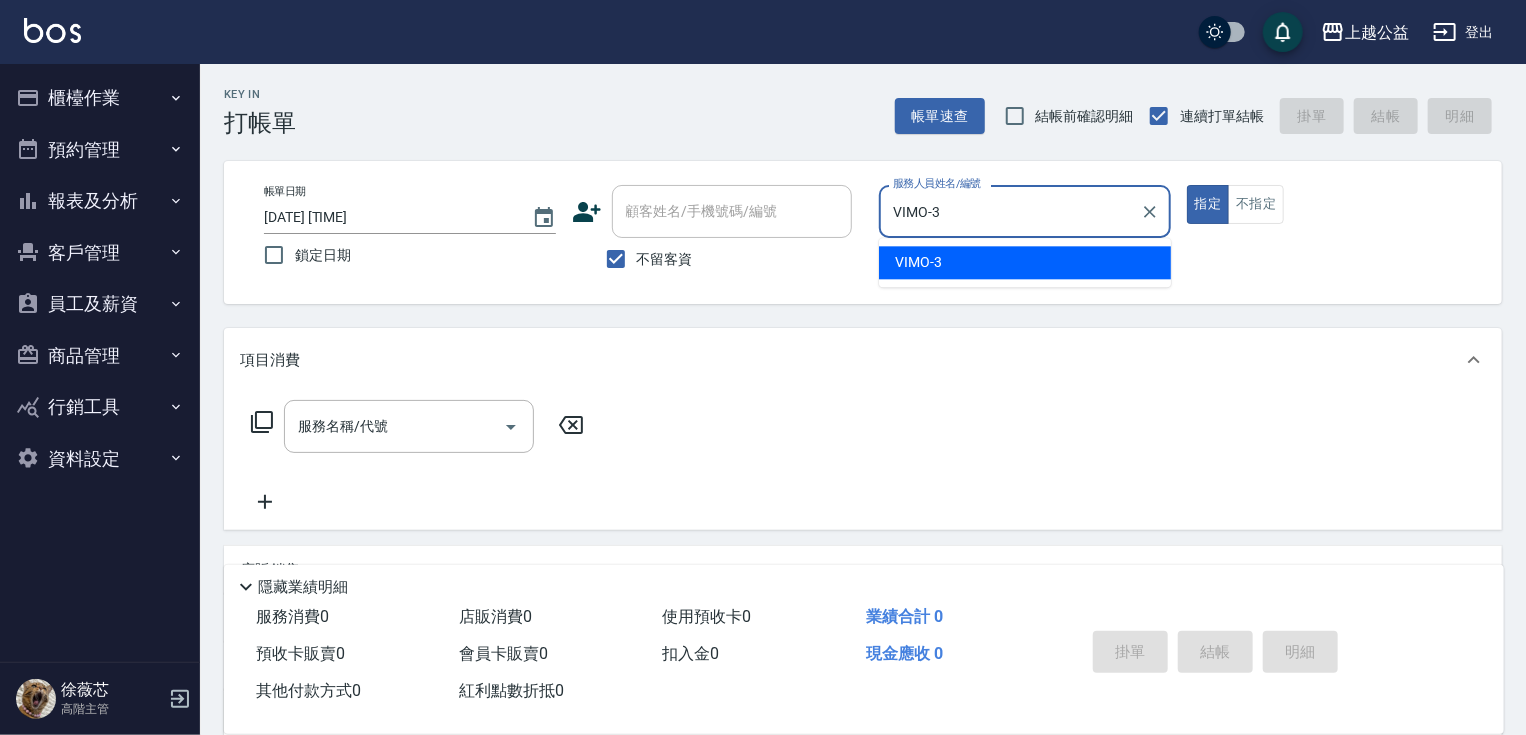 type on "true" 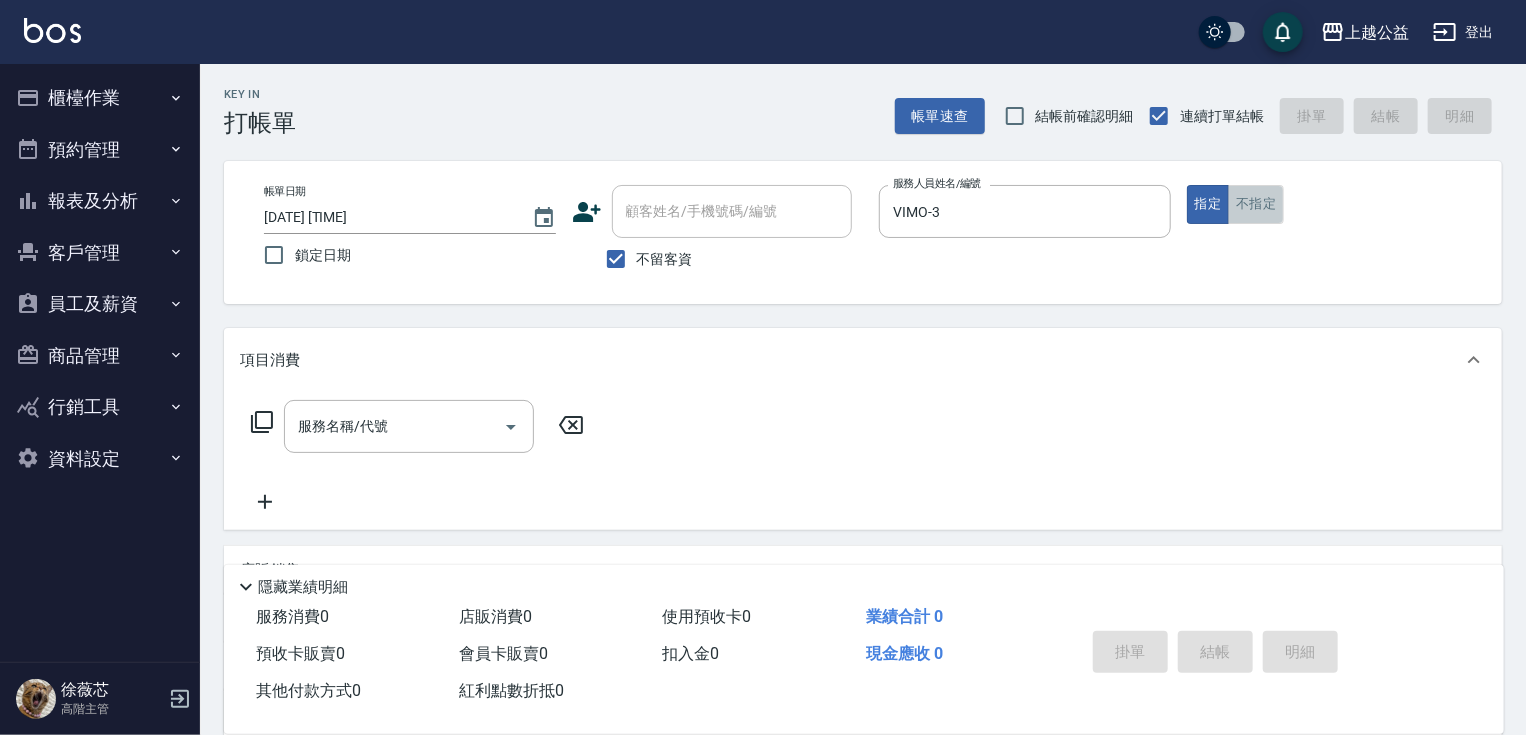 drag, startPoint x: 1266, startPoint y: 220, endPoint x: 1250, endPoint y: 211, distance: 18.35756 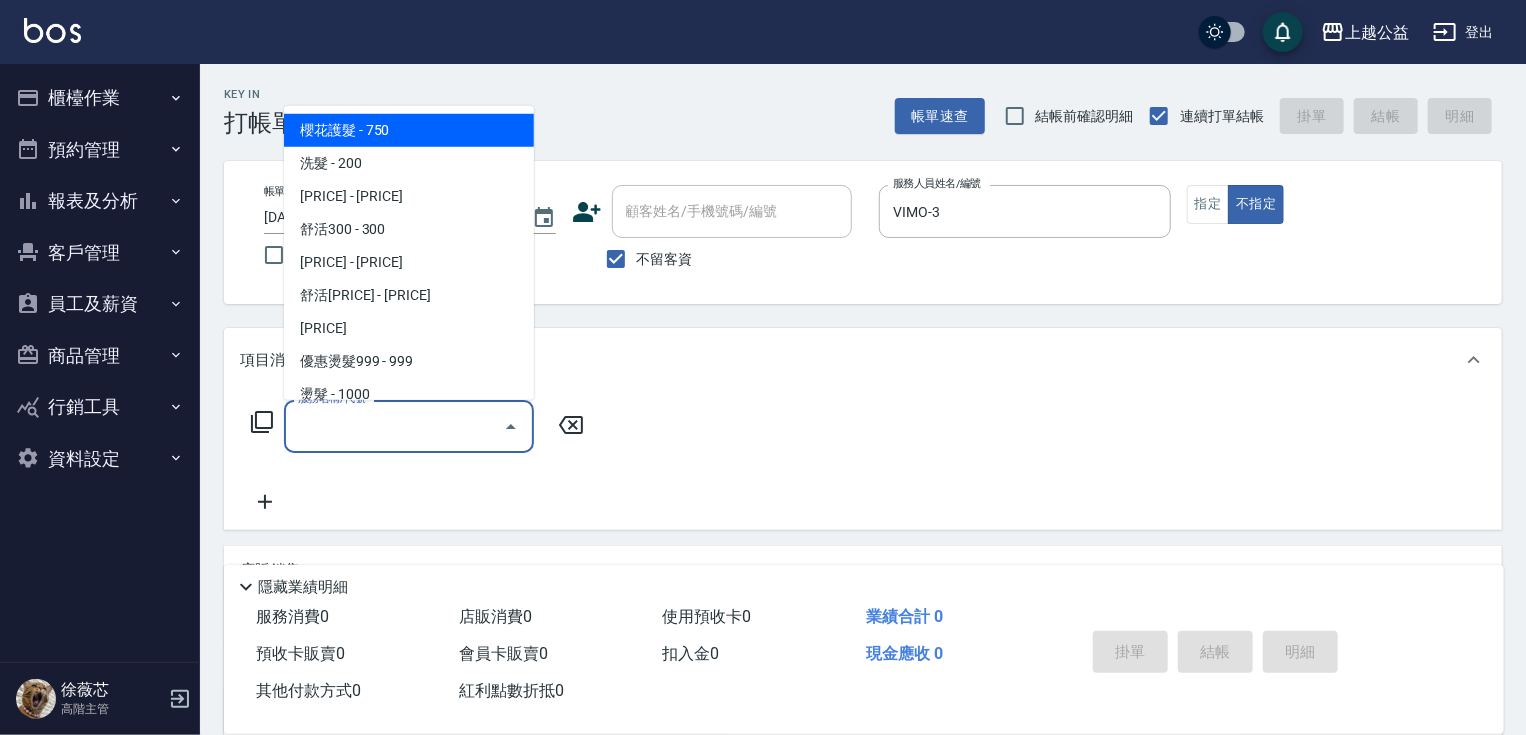 click on "服務名稱/代號 服務名稱/代號" at bounding box center [409, 426] 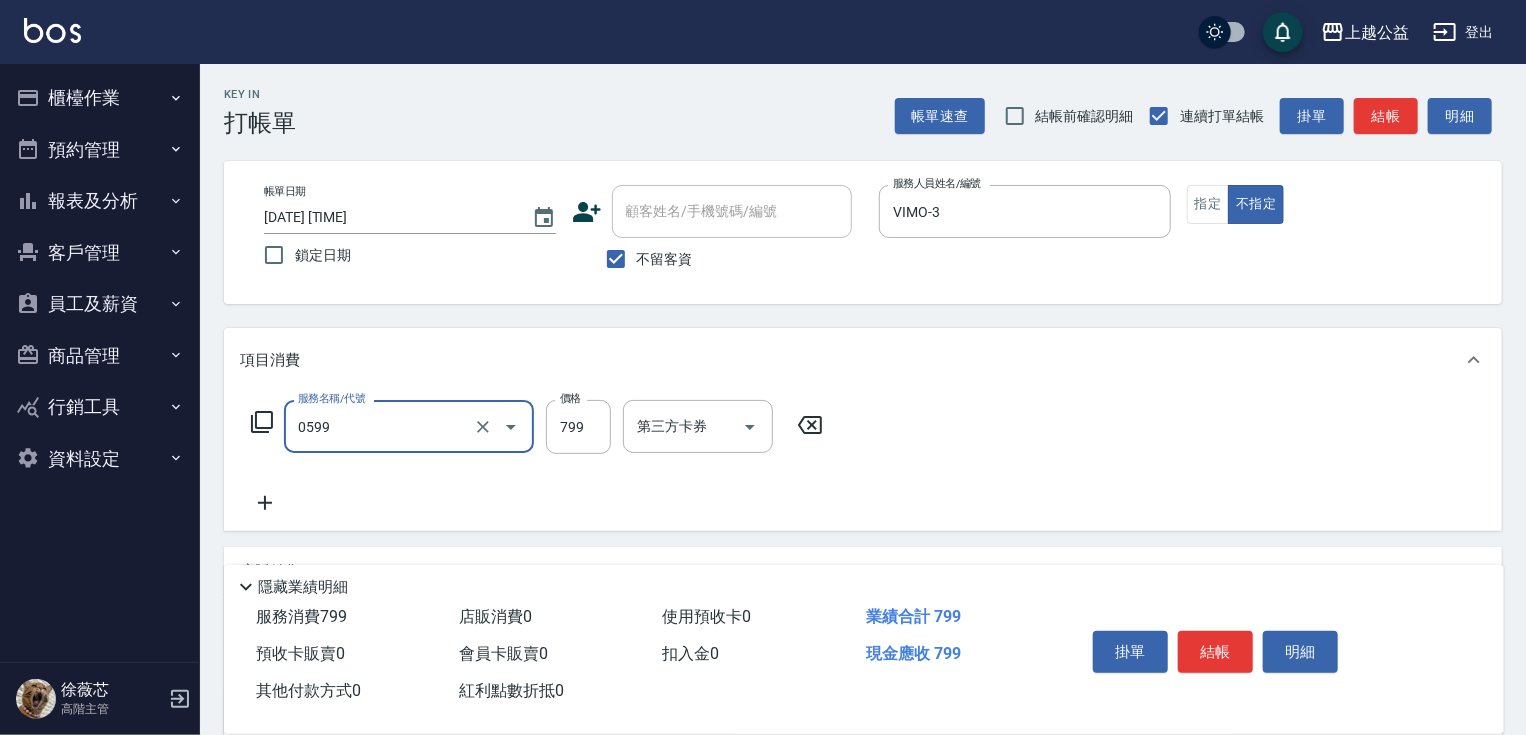 type on "精油SPA(0599)" 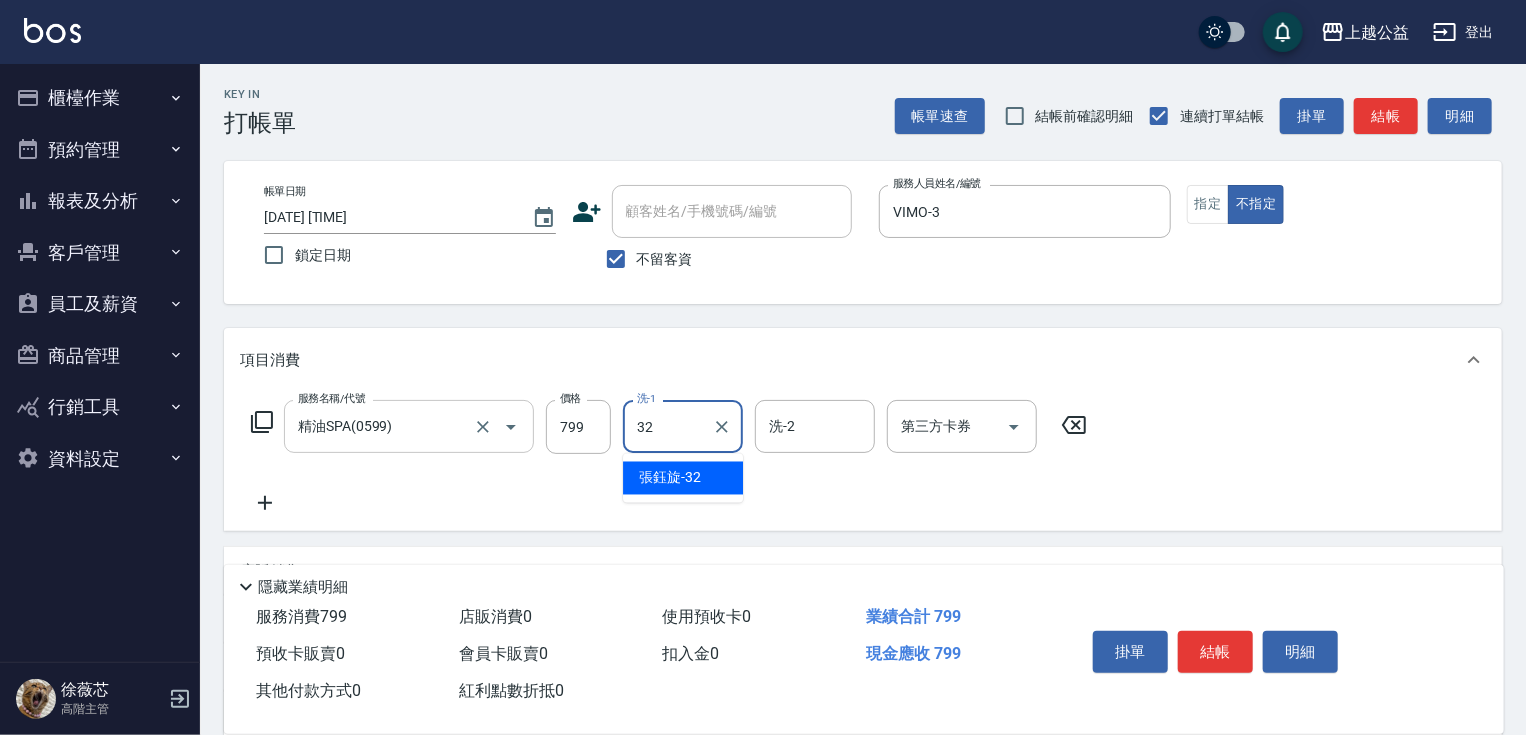 type on "張鈺旋-32" 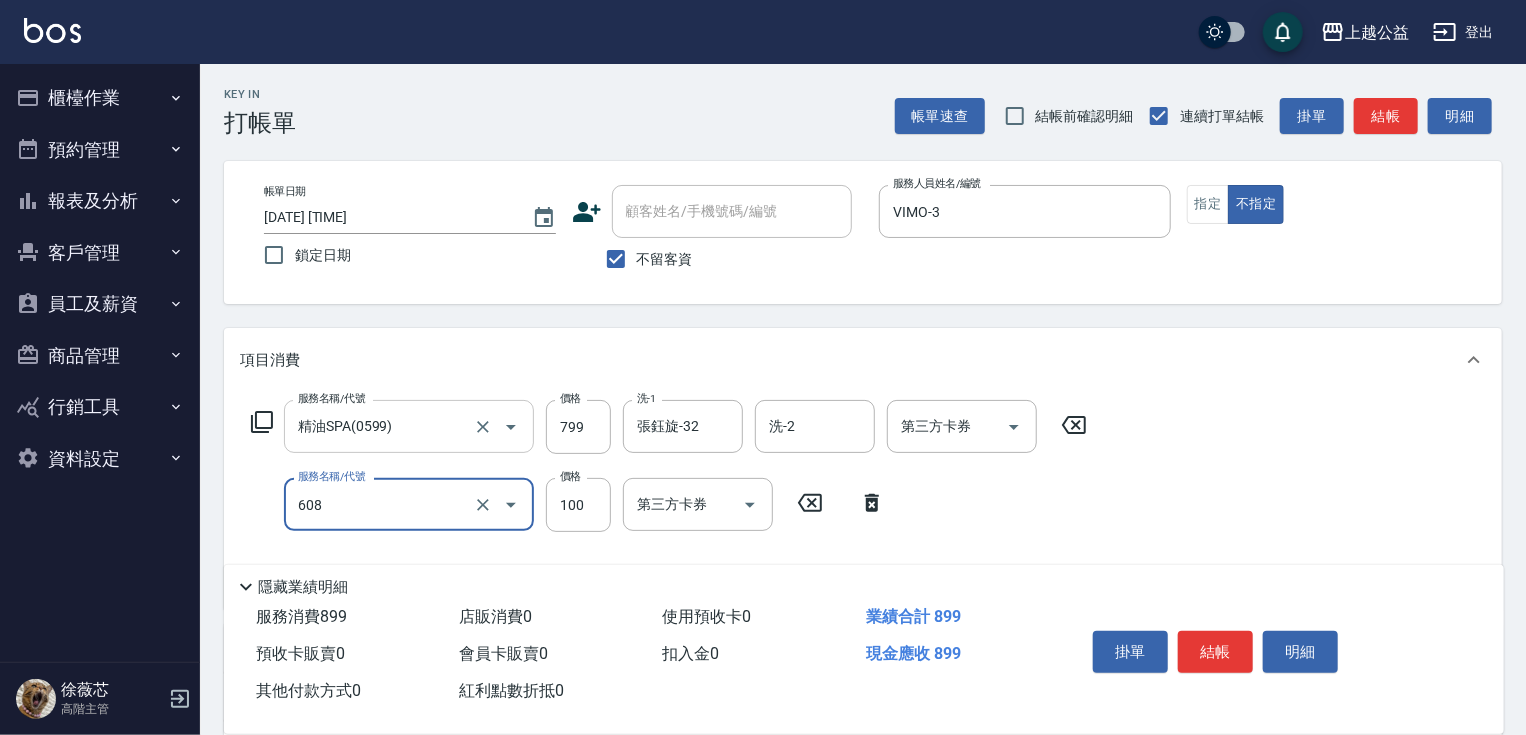 type on "精油長髮(608)" 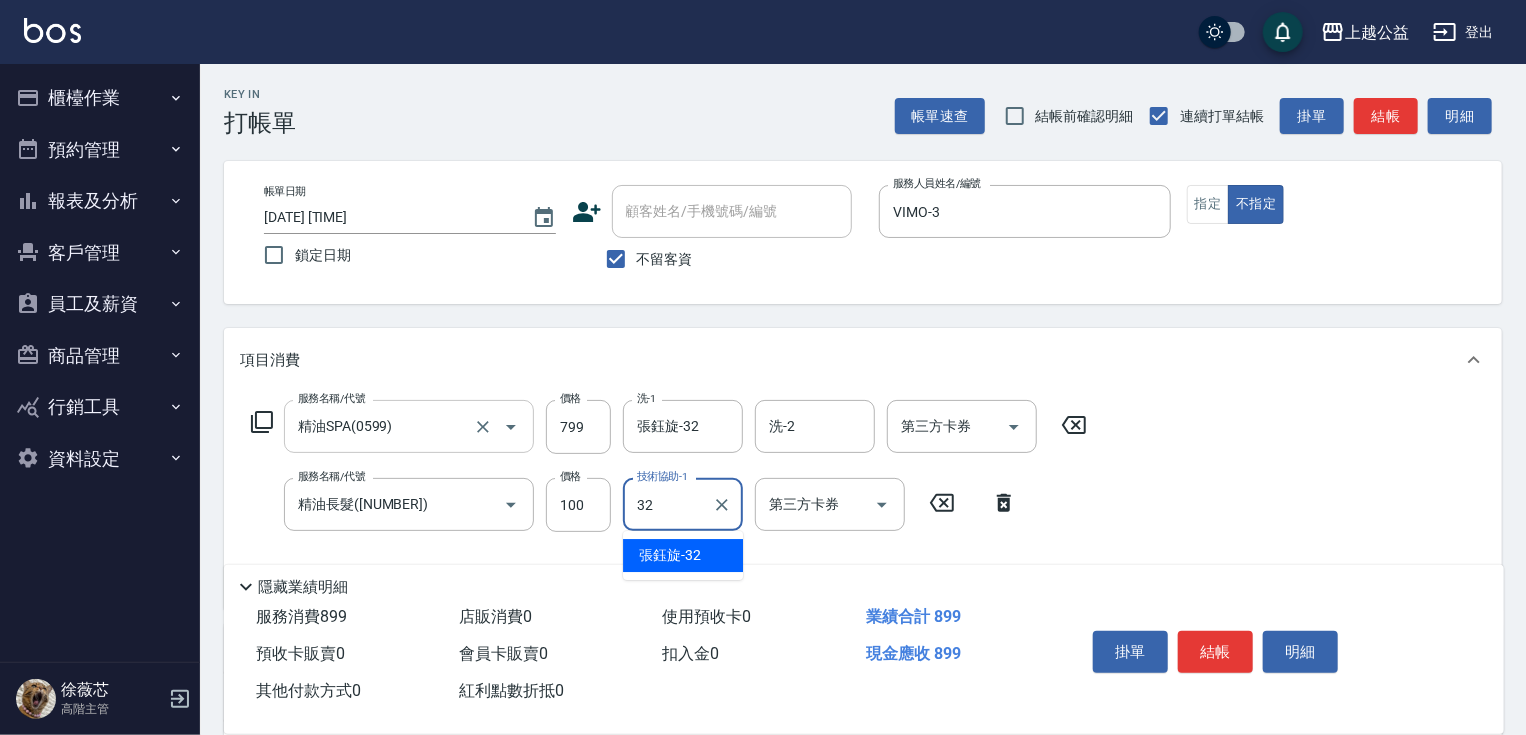 type on "張鈺旋-32" 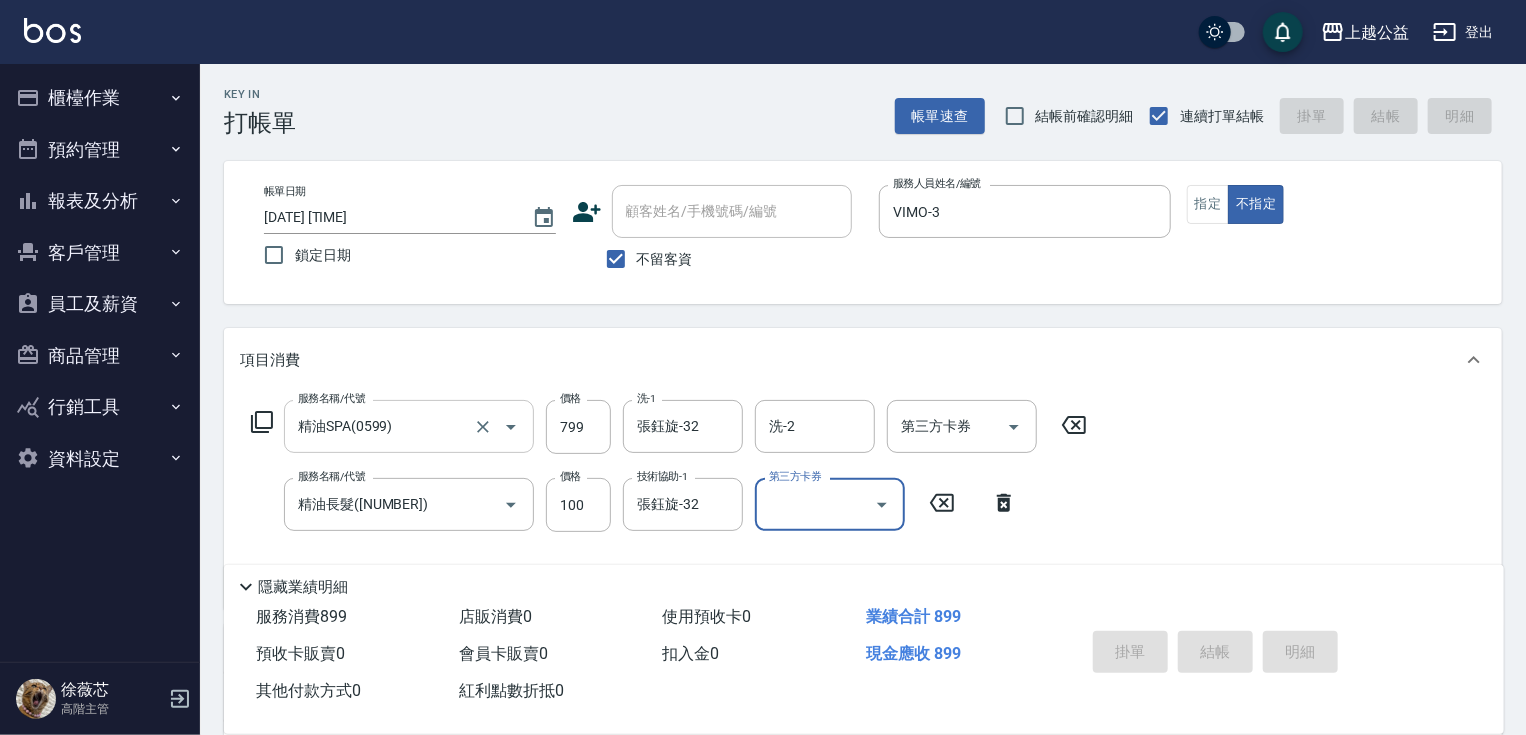 type on "2025/08/09 20:05" 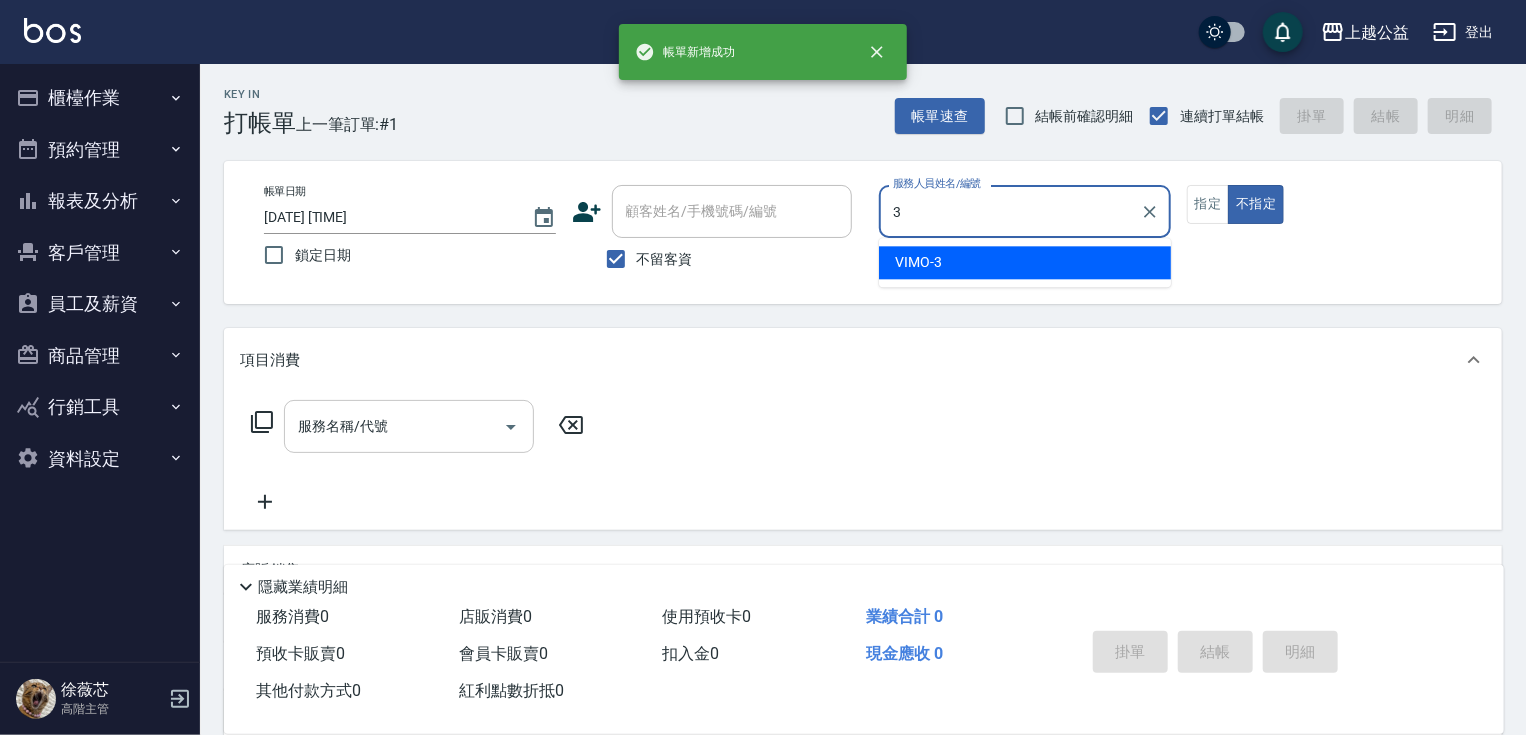 type on "VIMO-3" 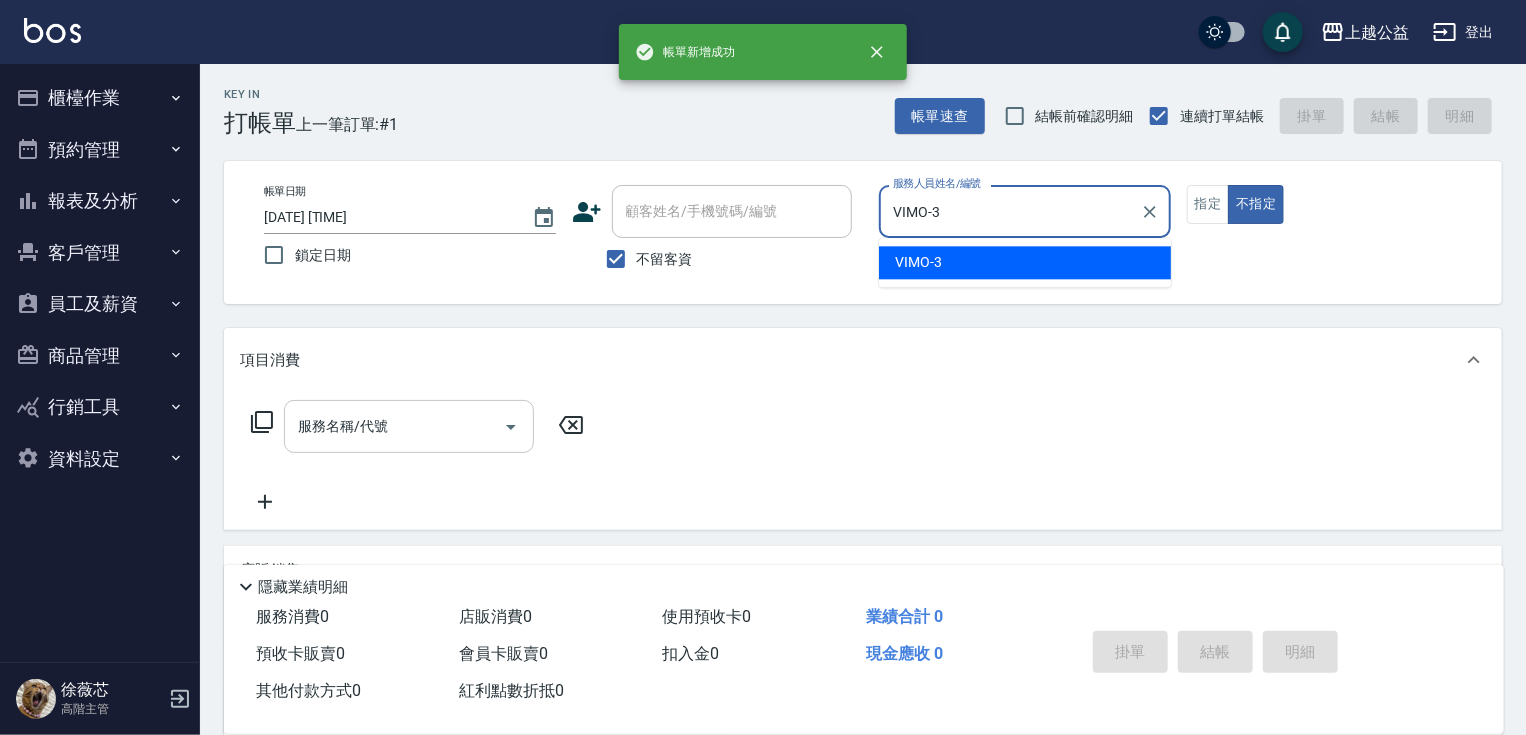 type on "false" 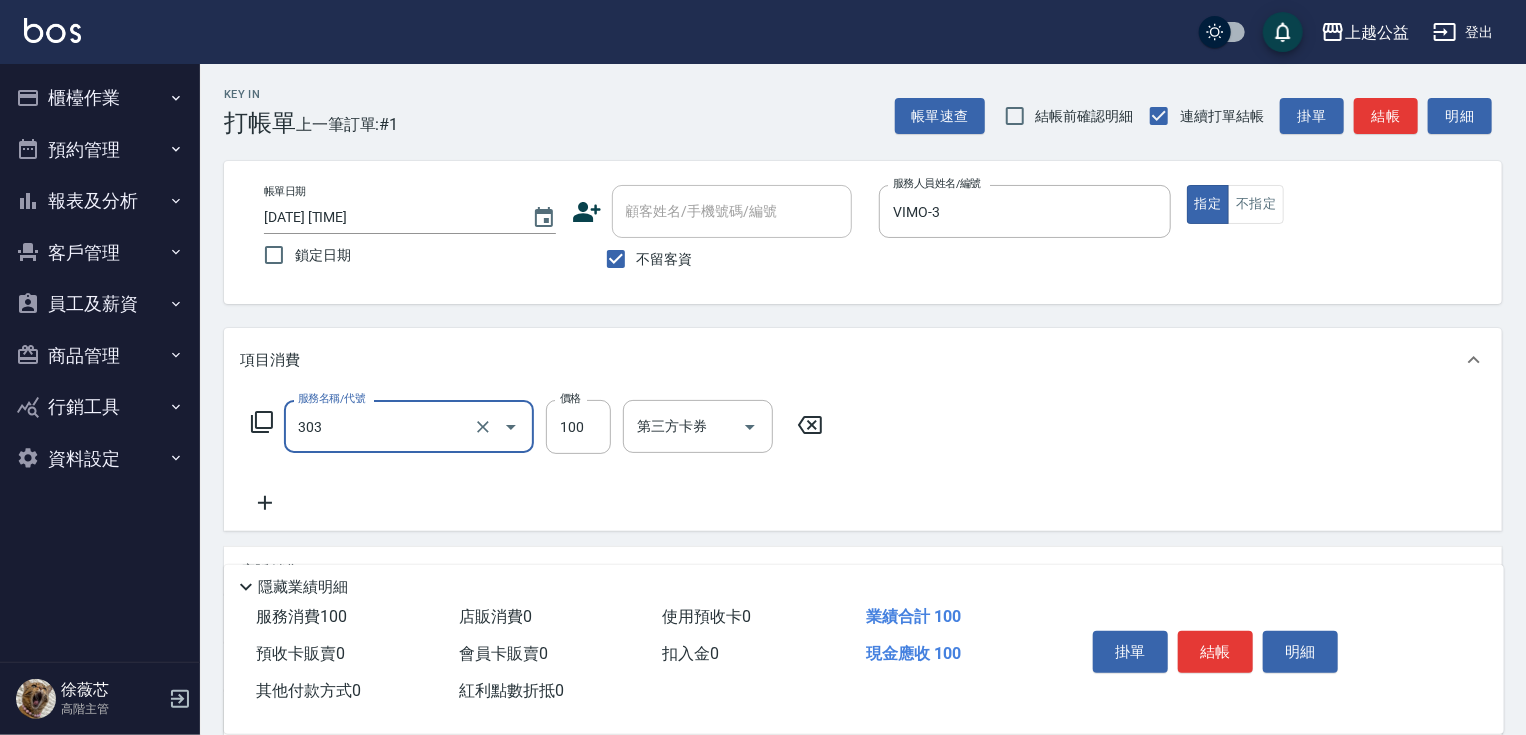 type on "剪髮(303)" 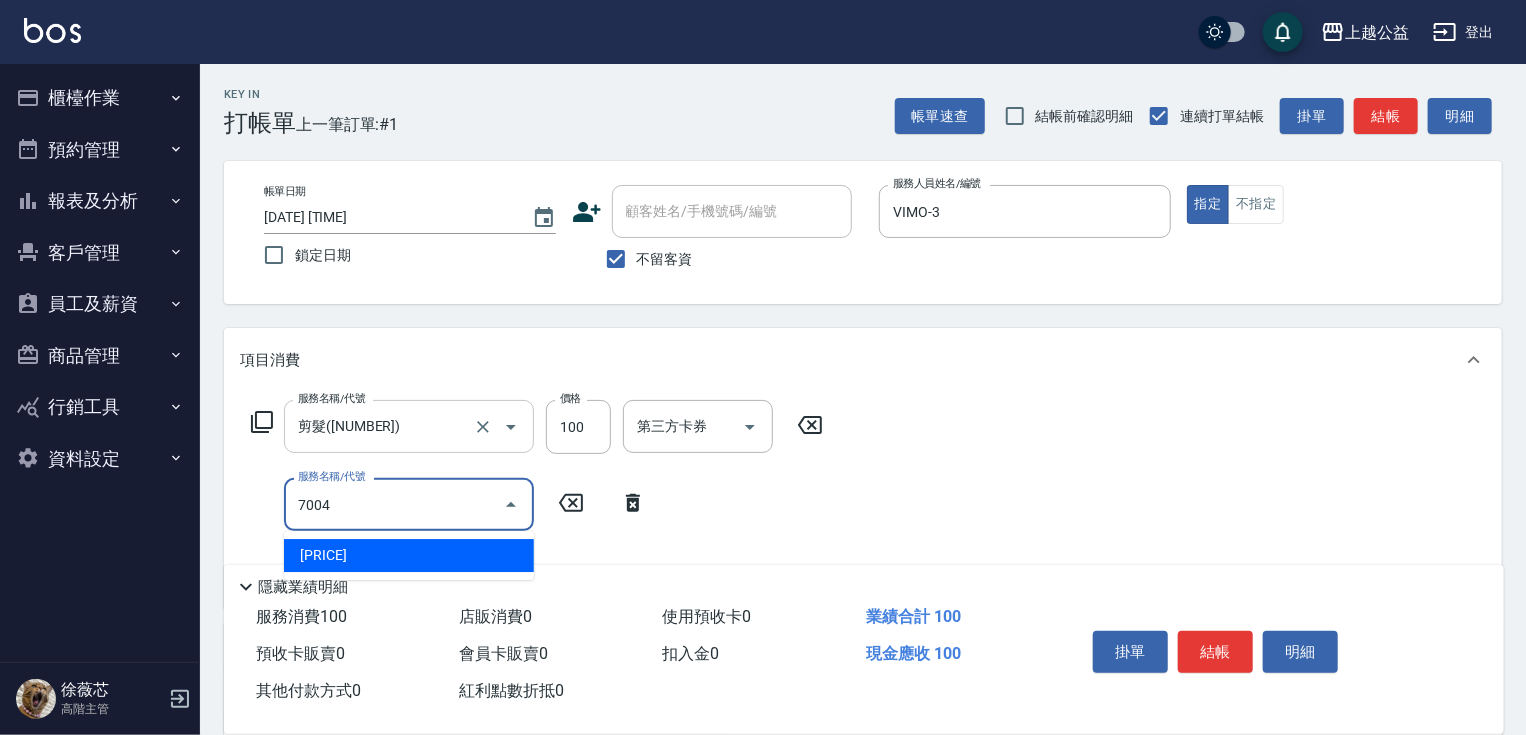 type on "重整3包(7004)" 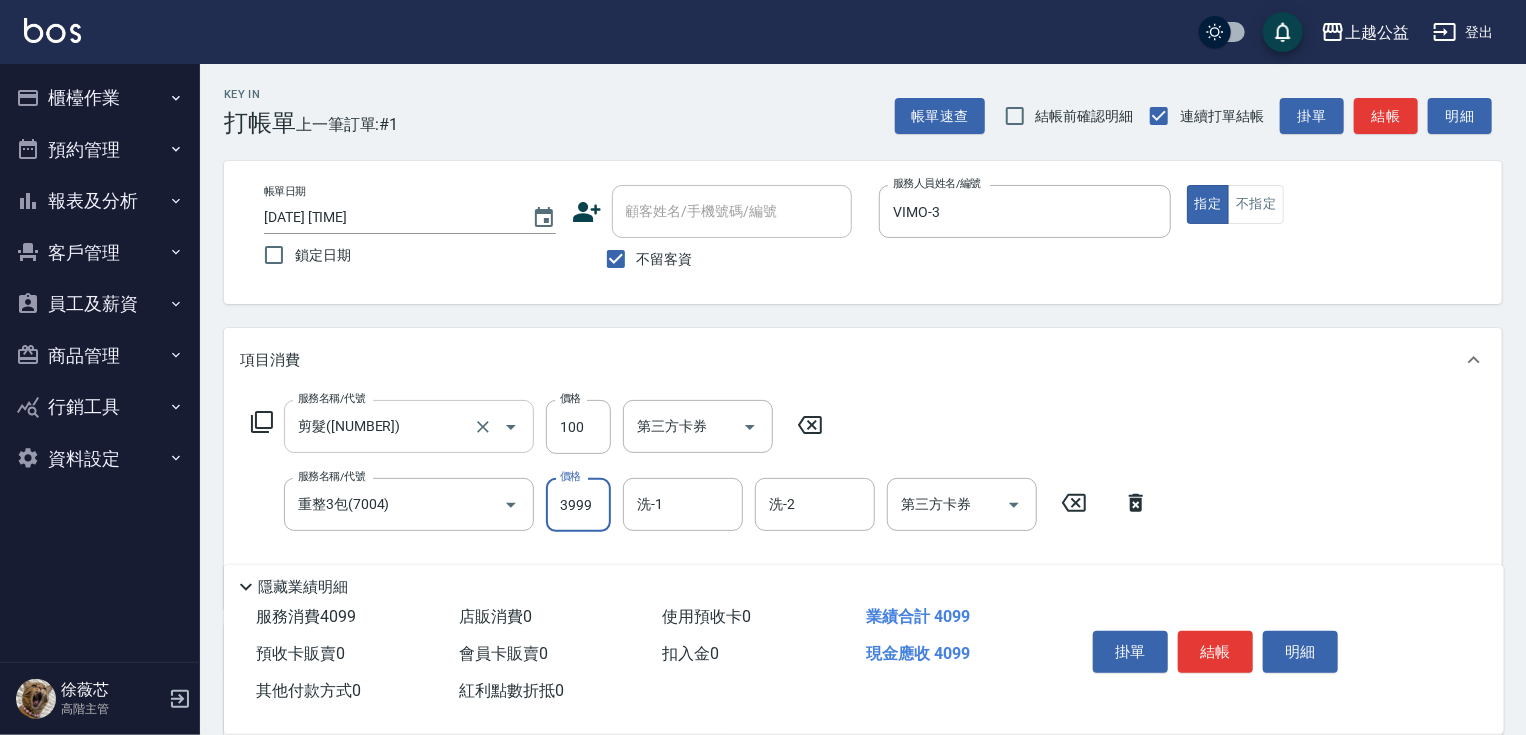 type on "3999" 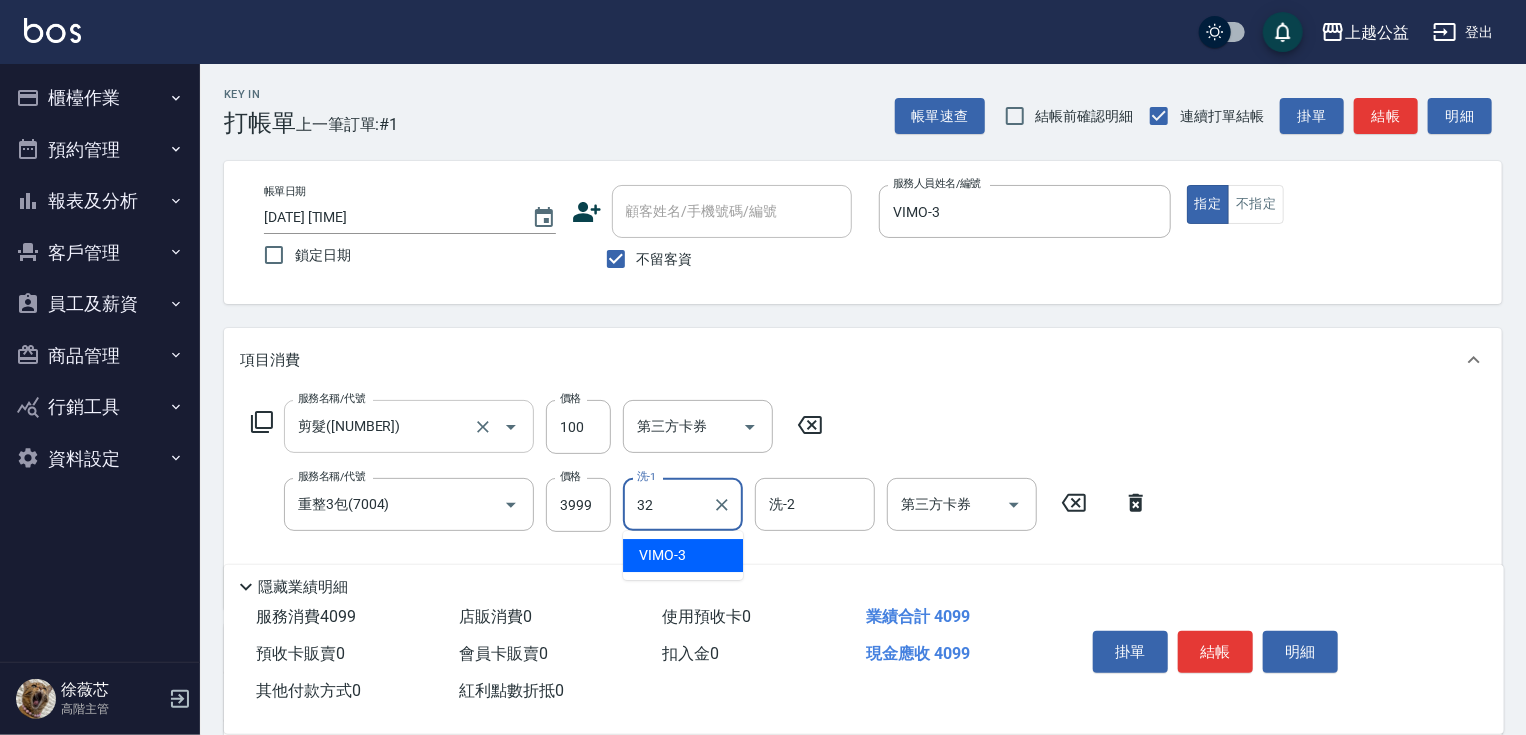 type on "張鈺旋-32" 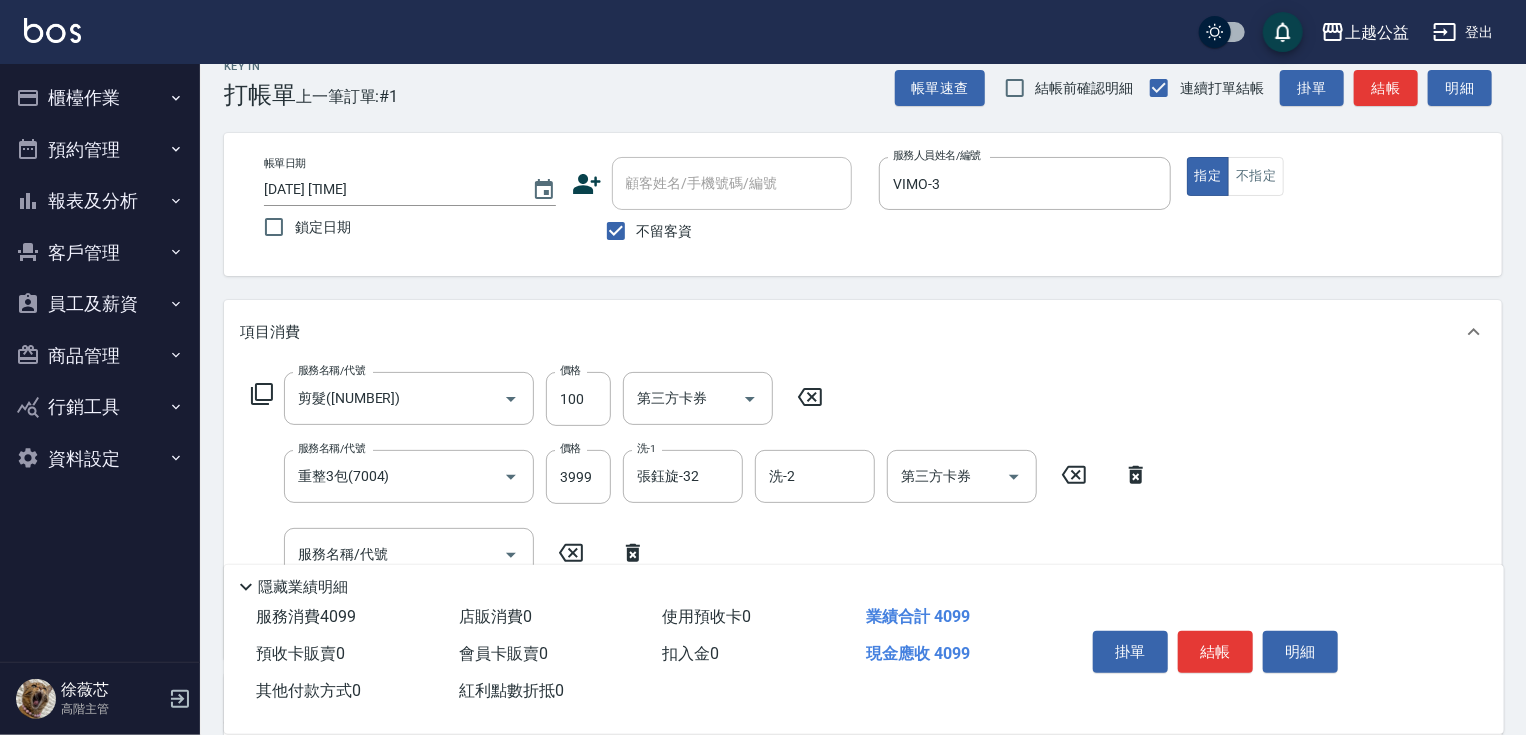 drag, startPoint x: 350, startPoint y: 326, endPoint x: 273, endPoint y: 380, distance: 94.04786 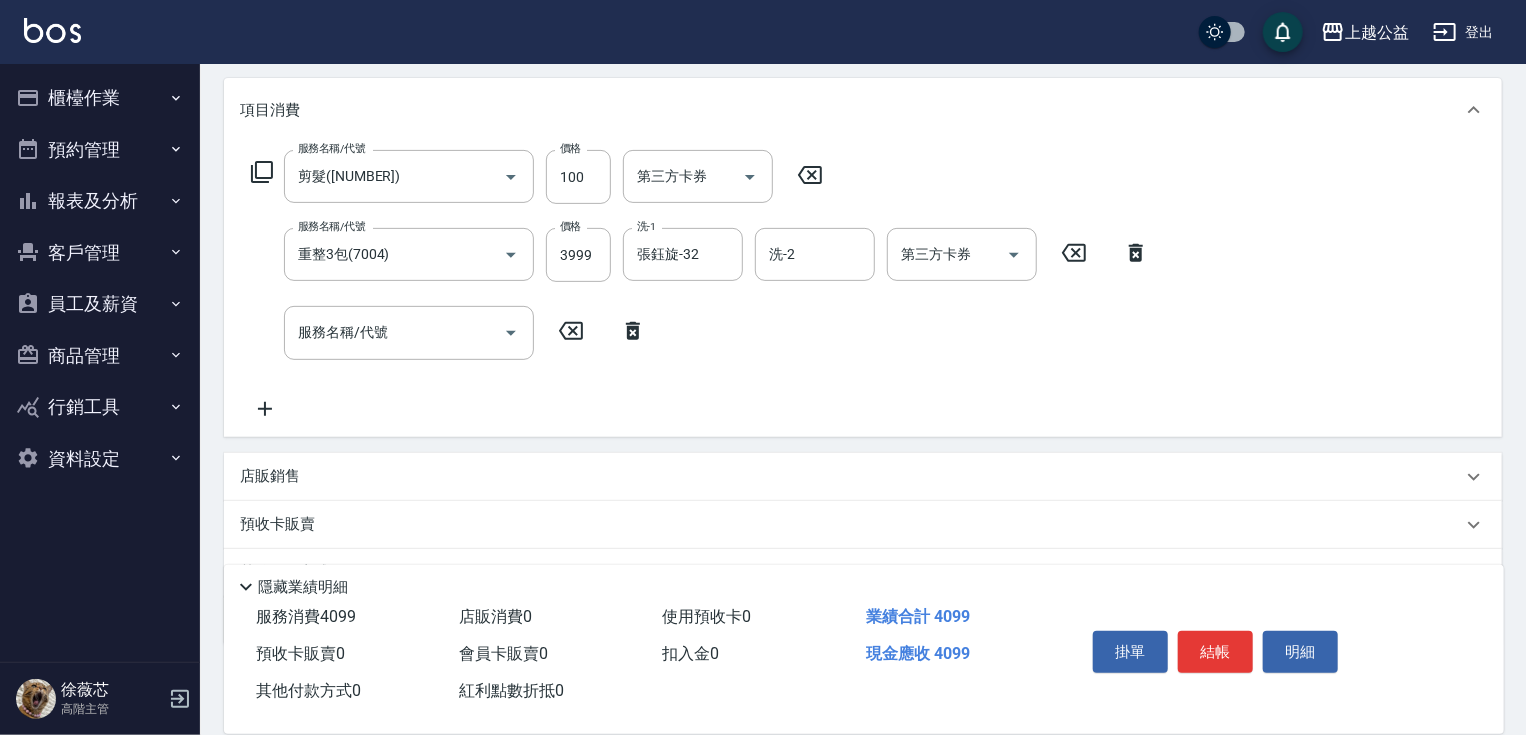 drag, startPoint x: 498, startPoint y: 309, endPoint x: 500, endPoint y: 412, distance: 103.01942 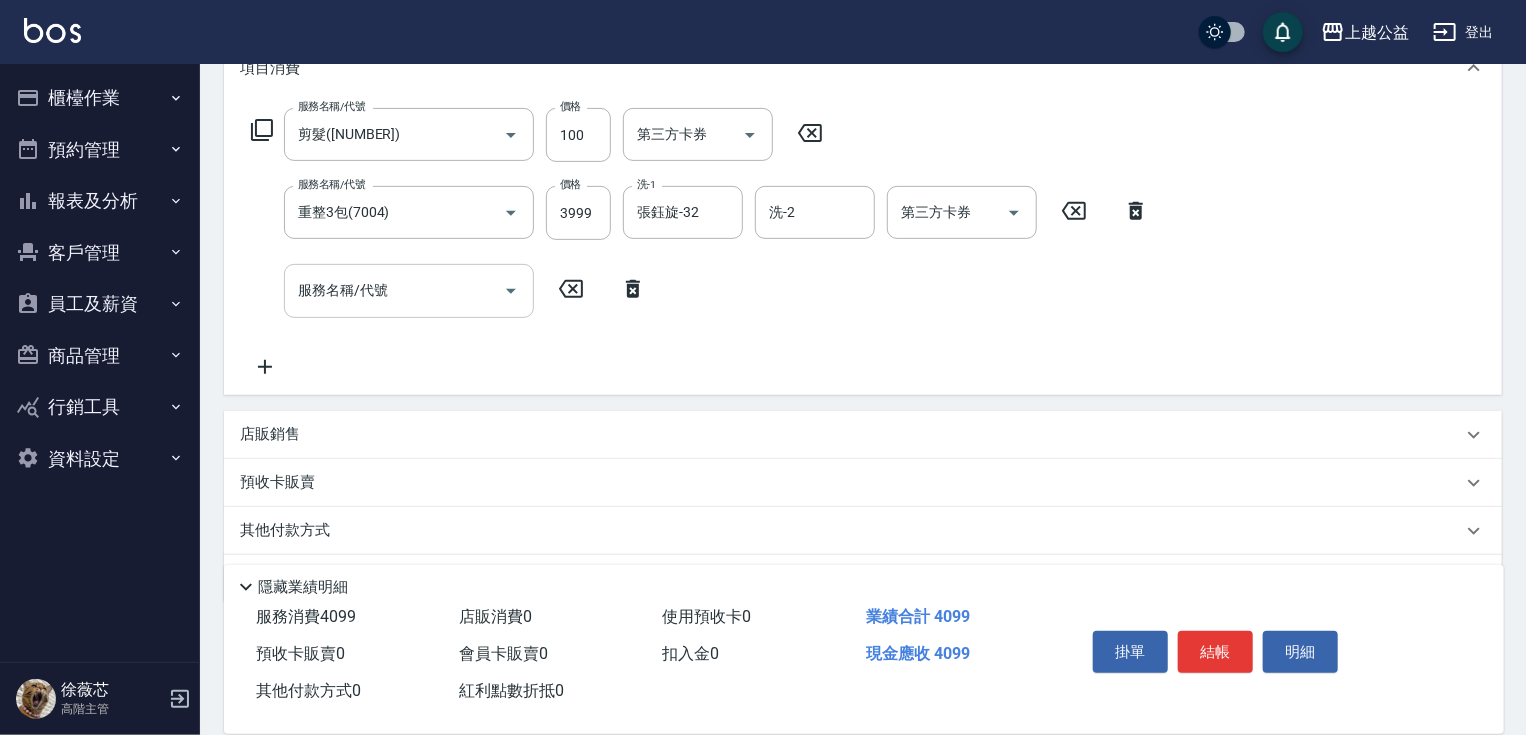 click on "服務名稱/代號" at bounding box center [409, 290] 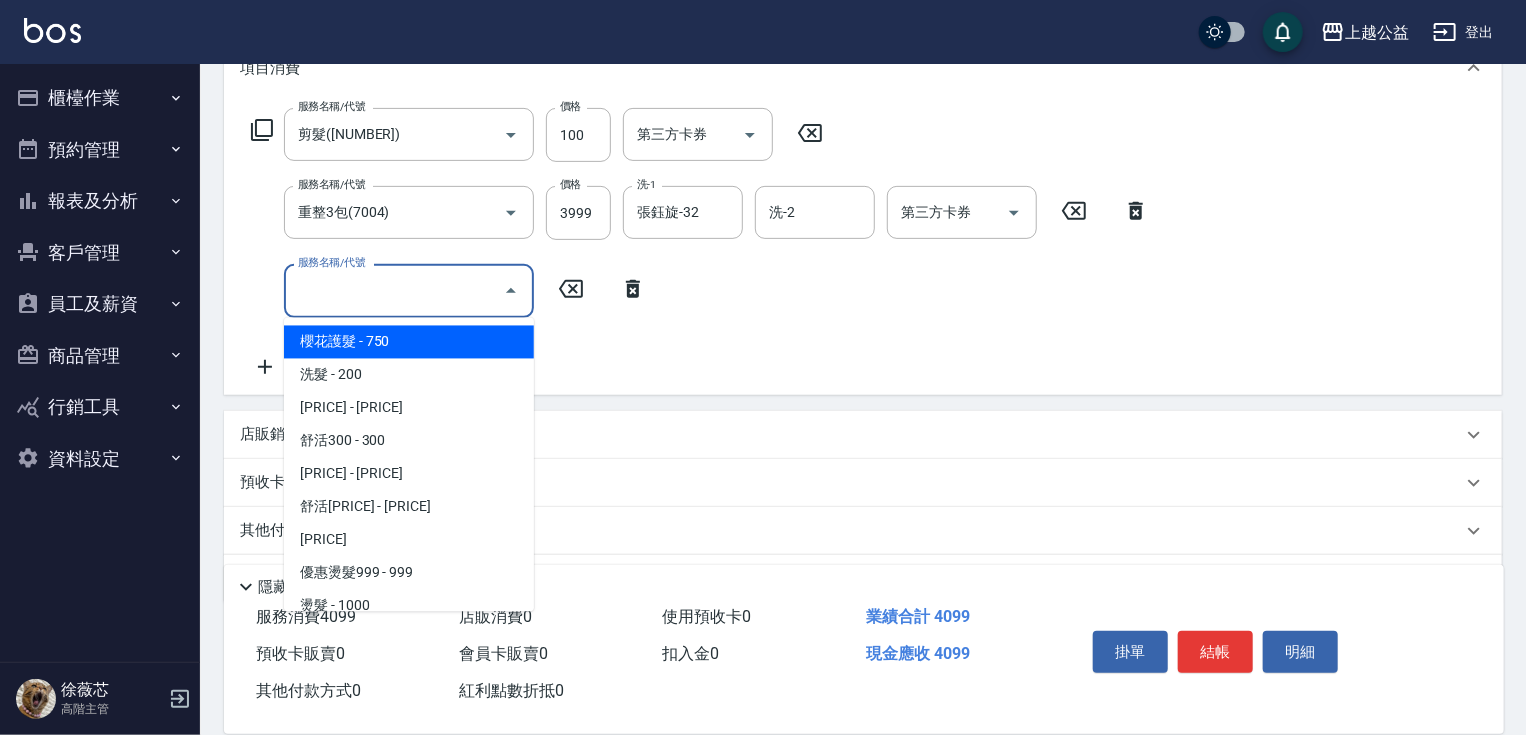 click 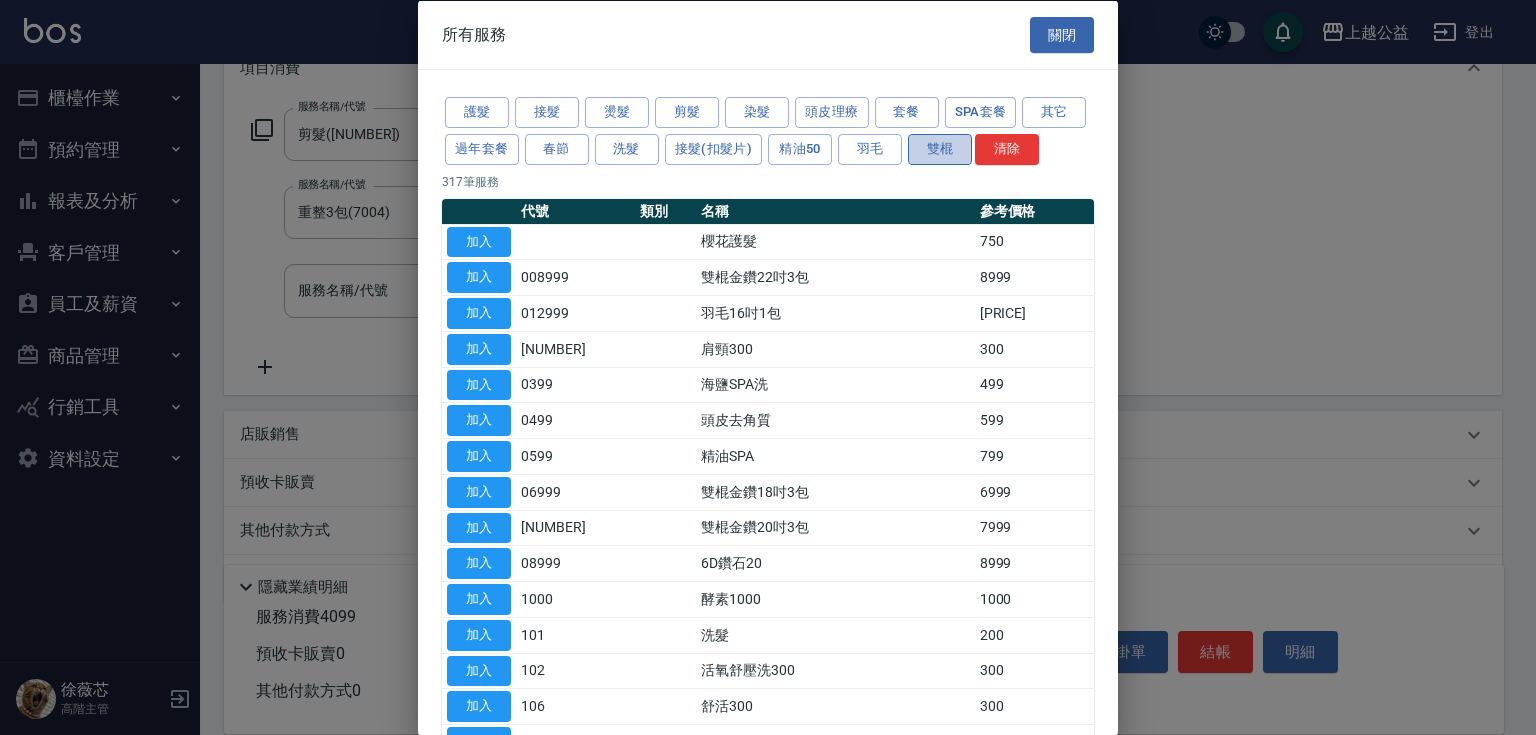 click on "雙棍" at bounding box center (940, 148) 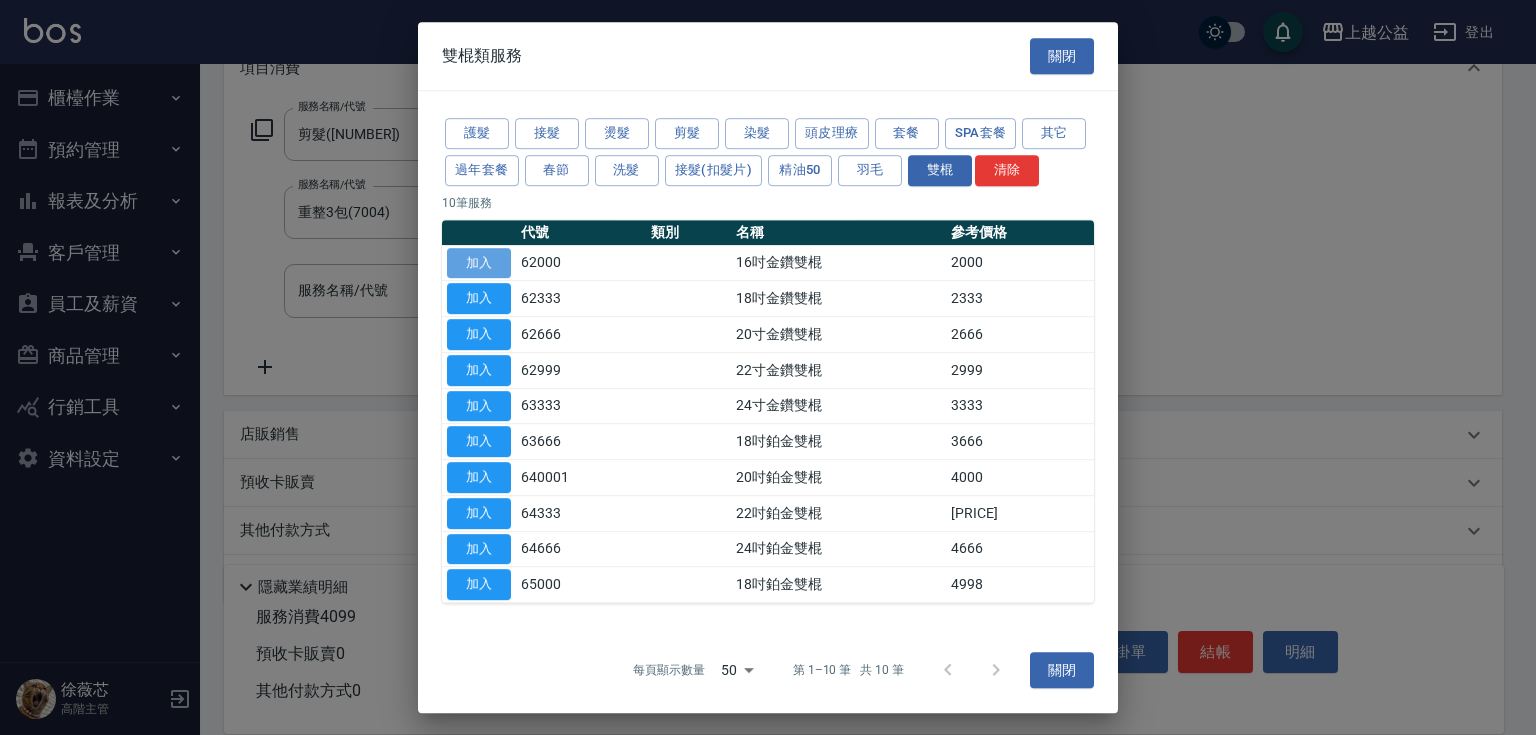 click on "加入" at bounding box center [479, 263] 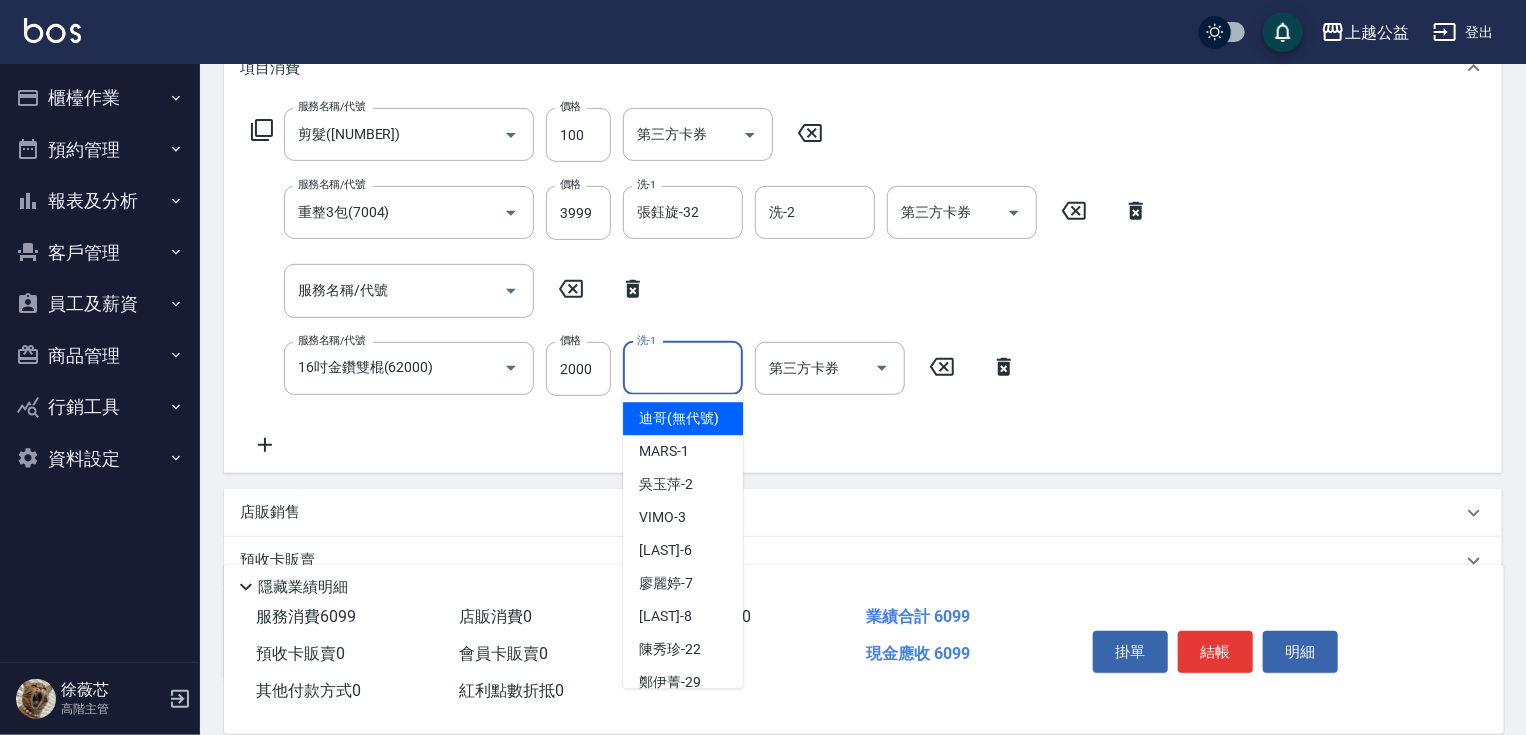 click on "洗-1" at bounding box center [683, 368] 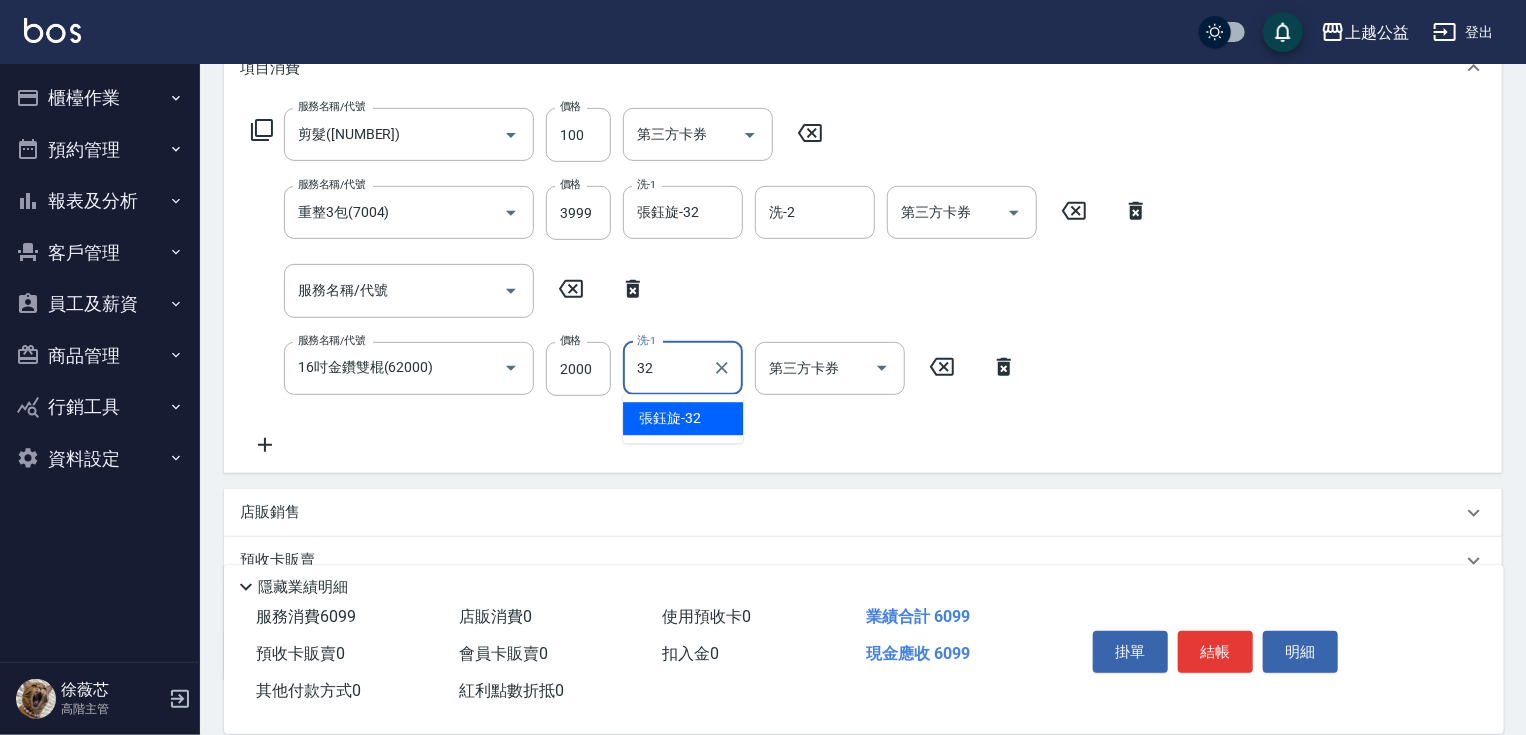 type on "張鈺旋-32" 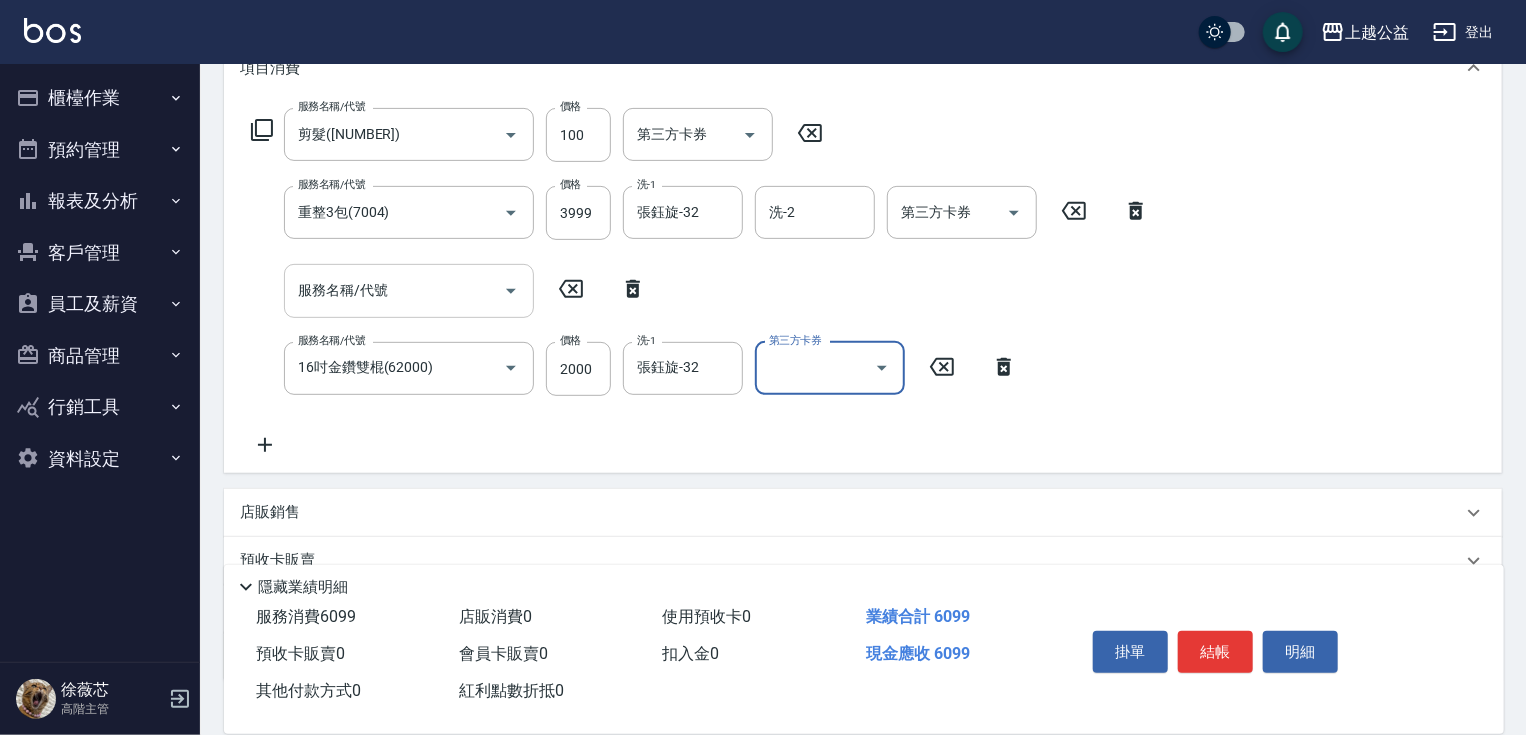 click on "服務名稱/代號" at bounding box center (394, 290) 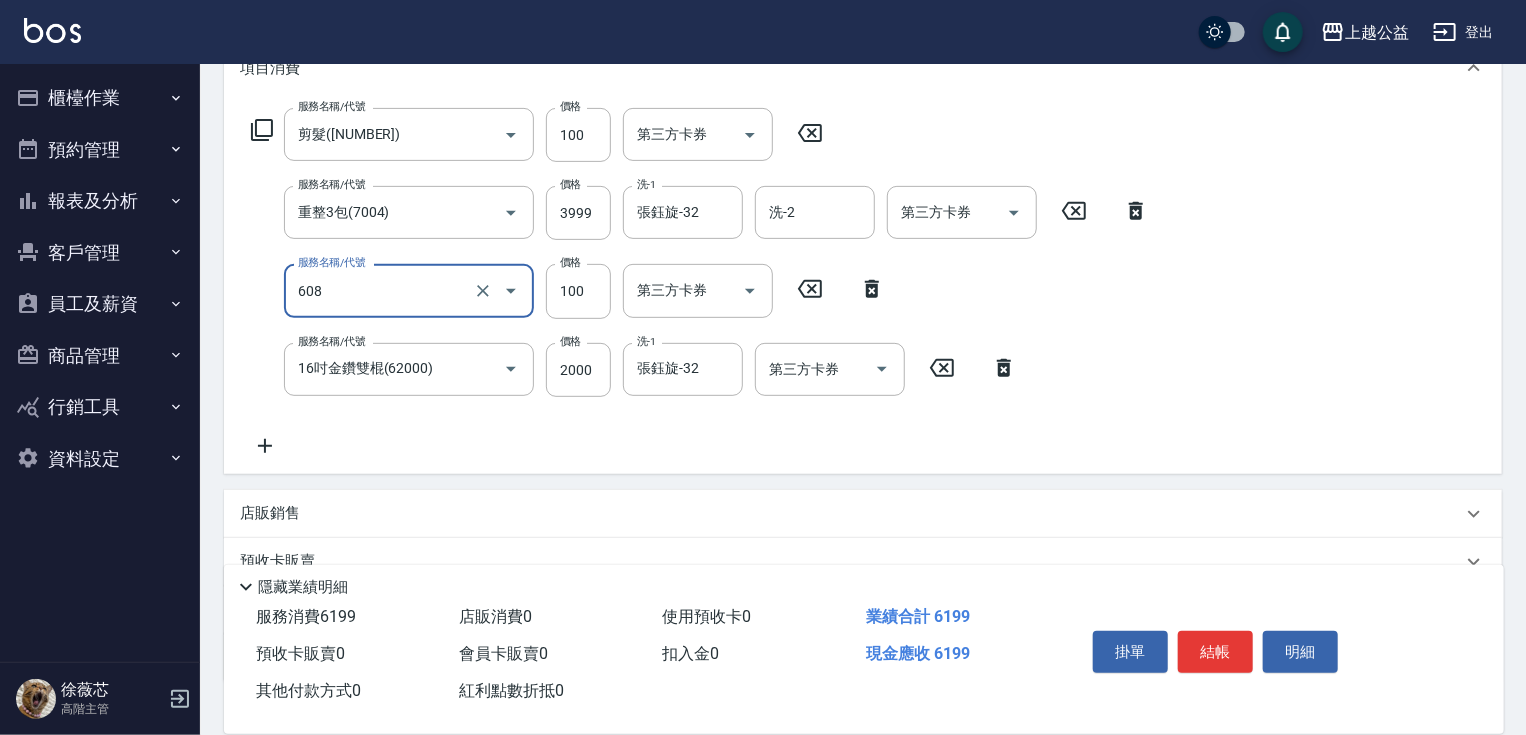 type on "精油長髮(608)" 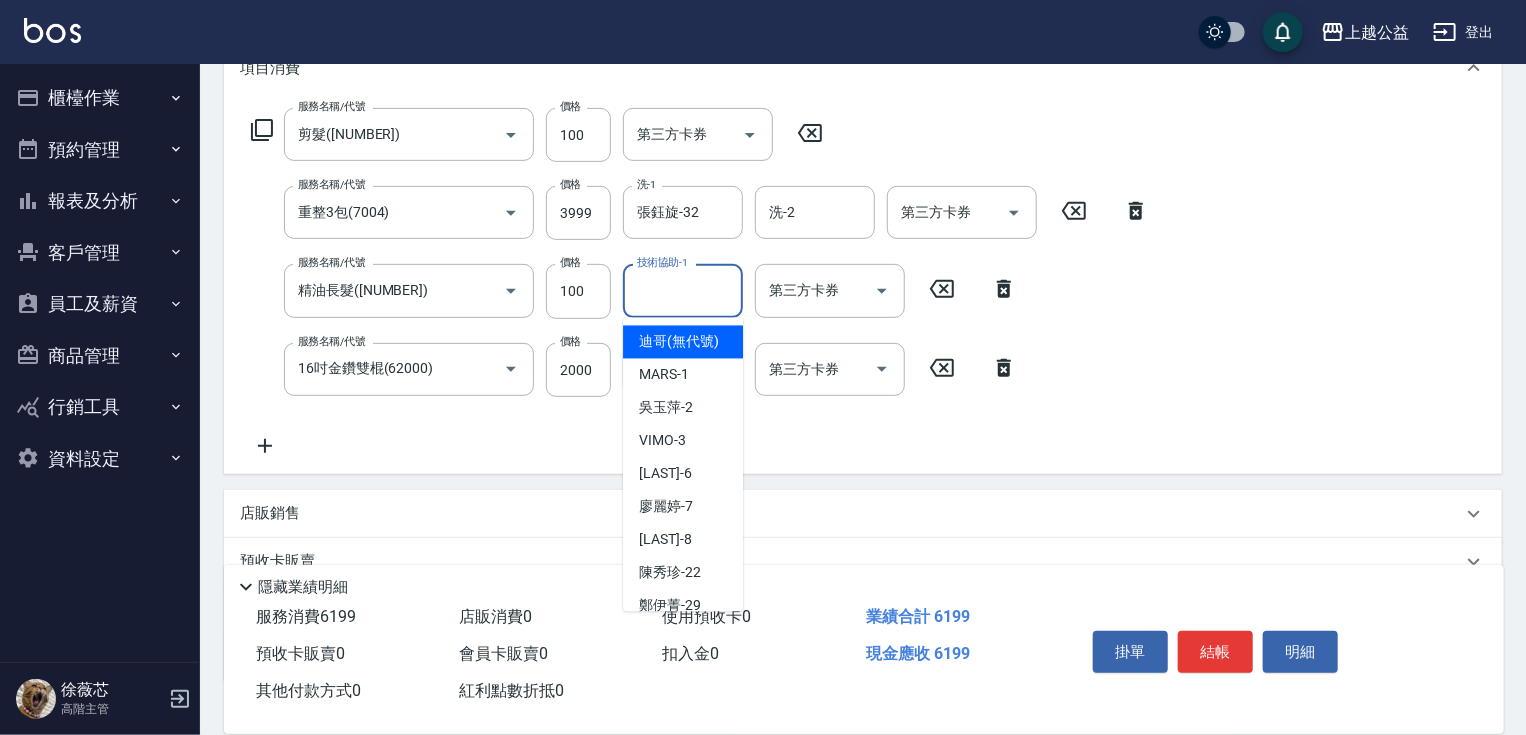 click on "技術協助-1" at bounding box center [683, 290] 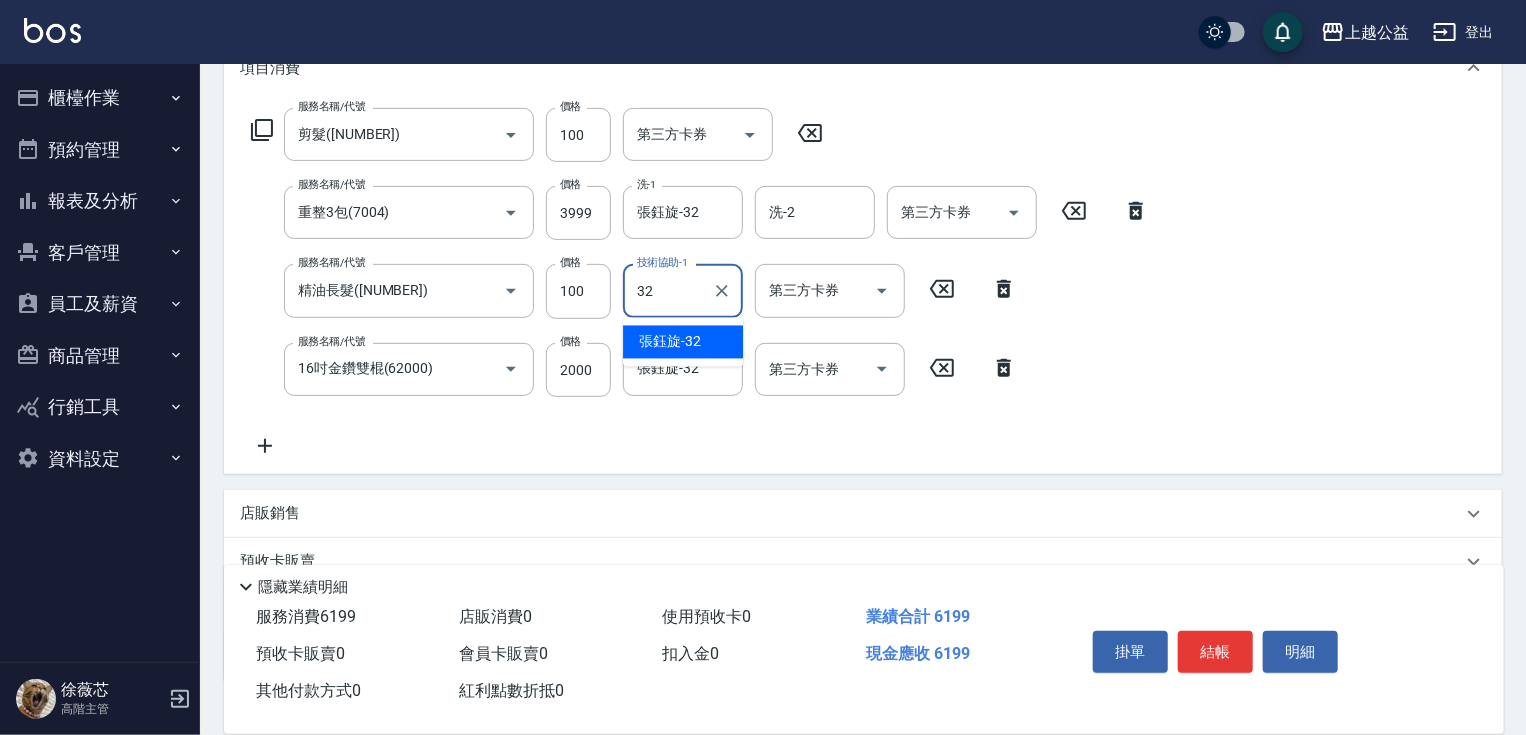 type on "張鈺旋-32" 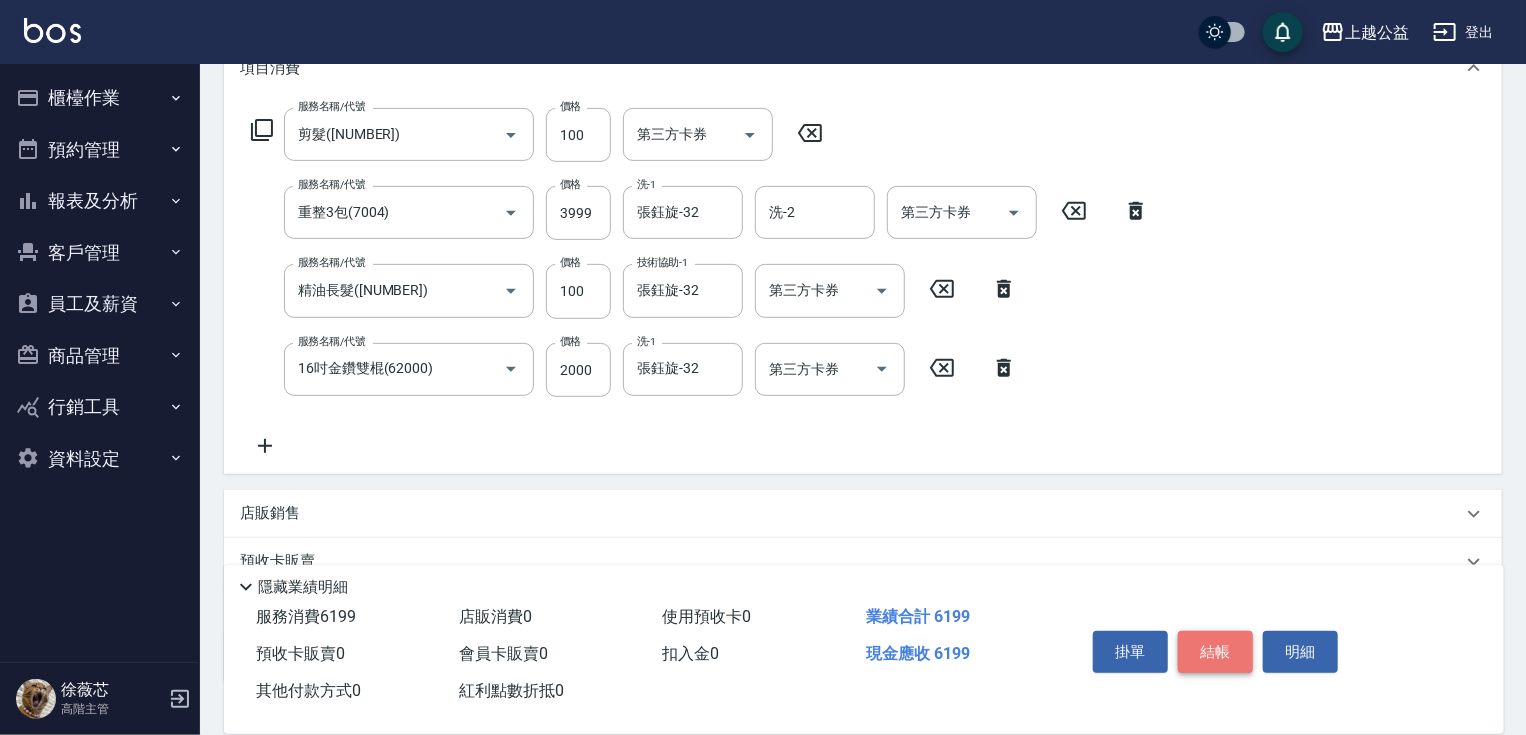 click on "結帳" at bounding box center (1215, 652) 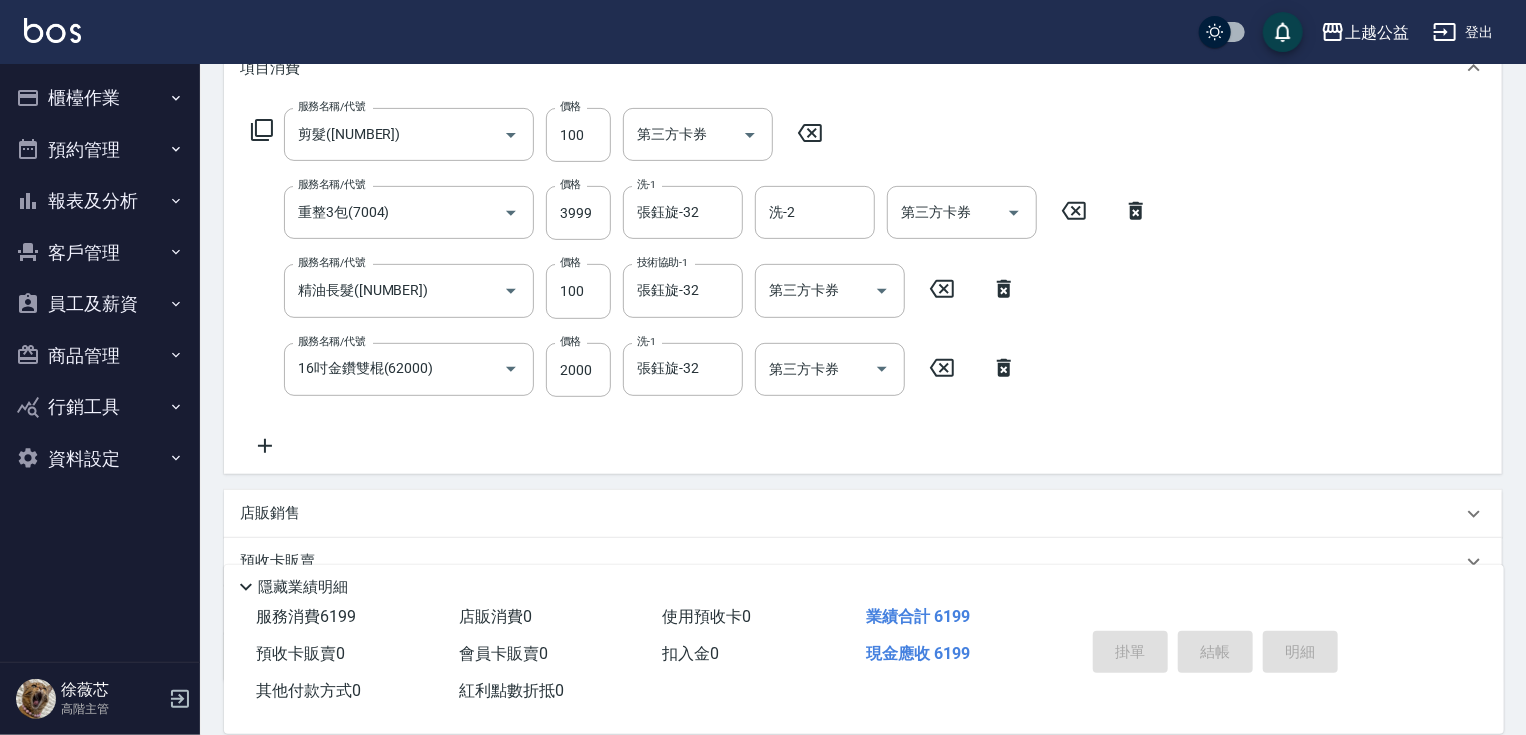 type on "2025/08/09 20:06" 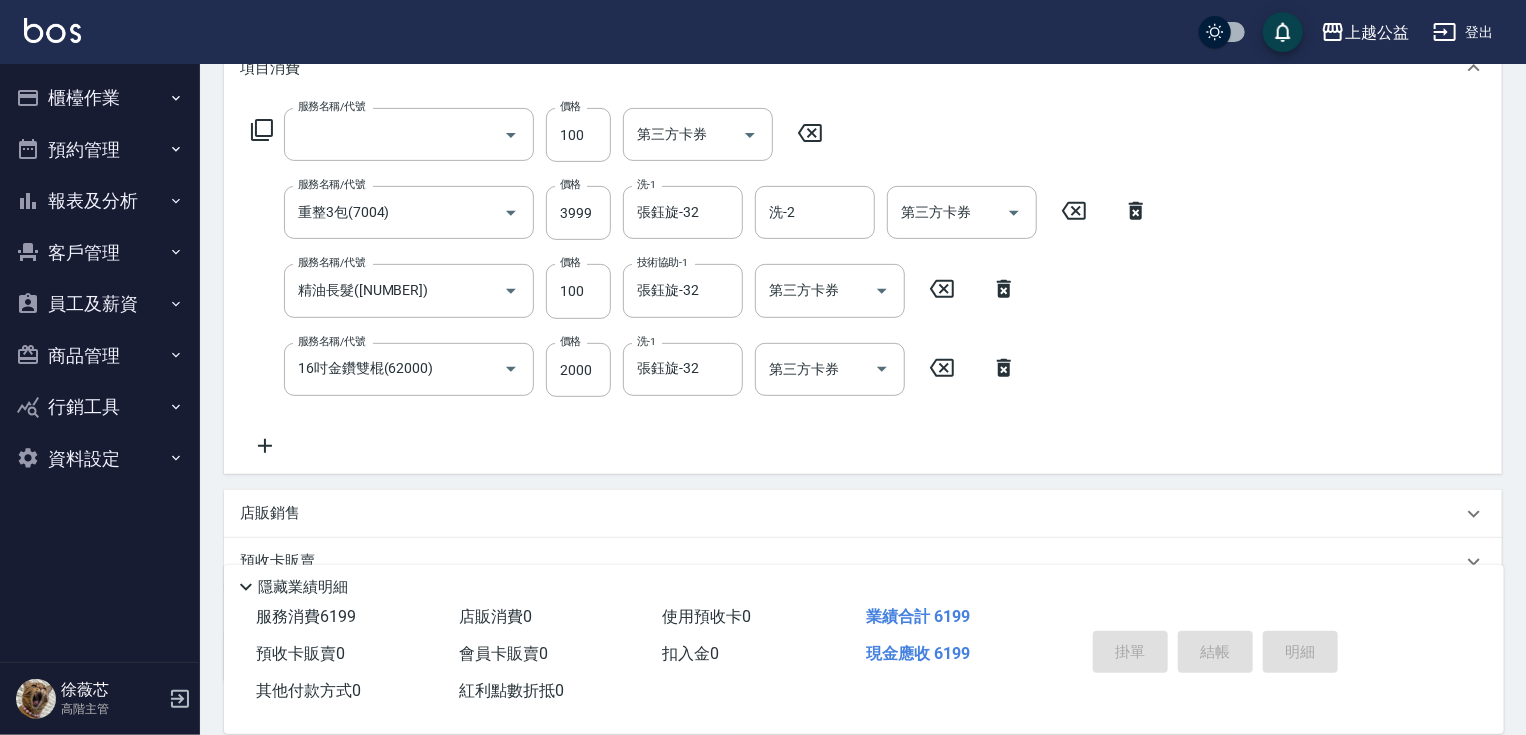 scroll, scrollTop: 192, scrollLeft: 0, axis: vertical 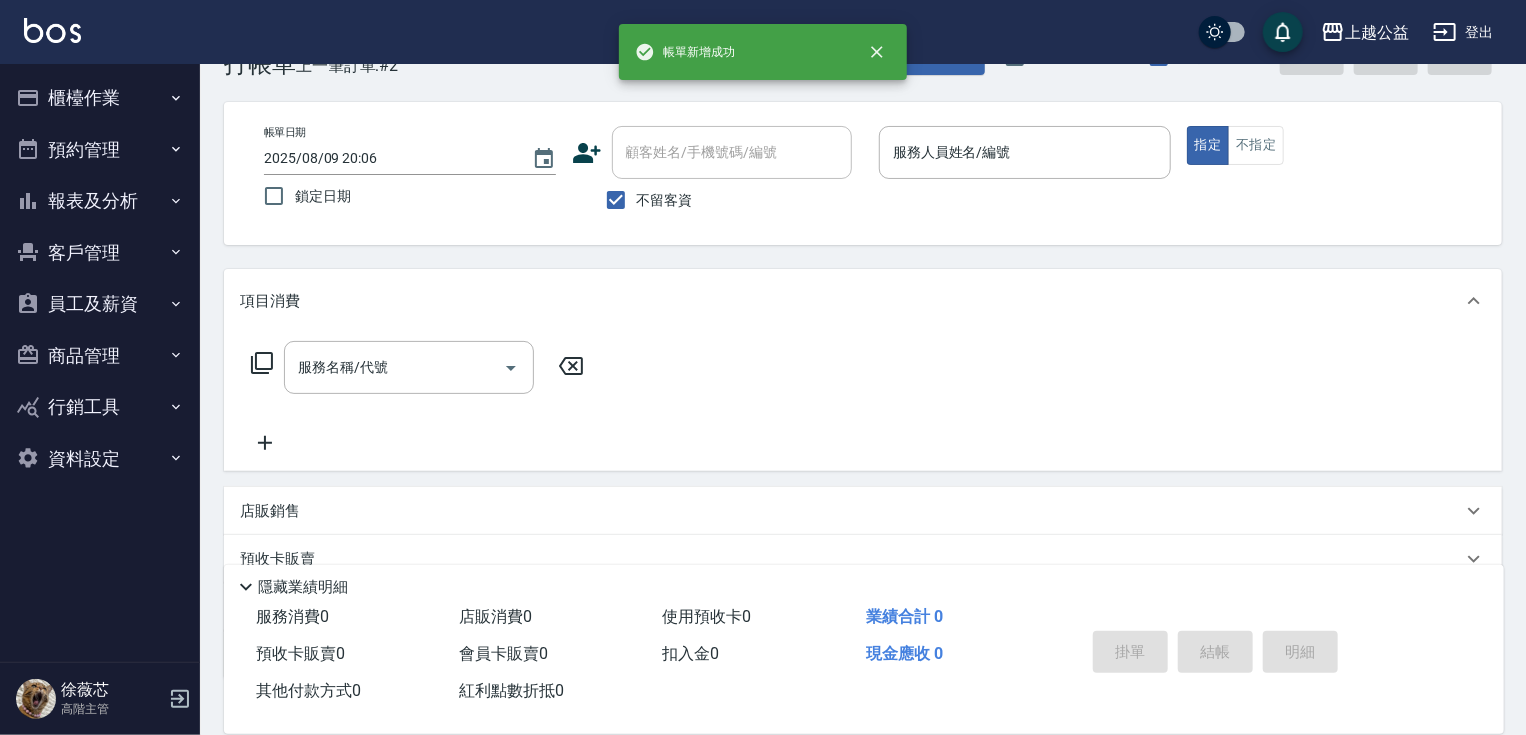 drag, startPoint x: 926, startPoint y: 455, endPoint x: 947, endPoint y: 345, distance: 111.9866 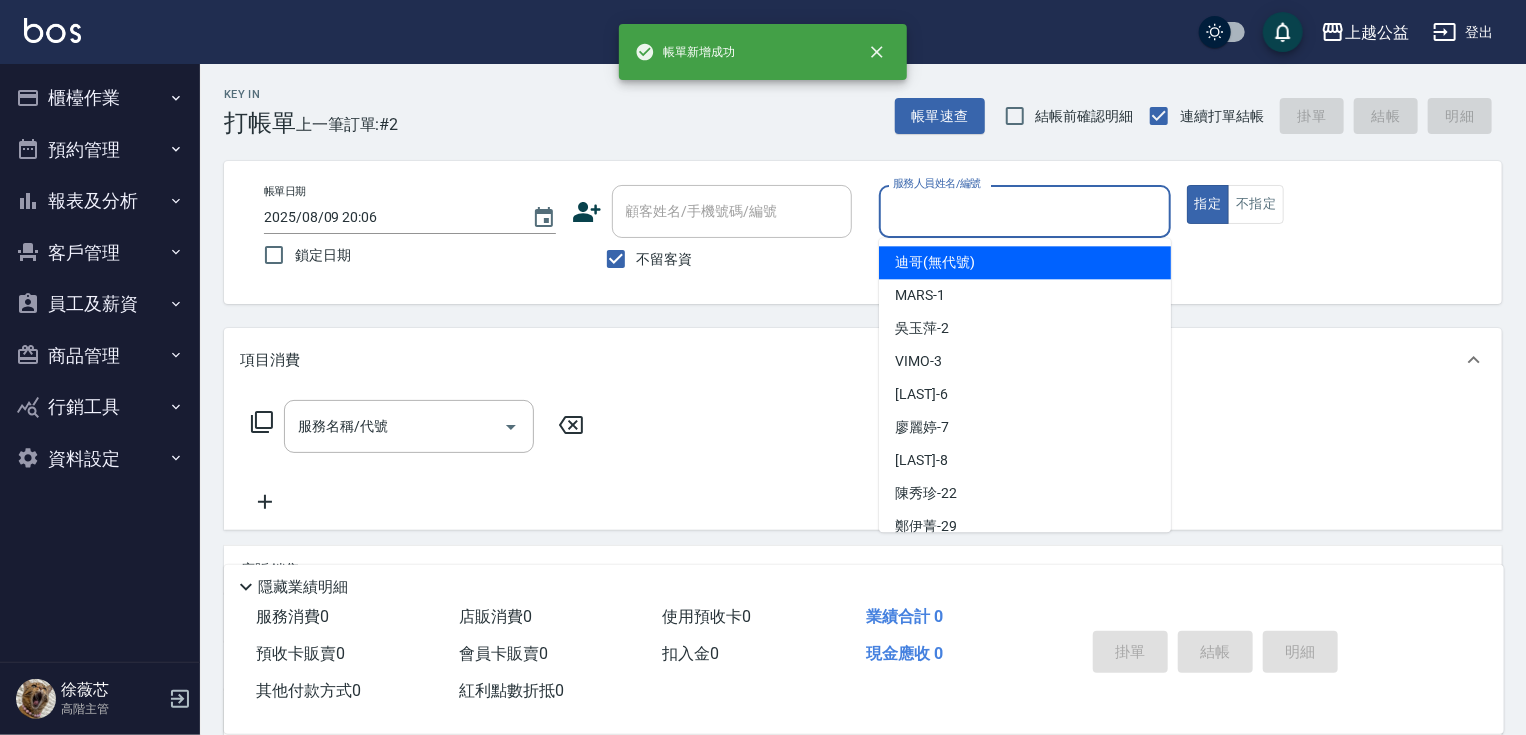 click on "服務人員姓名/編號" at bounding box center [1025, 211] 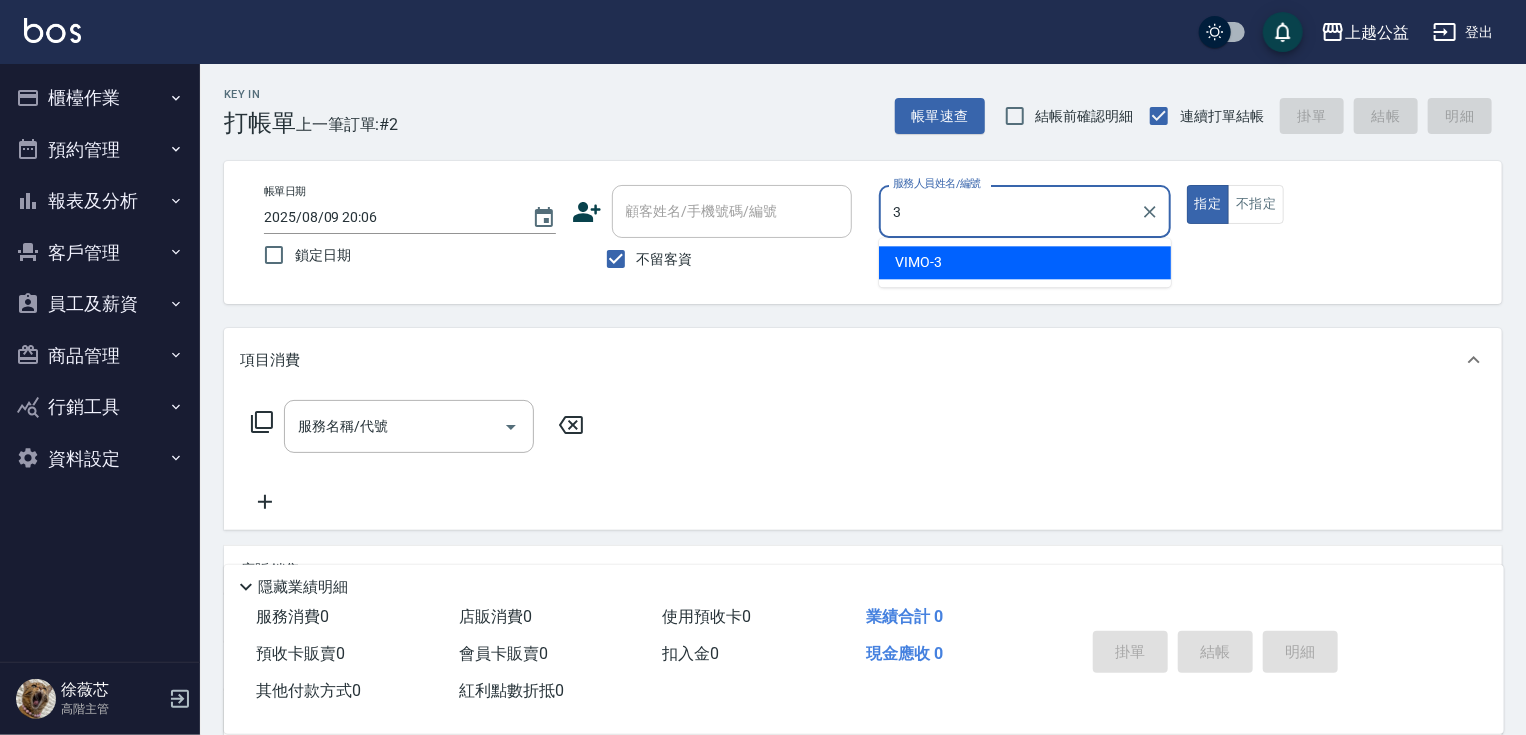 type on "VIMO-3" 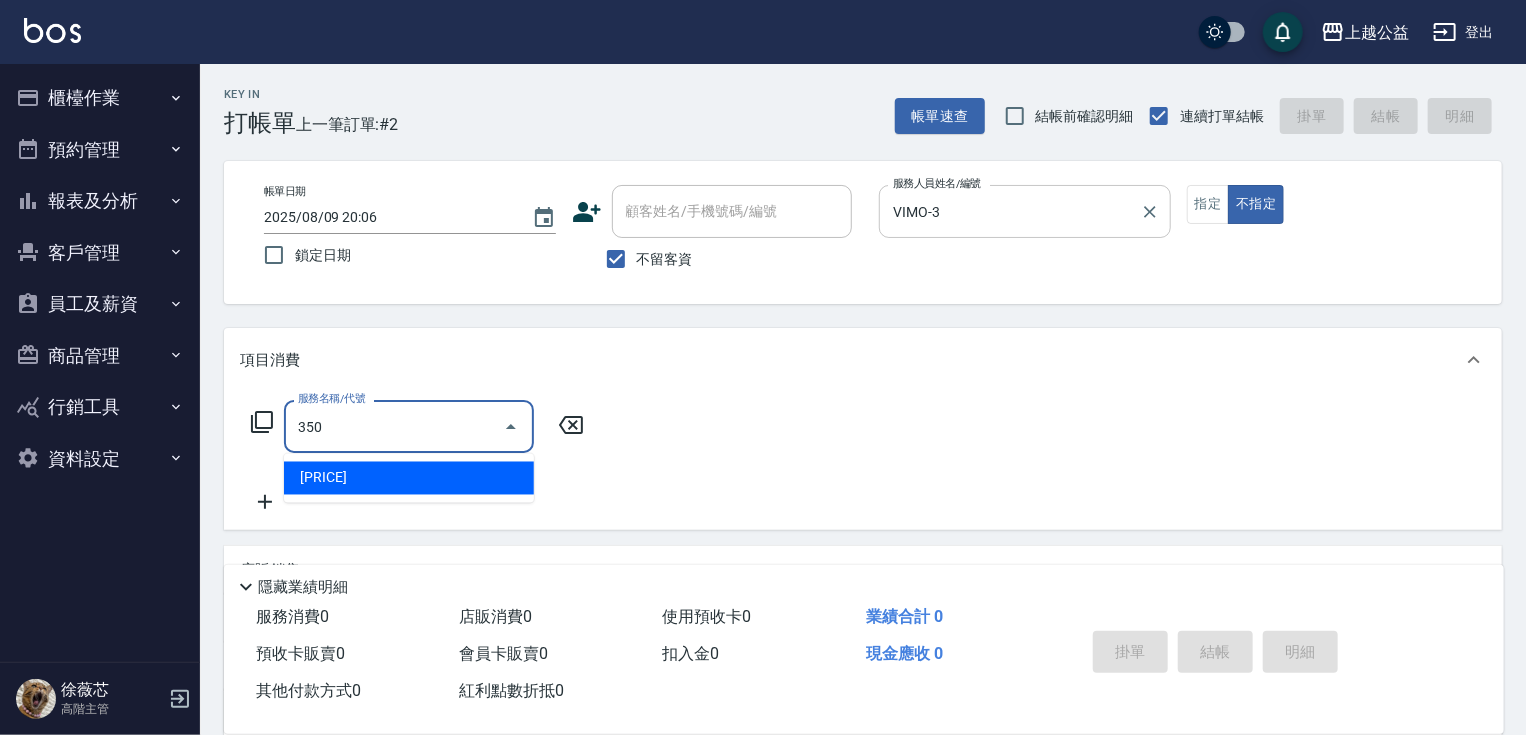 type on "一般洗剪(350)" 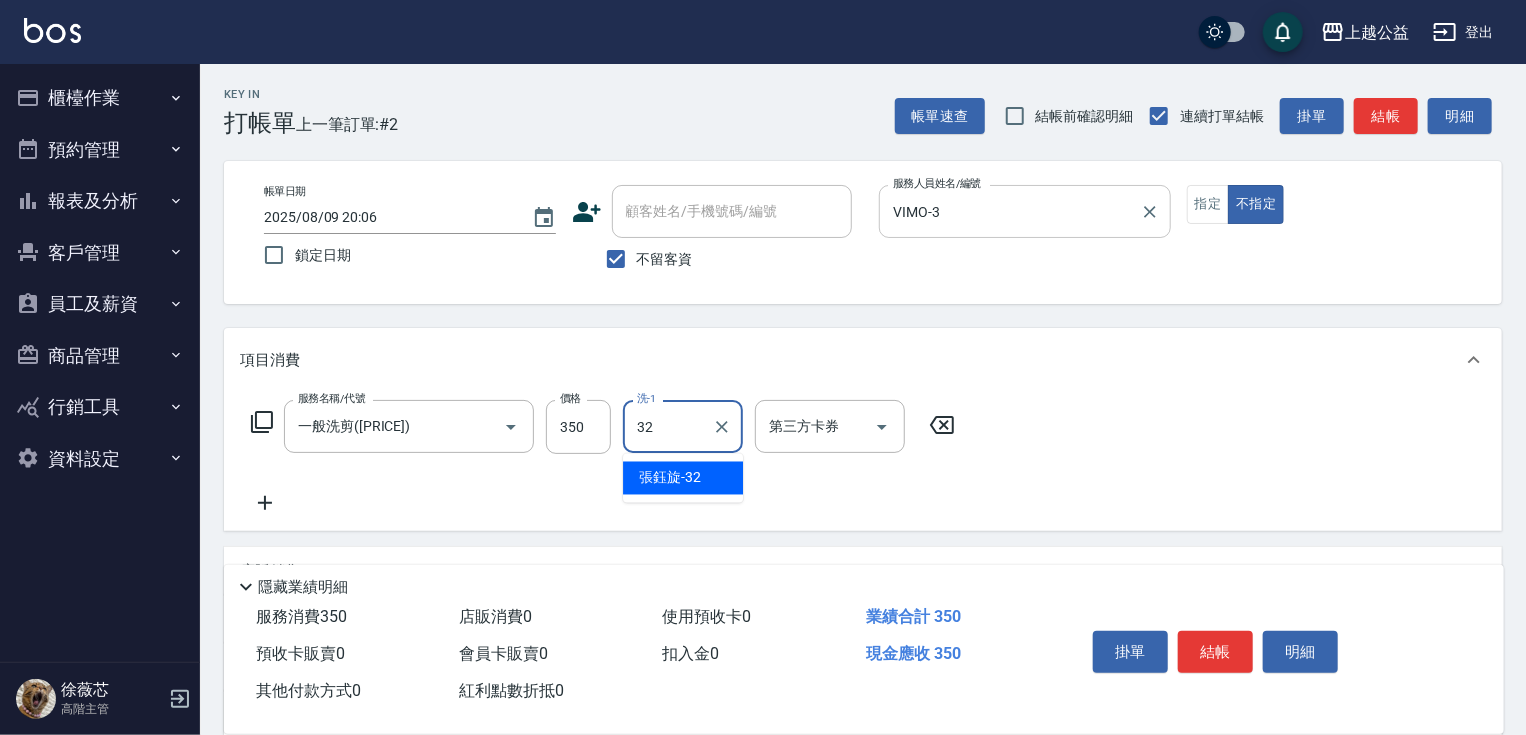 type on "張鈺旋-32" 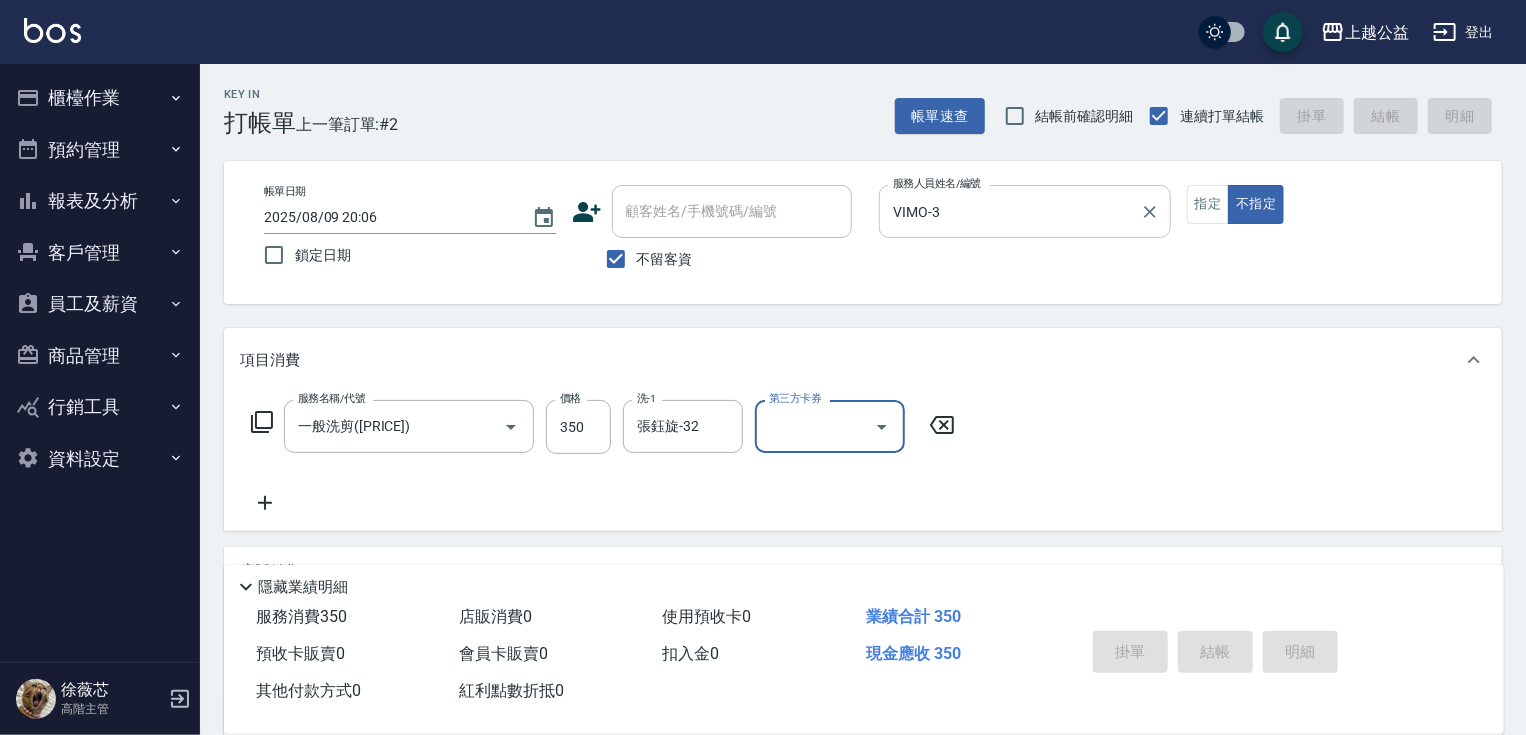 type 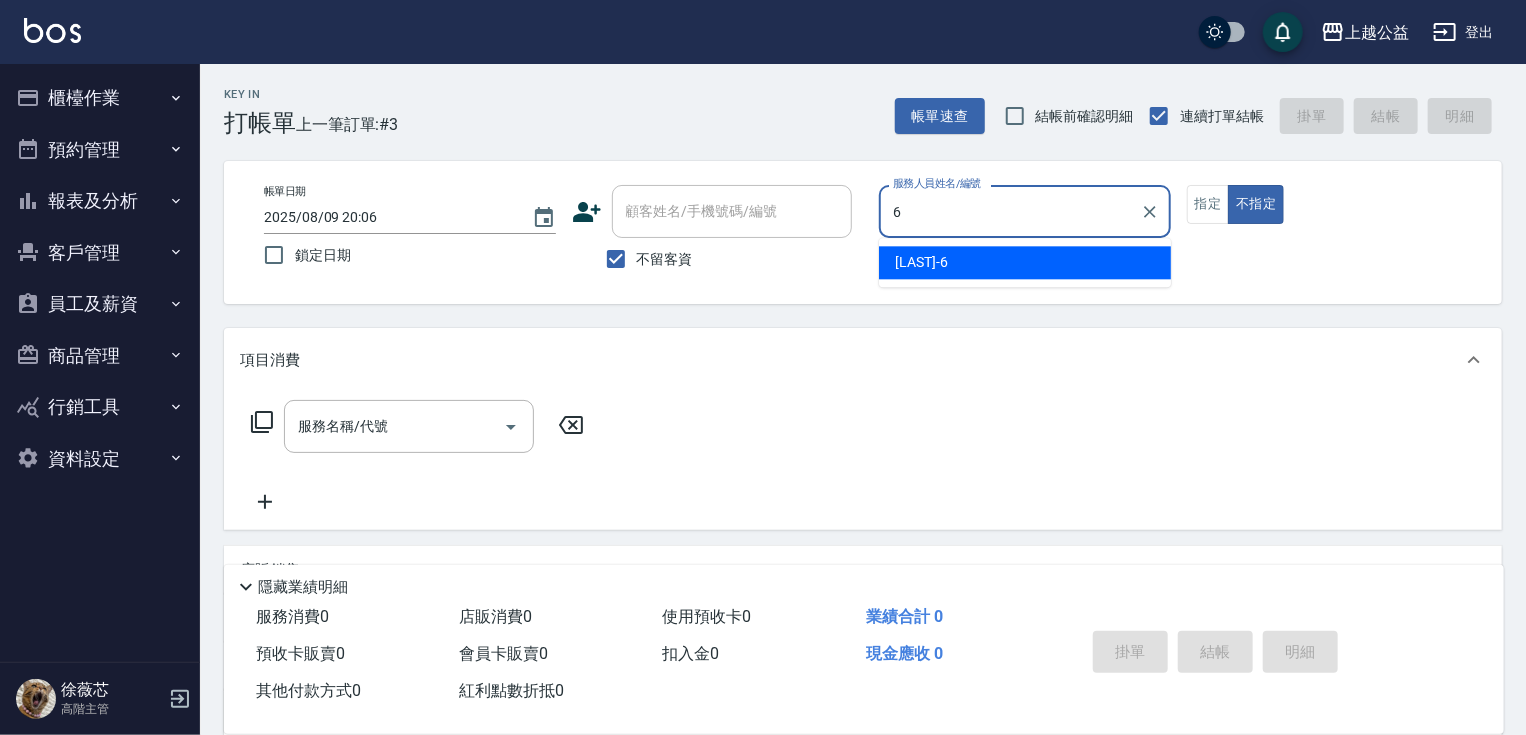 type on "張卉雯-6" 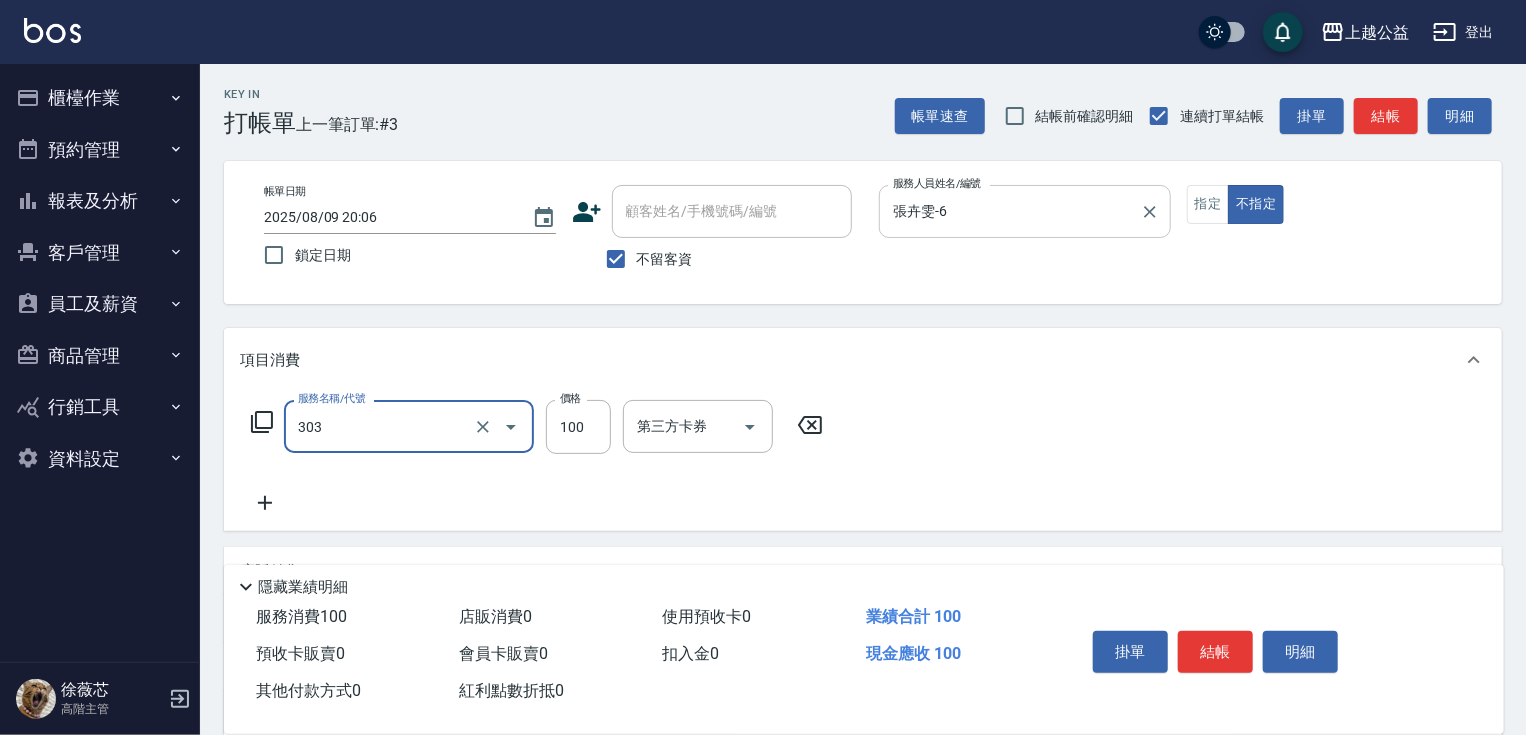 type on "剪髮(303)" 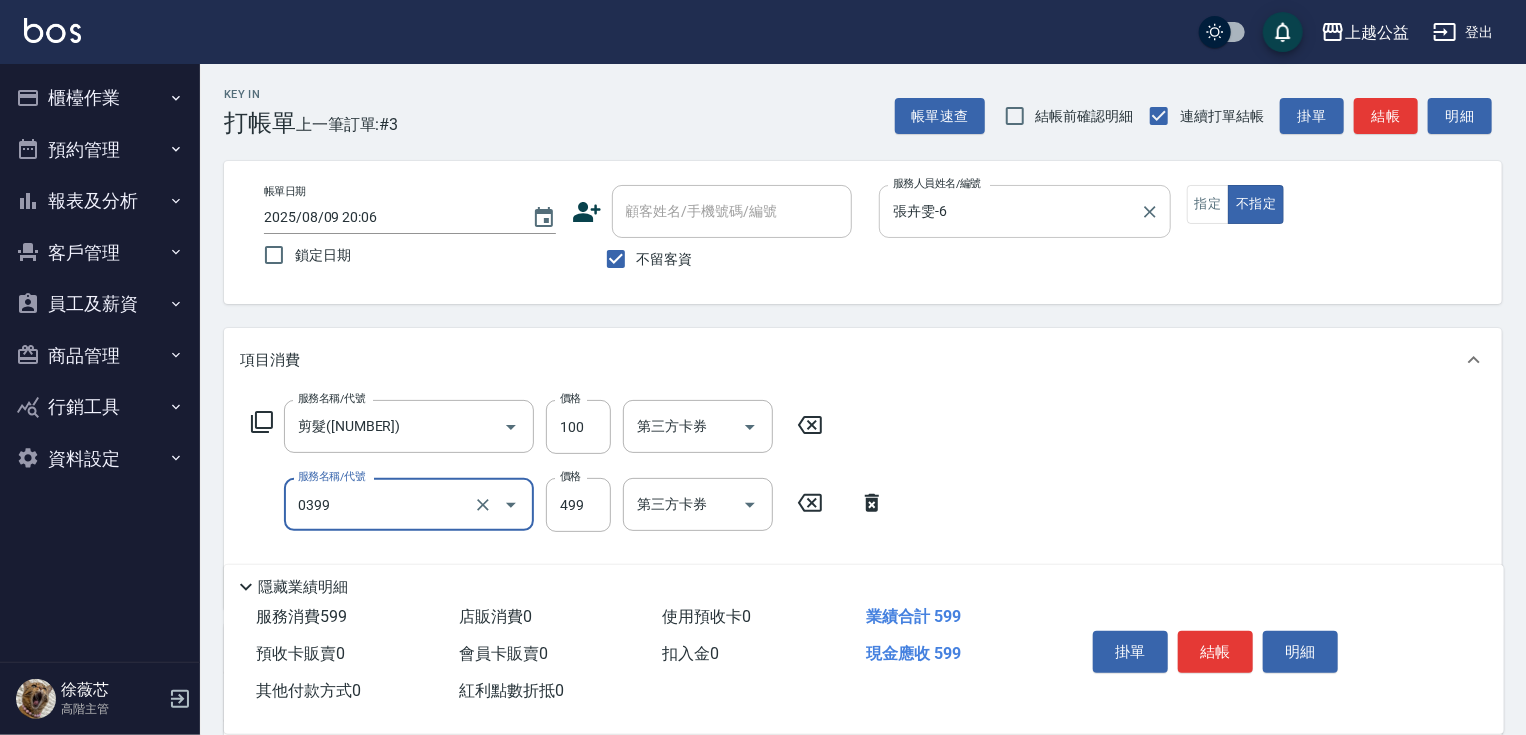 type on "海鹽SPA洗(0399)" 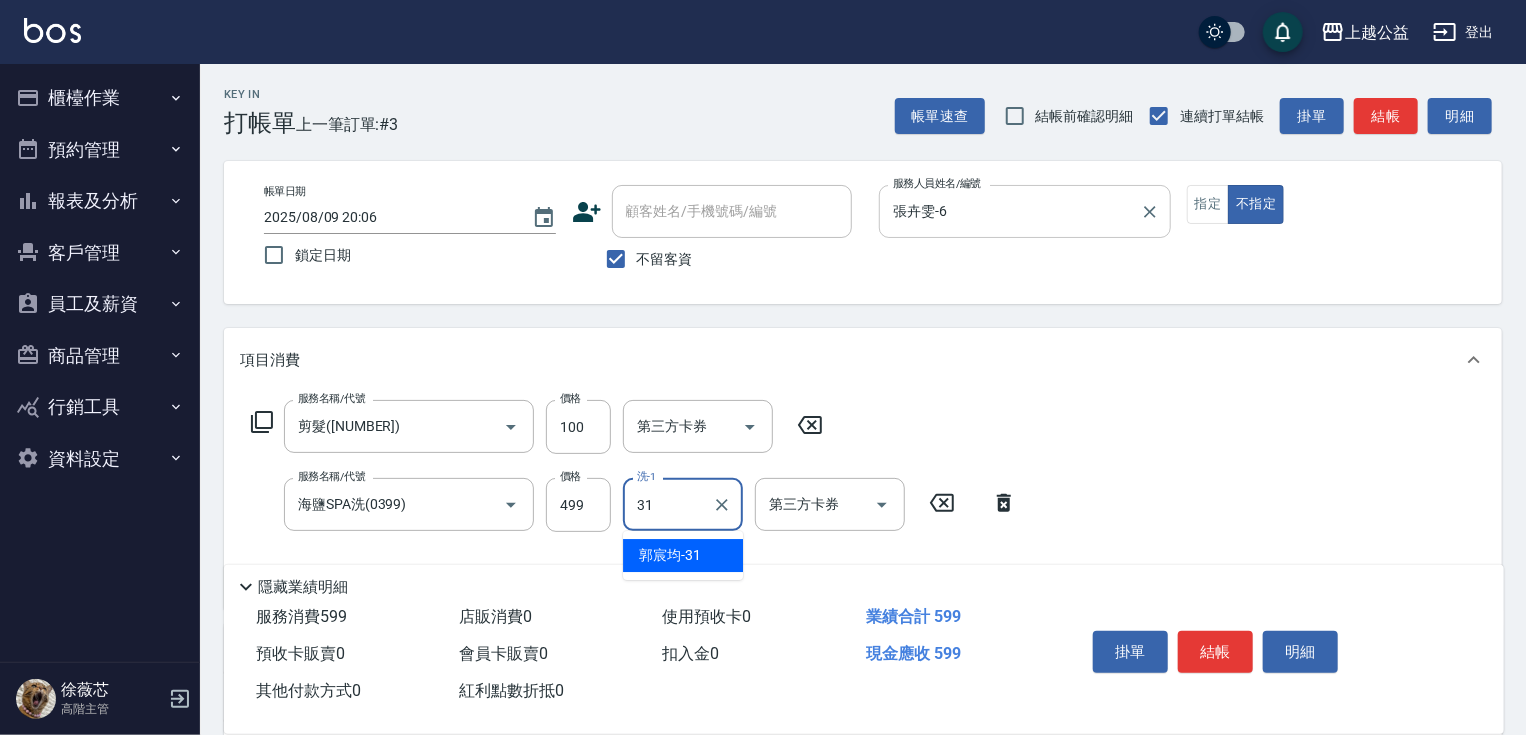 type on "郭宸均-31" 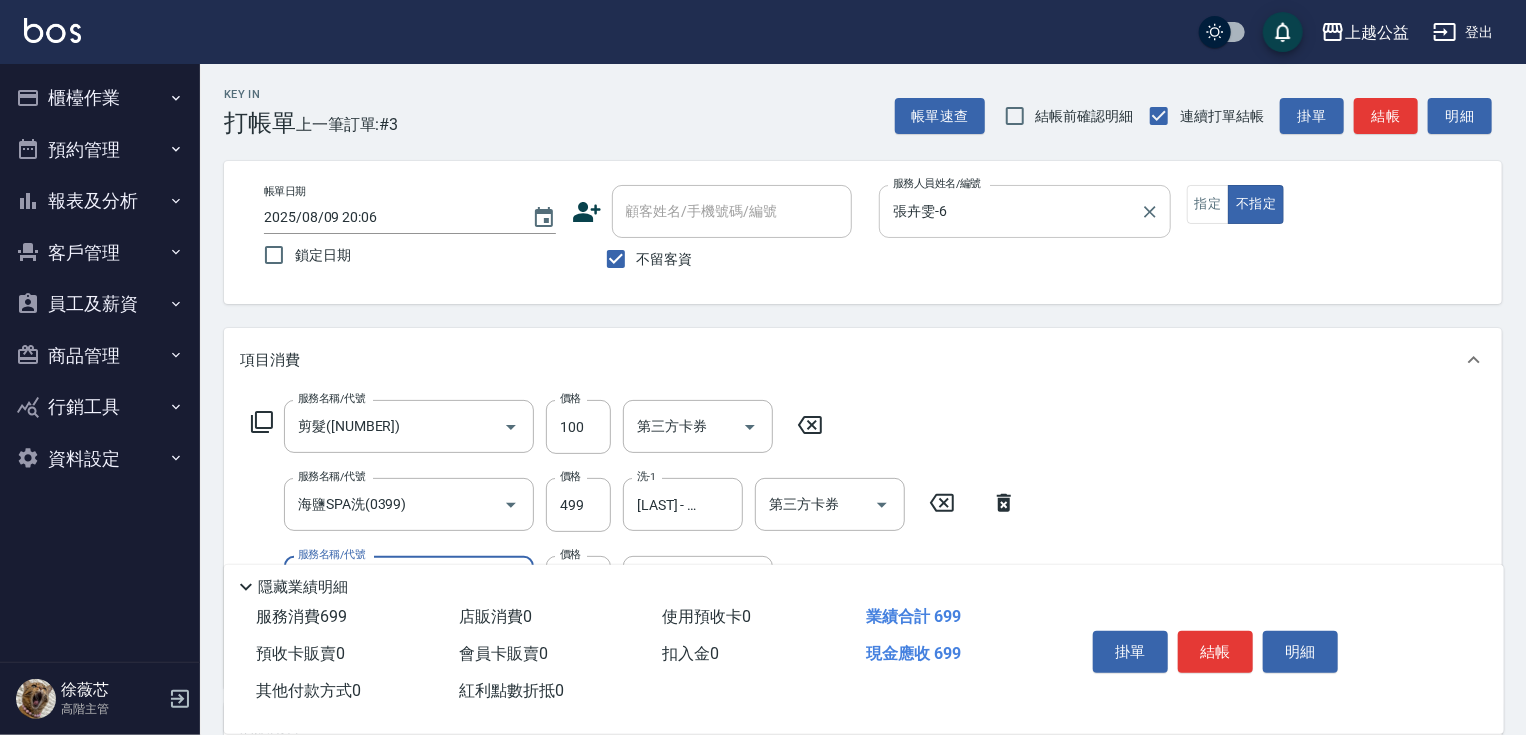 type on "造型2(612)" 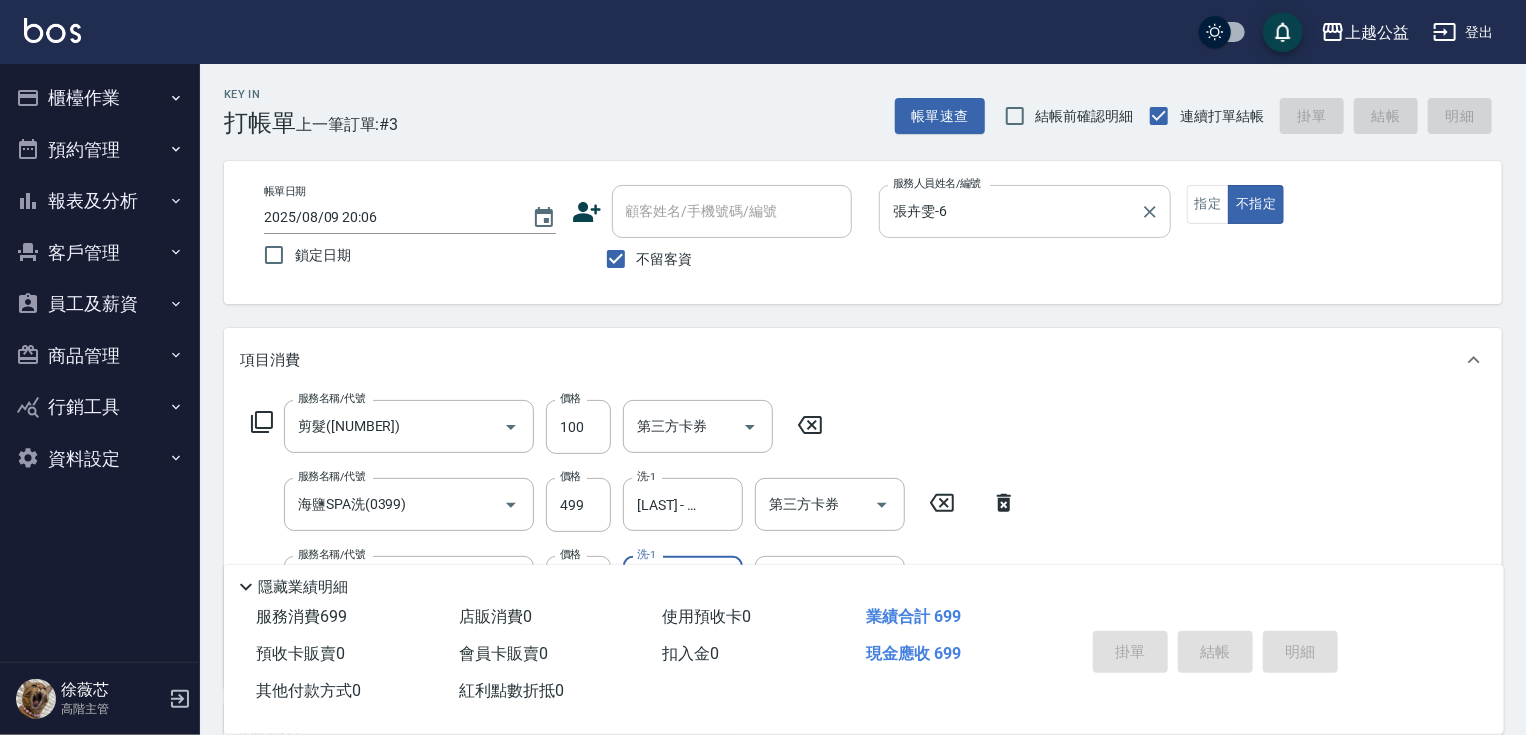 type 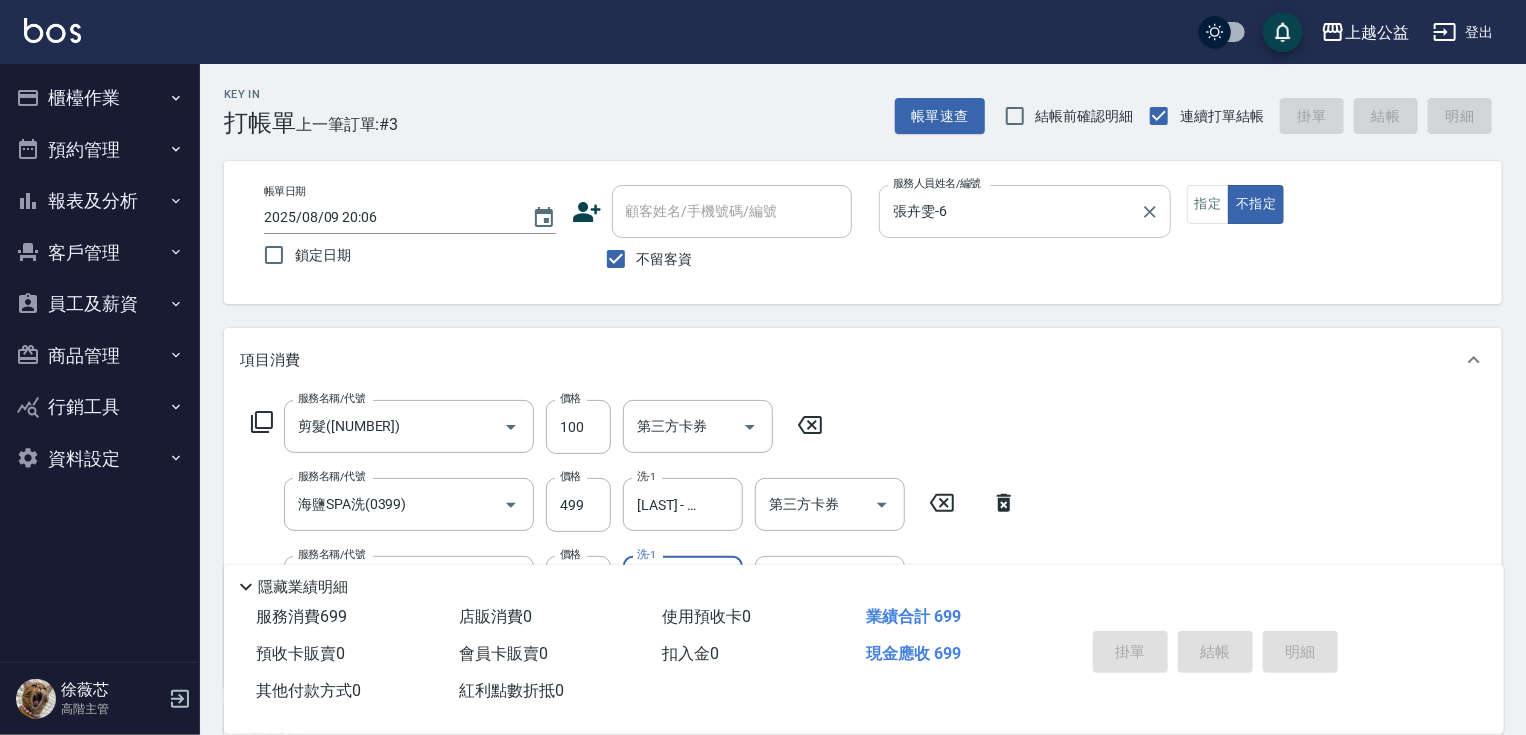 type 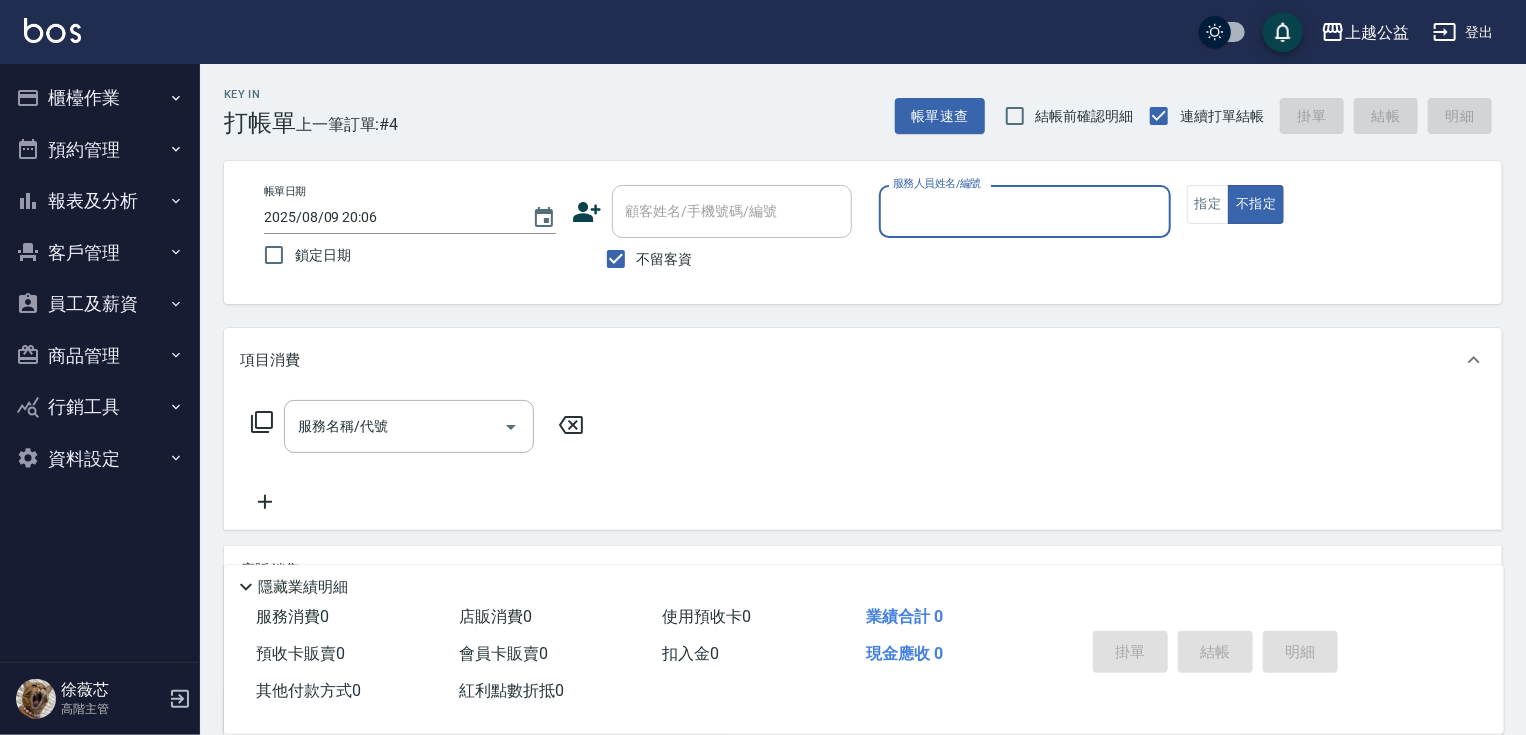 click on "不留客資" at bounding box center [665, 259] 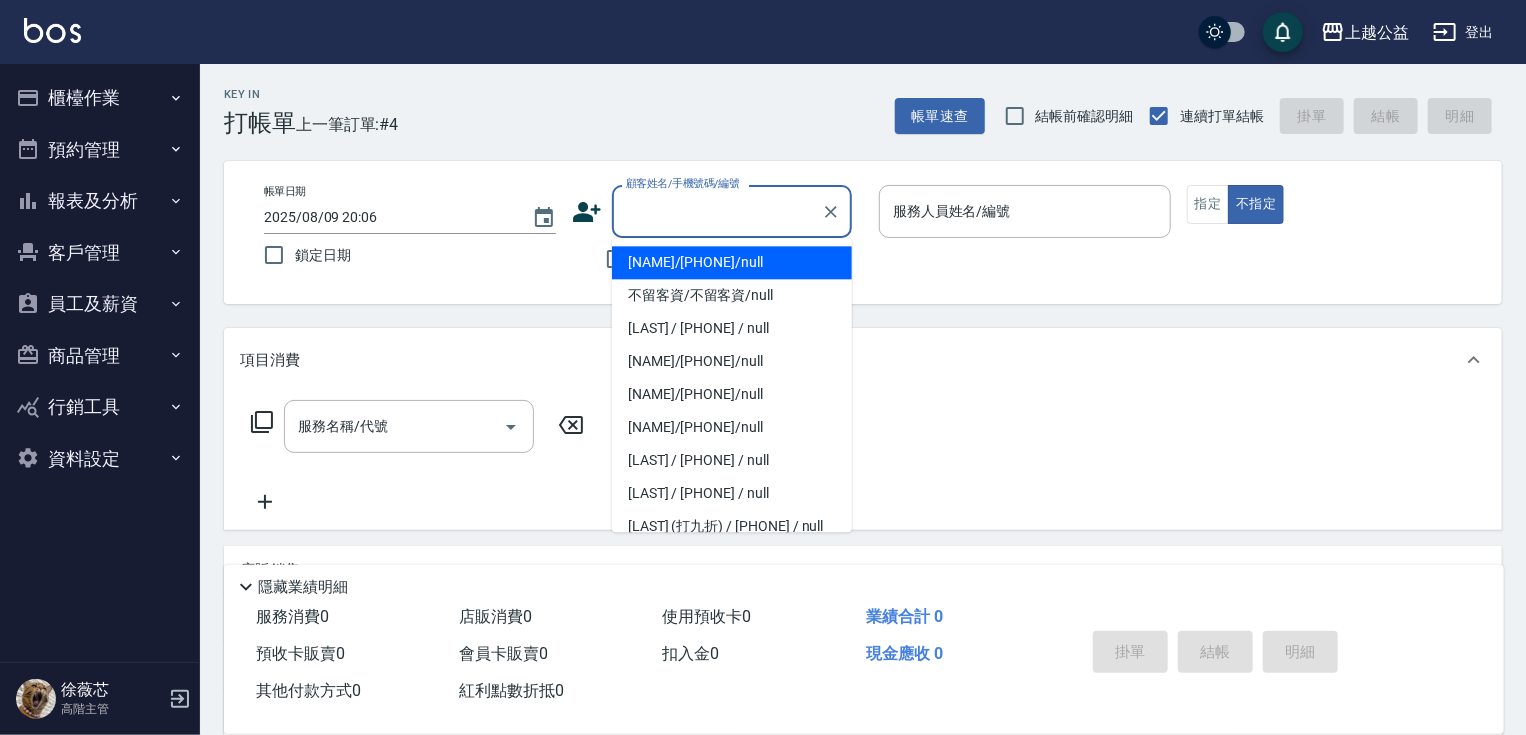 click on "顧客姓名/手機號碼/編號 顧客姓名/手機號碼/編號" at bounding box center [732, 211] 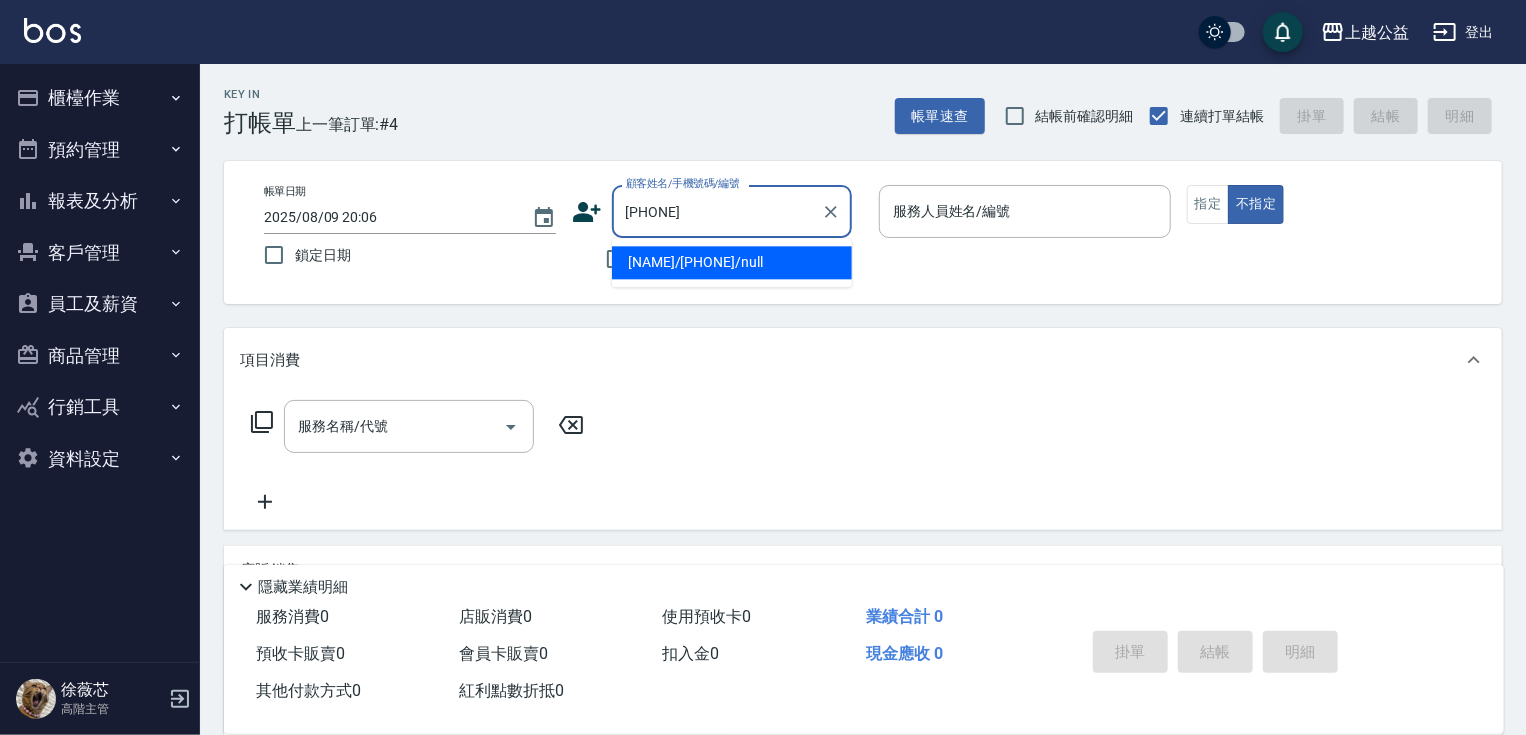 type on "許純鳳/0922113923/null" 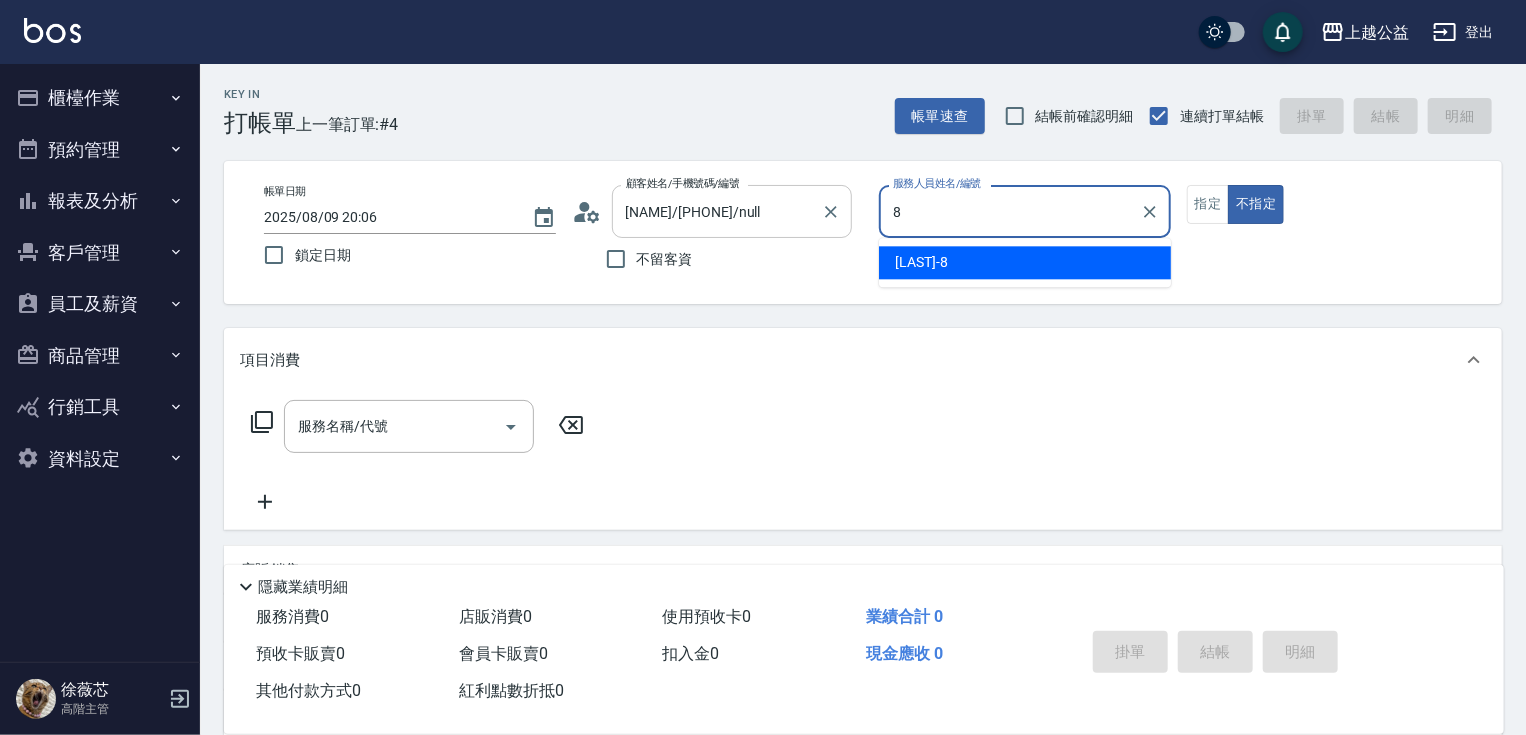 type on "鄒欣妤-8" 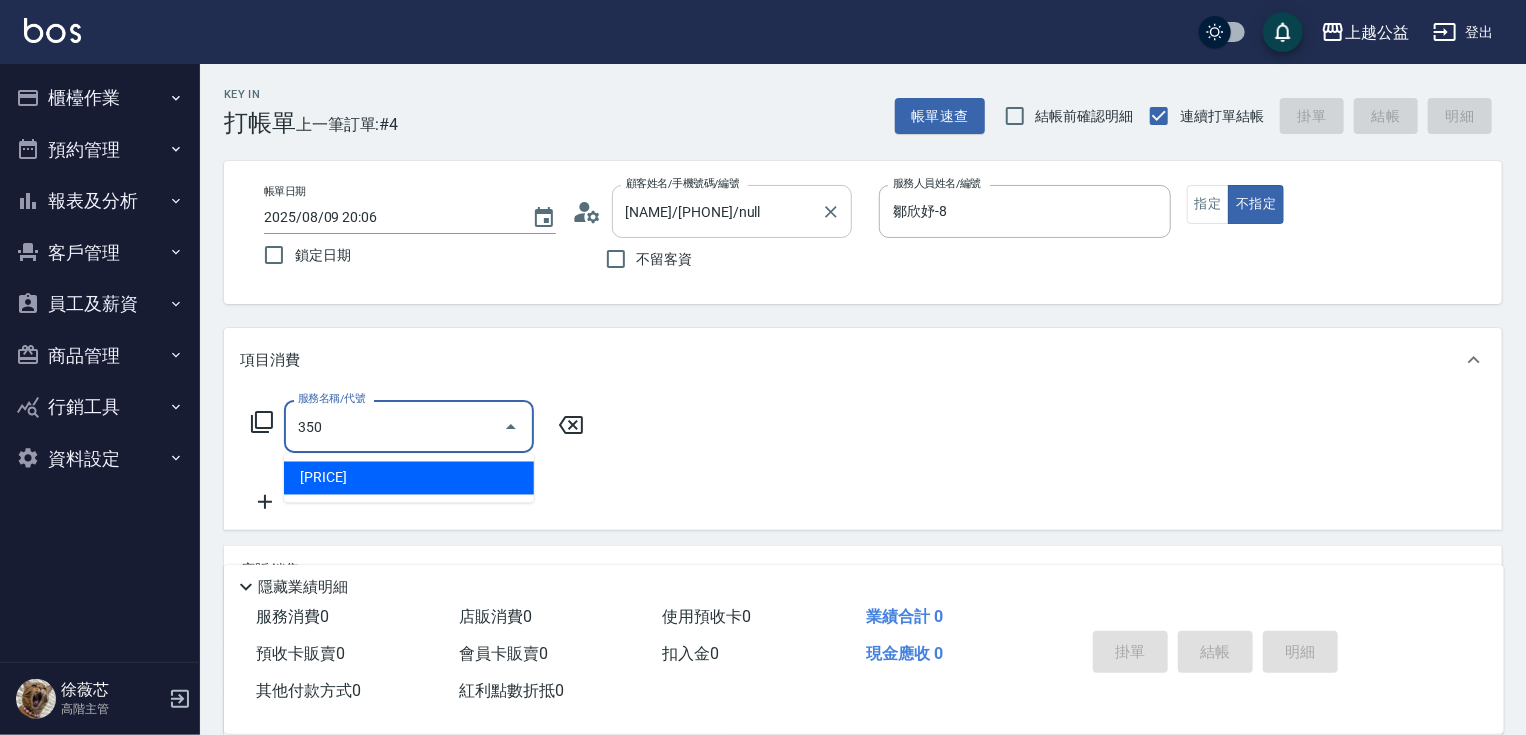 type on "一般洗剪(350)" 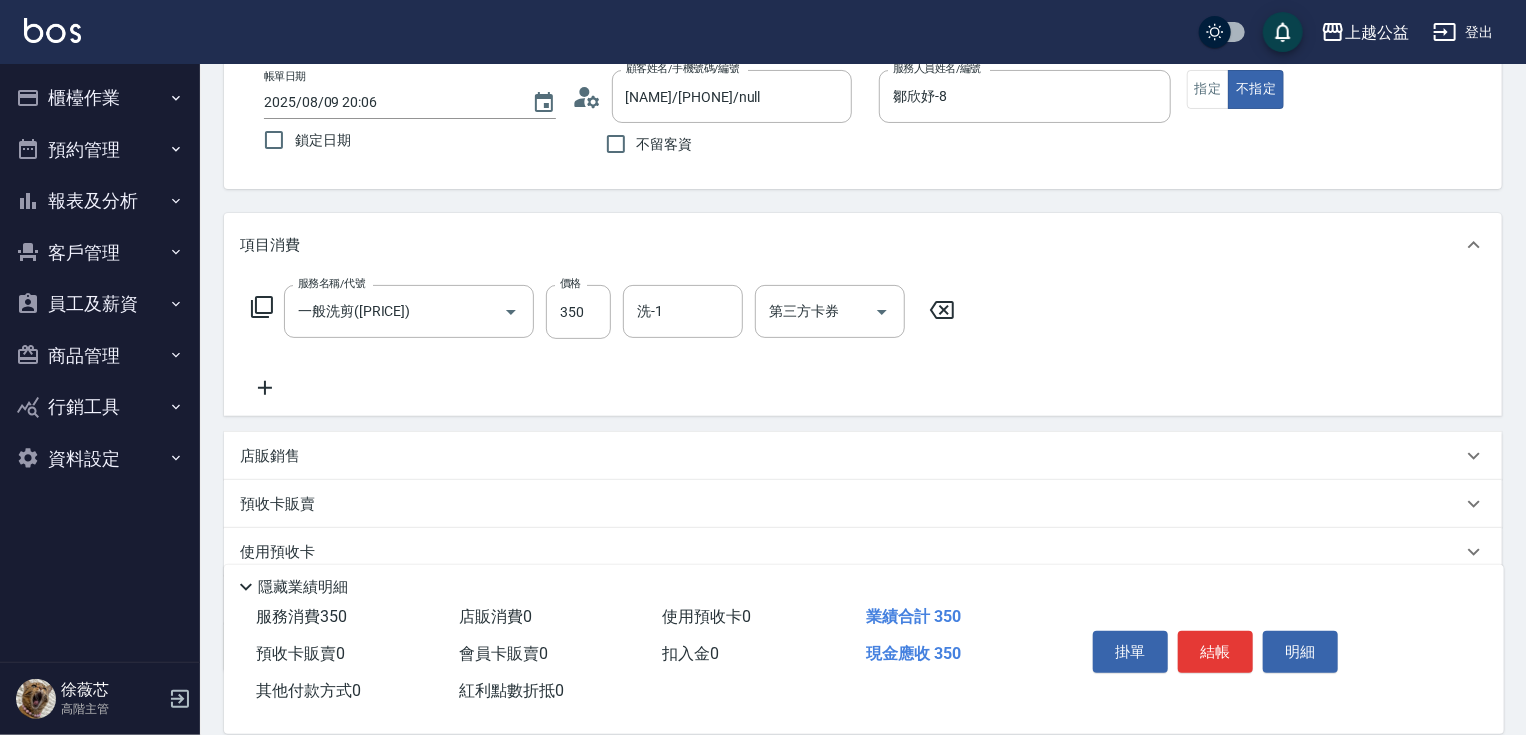 drag, startPoint x: 723, startPoint y: 344, endPoint x: 793, endPoint y: 386, distance: 81.63332 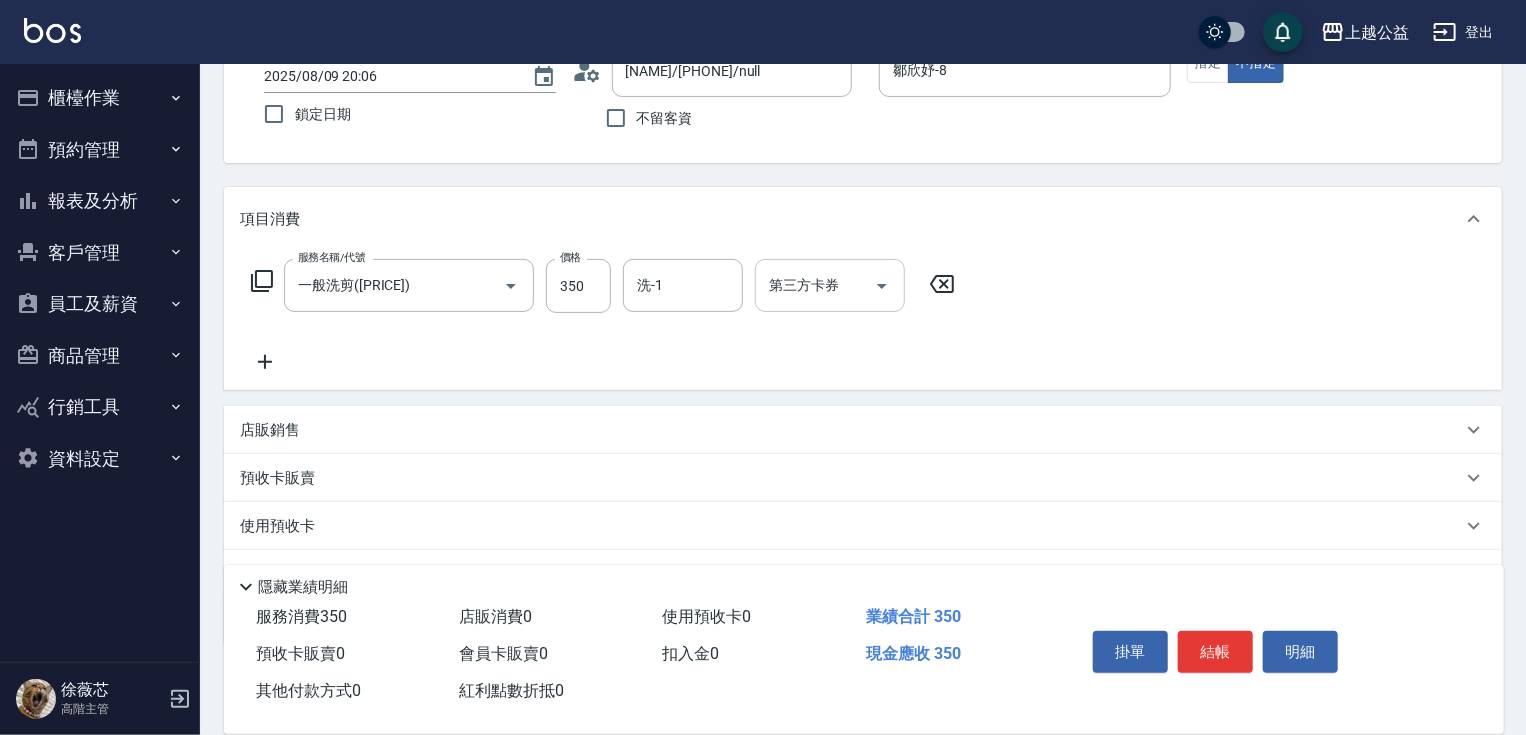 click on "第三方卡券 第三方卡券" at bounding box center (830, 285) 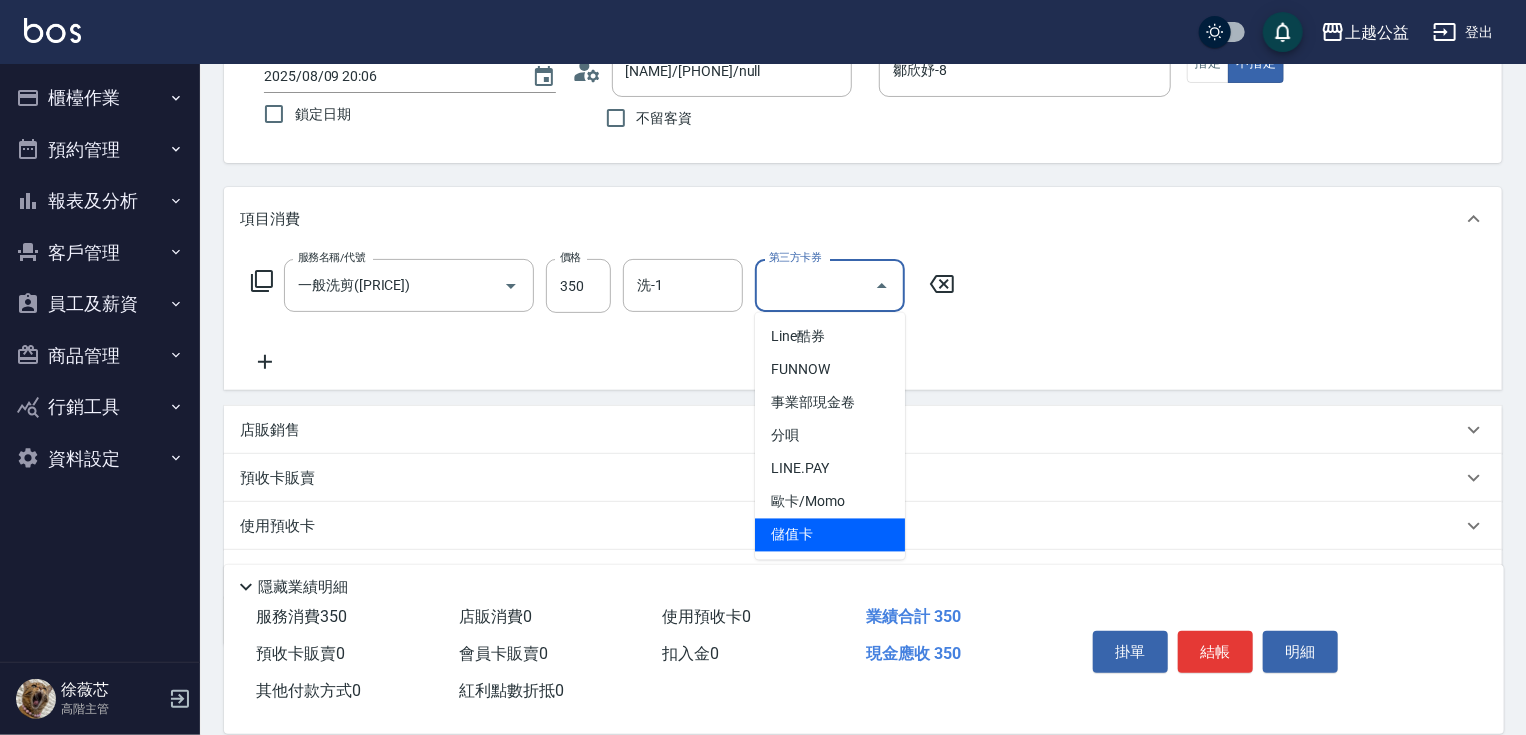 click on "儲值卡" at bounding box center [830, 535] 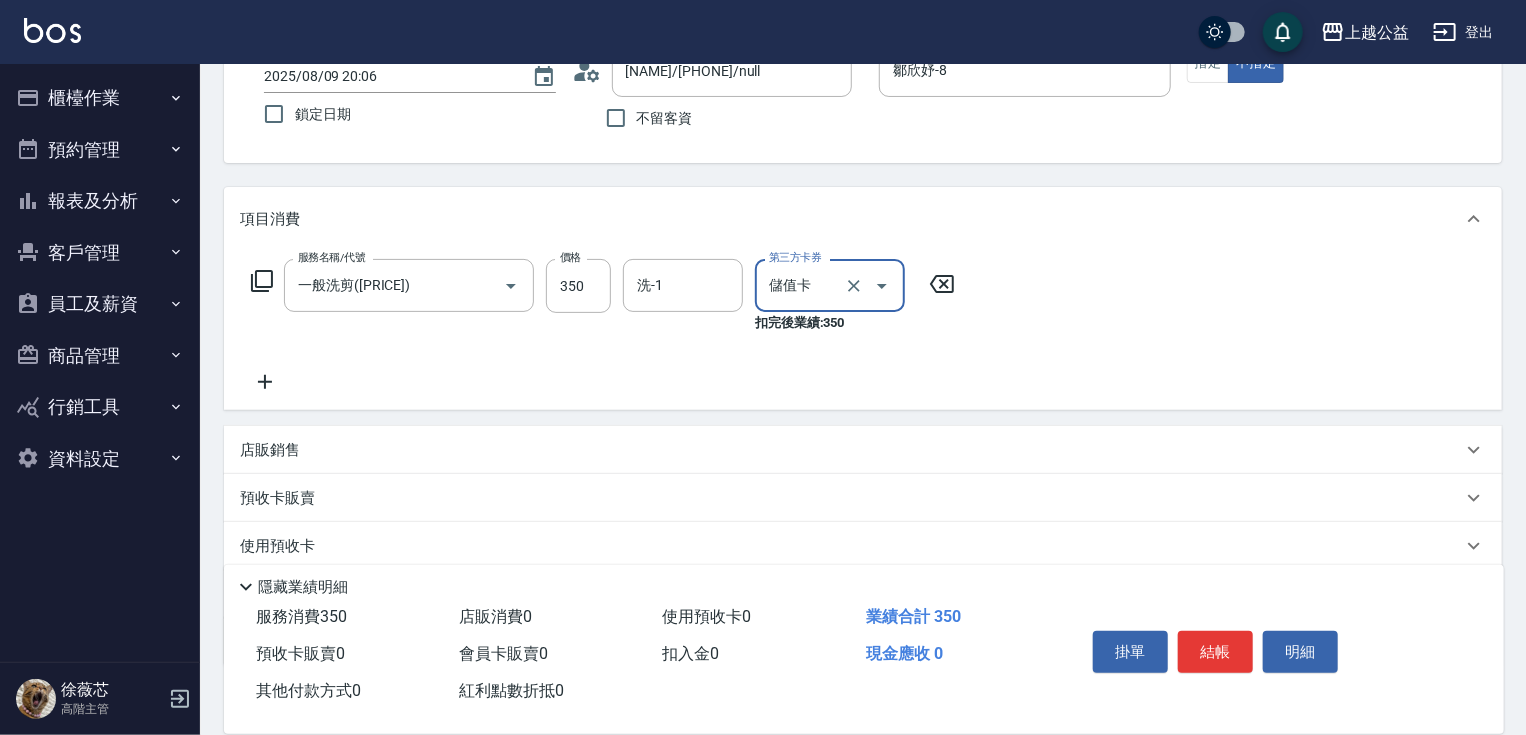 type on "儲值卡" 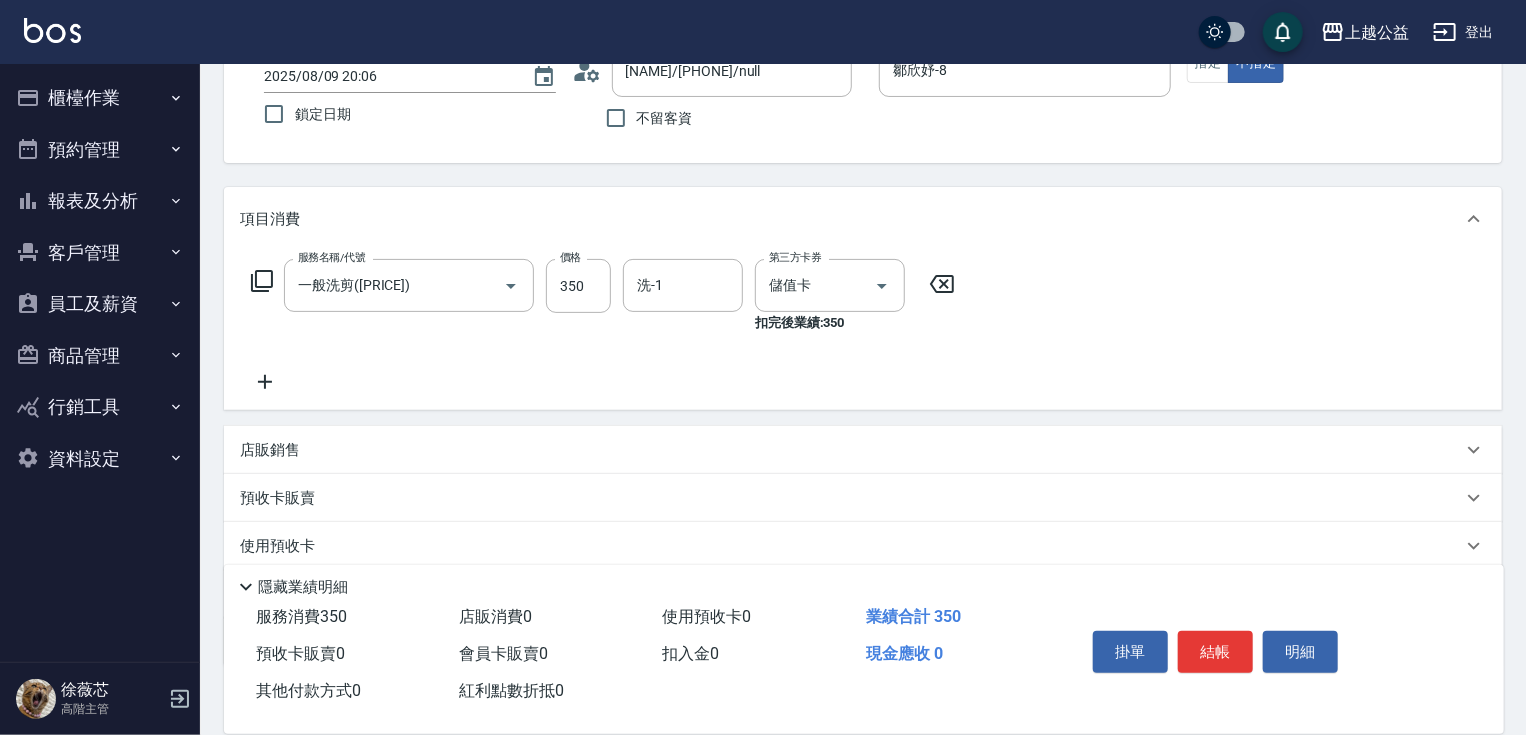 scroll, scrollTop: 262, scrollLeft: 0, axis: vertical 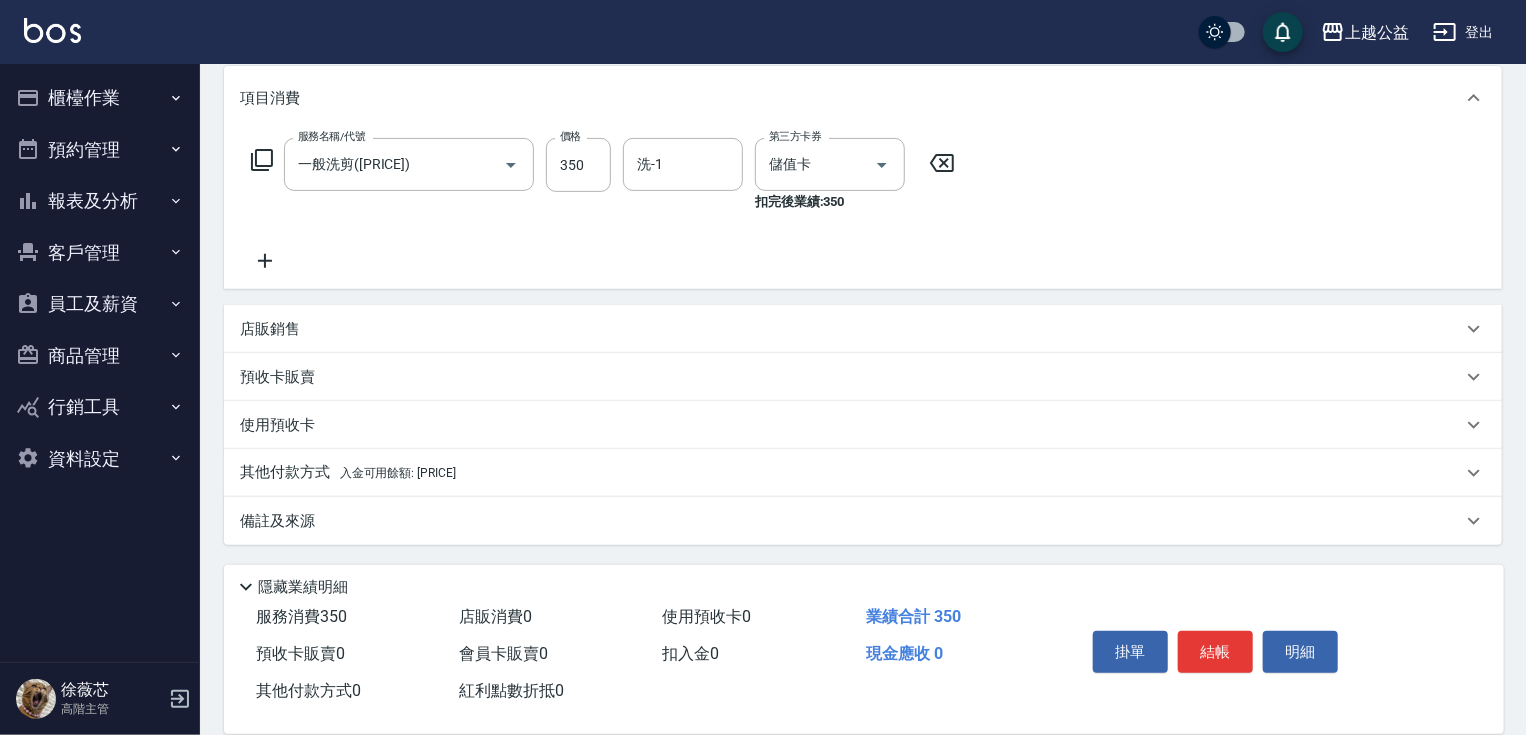 drag, startPoint x: 534, startPoint y: 380, endPoint x: 527, endPoint y: 612, distance: 232.10558 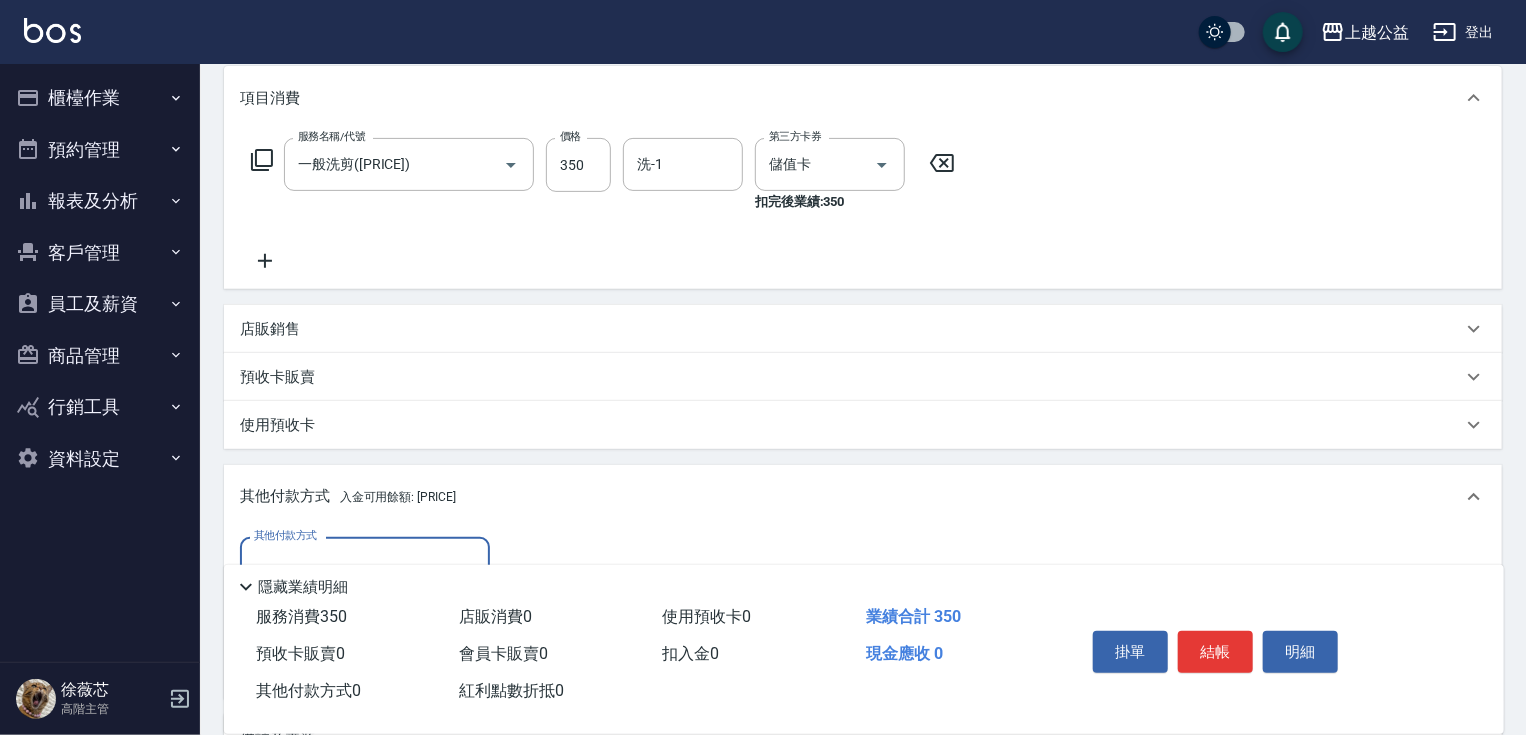 scroll, scrollTop: 0, scrollLeft: 0, axis: both 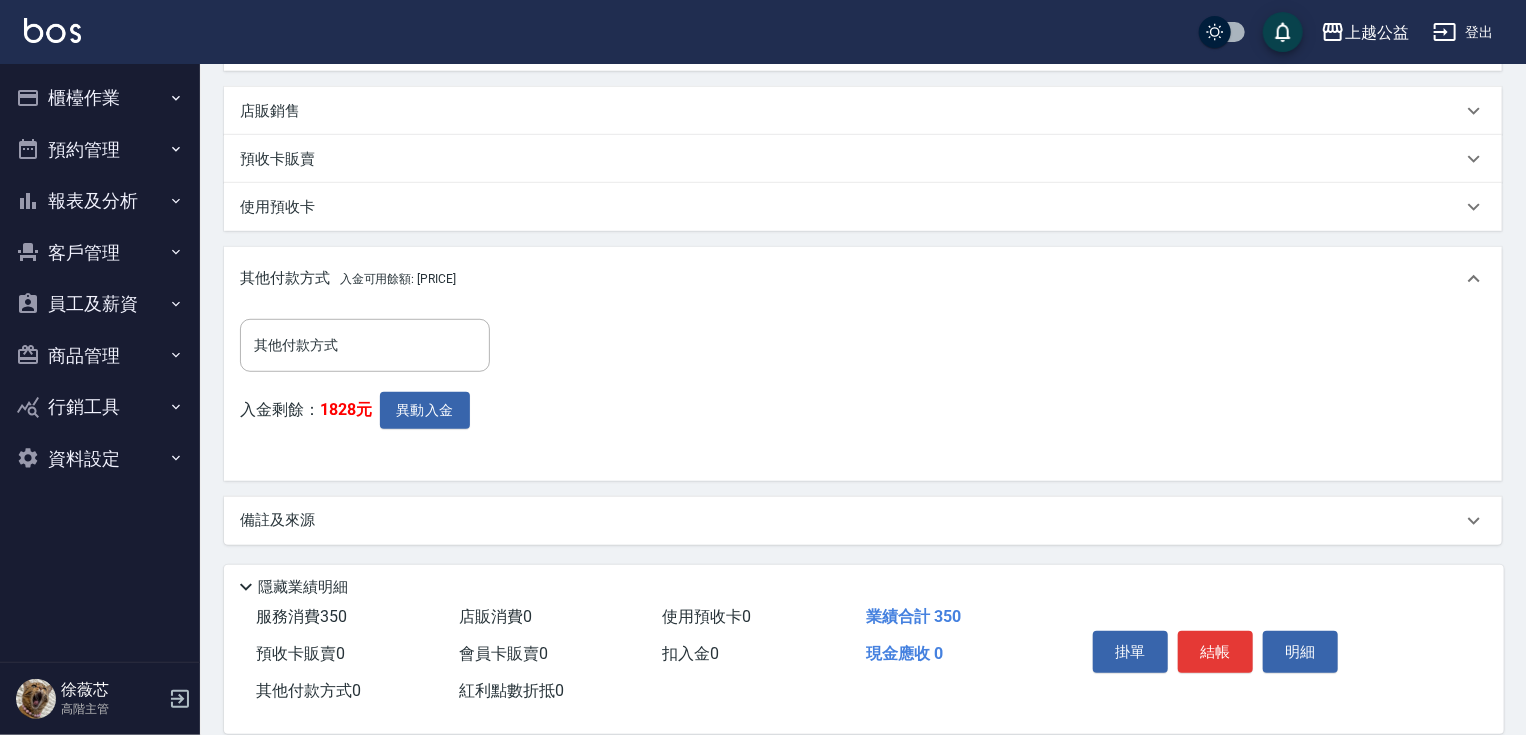 drag, startPoint x: 514, startPoint y: 399, endPoint x: 466, endPoint y: 472, distance: 87.36704 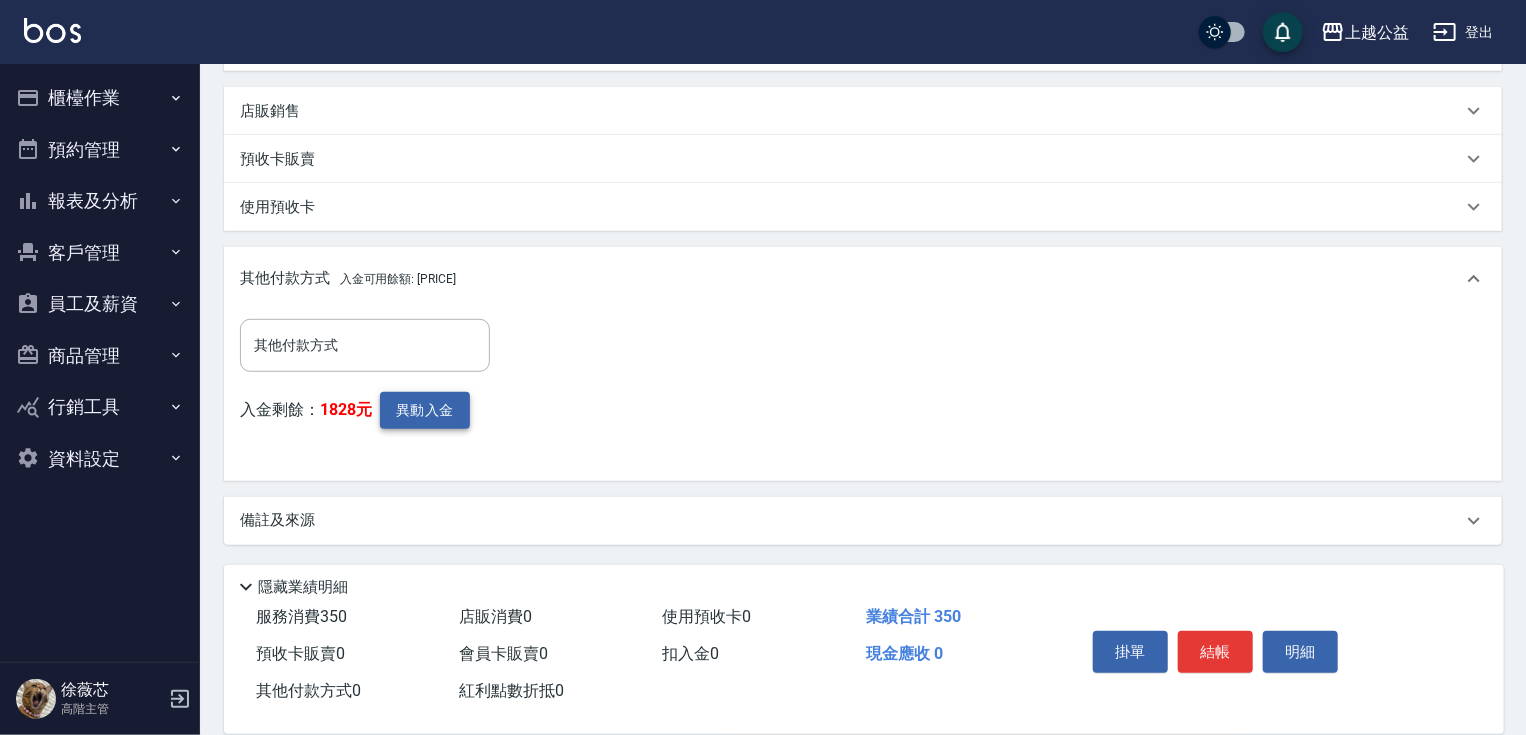 click on "異動入金" at bounding box center (425, 410) 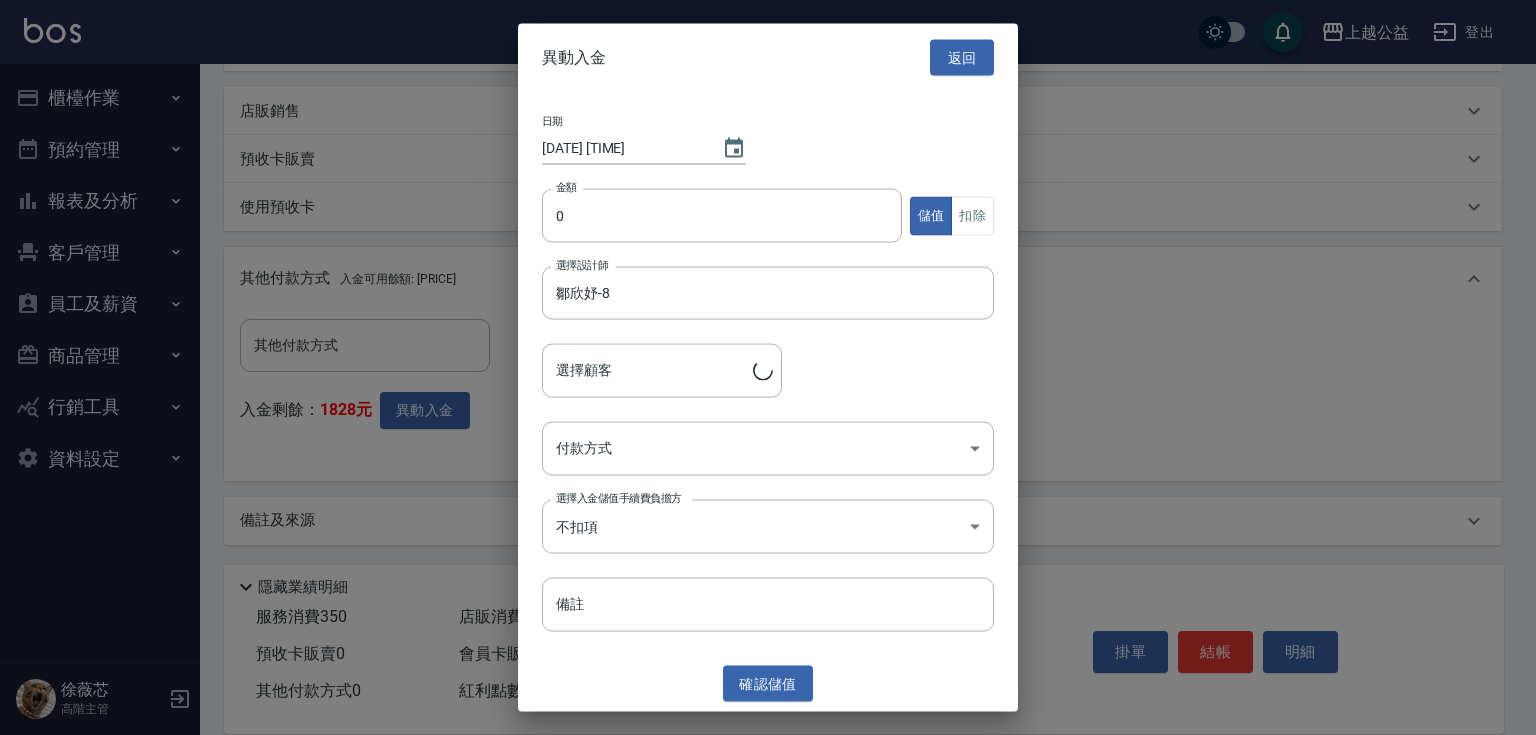 type on "許純鳳/0922113923" 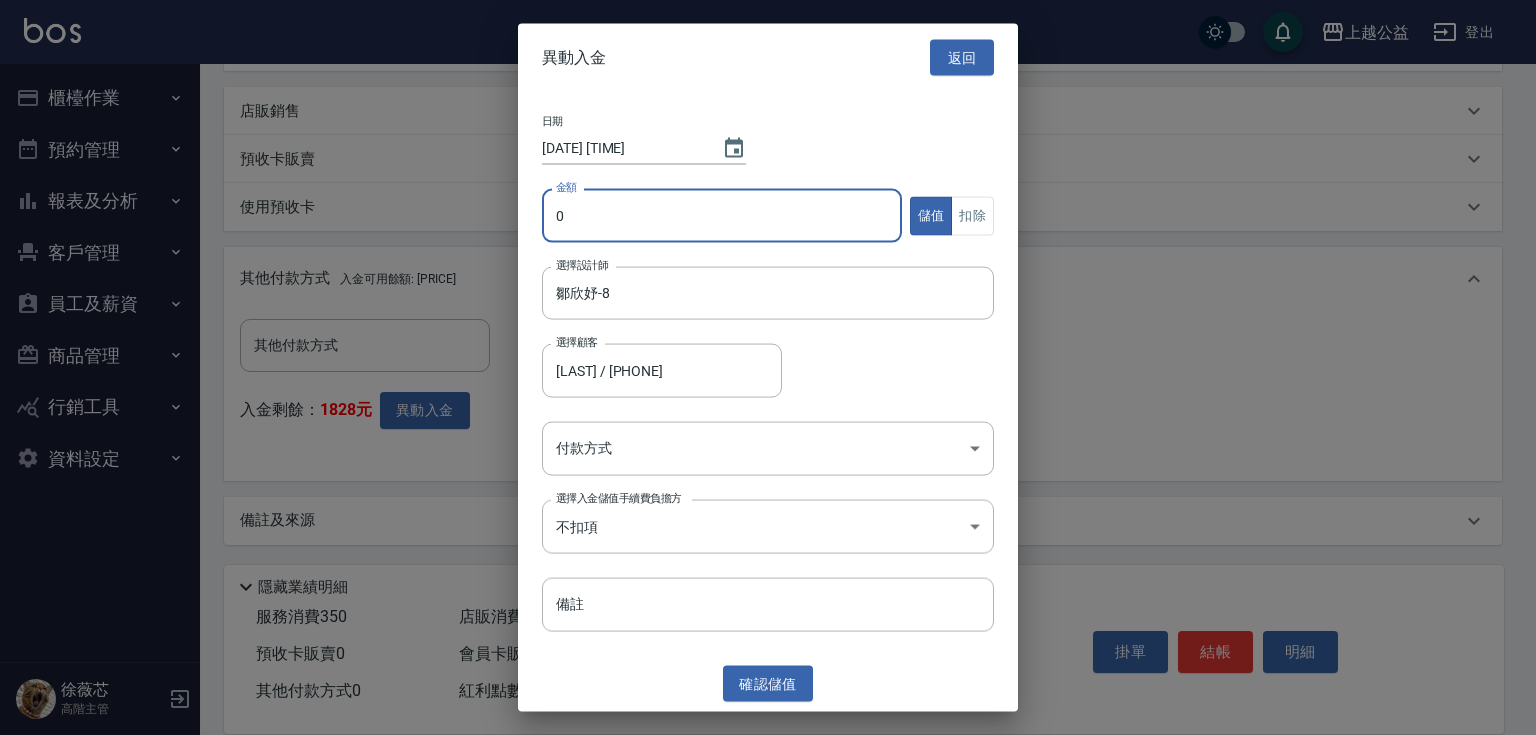 click on "0" at bounding box center (722, 216) 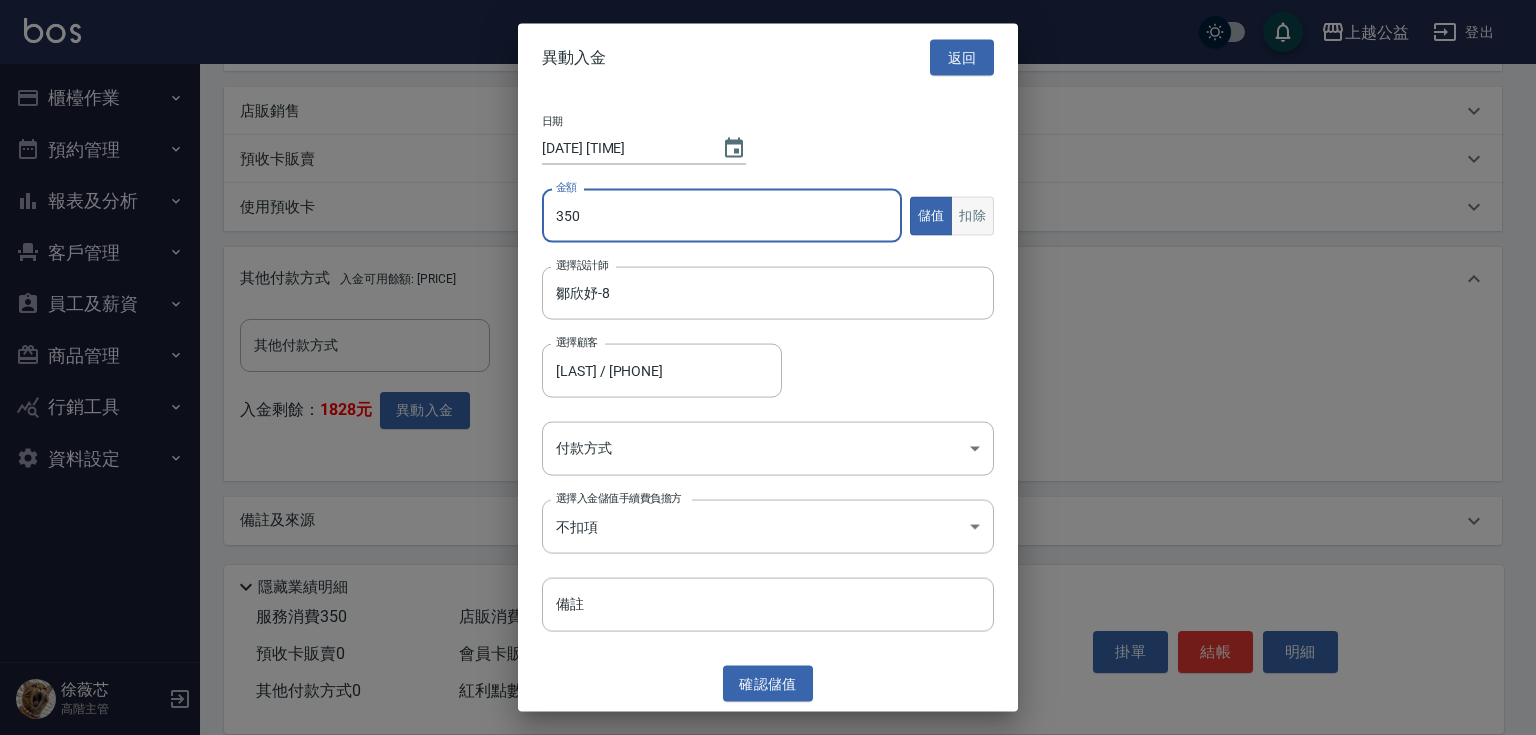 type on "350" 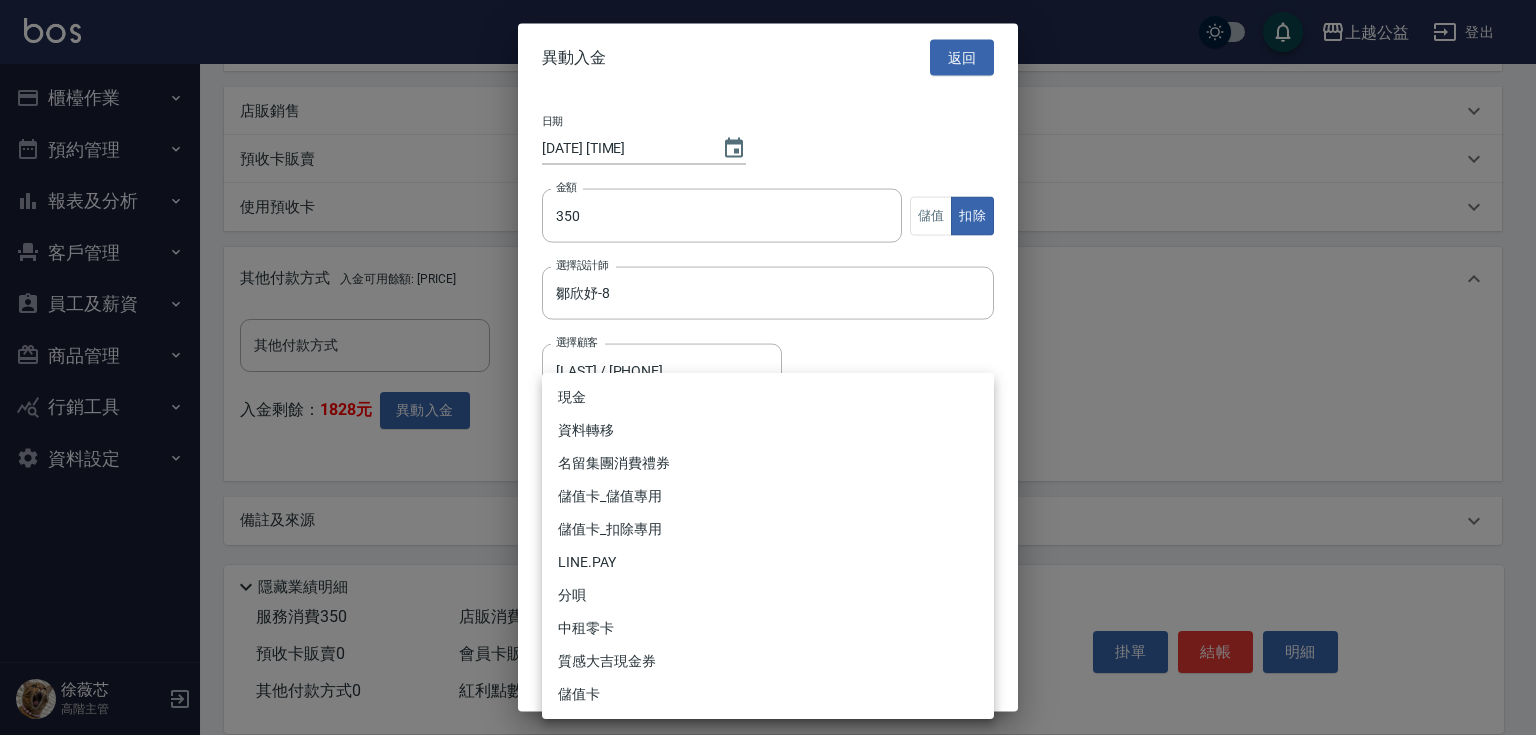 click on "上越公益 登出 櫃檯作業 打帳單 帳單列表 掛單列表 座位開單 營業儀表板 現金收支登錄 高階收支登錄 材料自購登錄 每日結帳 排班表 現場電腦打卡 掃碼打卡 預約管理 預約管理 單日預約紀錄 單週預約紀錄 報表及分析 報表目錄 消費分析儀表板 店家區間累計表 店家日報表 店家排行榜 互助日報表 互助月報表 互助排行榜 互助點數明細 互助業績報表 全店業績分析表 每日業績分析表 營業統計分析表 營業項目月分析表 設計師業績表 設計師日報表 設計師業績分析表 設計師業績月報表 設計師抽成報表 設計師排行榜 商品銷售排行榜 商品消耗明細 商品進銷貨報表 商品庫存表 商品庫存盤點表 會員卡銷售報表 服務扣項明細表 單一服務項目查詢 店販抽成明細 店販分類抽成明細 顧客入金餘額表 顧客卡券餘額表 每日非現金明細 每日收支明細 收支分類明細表 收支匯款表 0" at bounding box center [768, 127] 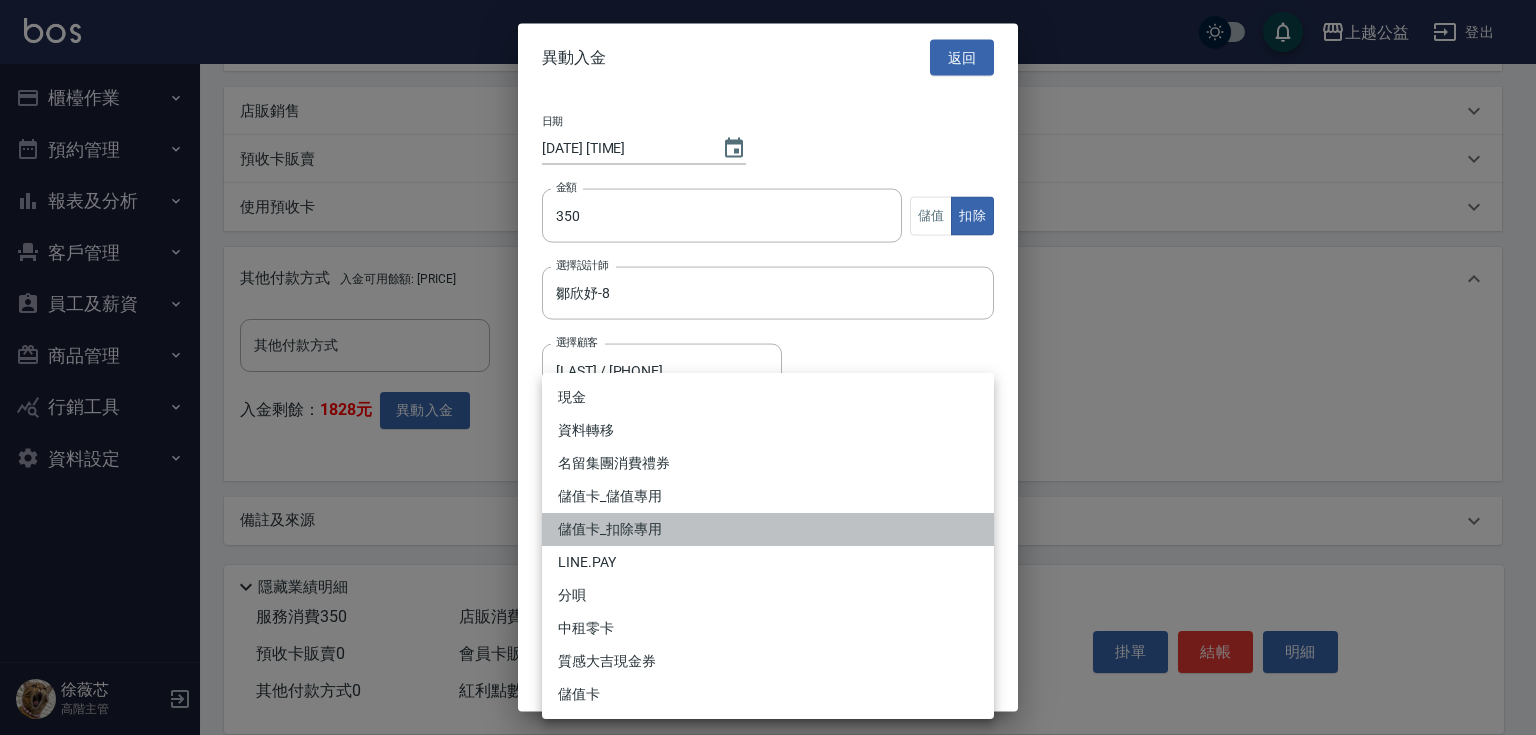click on "儲值卡_扣除專用" at bounding box center (768, 529) 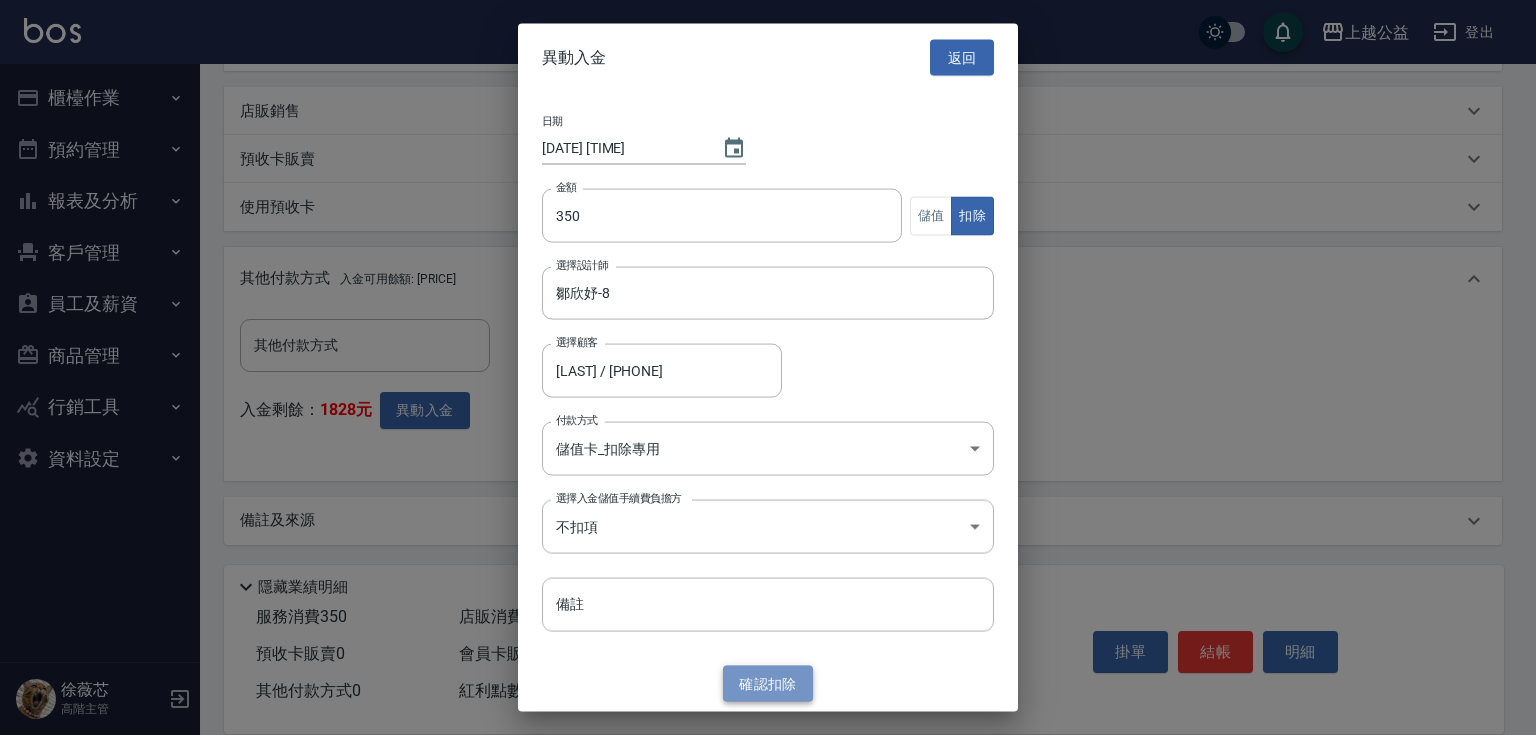 click on "確認 扣除" at bounding box center (768, 683) 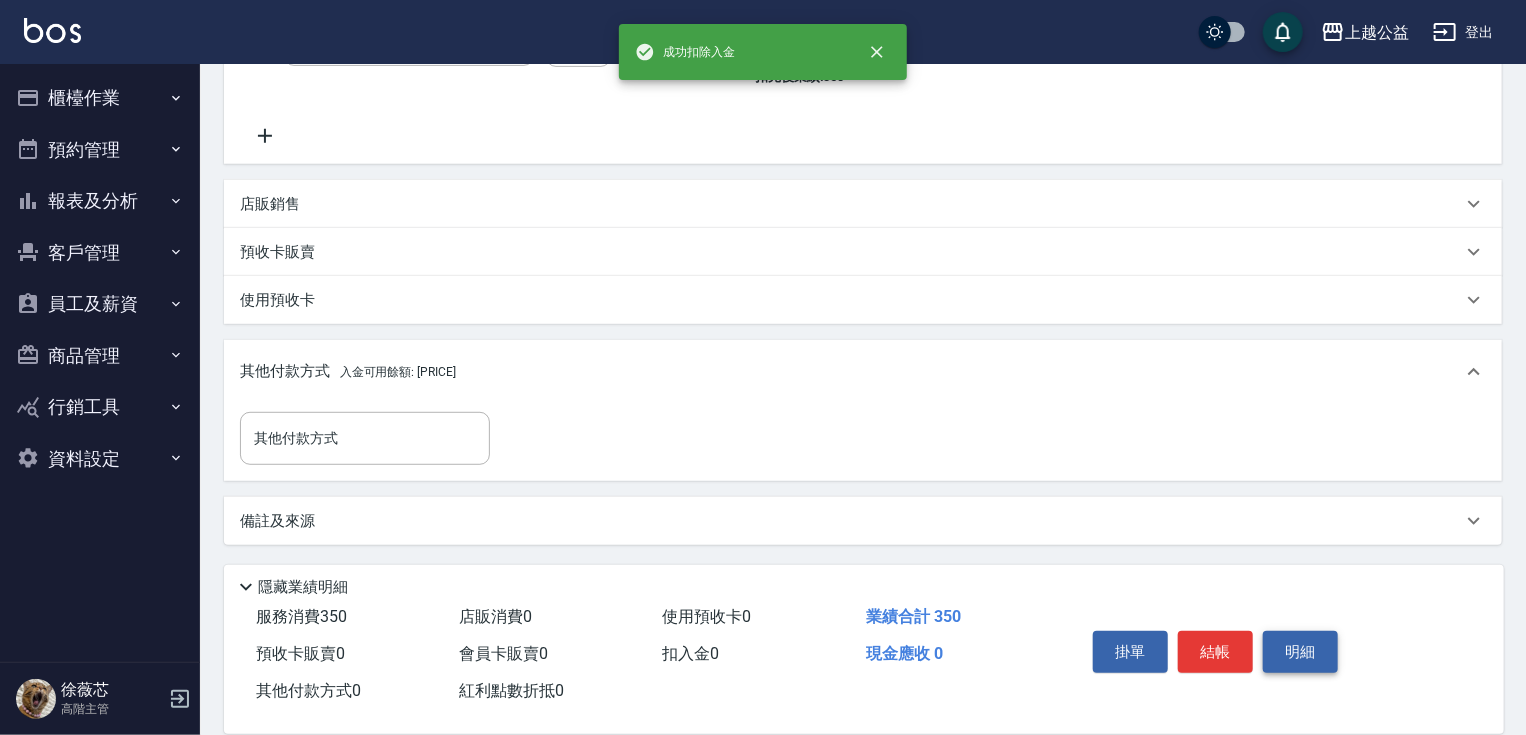 scroll, scrollTop: 480, scrollLeft: 0, axis: vertical 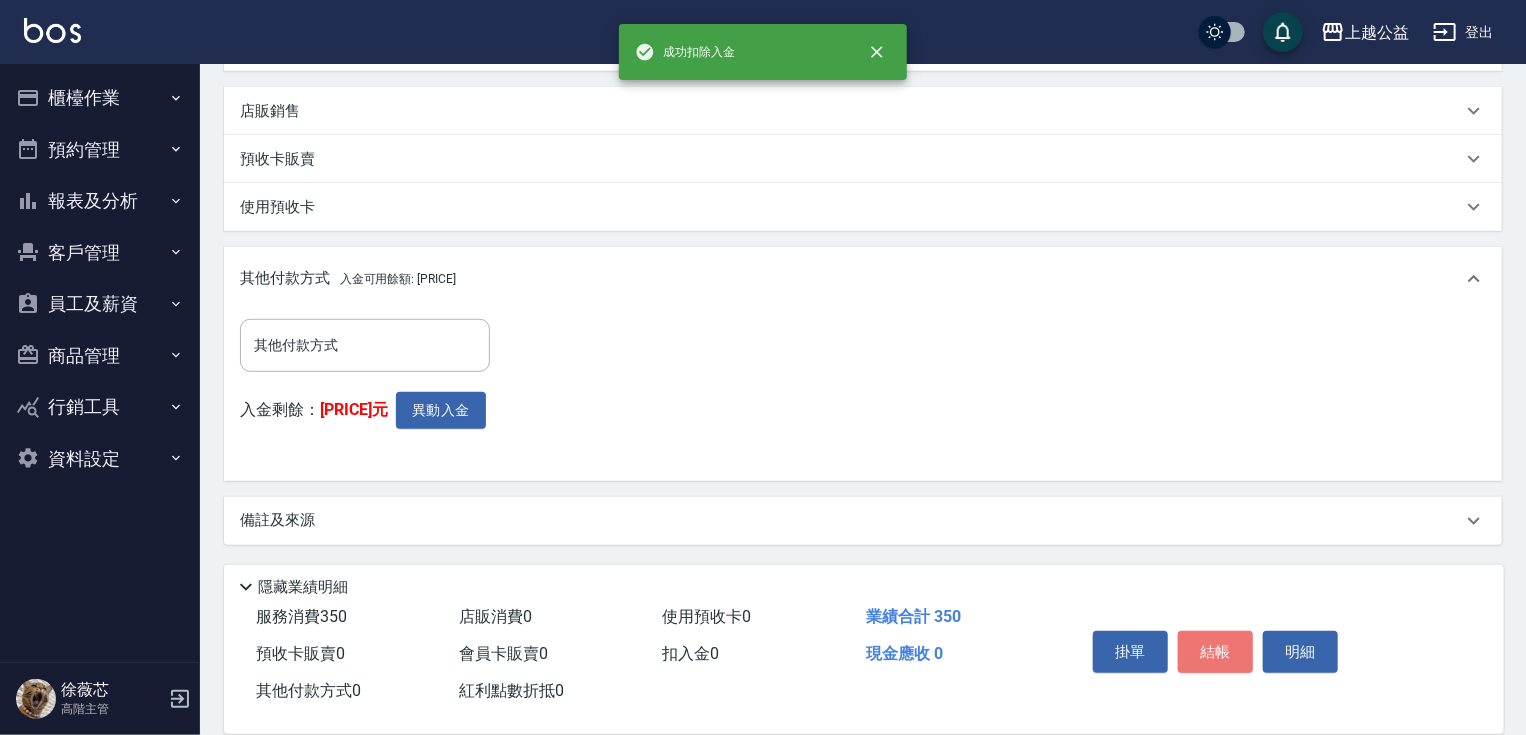 click on "結帳" at bounding box center (1215, 652) 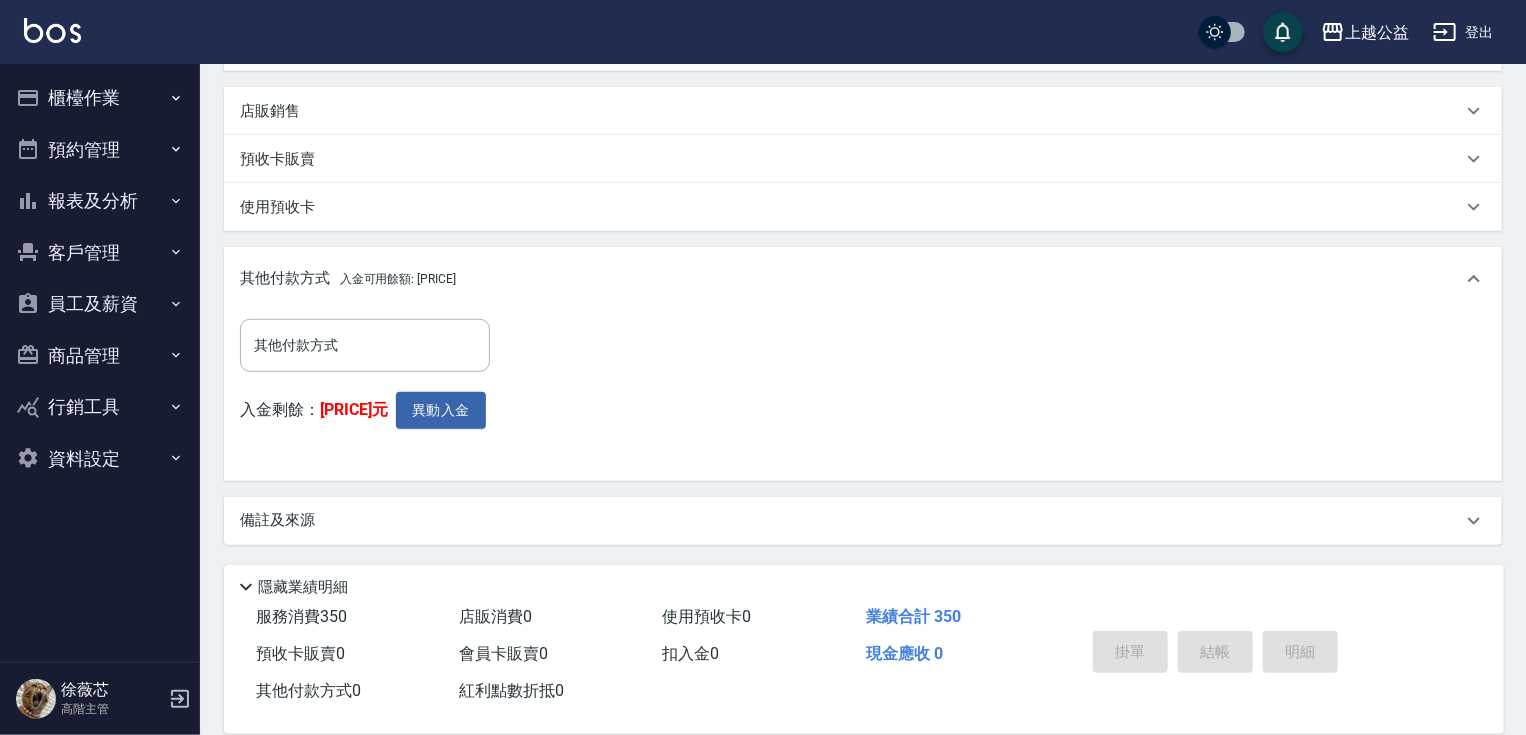 type on "2025/08/09 20:07" 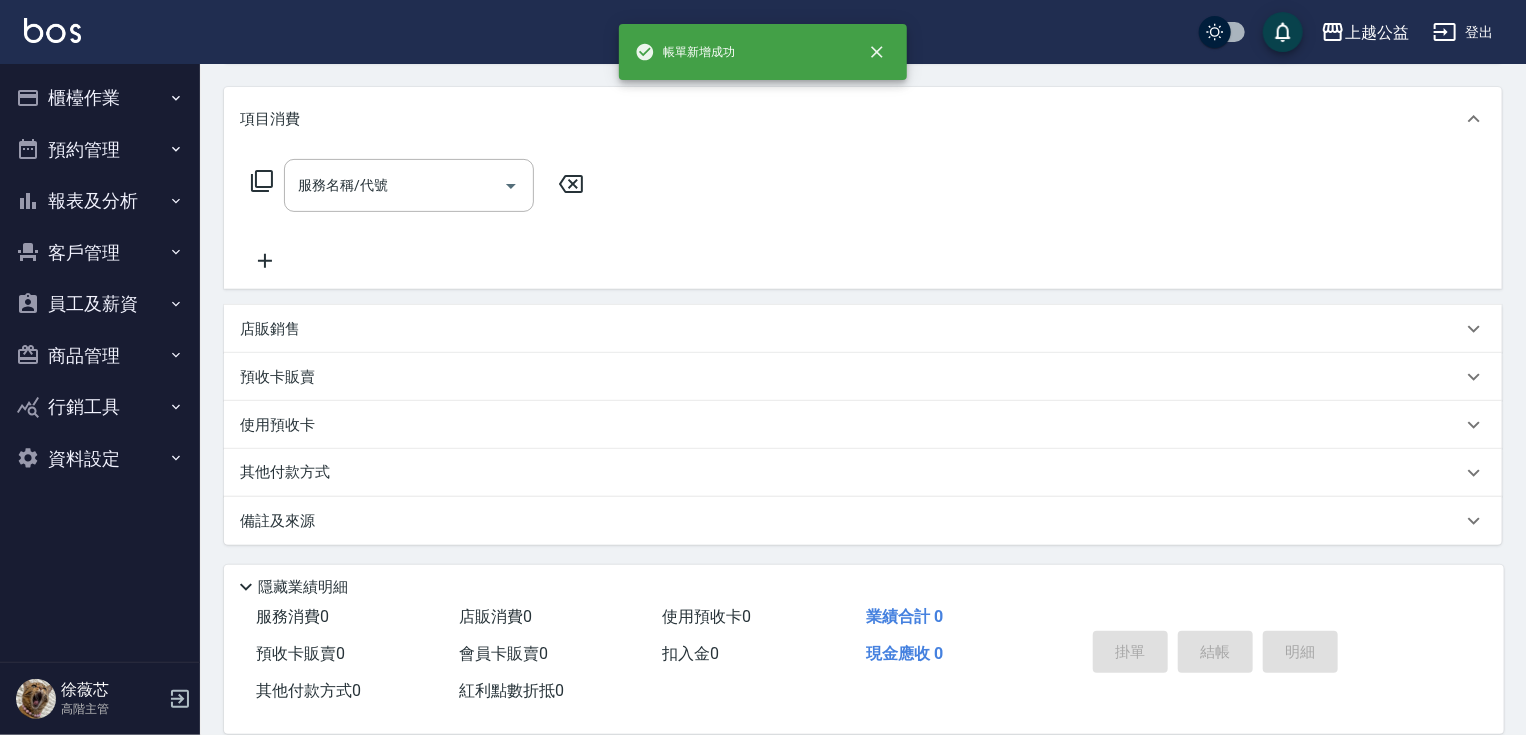 scroll, scrollTop: 0, scrollLeft: 0, axis: both 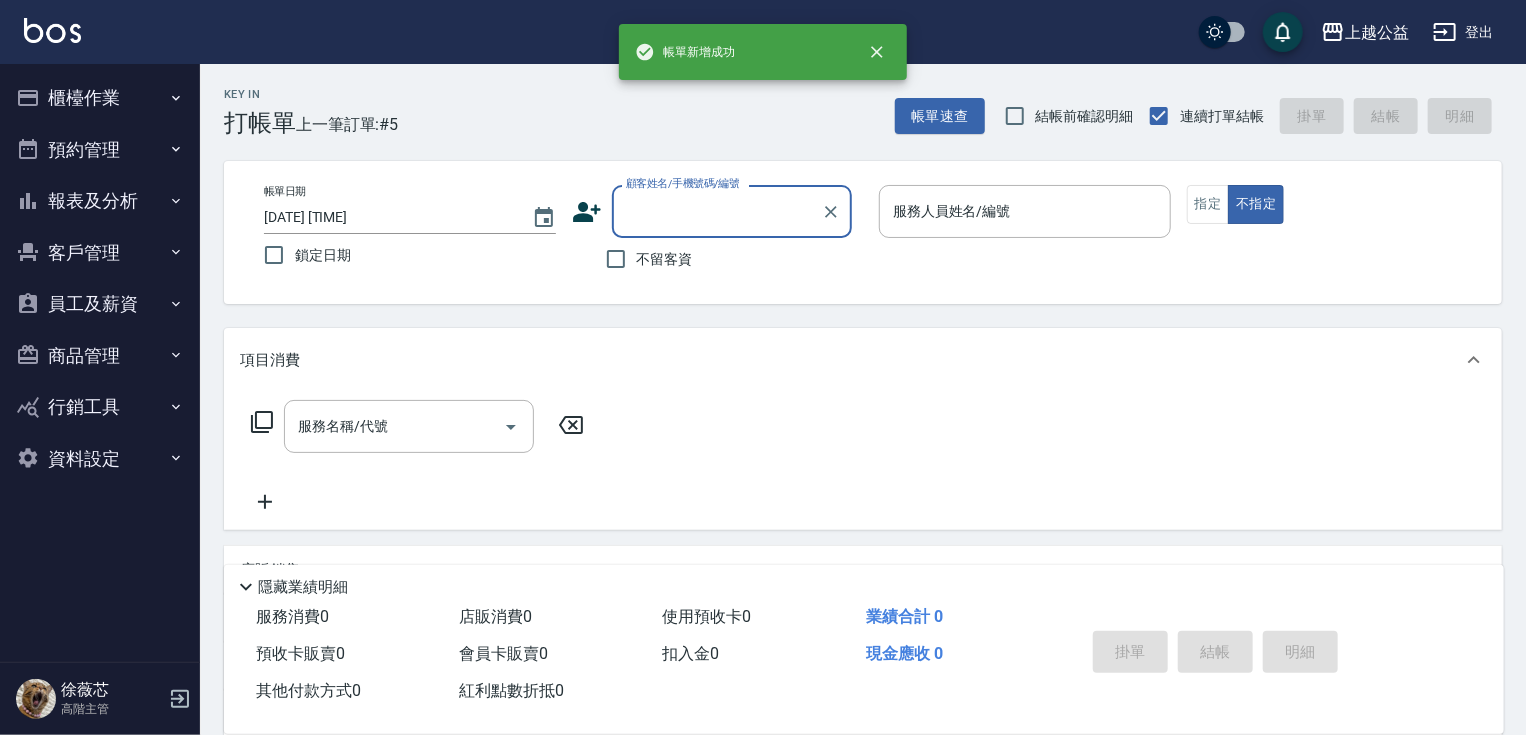 click on "不留客資" at bounding box center (665, 259) 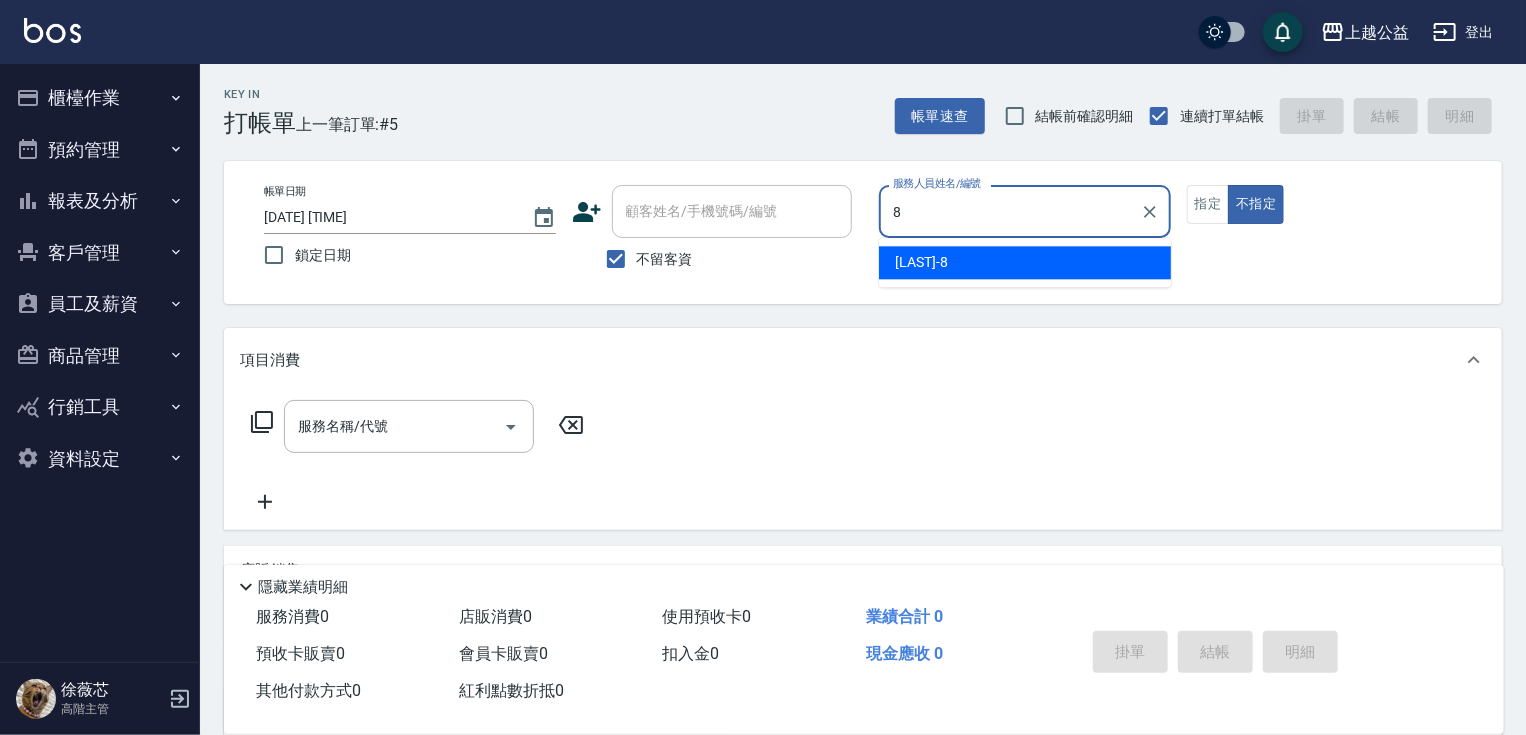 type on "鄒欣妤-8" 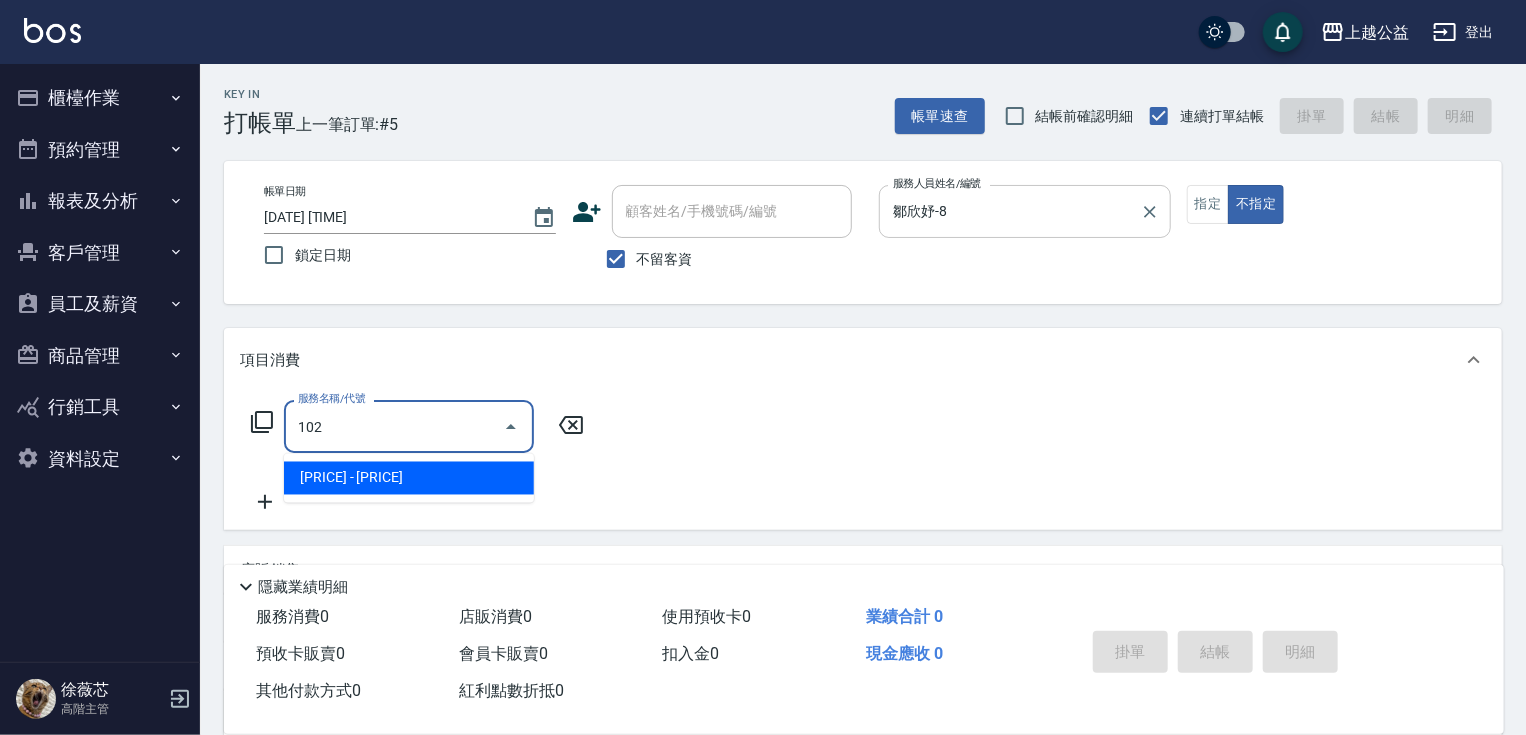 type on "活氧舒壓洗300(102)" 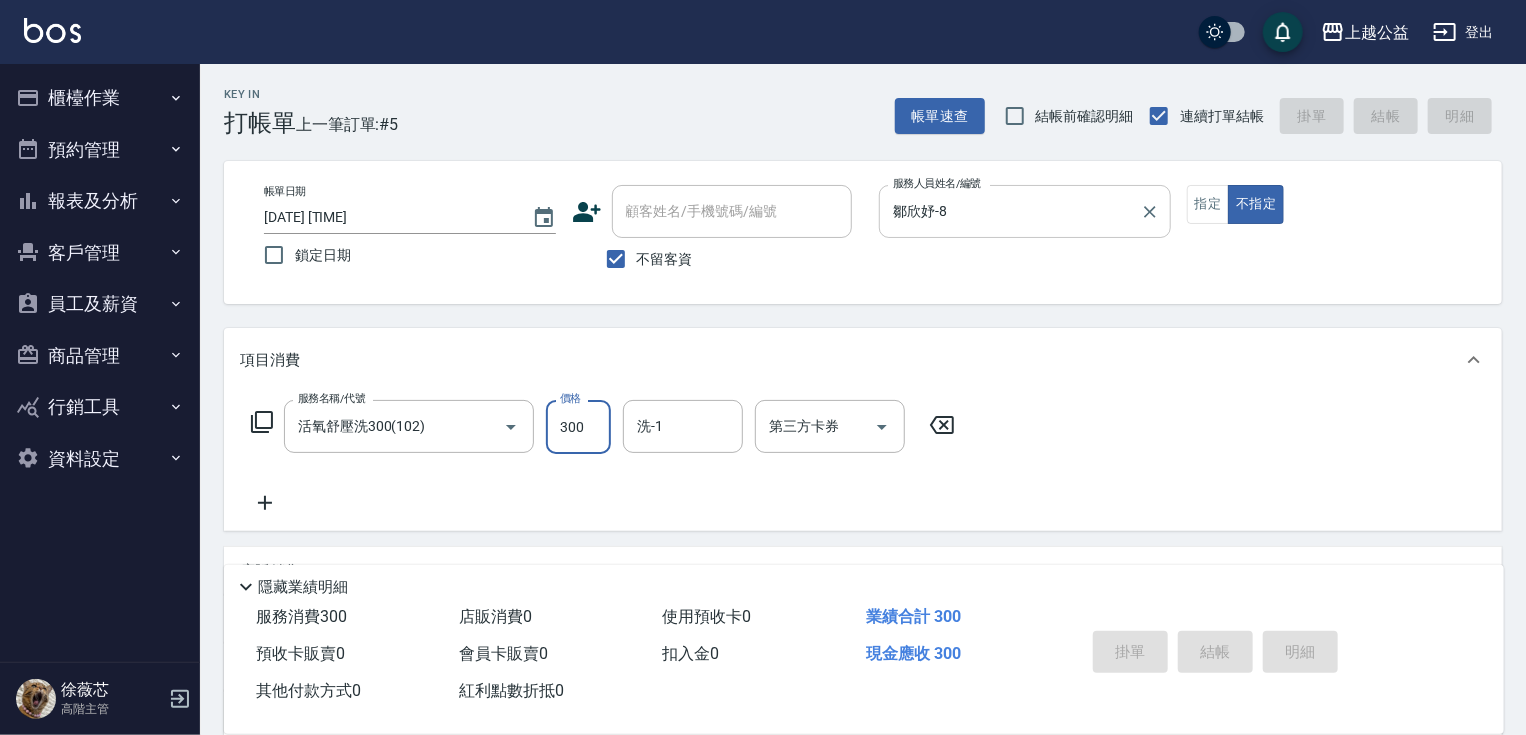 type 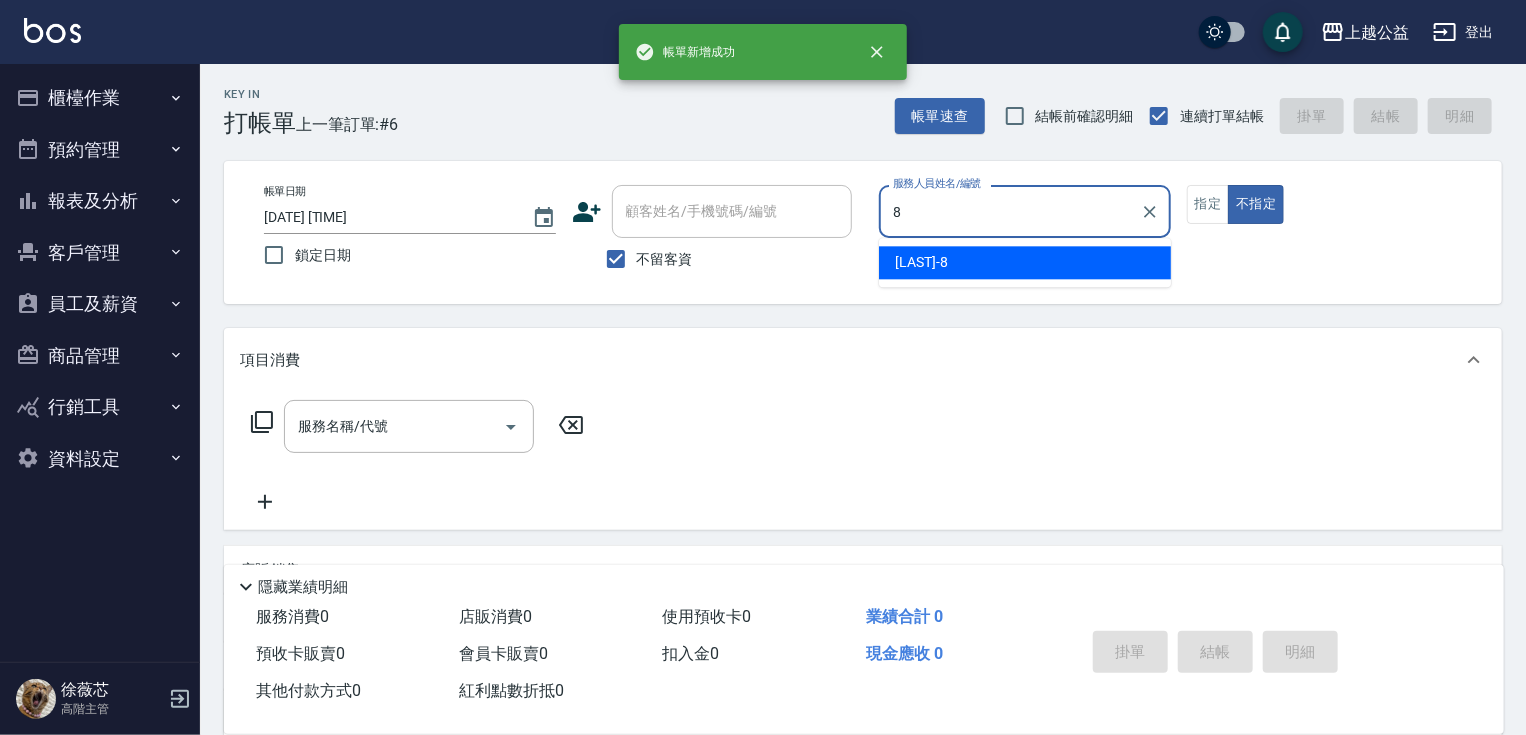 type on "鄒欣妤-8" 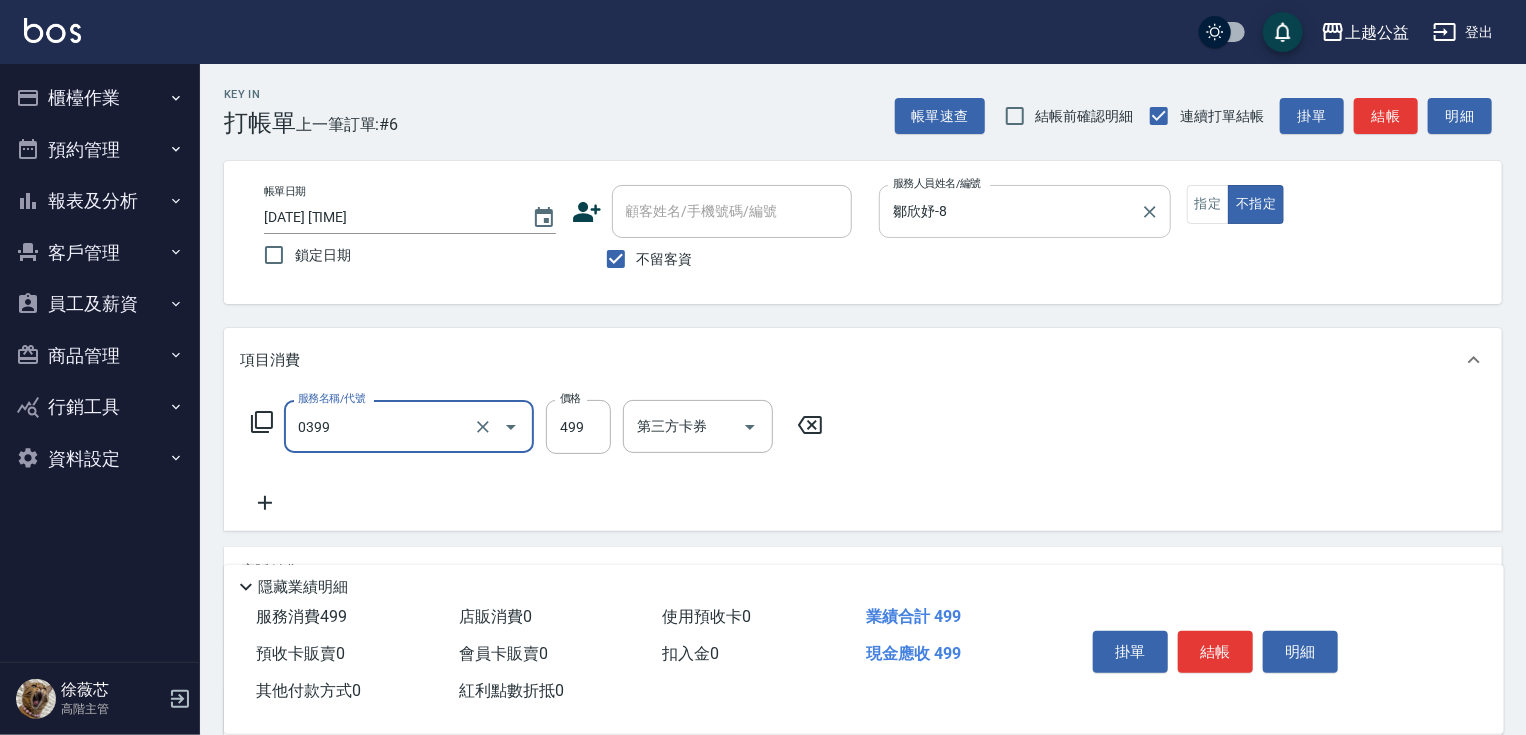 type on "海鹽SPA洗(0399)" 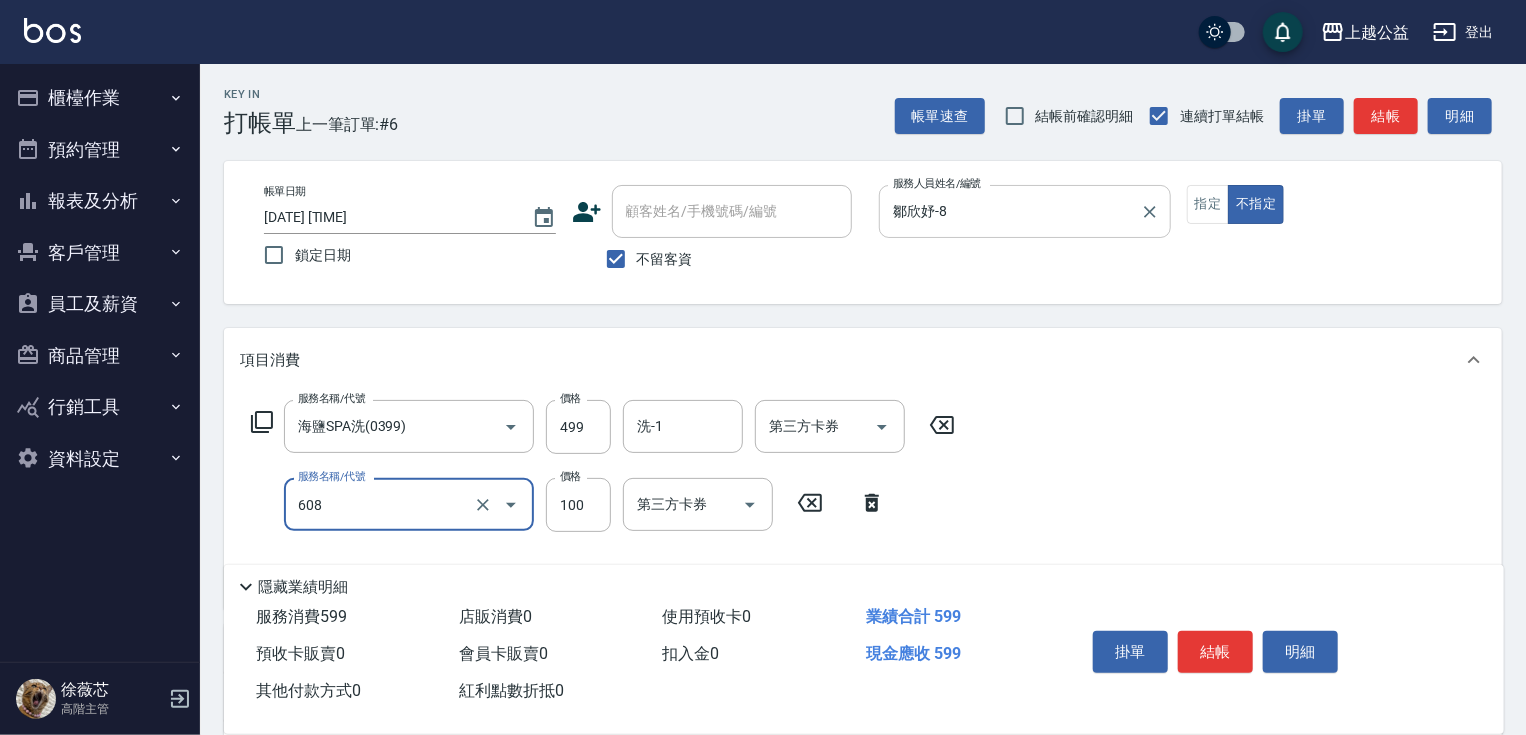 type on "精油長髮(608)" 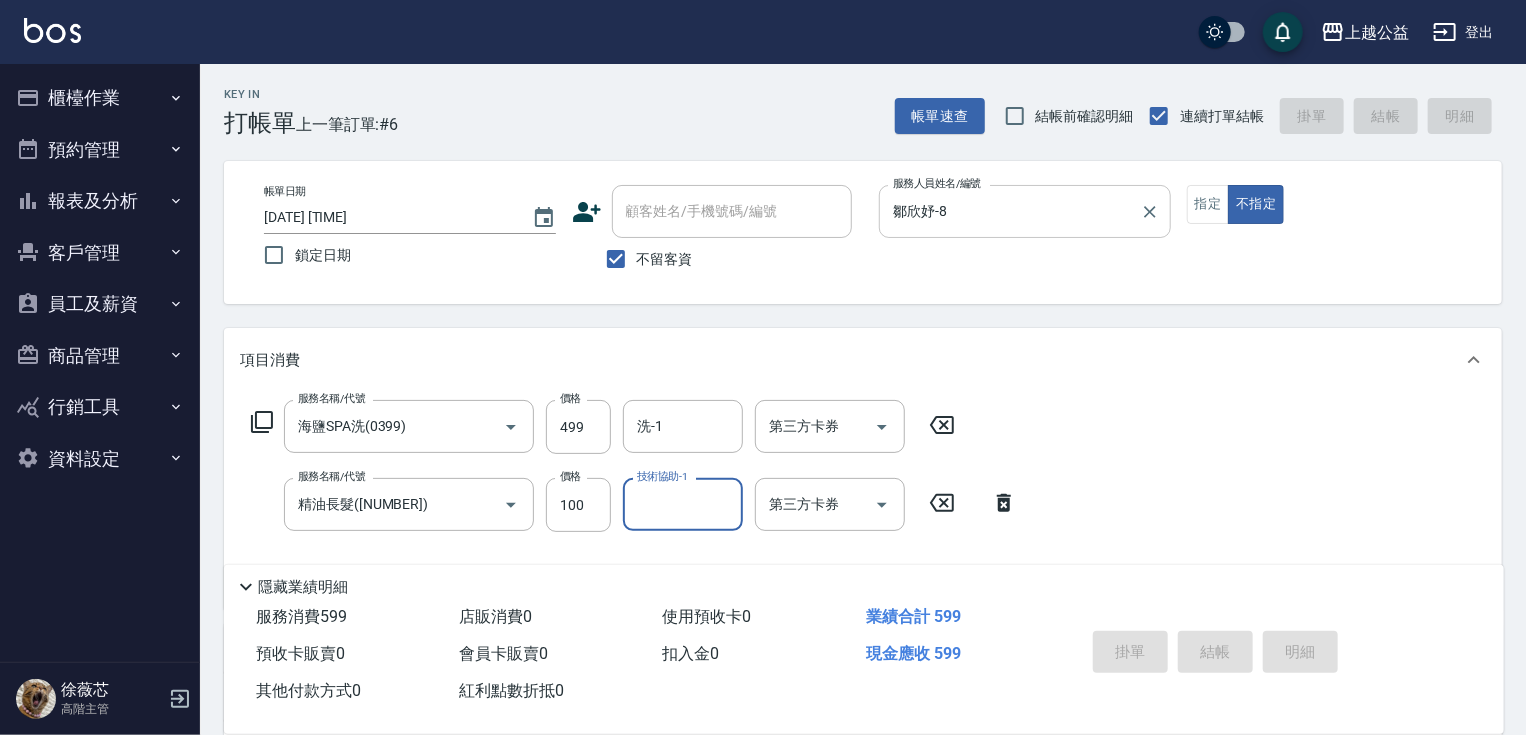 type 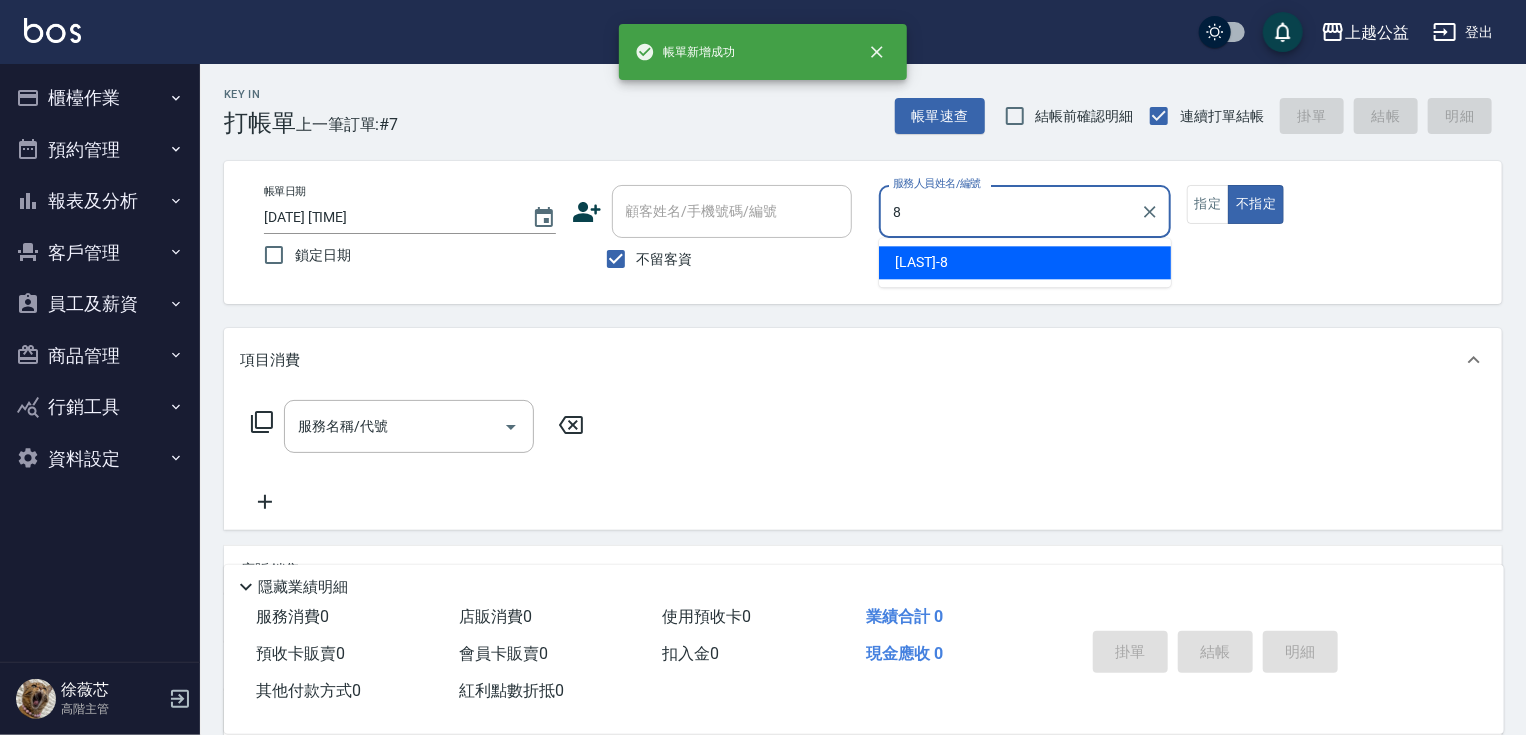 type on "鄒欣妤-8" 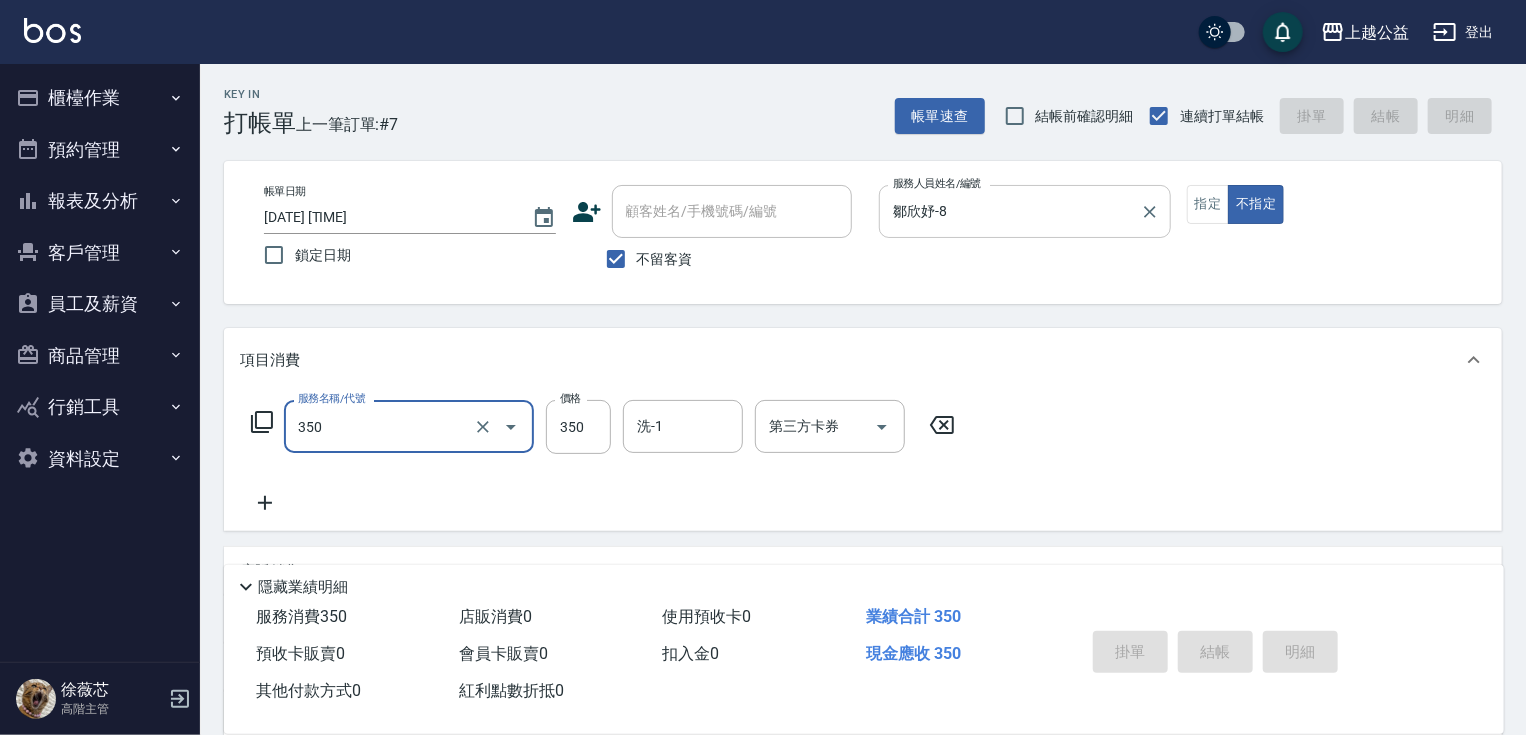 type on "350" 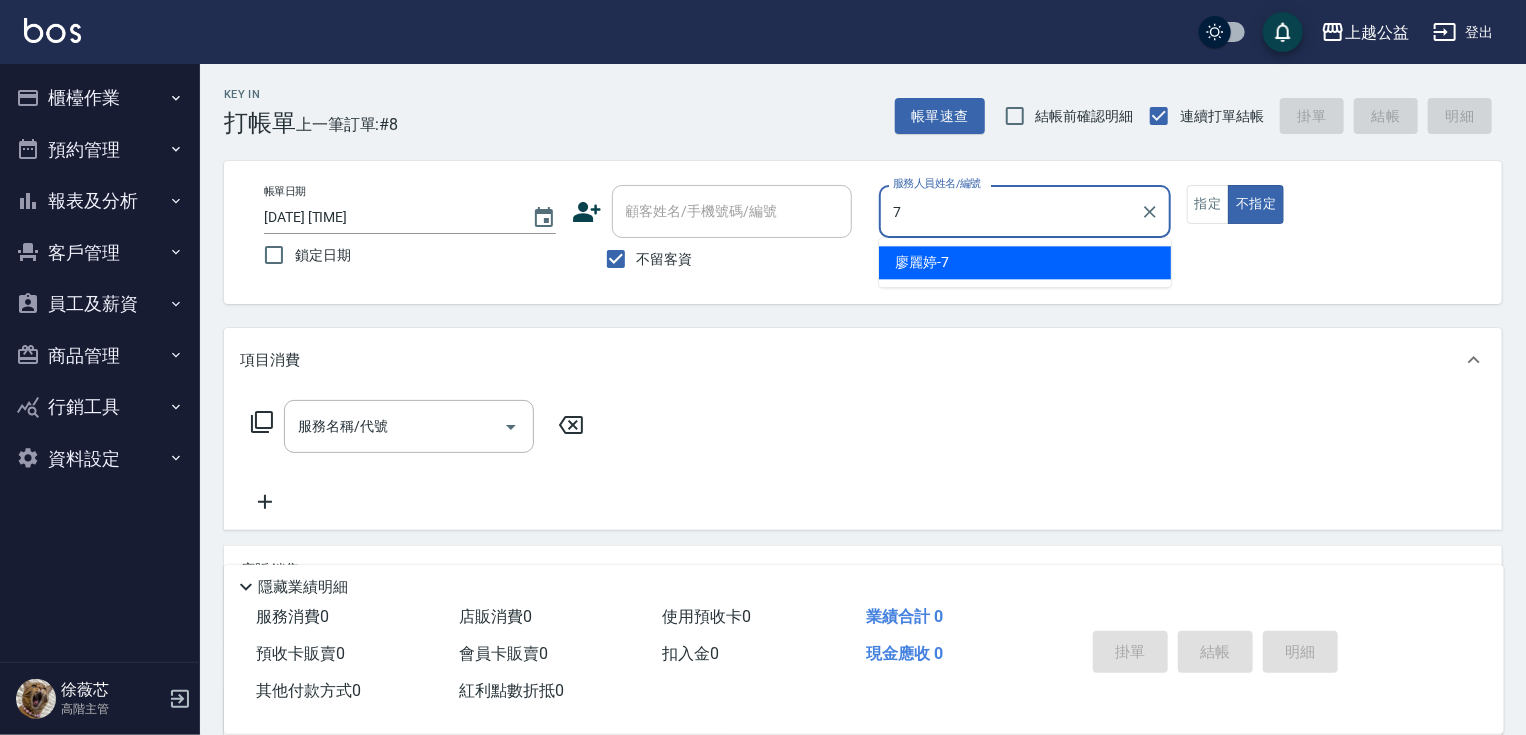 type on "廖麗婷-7" 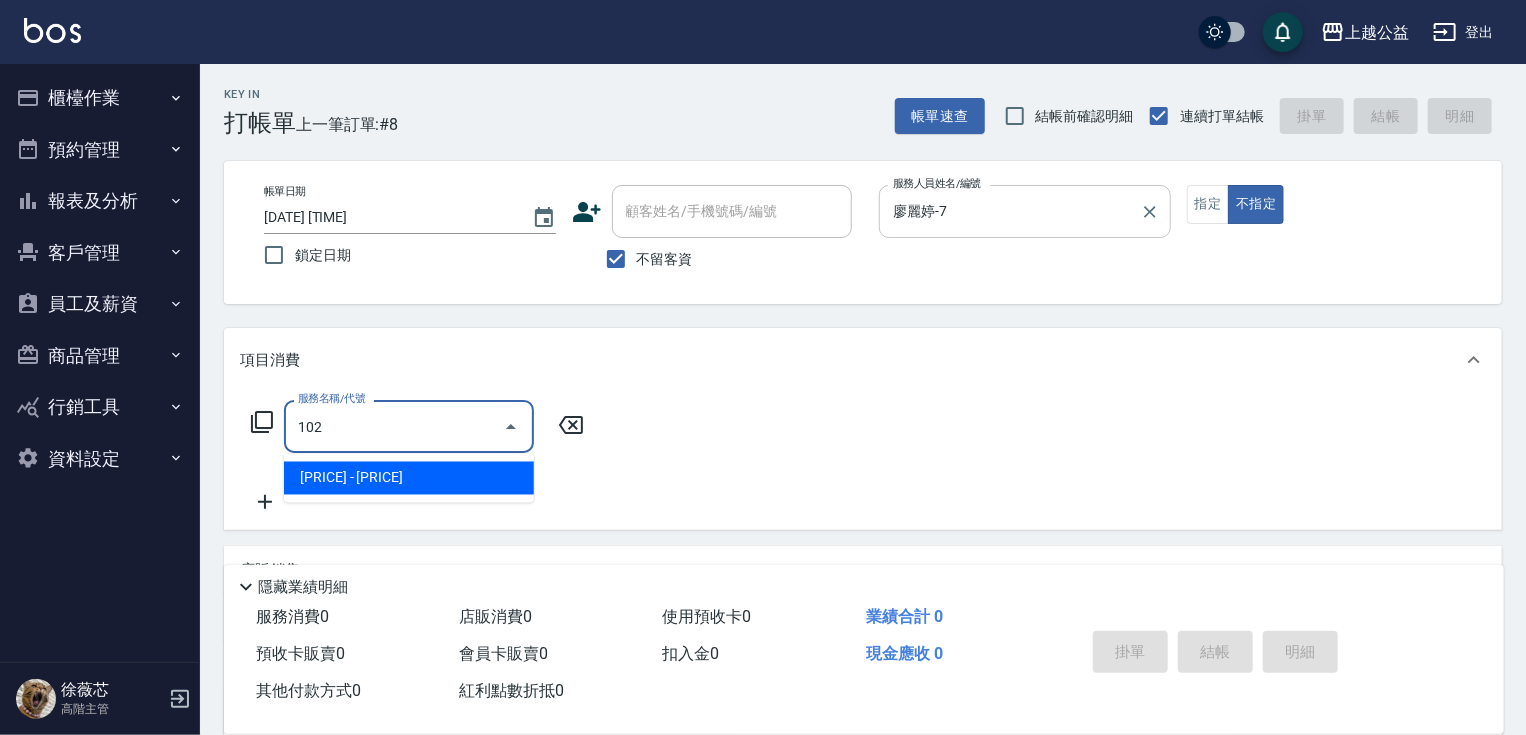 type on "活氧舒壓洗300(102)" 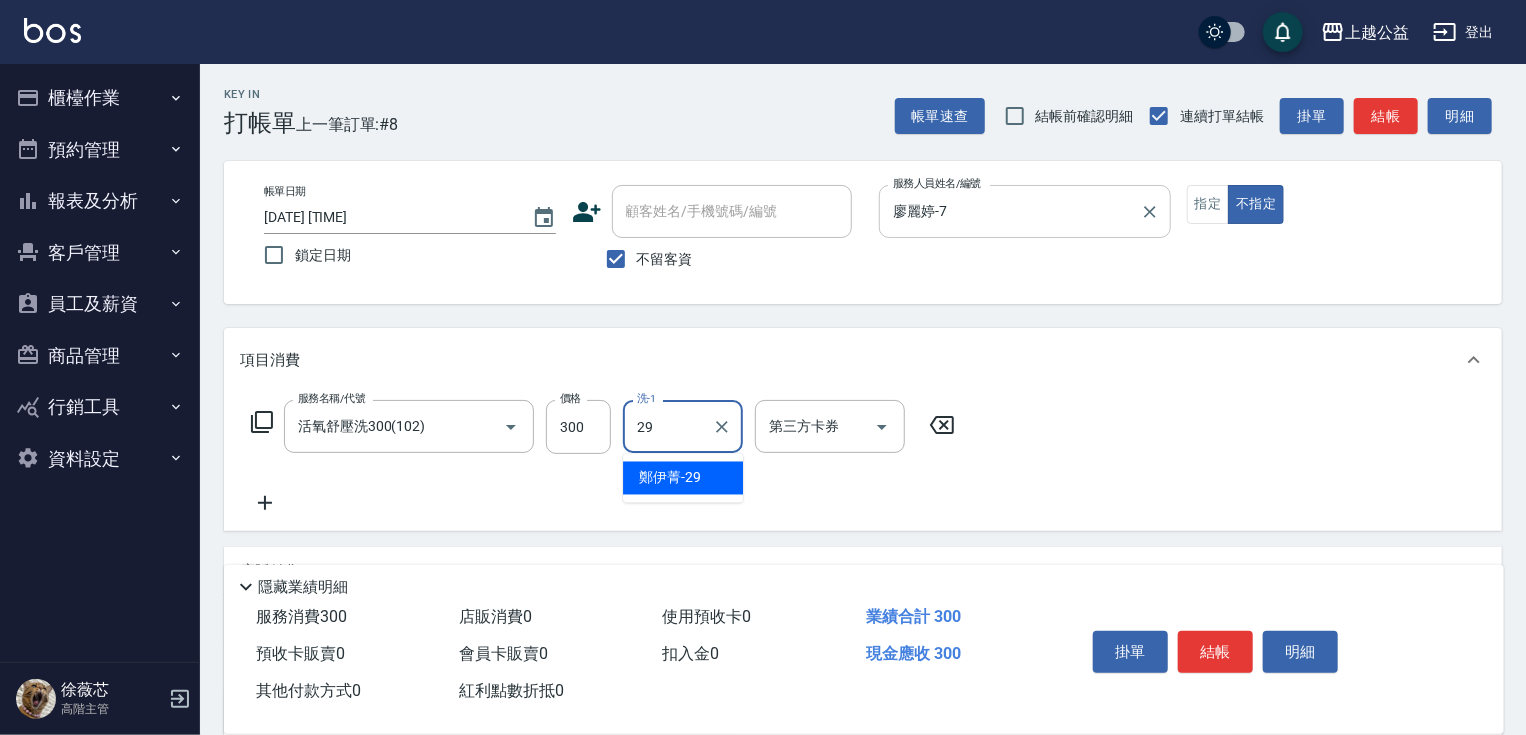 type on "鄭伊菁-29" 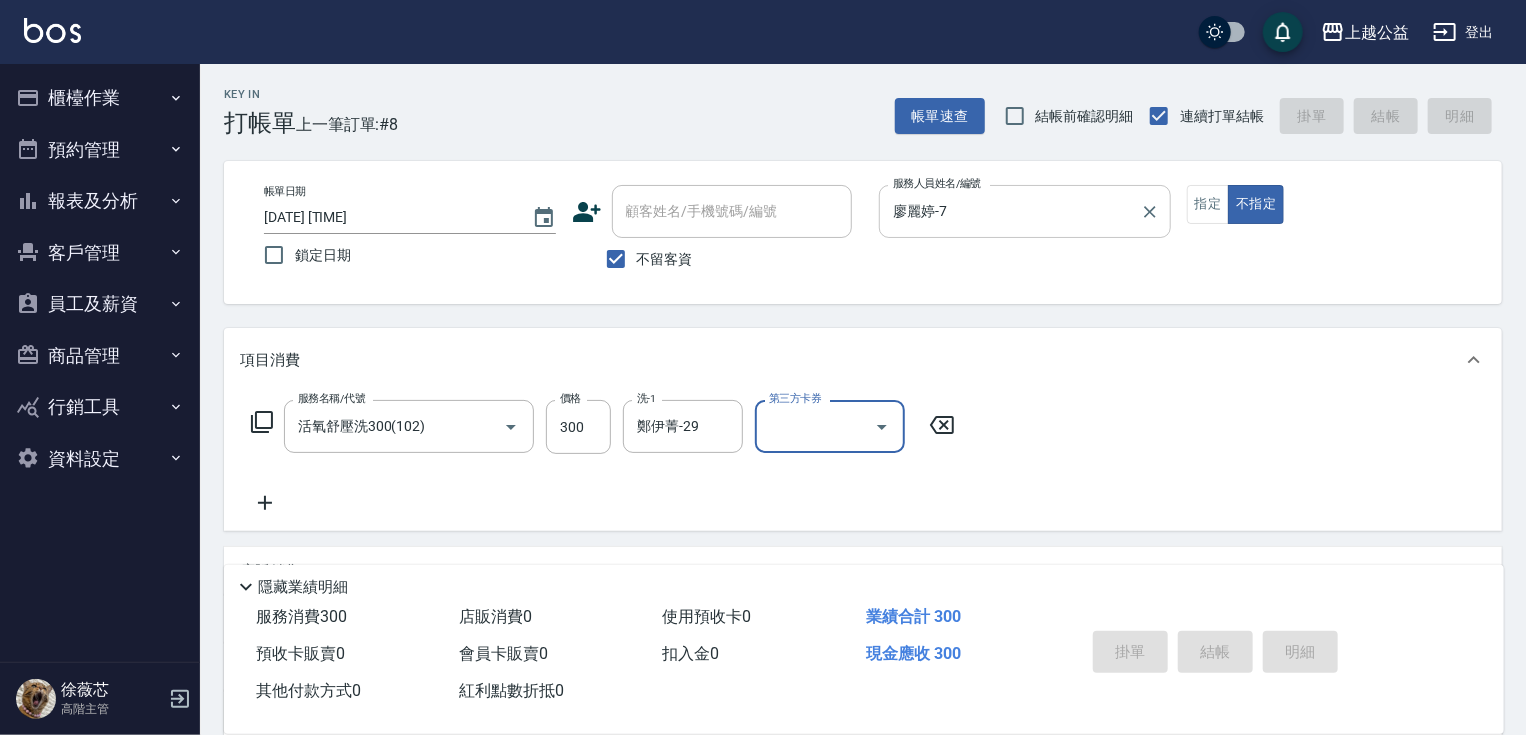 type on "2025/08/09 20:08" 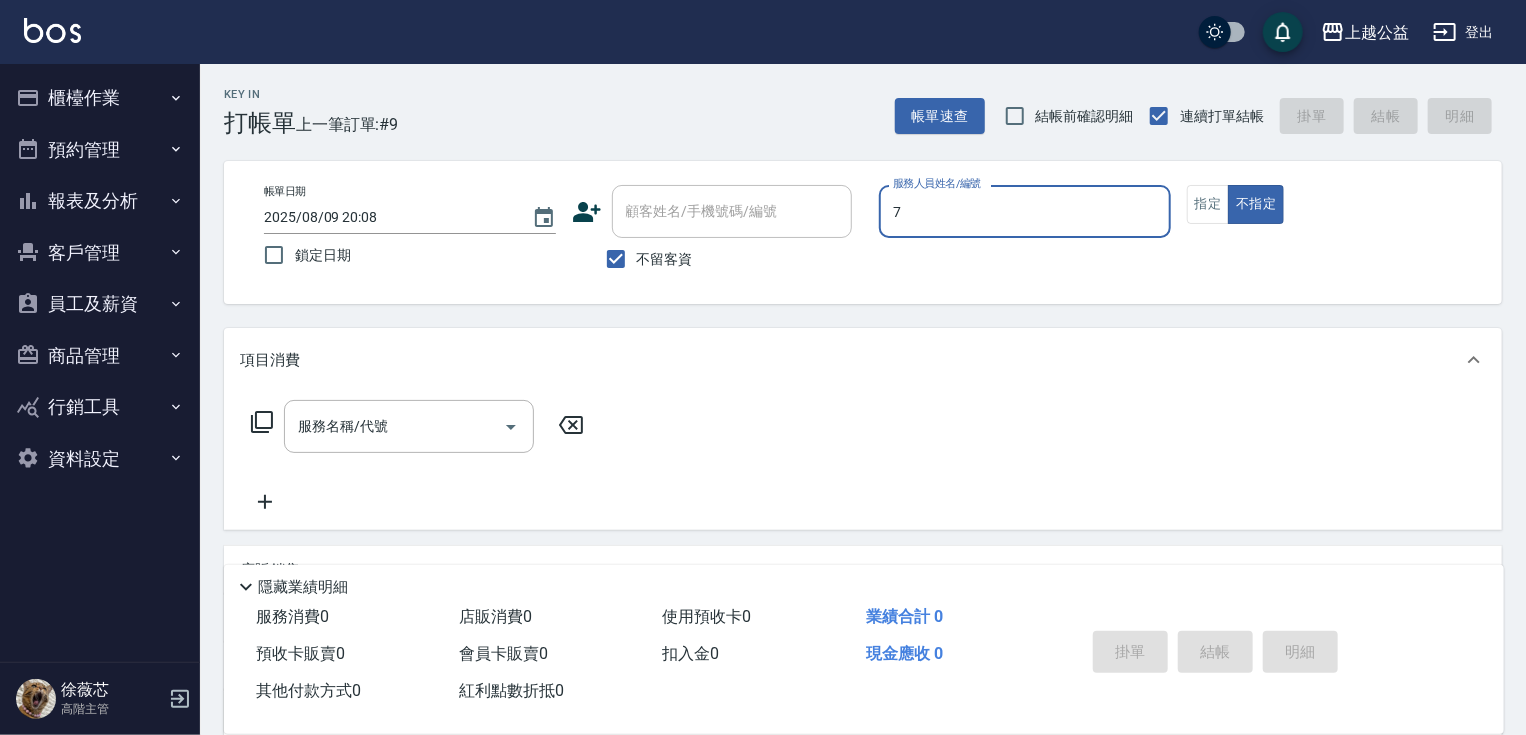 type on "廖麗婷-7" 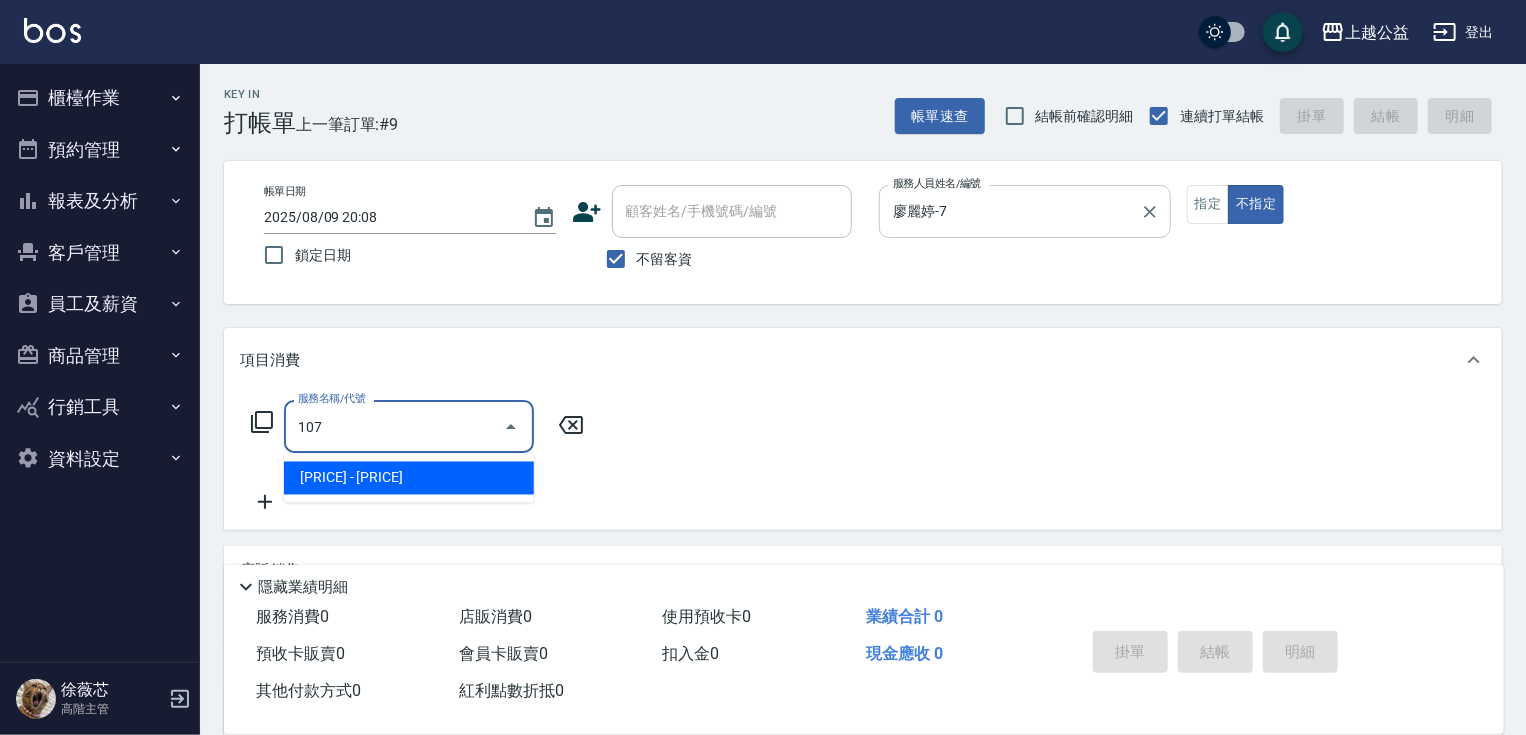 type on "舒活499(107)" 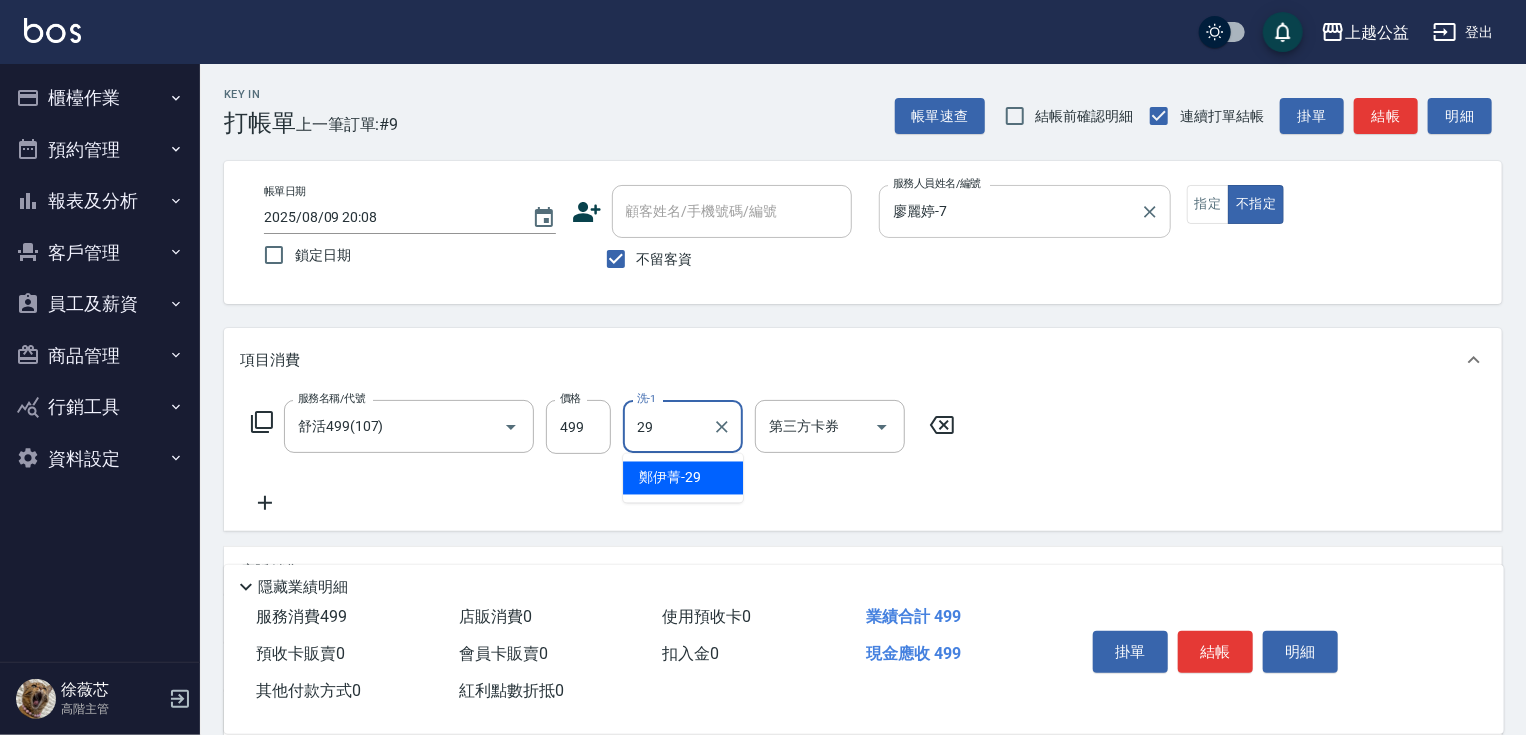type on "鄭伊菁-29" 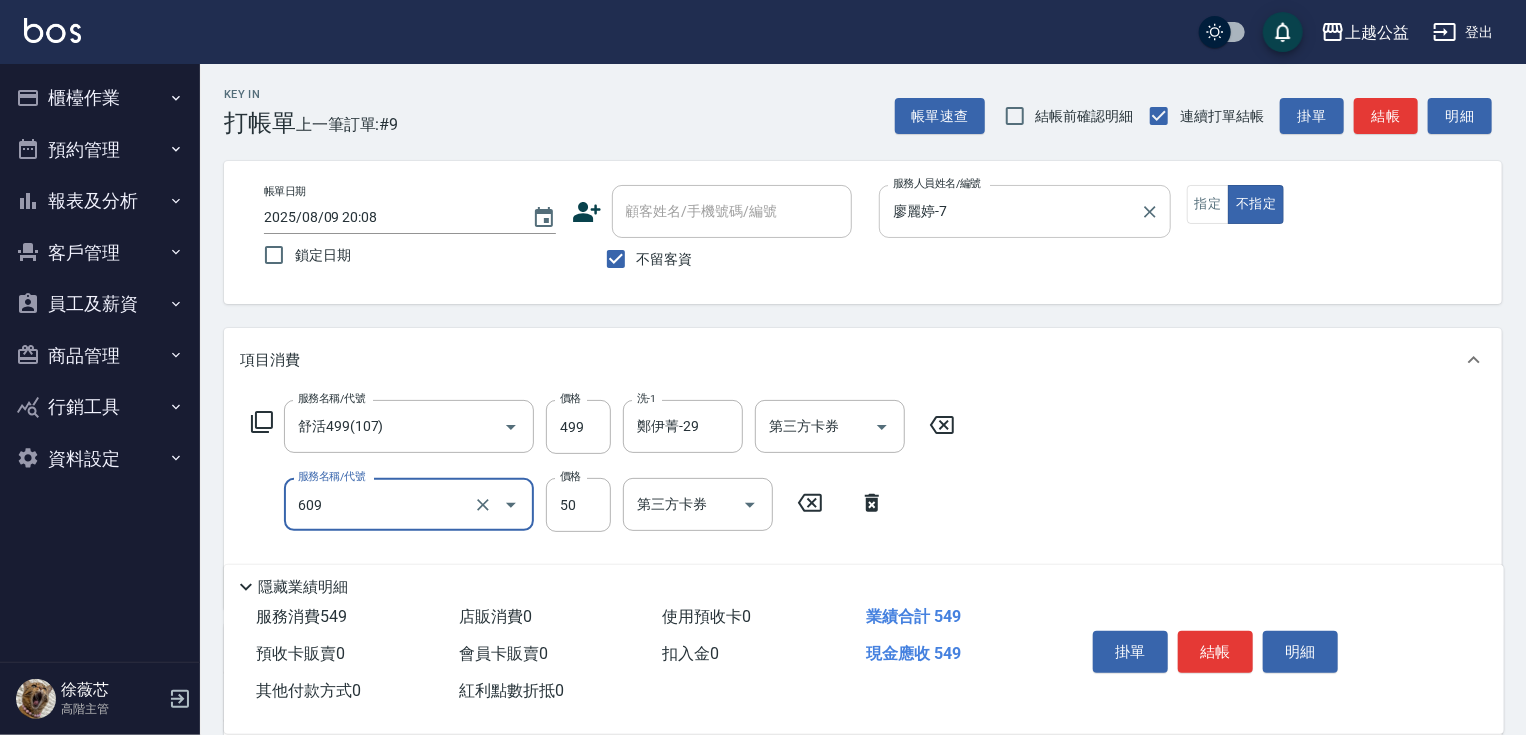 type on "精油(609)" 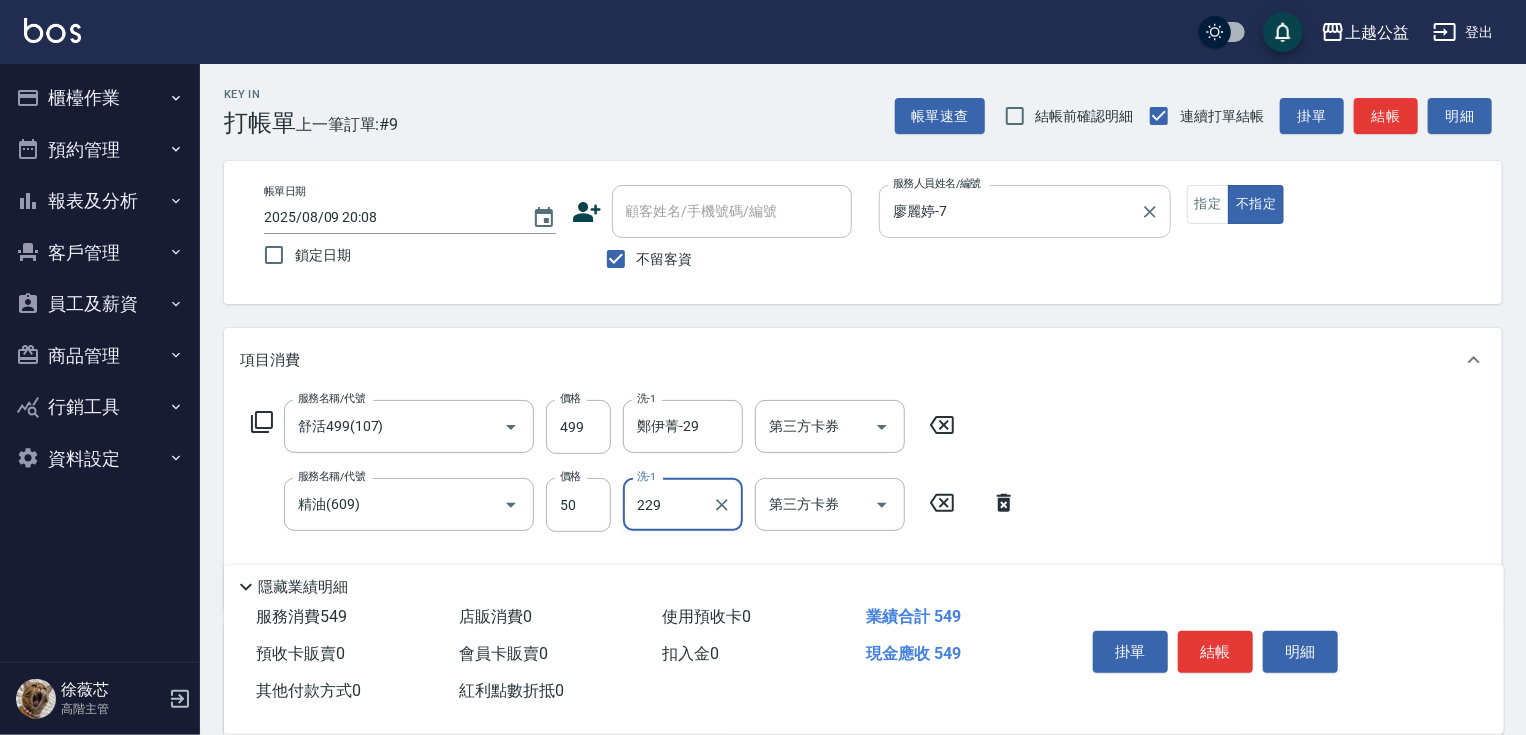 type on "229" 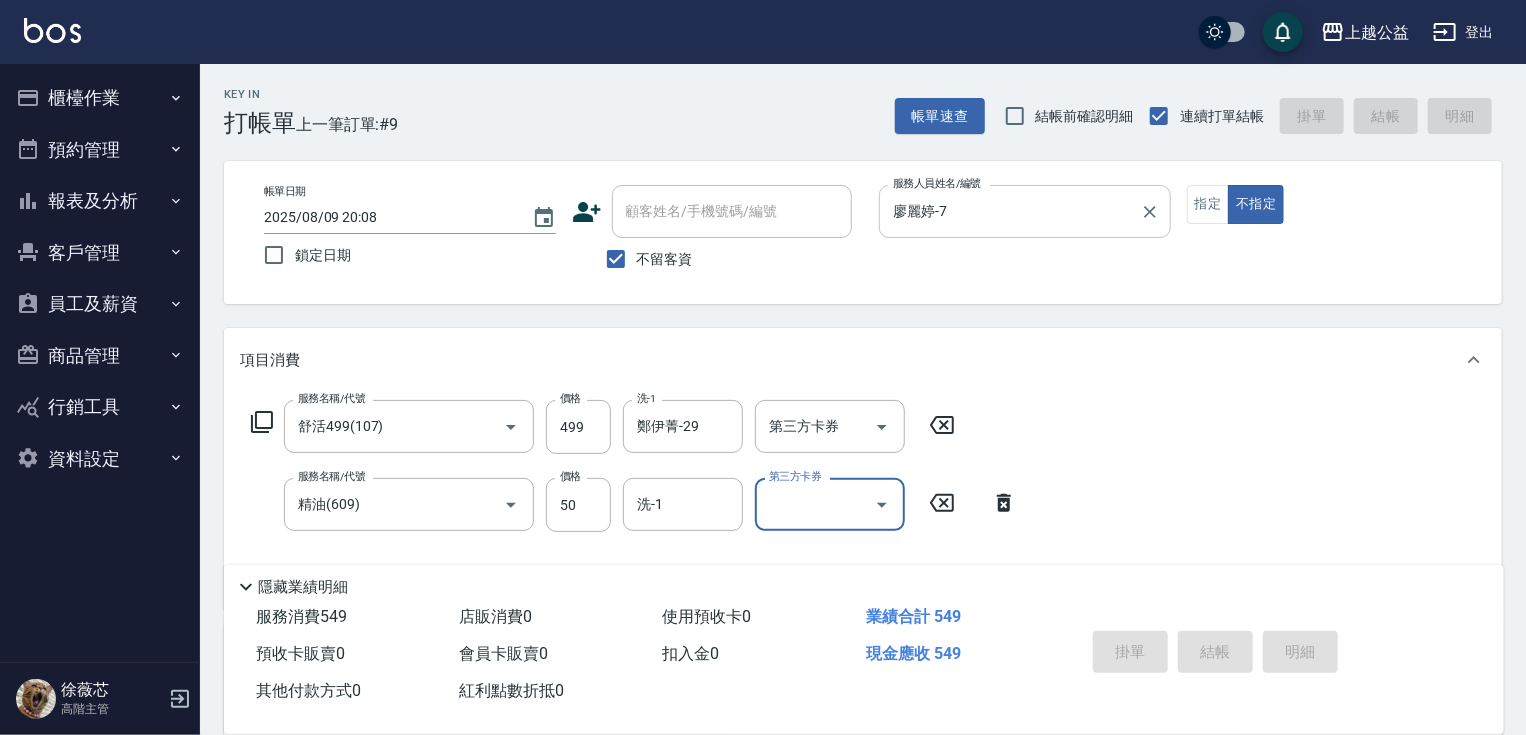 type 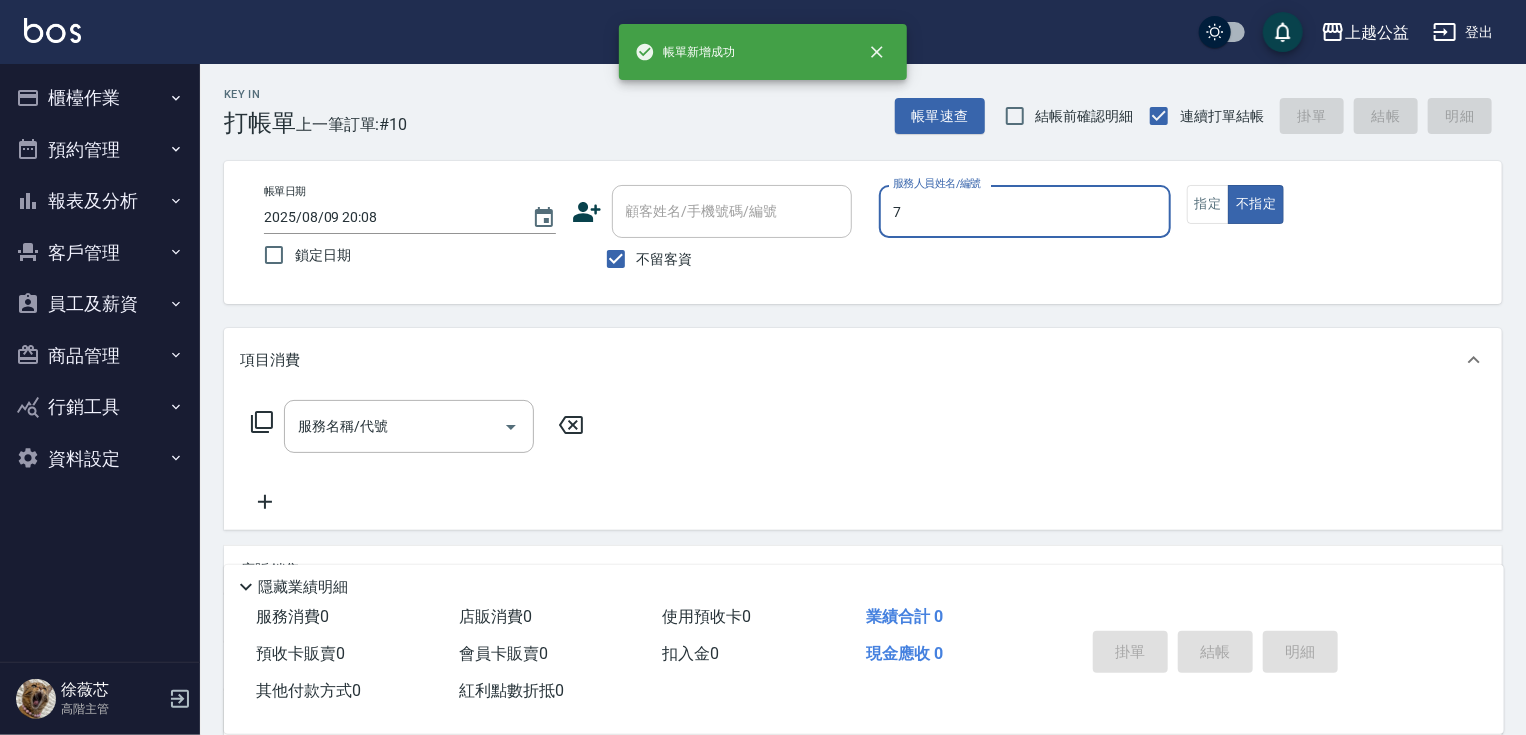 type on "廖麗婷-7" 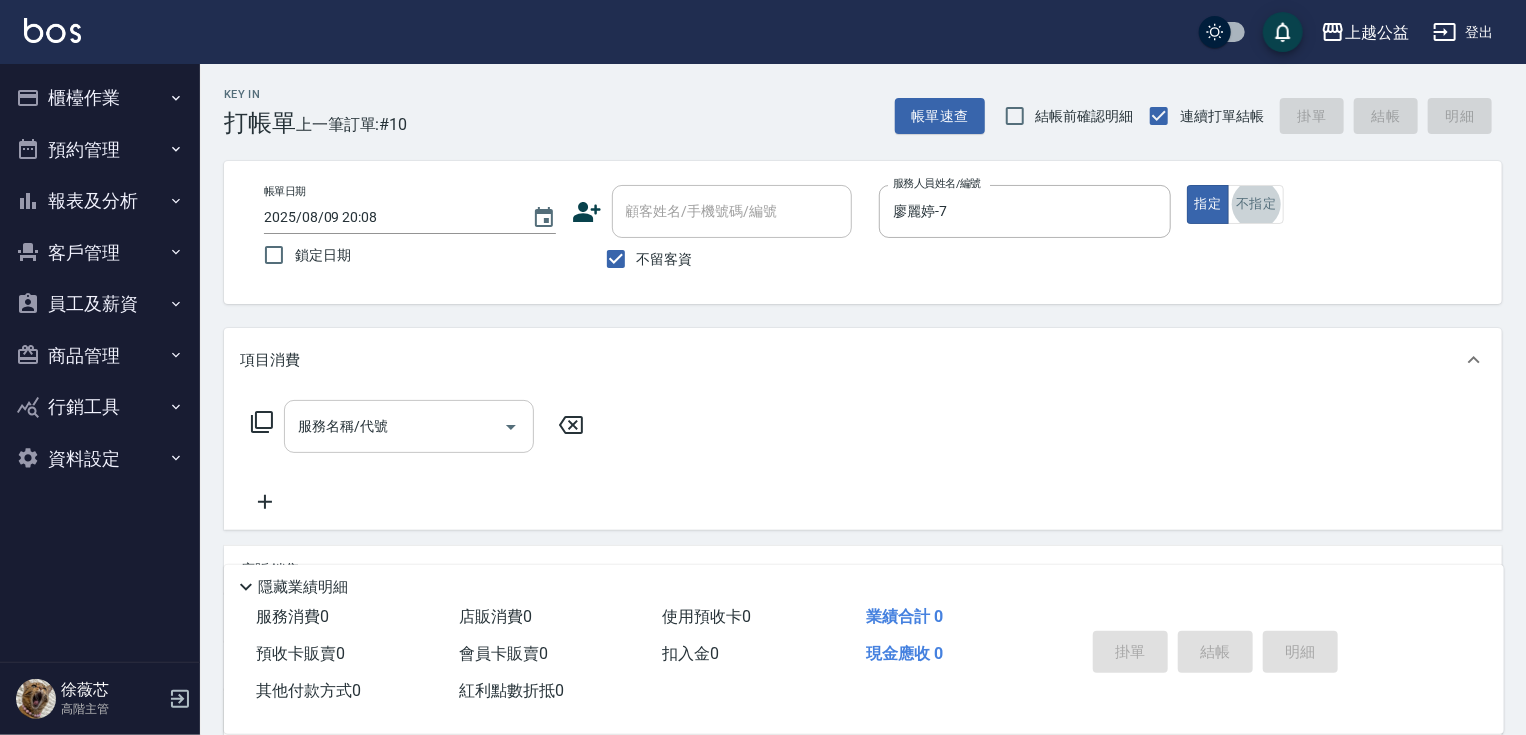 click on "服務名稱/代號" at bounding box center (409, 426) 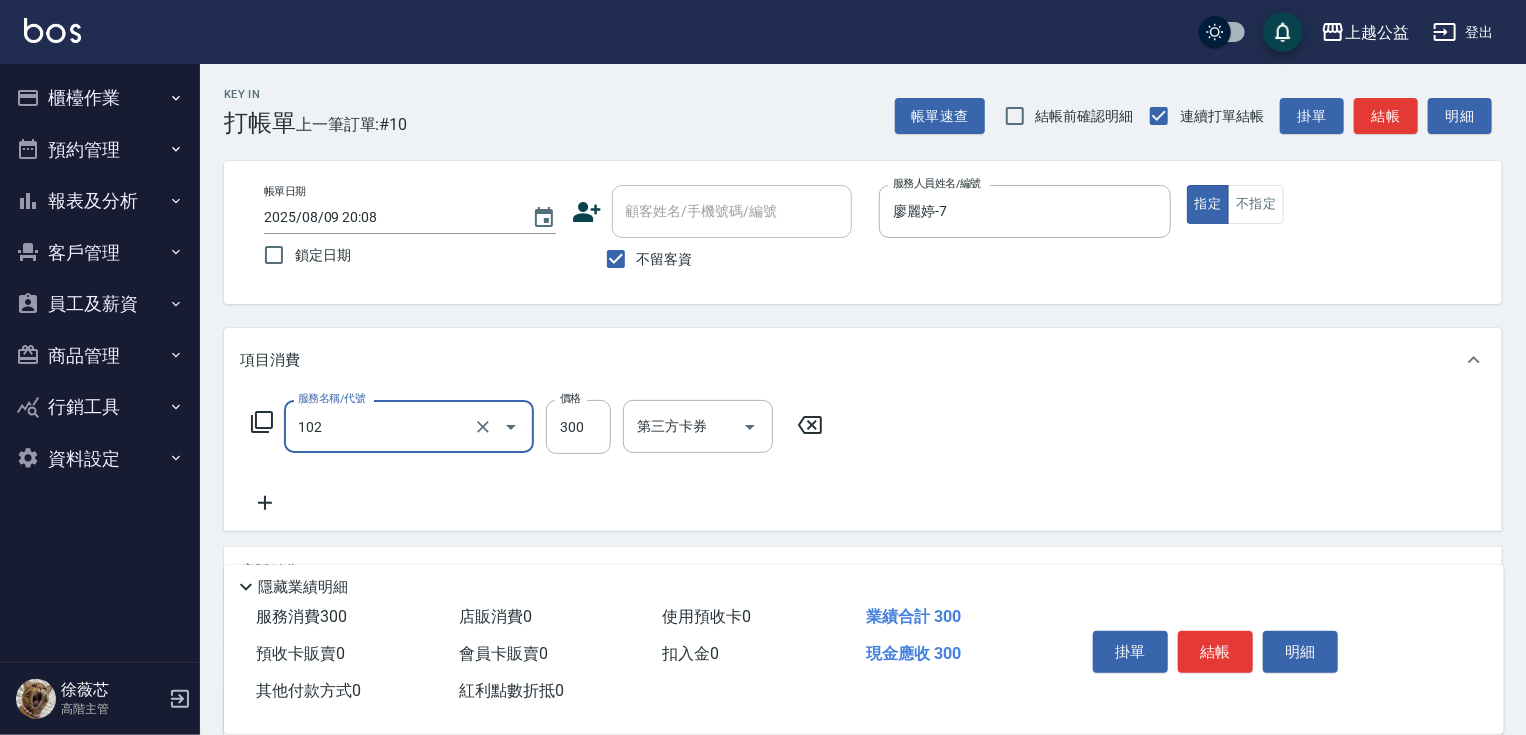 type on "活氧舒壓洗300(102)" 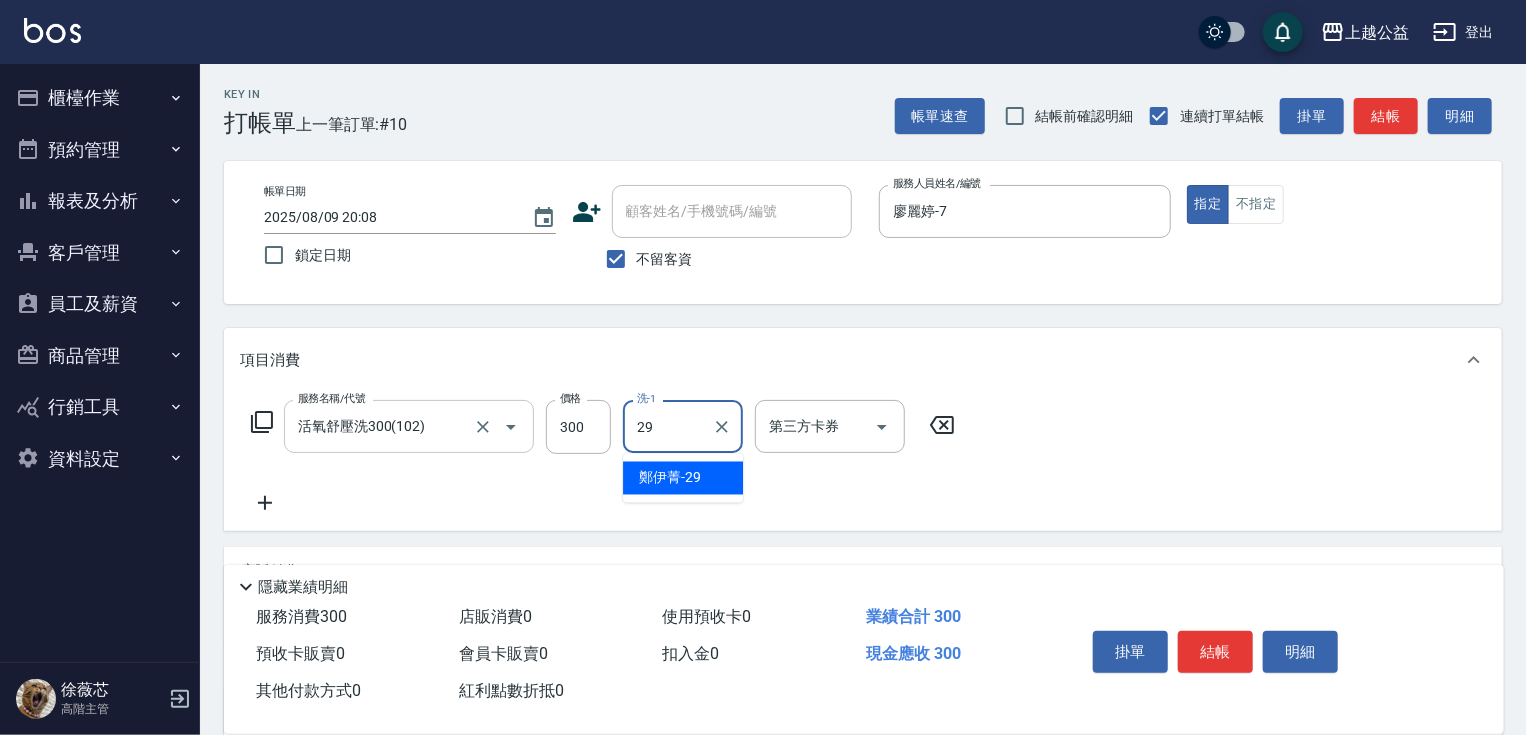 type on "鄭伊菁-29" 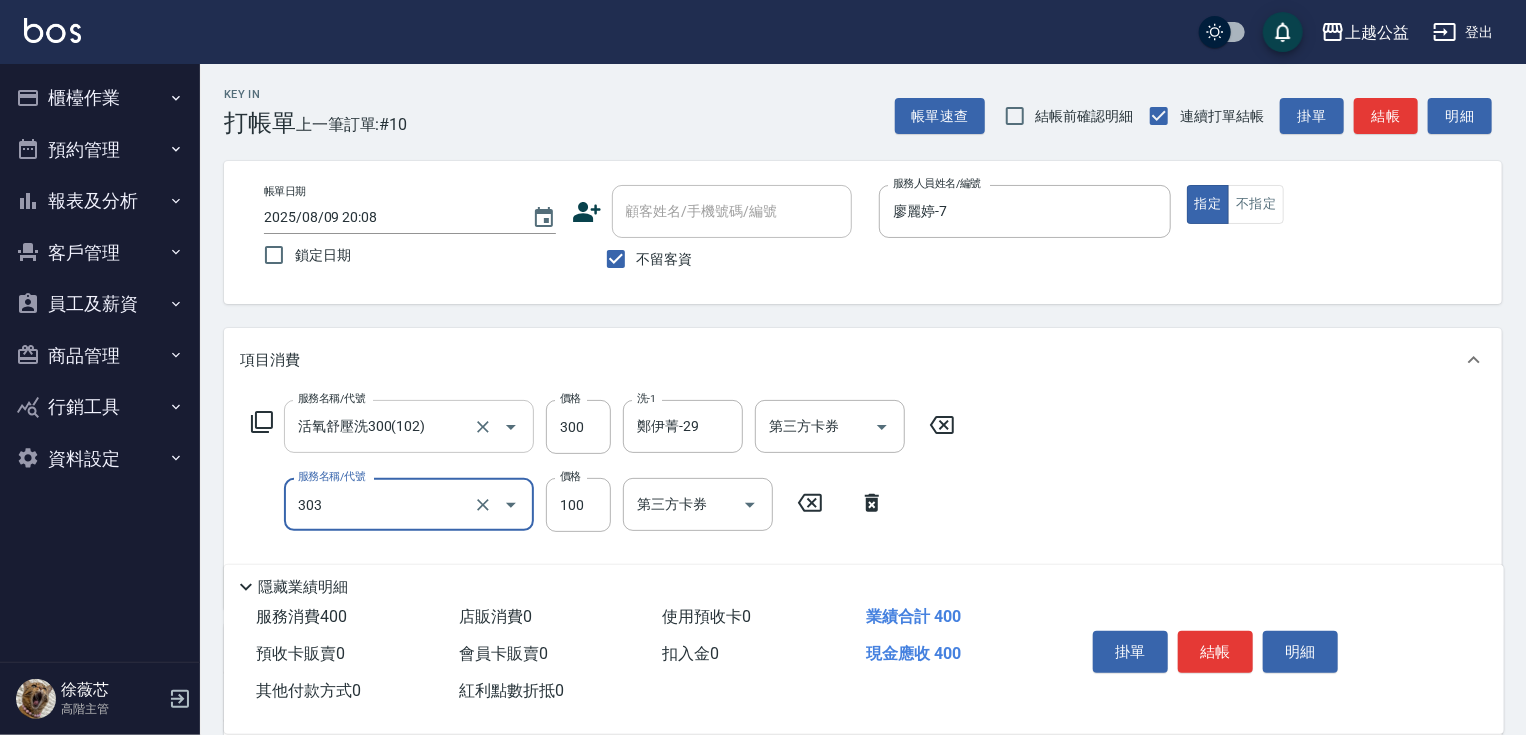type on "剪髮(303)" 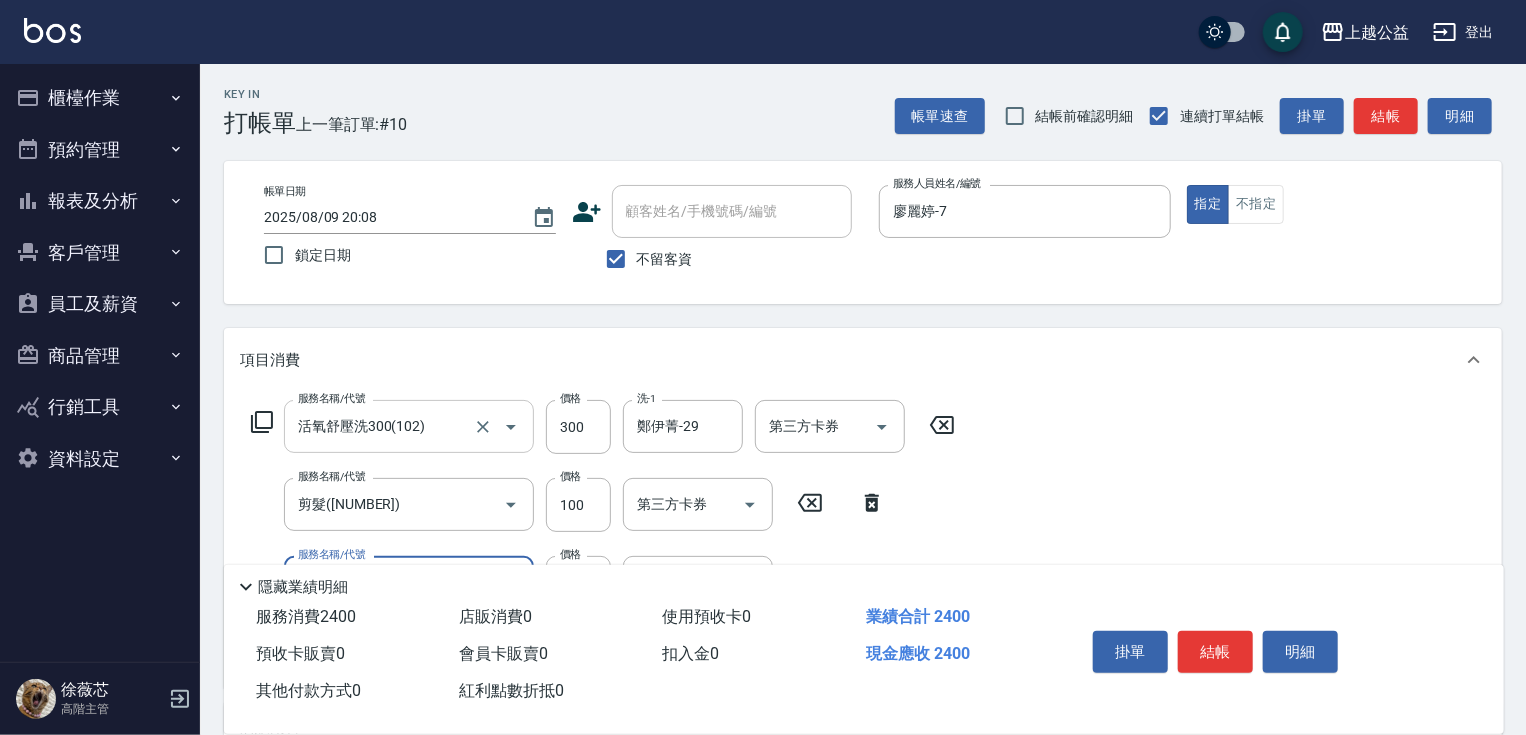 type on "重整一包(70044)" 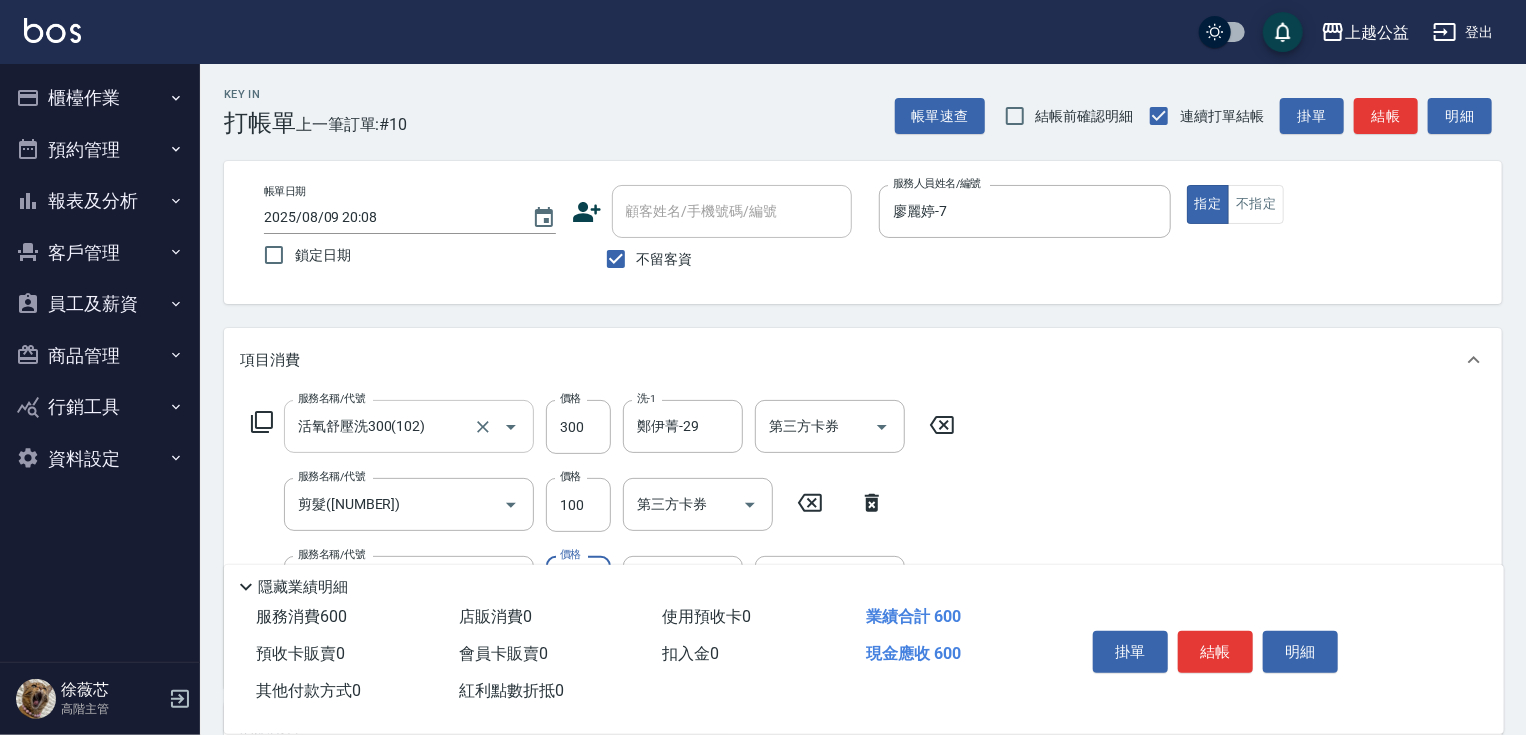 type on "2000" 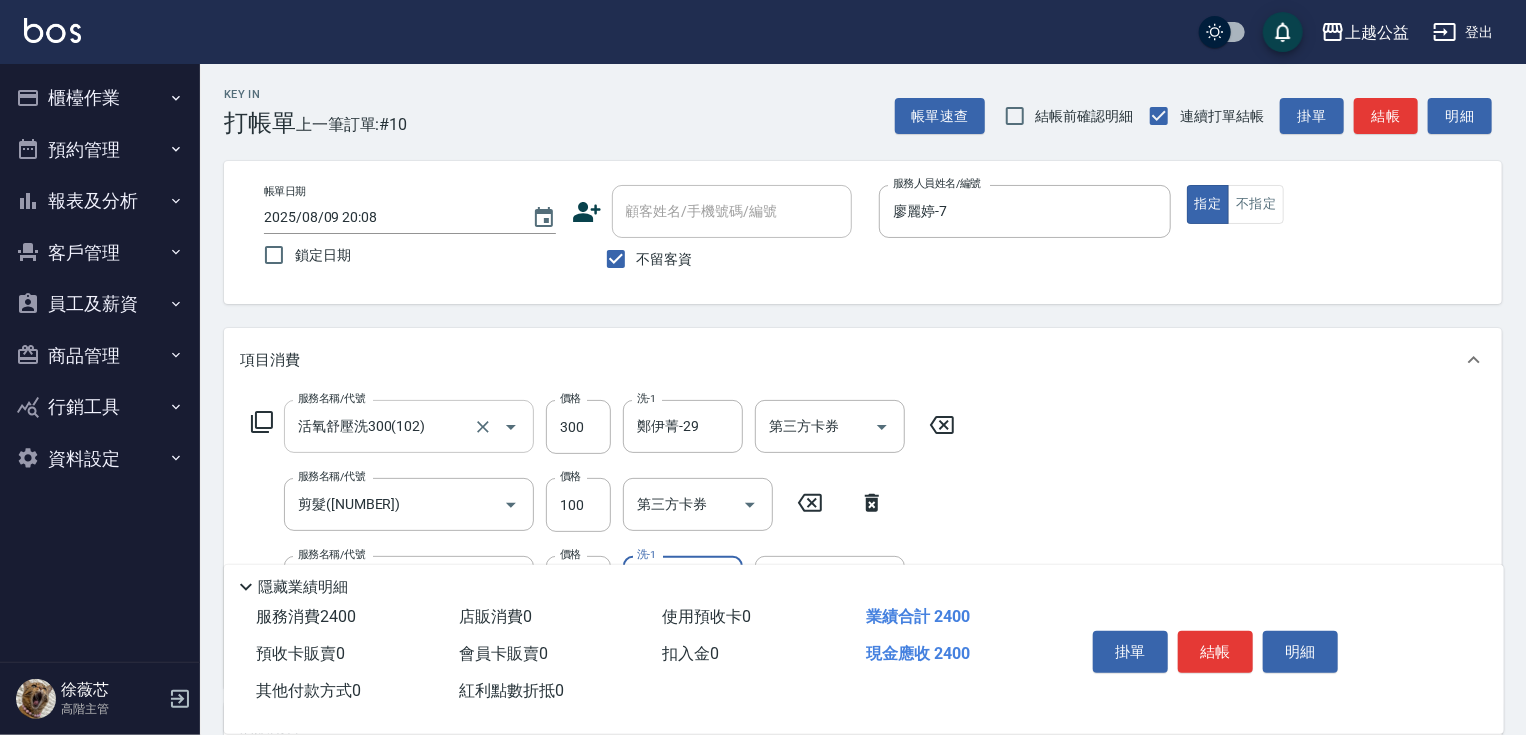 type on "9" 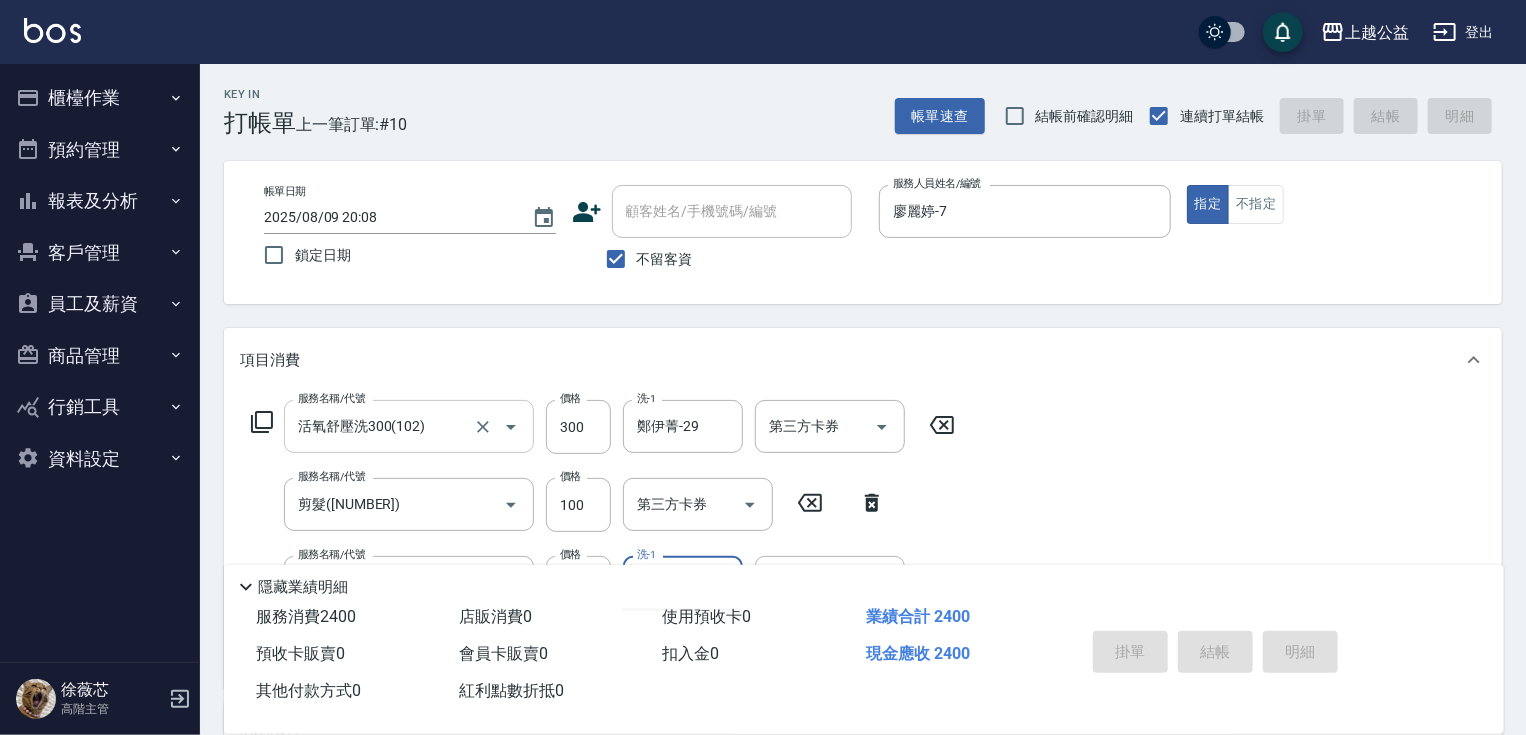 type on "2025/08/09 20:09" 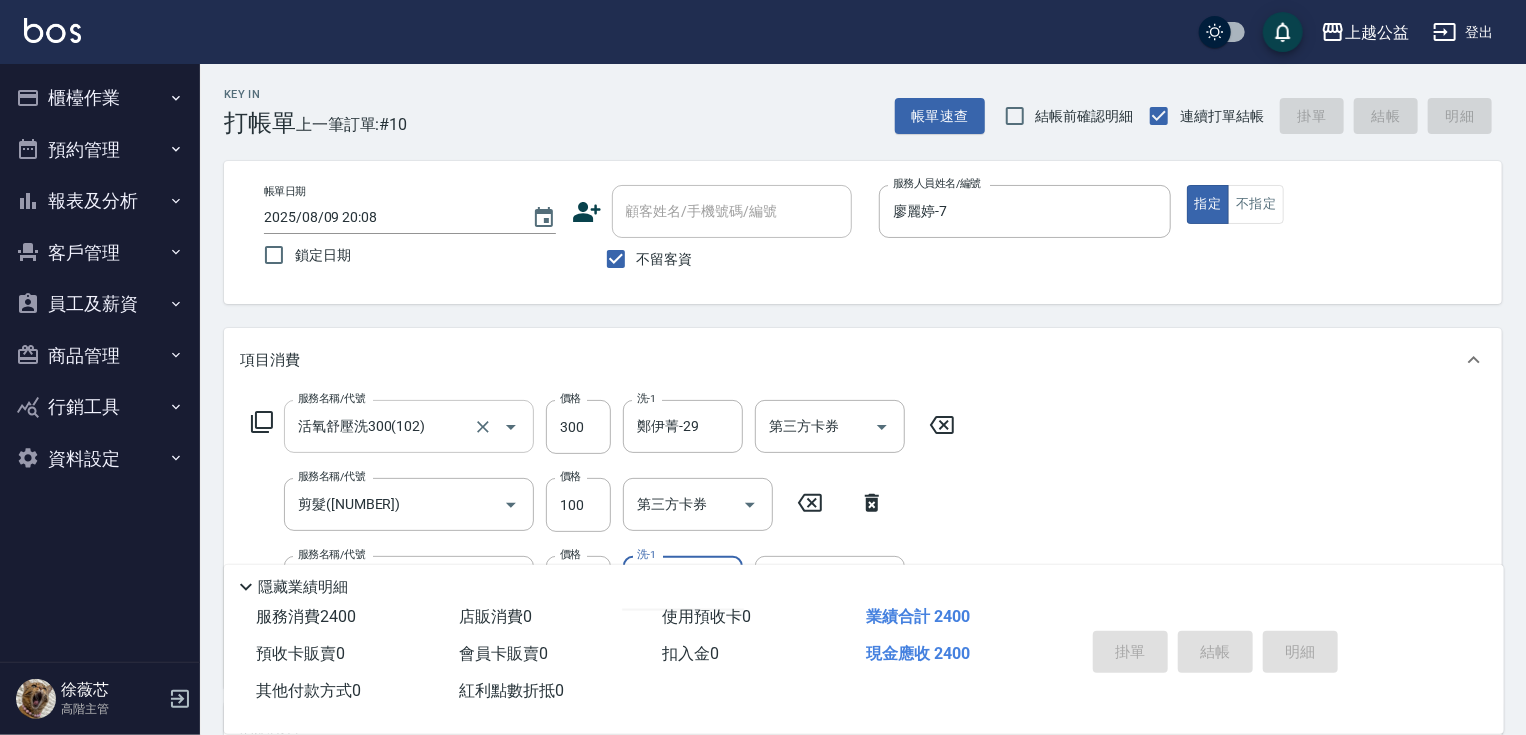 type 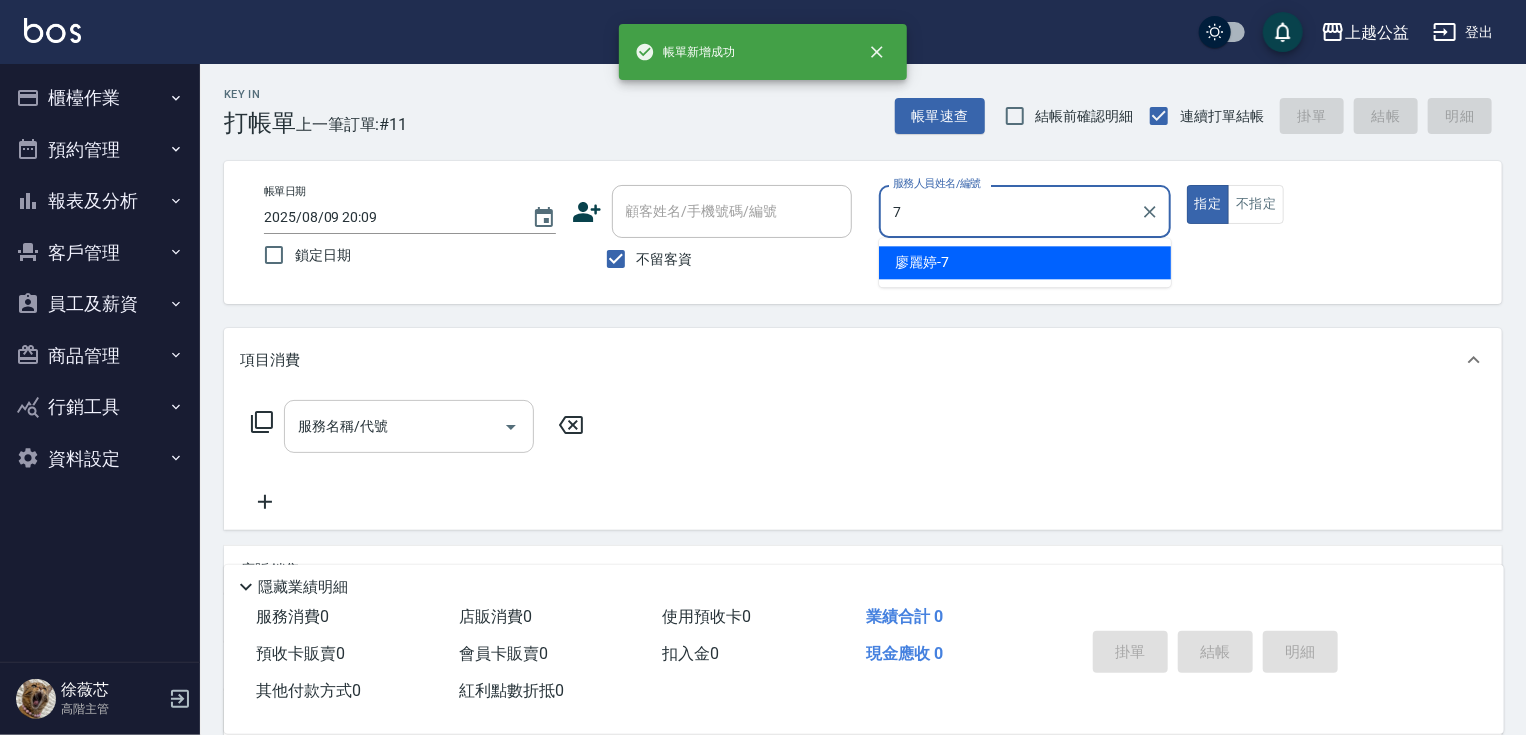 type on "廖麗婷-7" 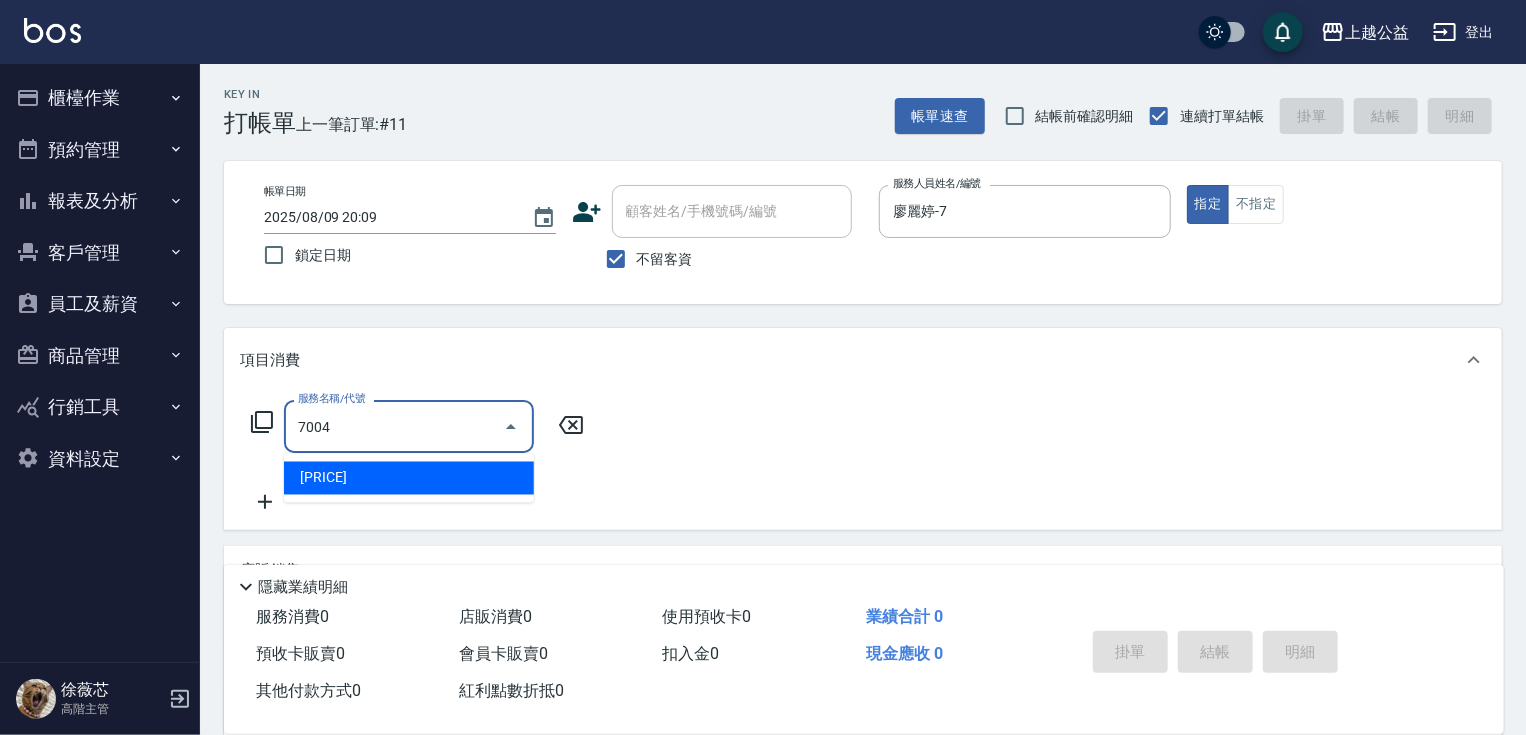 type on "重整3包(7004)" 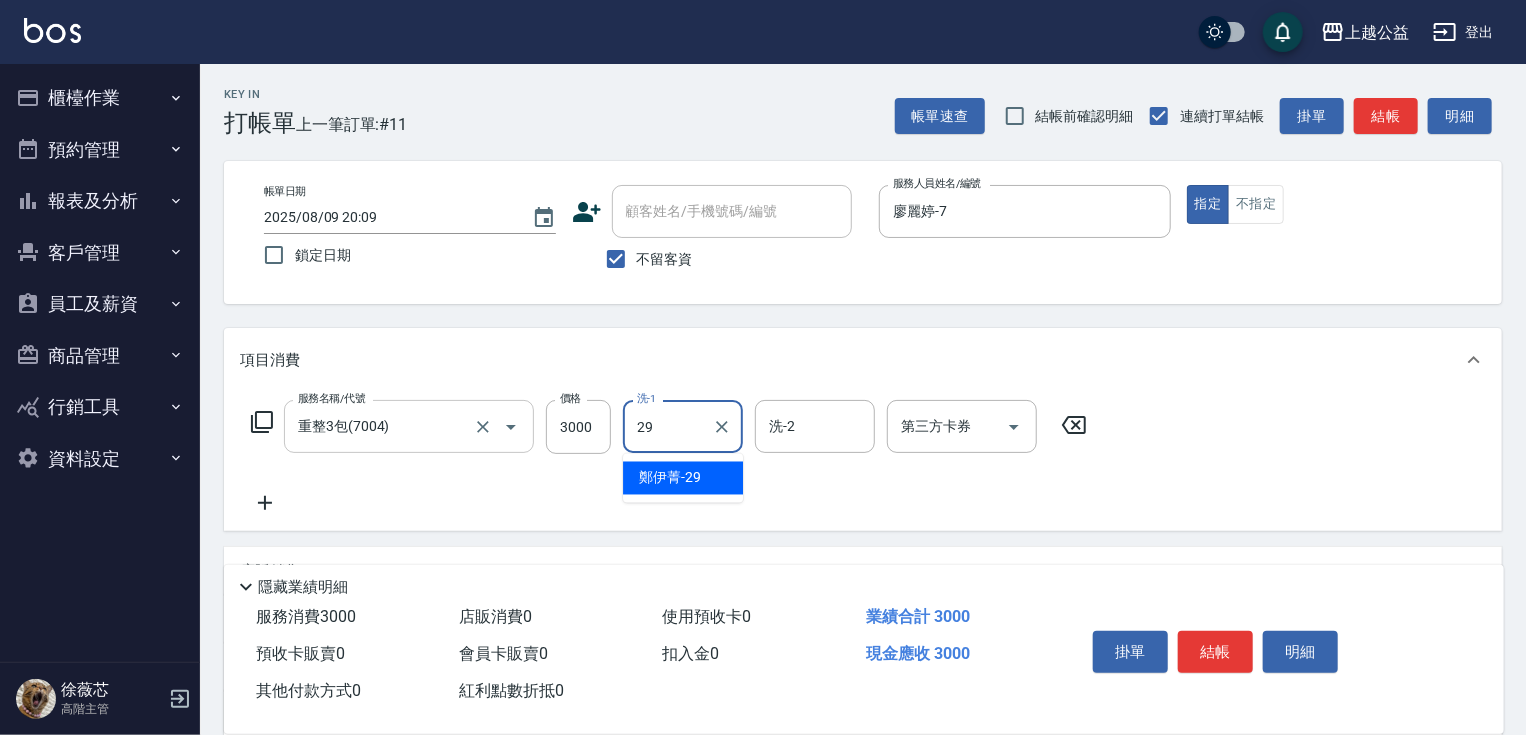 type on "鄭伊菁-29" 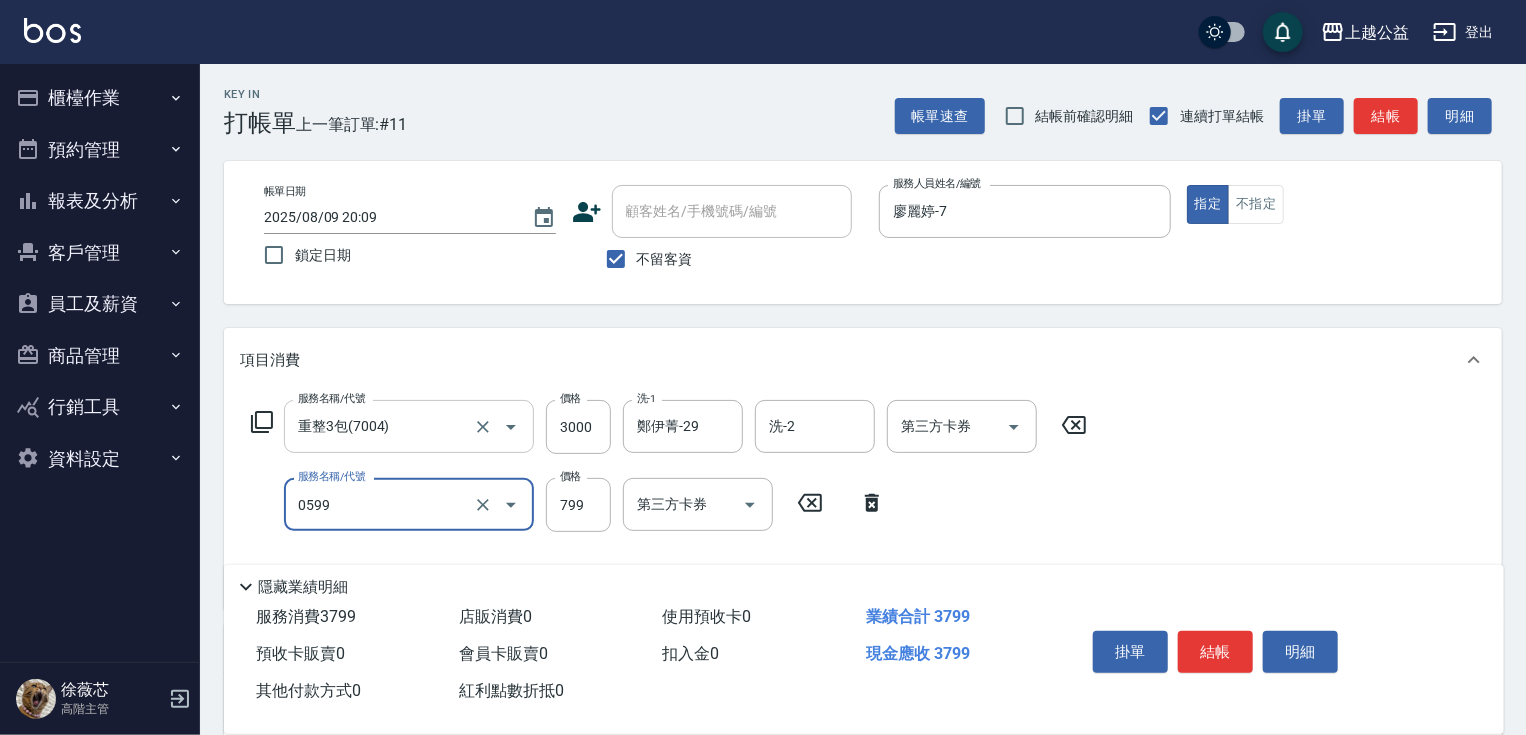 type on "精油SPA(0599)" 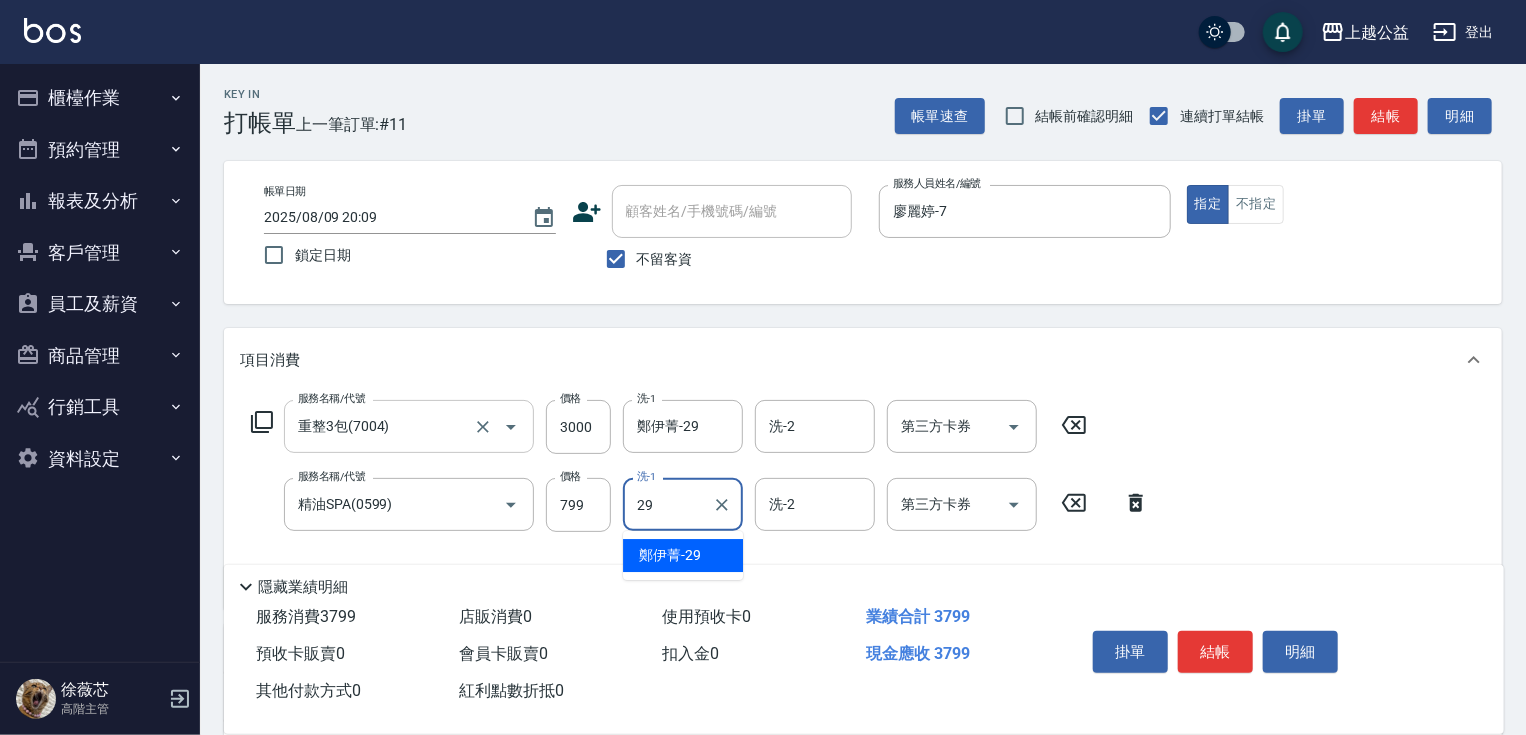 type on "鄭伊菁-29" 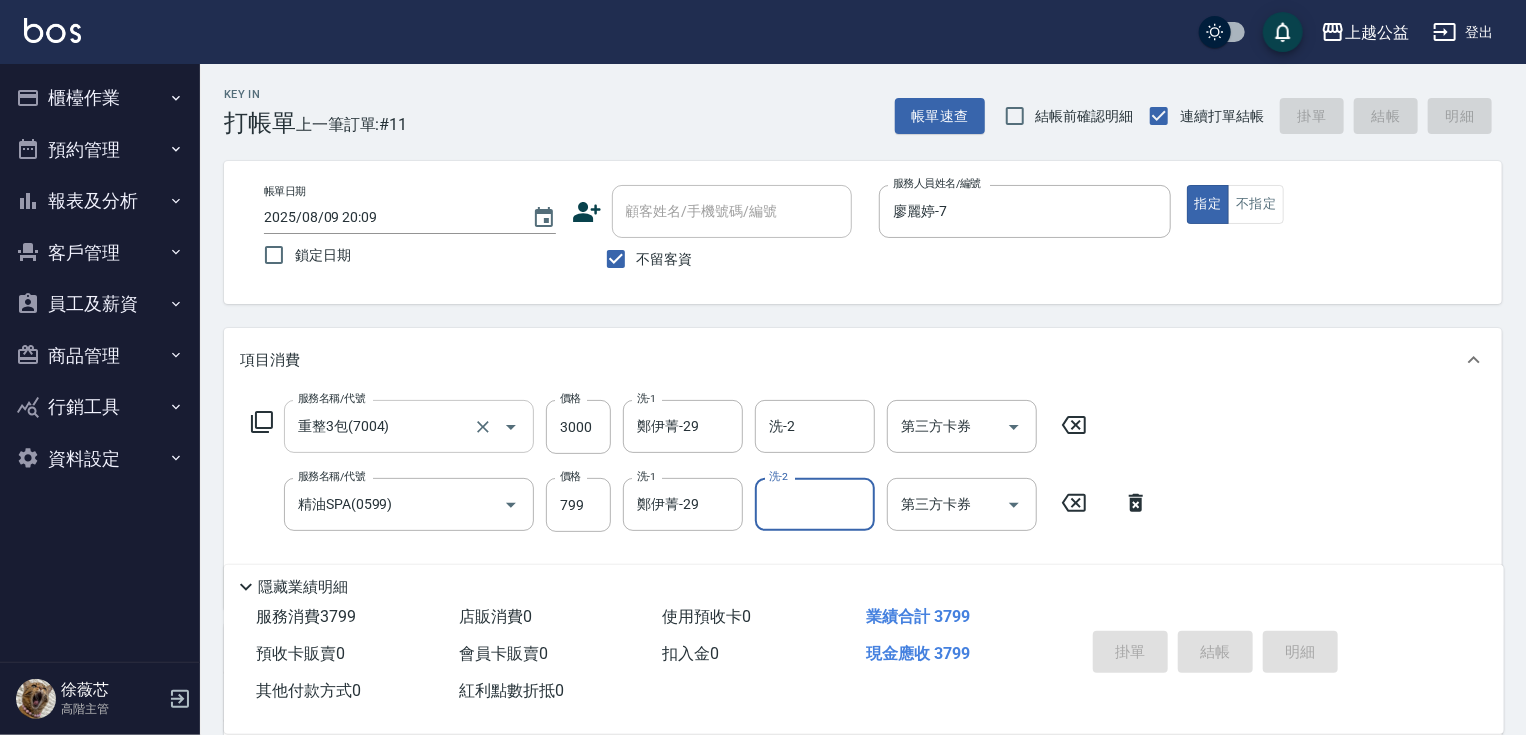 type 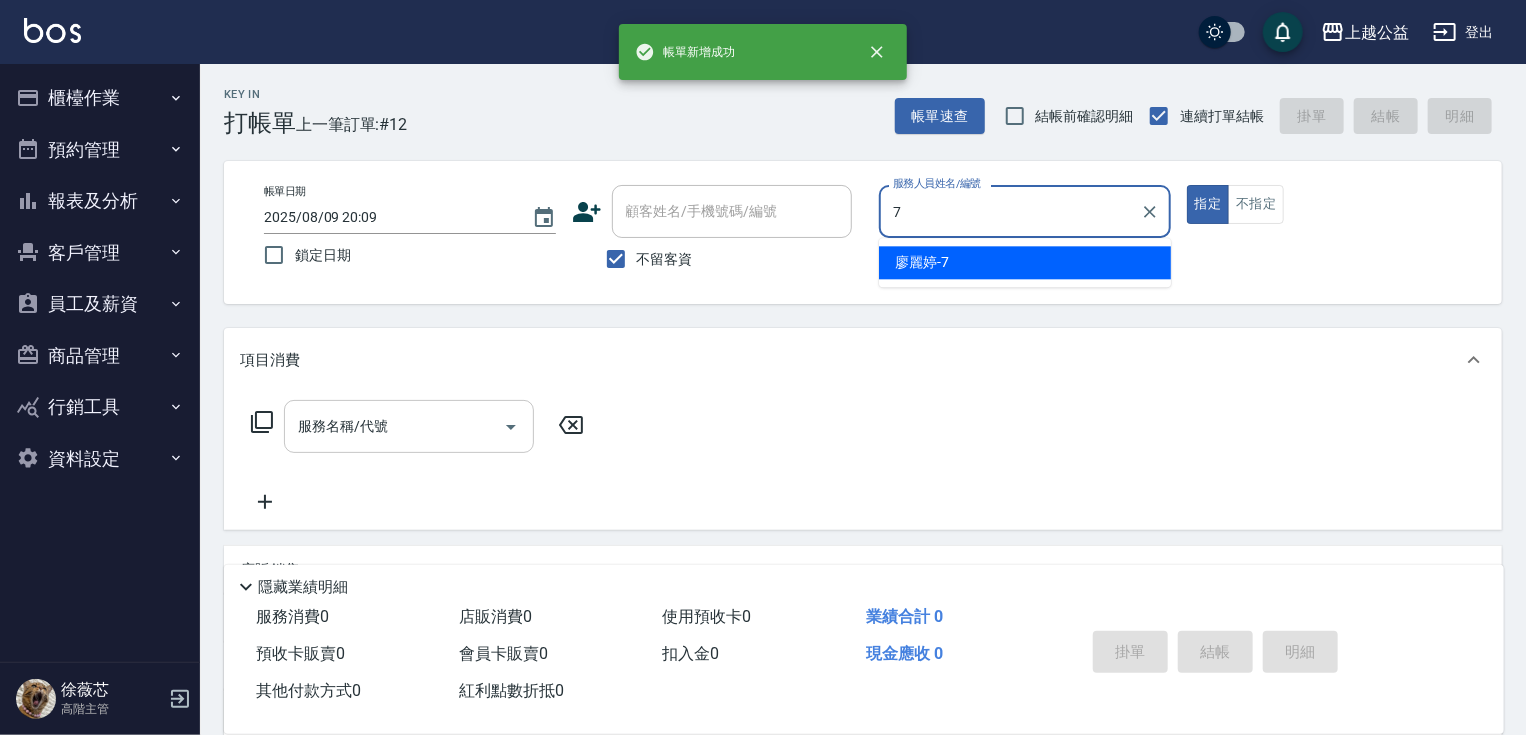 type on "廖麗婷-7" 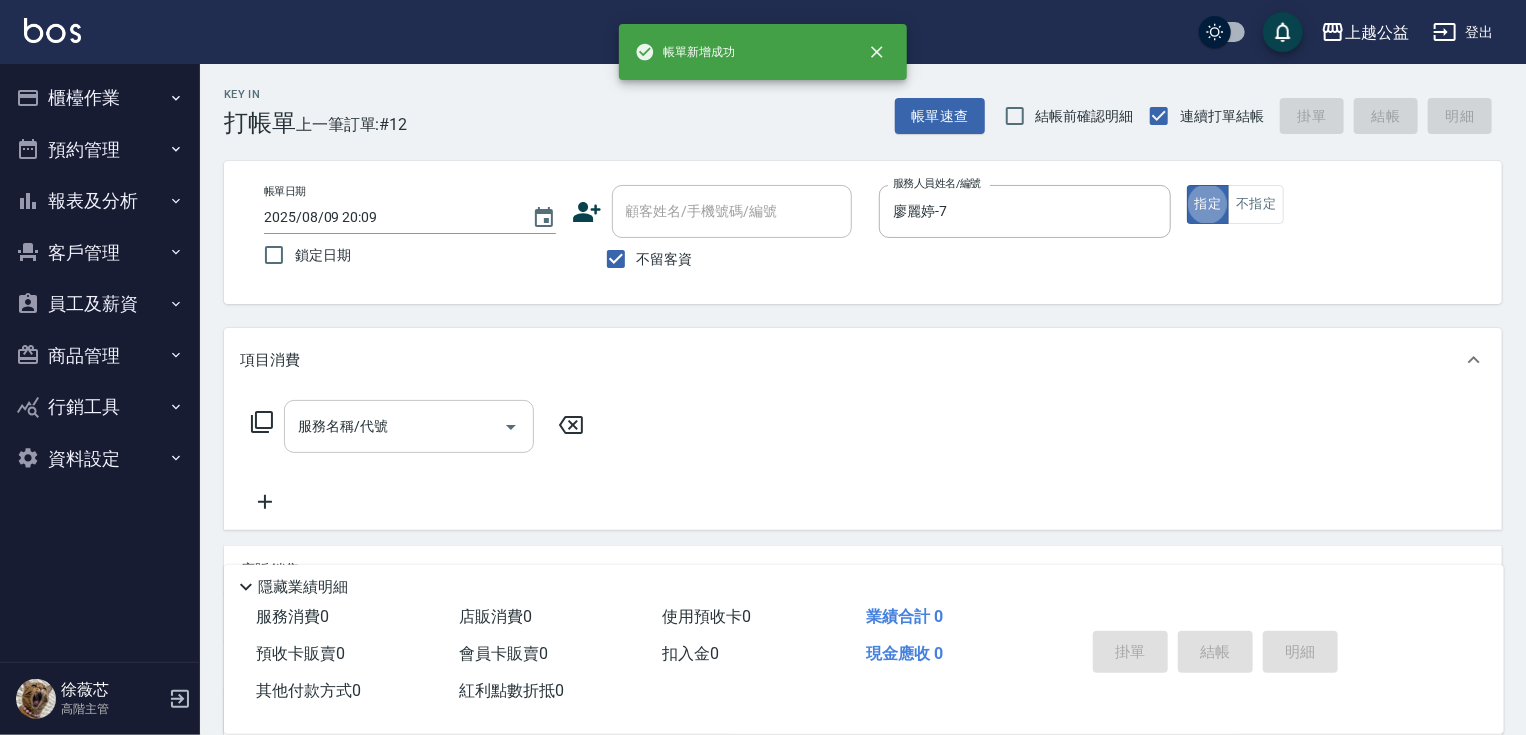 scroll, scrollTop: 32, scrollLeft: 0, axis: vertical 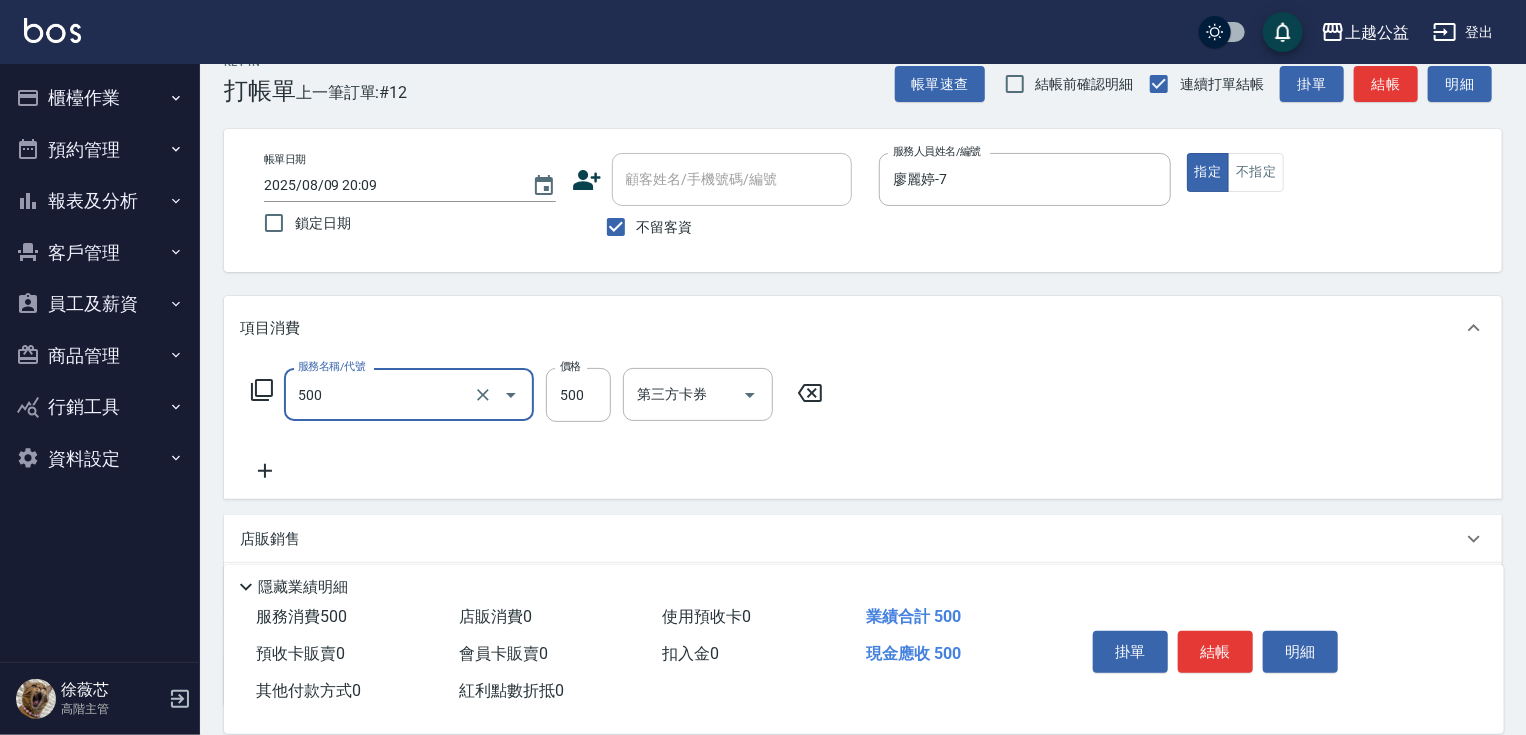 type on "洗剪500(500)" 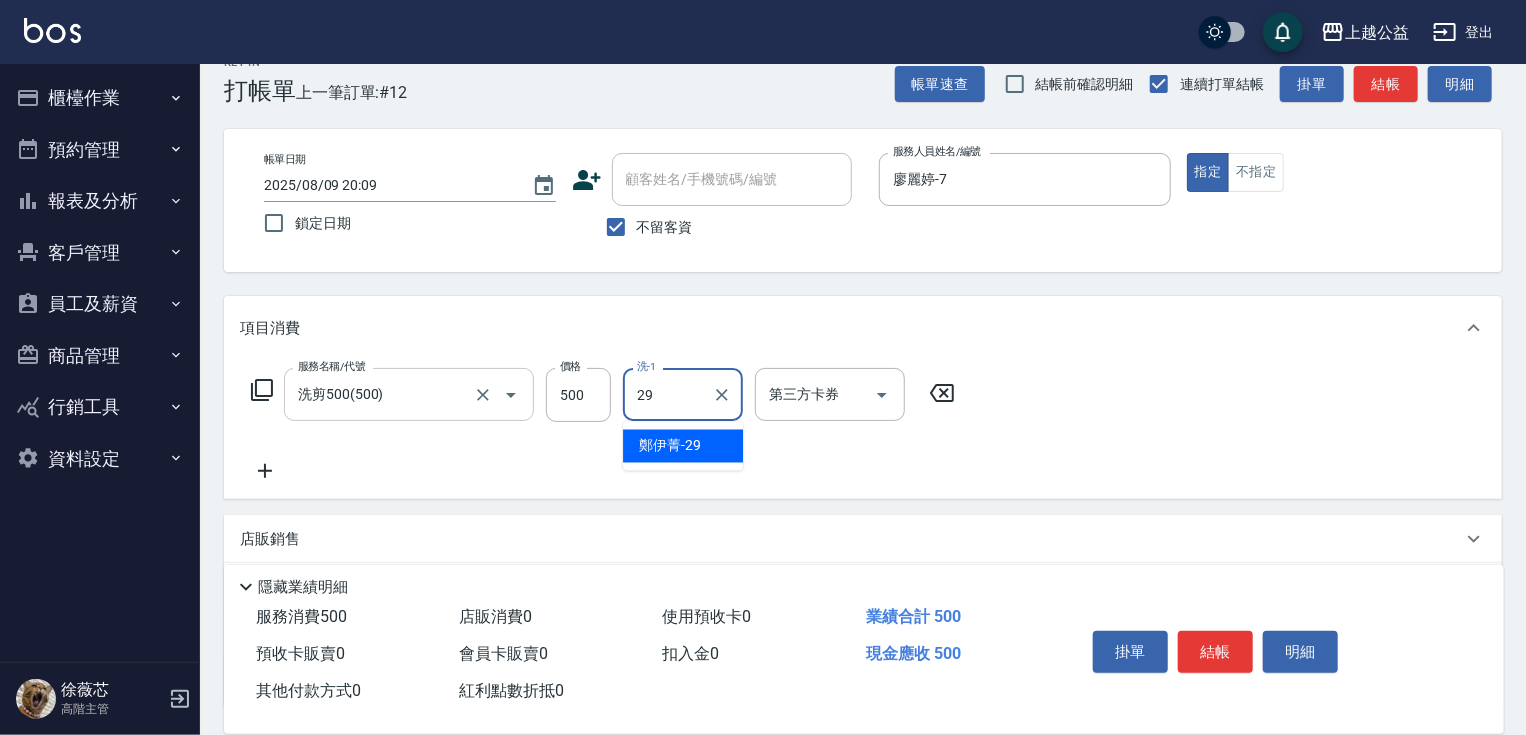 type on "鄭伊菁-29" 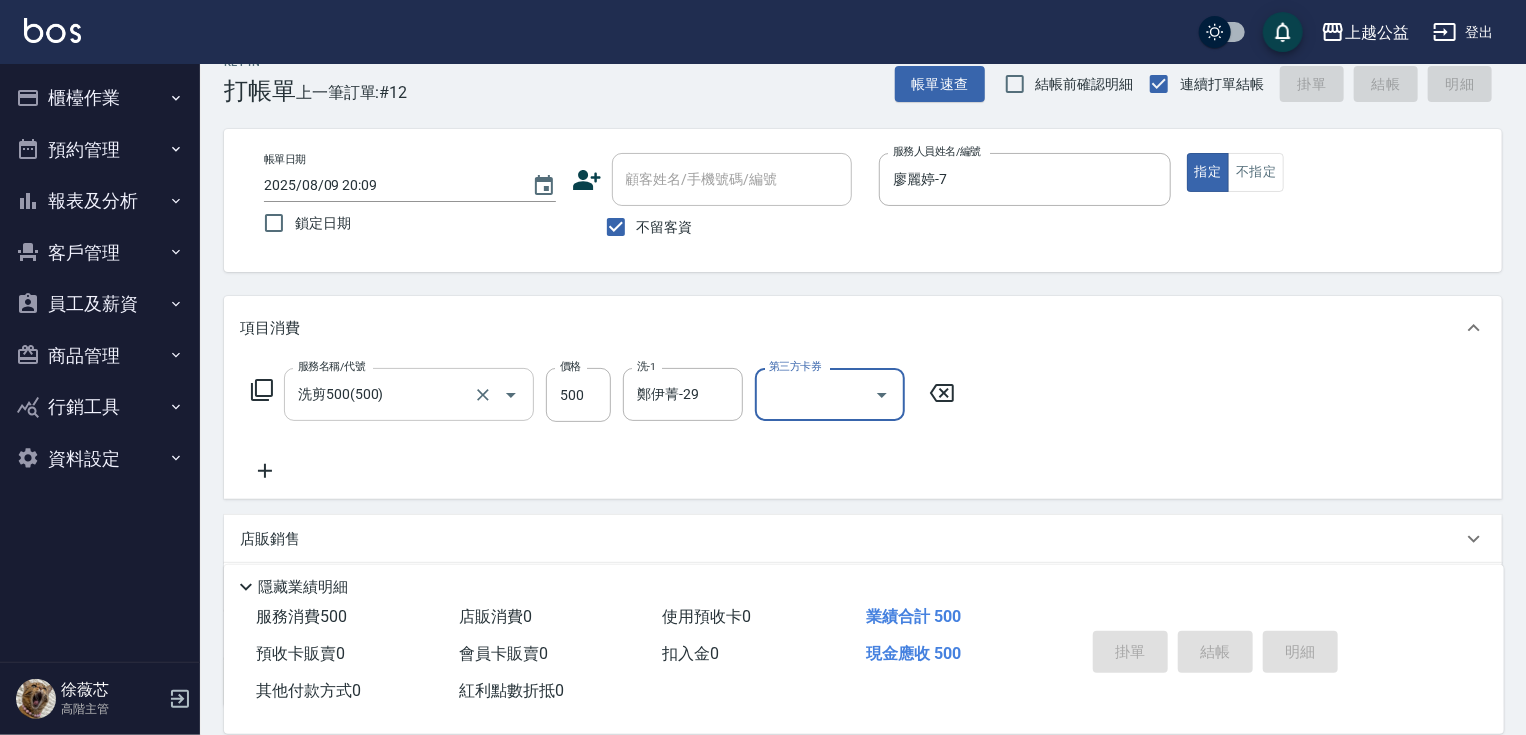 type 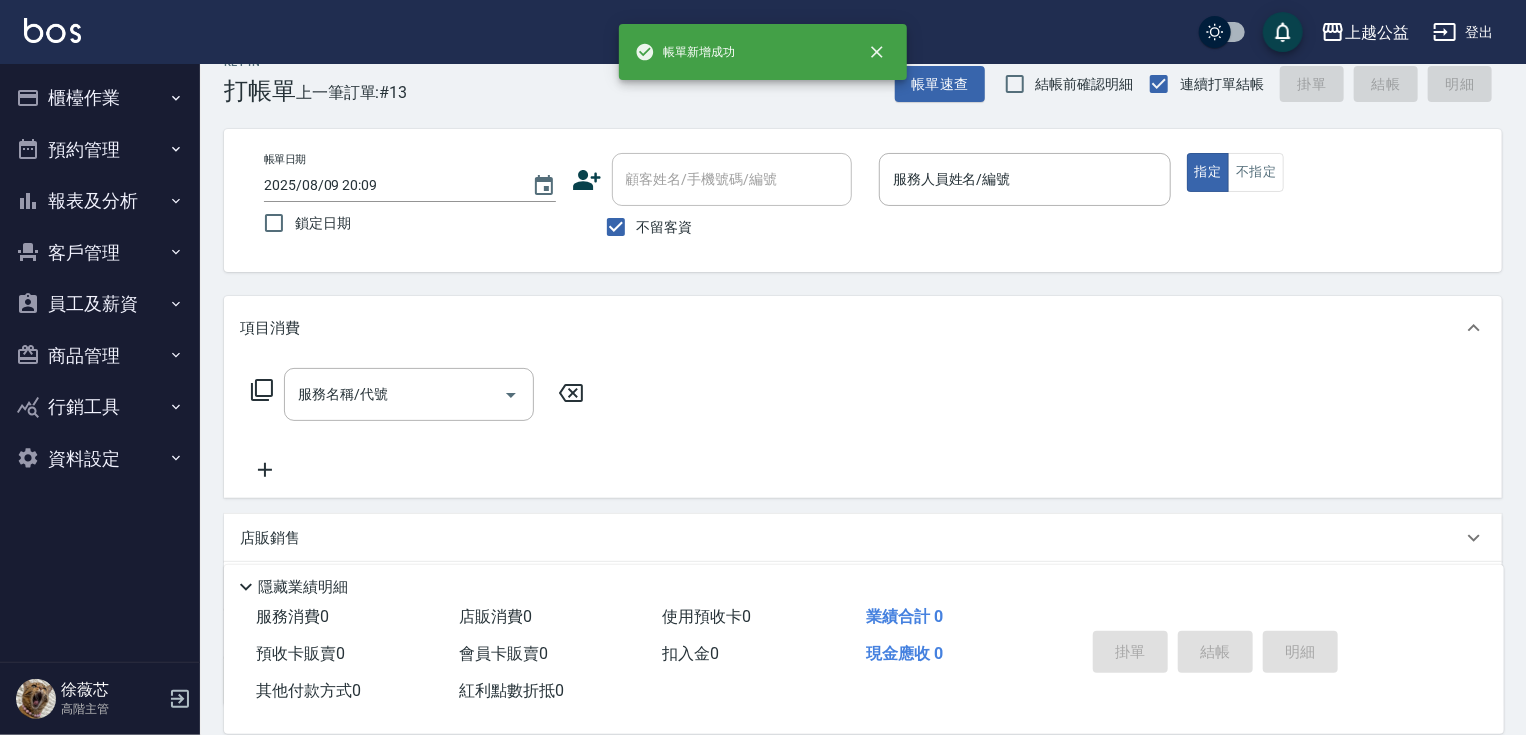 click on "不留客資" at bounding box center [665, 227] 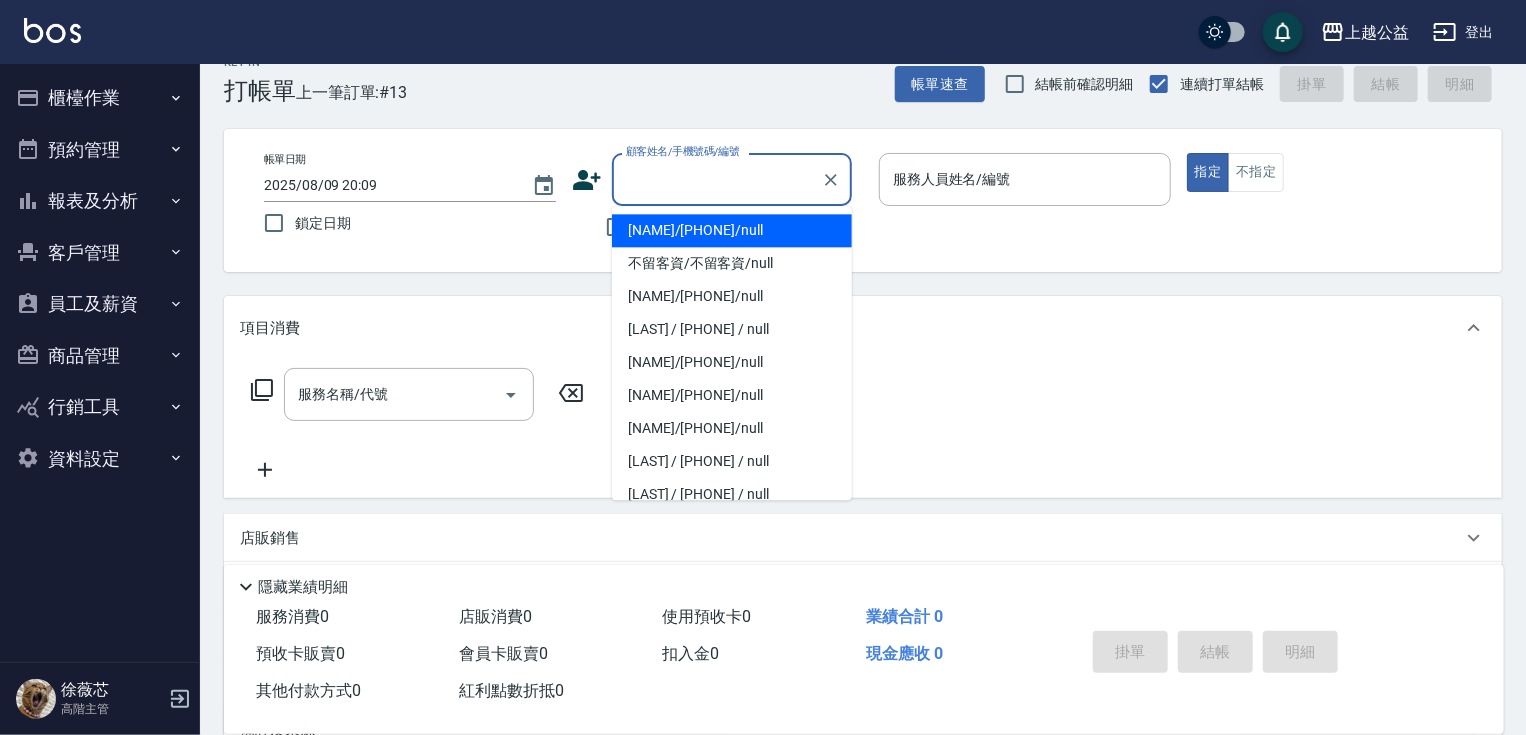 click on "顧客姓名/手機號碼/編號" at bounding box center (717, 179) 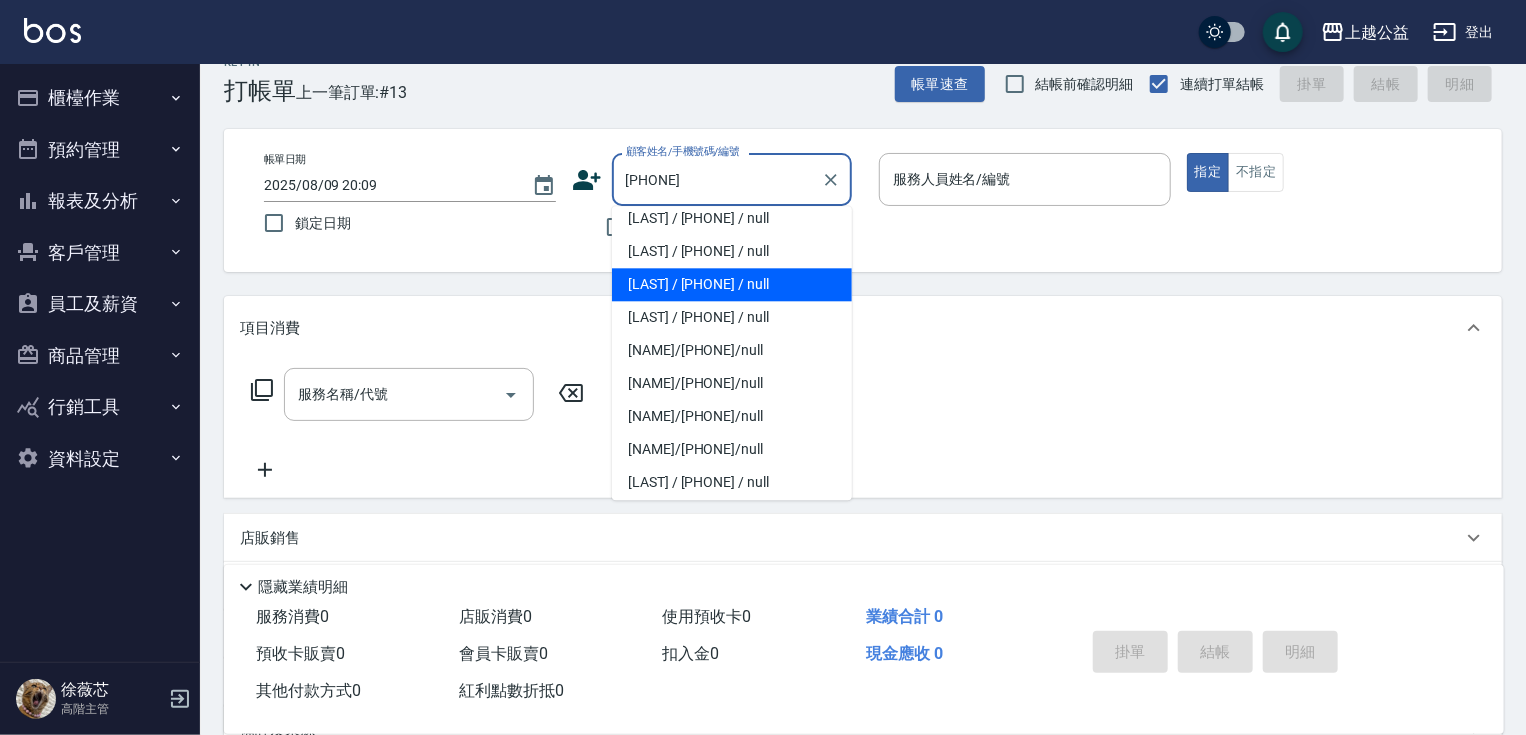 scroll, scrollTop: 0, scrollLeft: 0, axis: both 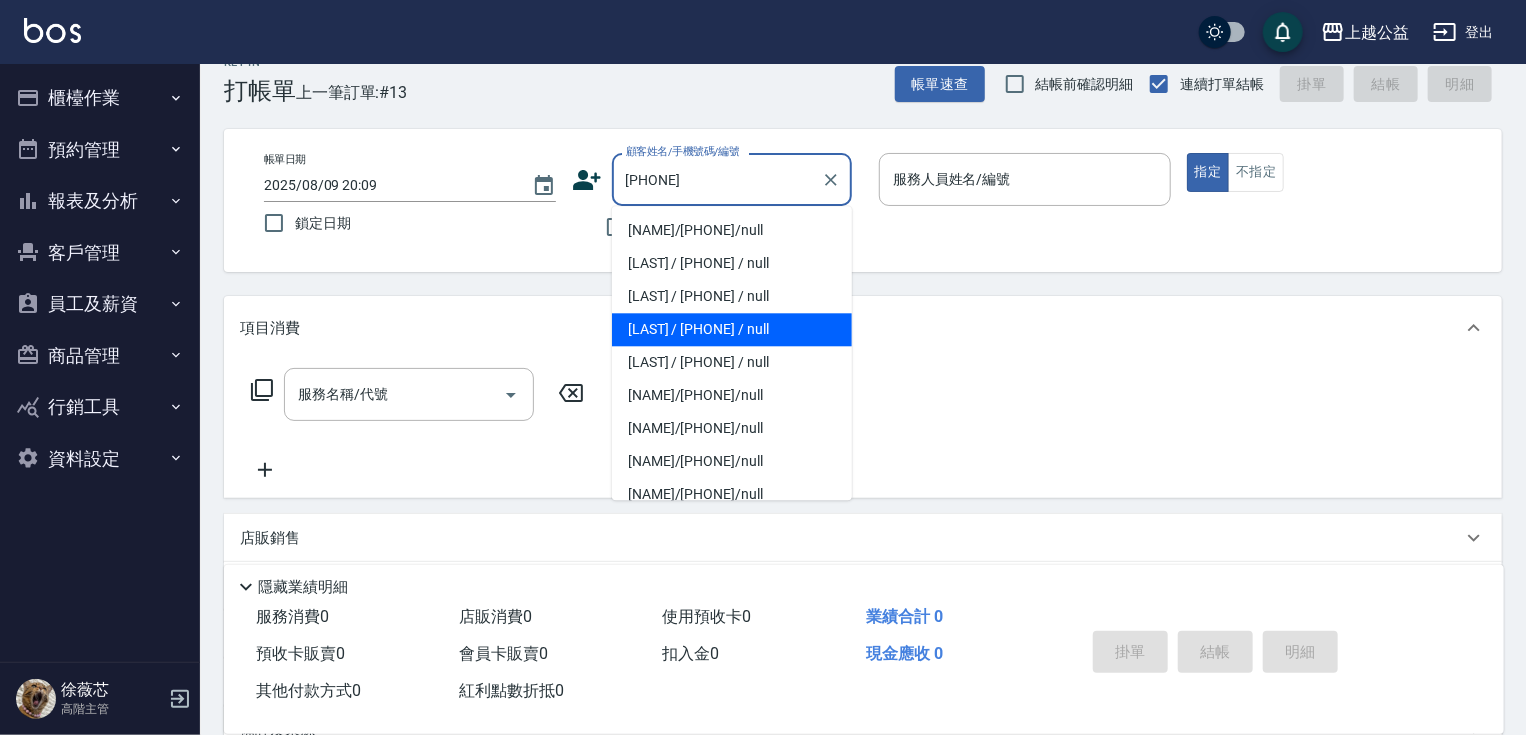 type on "0926" 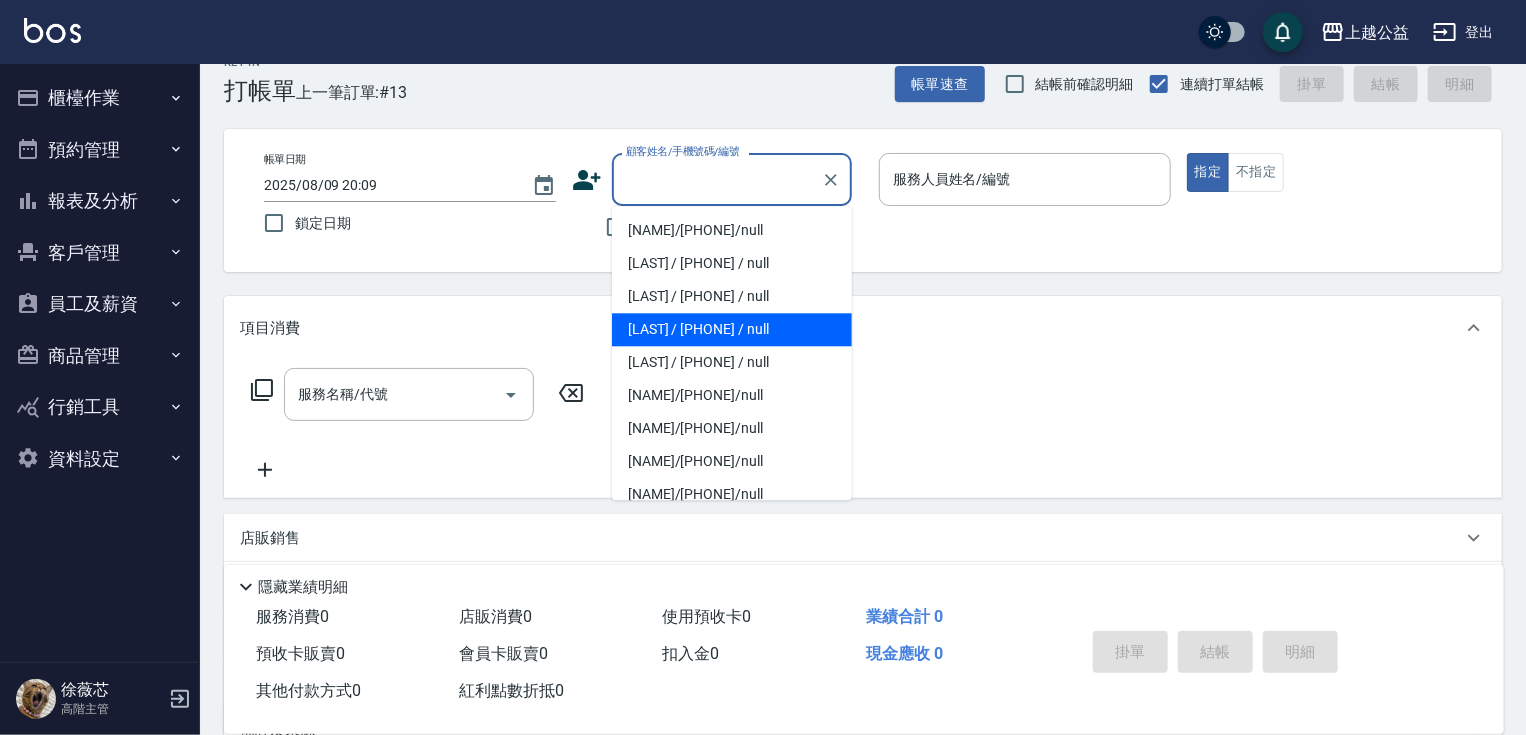 click on "帳單日期 2025/08/09 20:09 鎖定日期 顧客姓名/手機號碼/編號 顧客姓名/手機號碼/編號 不留客資 服務人員姓名/編號 服務人員姓名/編號 指定 不指定" at bounding box center (863, 200) 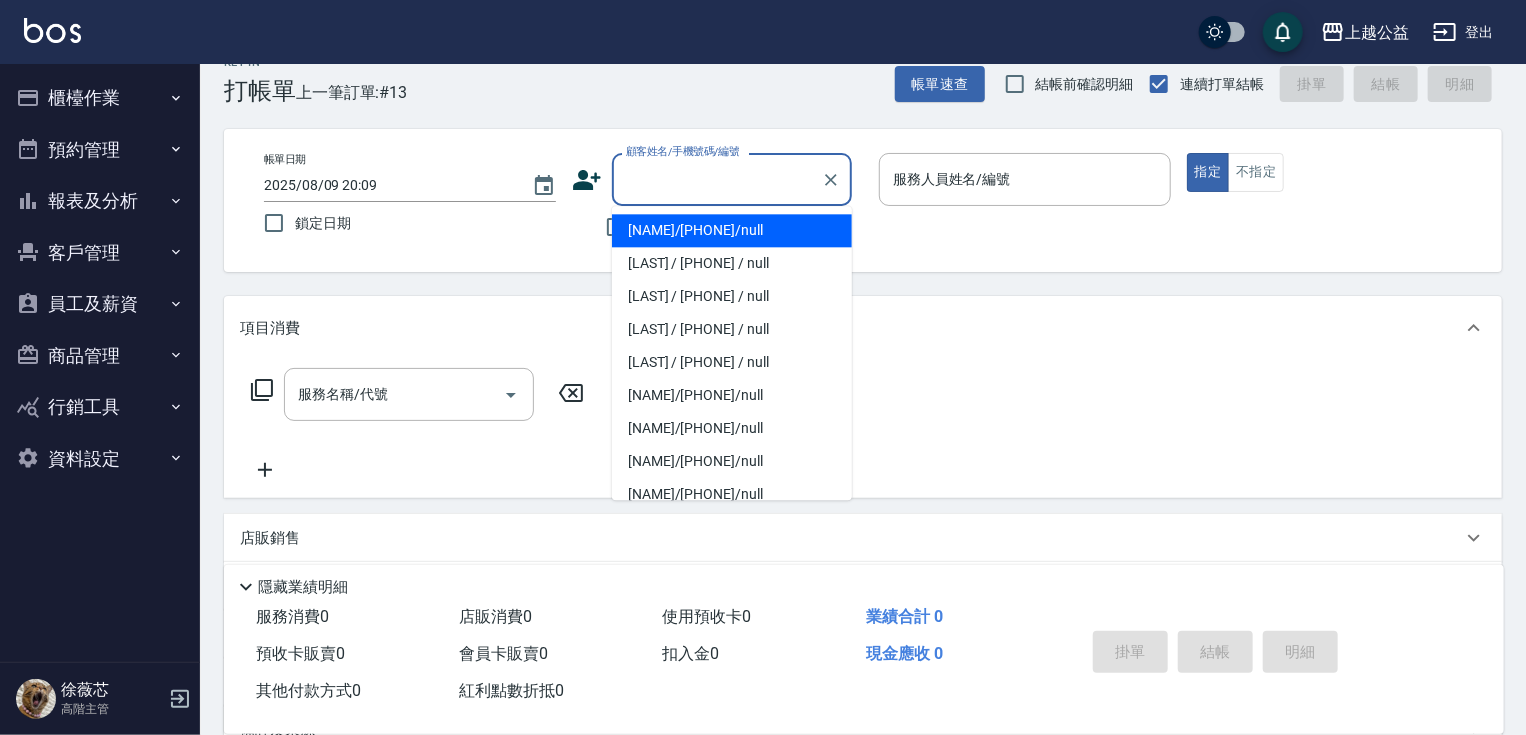click on "顧客姓名/手機號碼/編號" at bounding box center (717, 179) 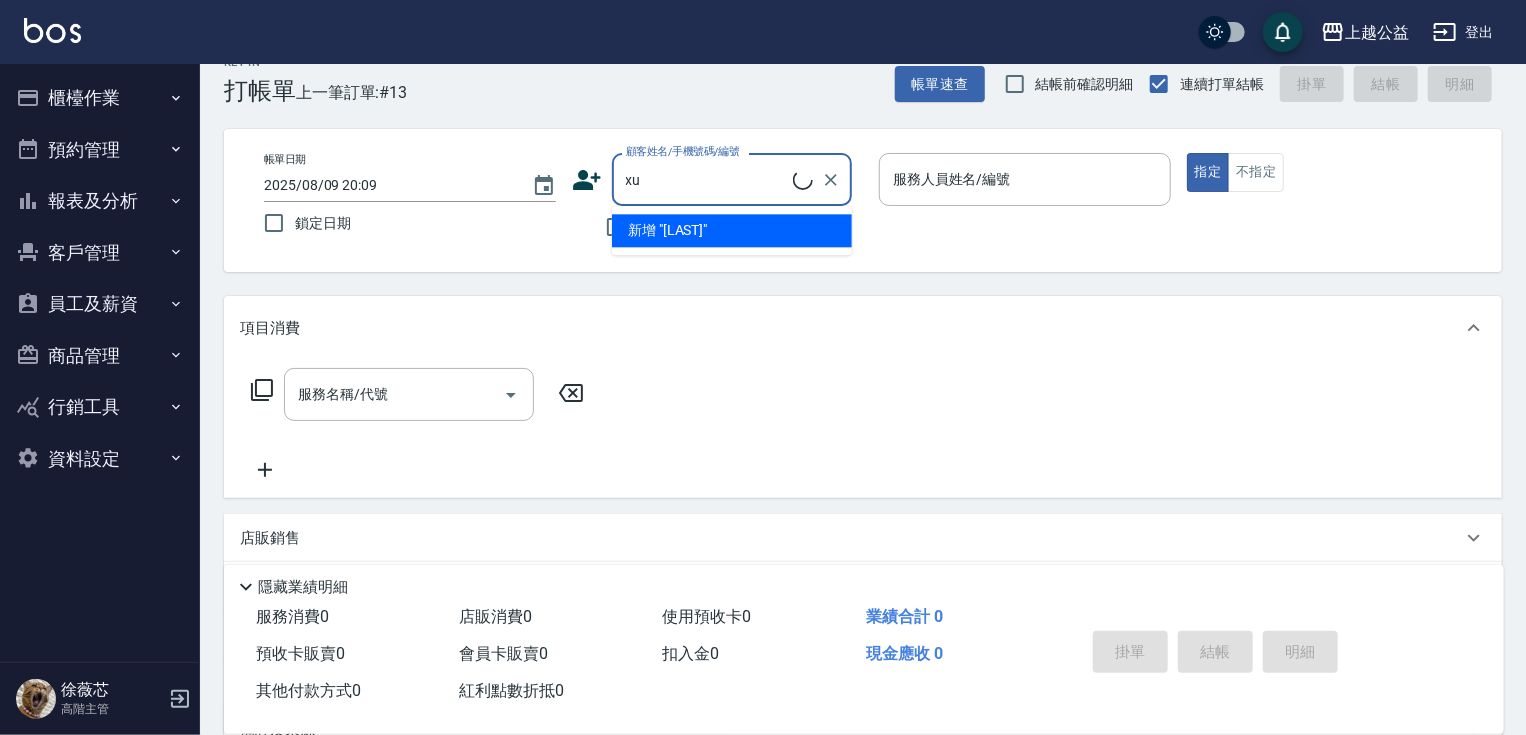 type on "x" 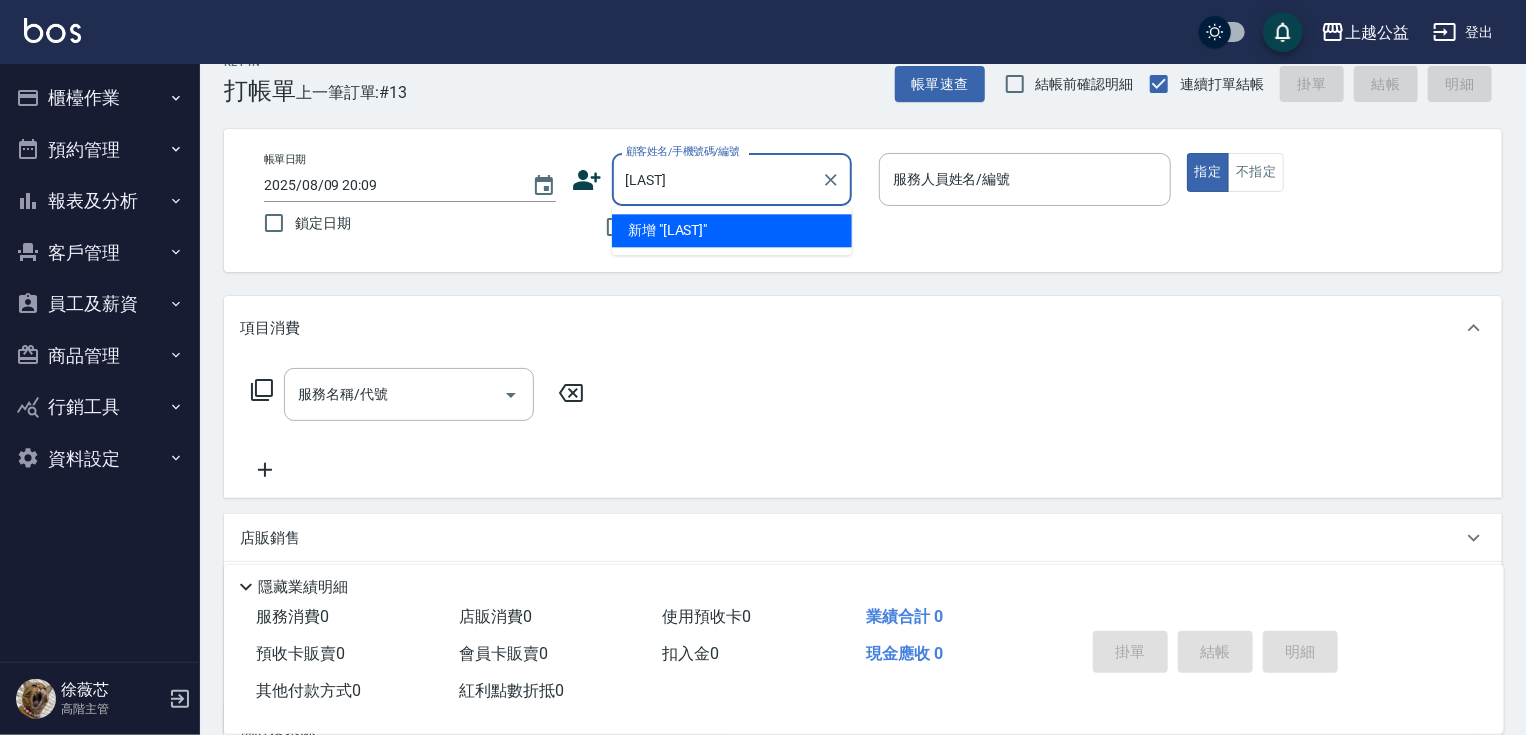 type on "劉曉" 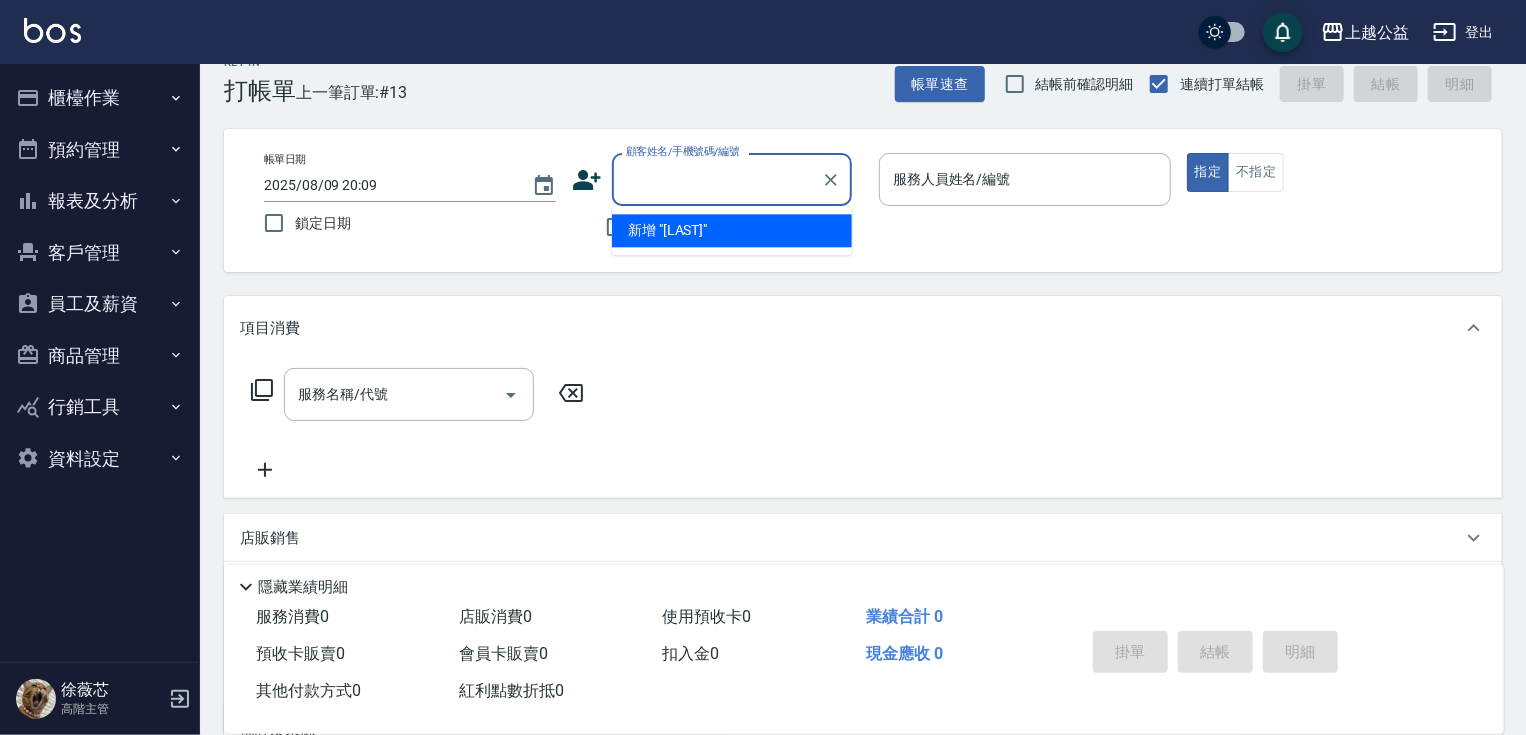 click on "報表及分析" at bounding box center [100, 201] 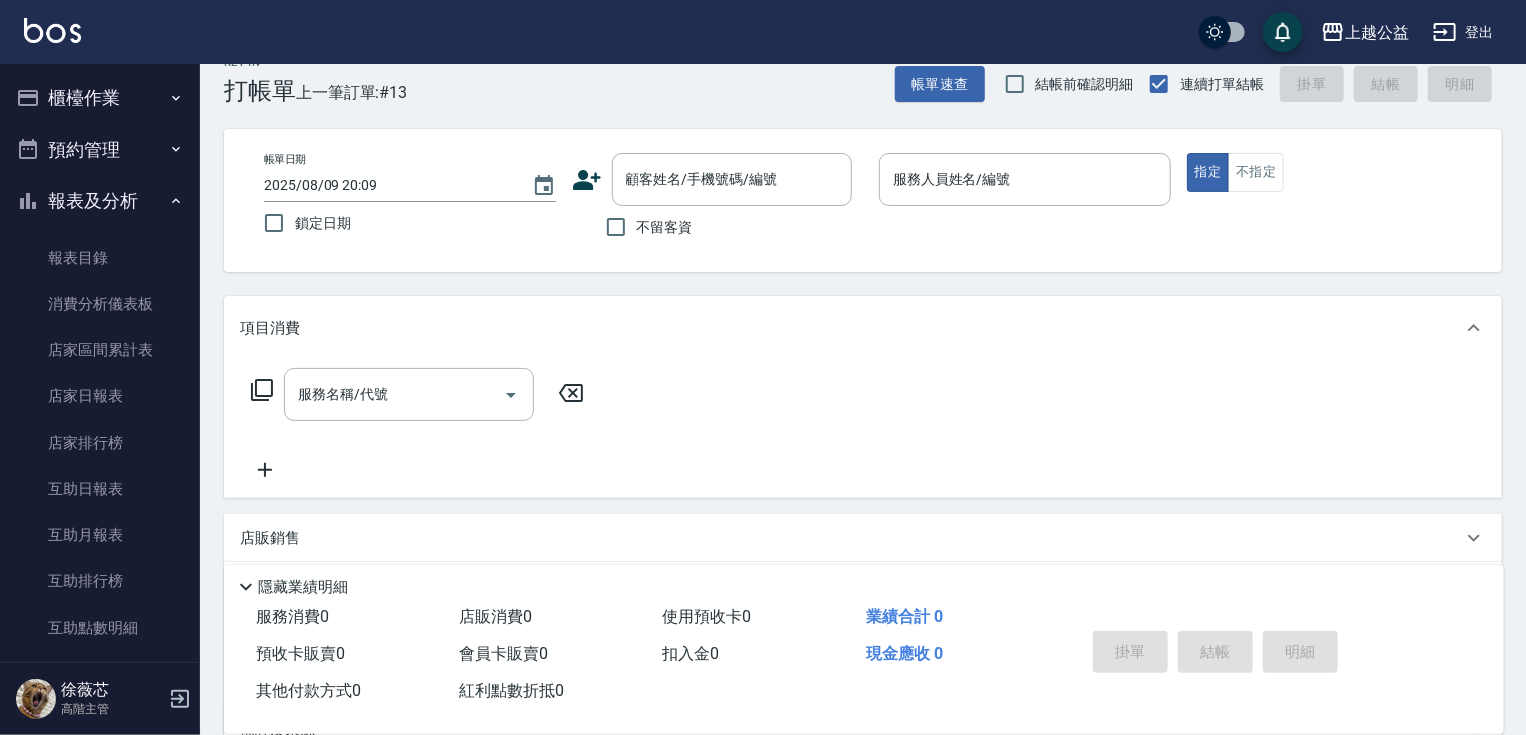 click on "櫃檯作業 打帳單 帳單列表 掛單列表 座位開單 營業儀表板 現金收支登錄 高階收支登錄 材料自購登錄 每日結帳 排班表 現場電腦打卡 掃碼打卡 預約管理 預約管理 單日預約紀錄 單週預約紀錄 報表及分析 報表目錄 消費分析儀表板 店家區間累計表 店家日報表 店家排行榜 互助日報表 互助月報表 互助排行榜 互助點數明細 互助業績報表 全店業績分析表 每日業績分析表 營業統計分析表 營業項目月分析表 設計師業績表 設計師日報表 設計師業績分析表 設計師業績月報表 設計師抽成報表 設計師排行榜 商品銷售排行榜 商品消耗明細 商品進銷貨報表 商品庫存表 商品庫存盤點表 會員卡銷售報表 服務扣項明細表 單一服務項目查詢 店販抽成明細 店販分類抽成明細 顧客入金餘額表 顧客卡券餘額表 每日非現金明細 每日收支明細 收支分類明細表 收支匯款表 費用分析表" at bounding box center (100, 399) 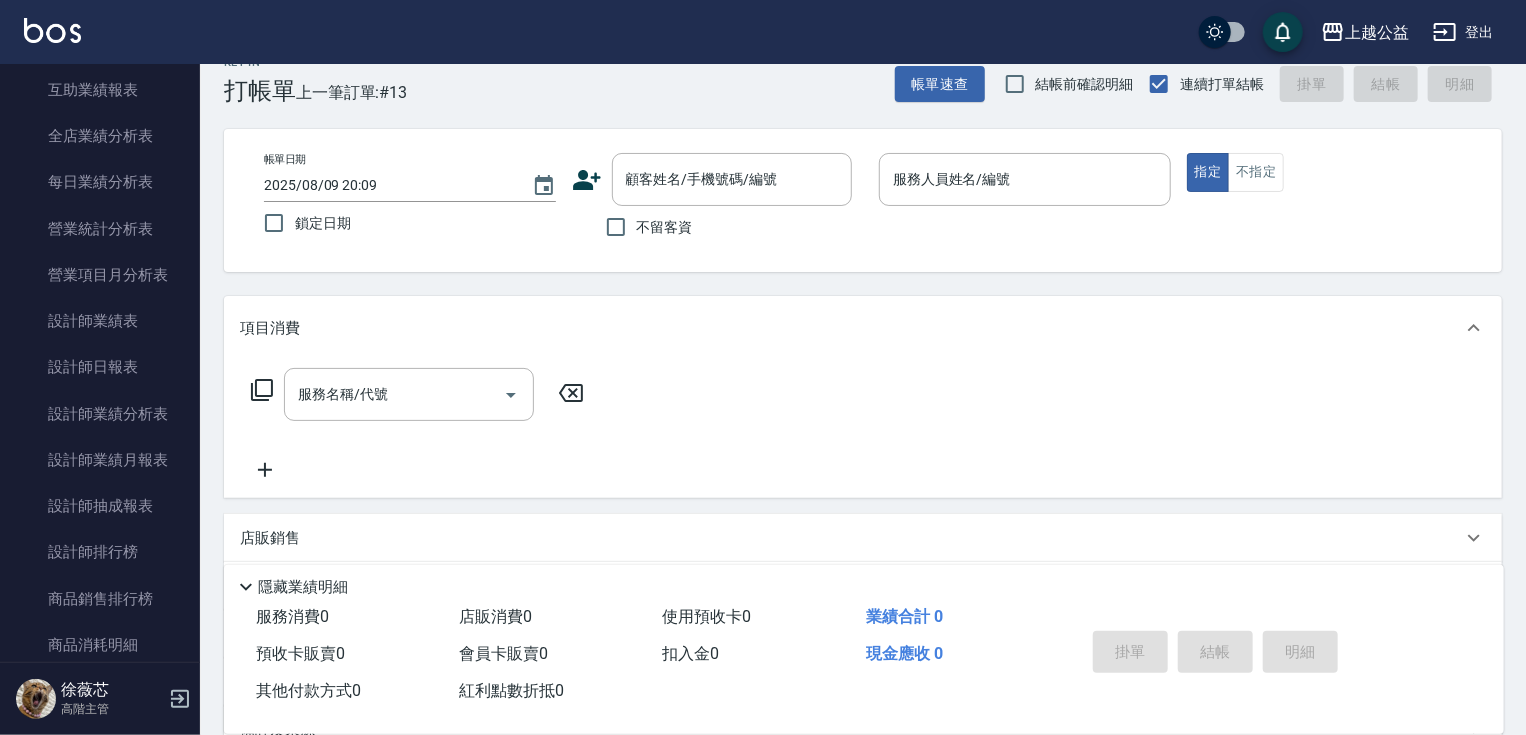 scroll, scrollTop: 636, scrollLeft: 0, axis: vertical 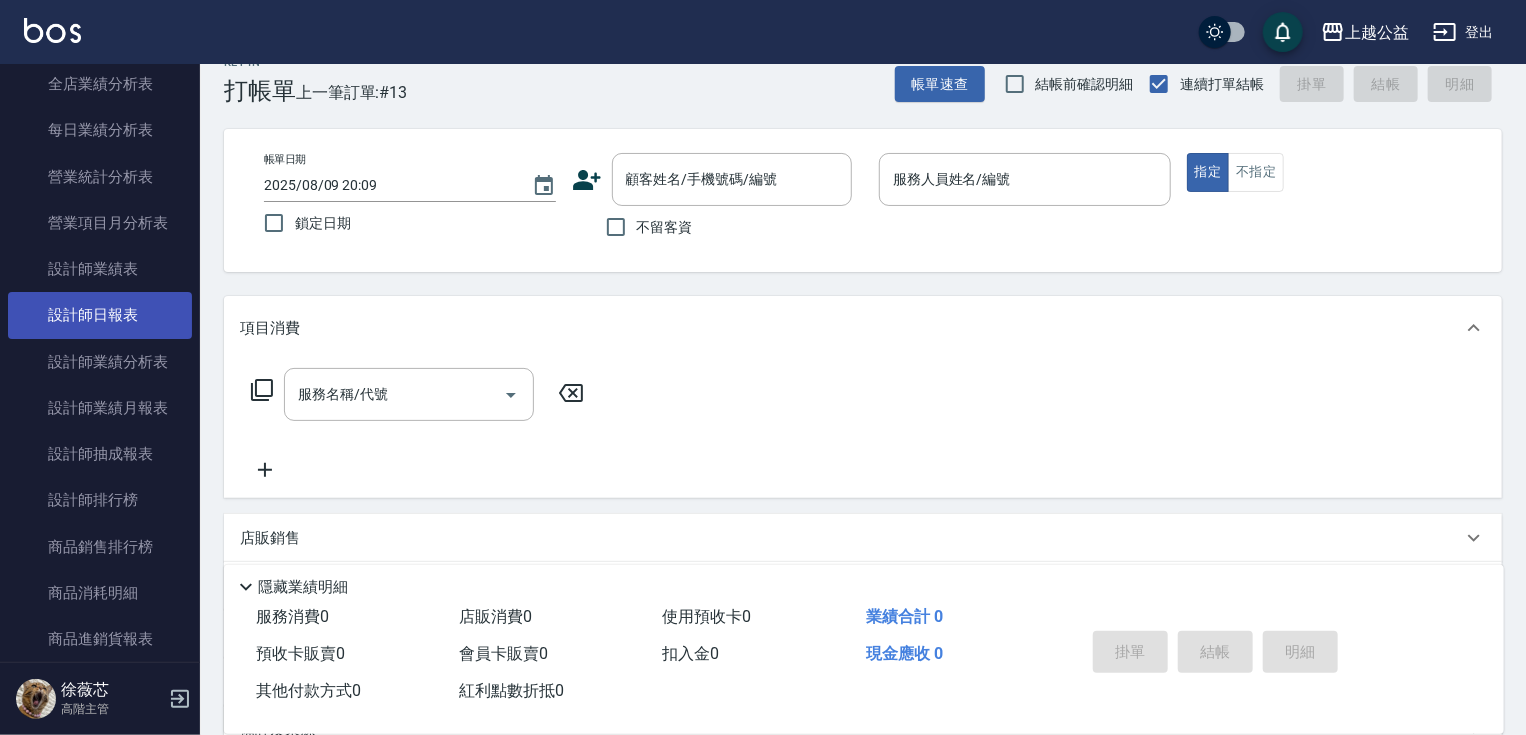 click on "設計師日報表" at bounding box center (100, 315) 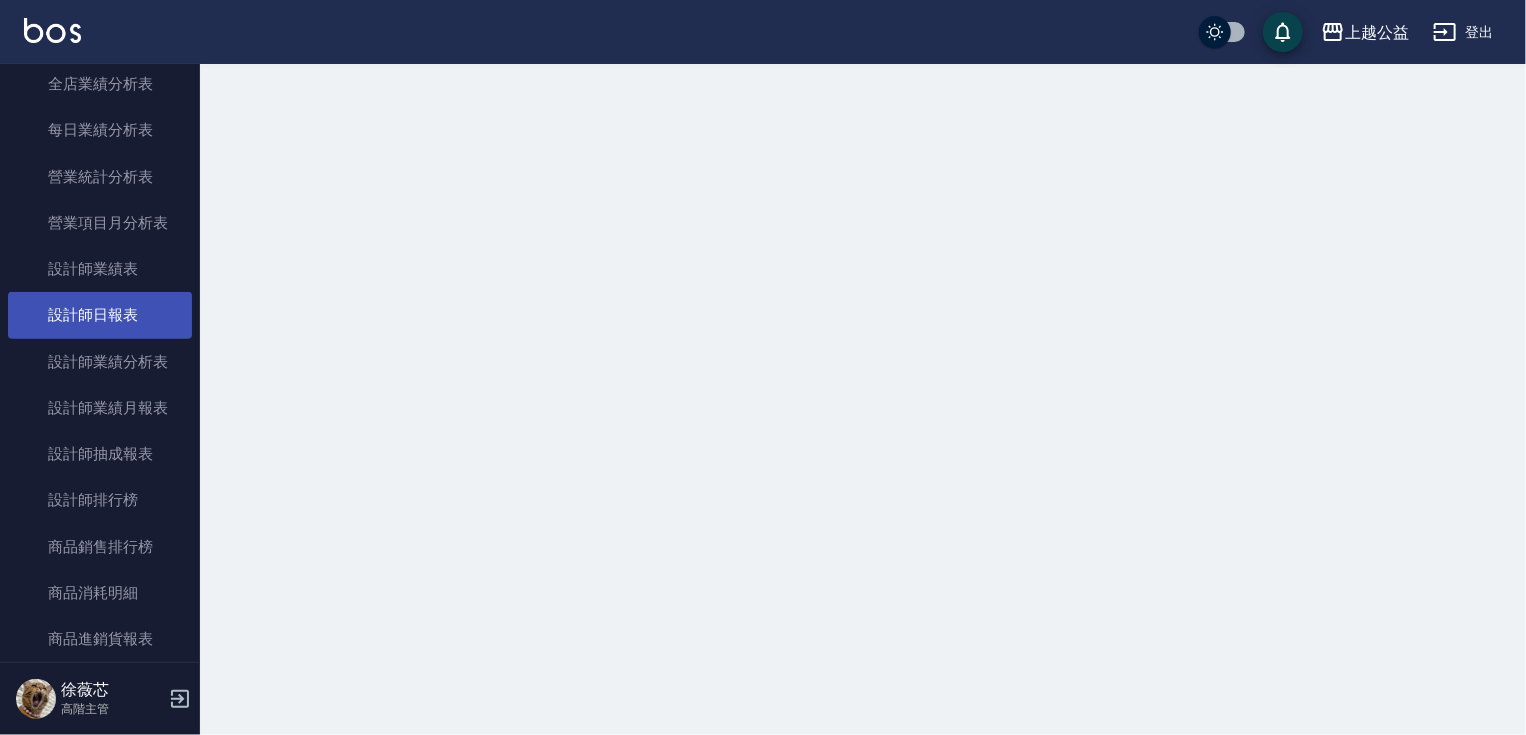 scroll, scrollTop: 0, scrollLeft: 0, axis: both 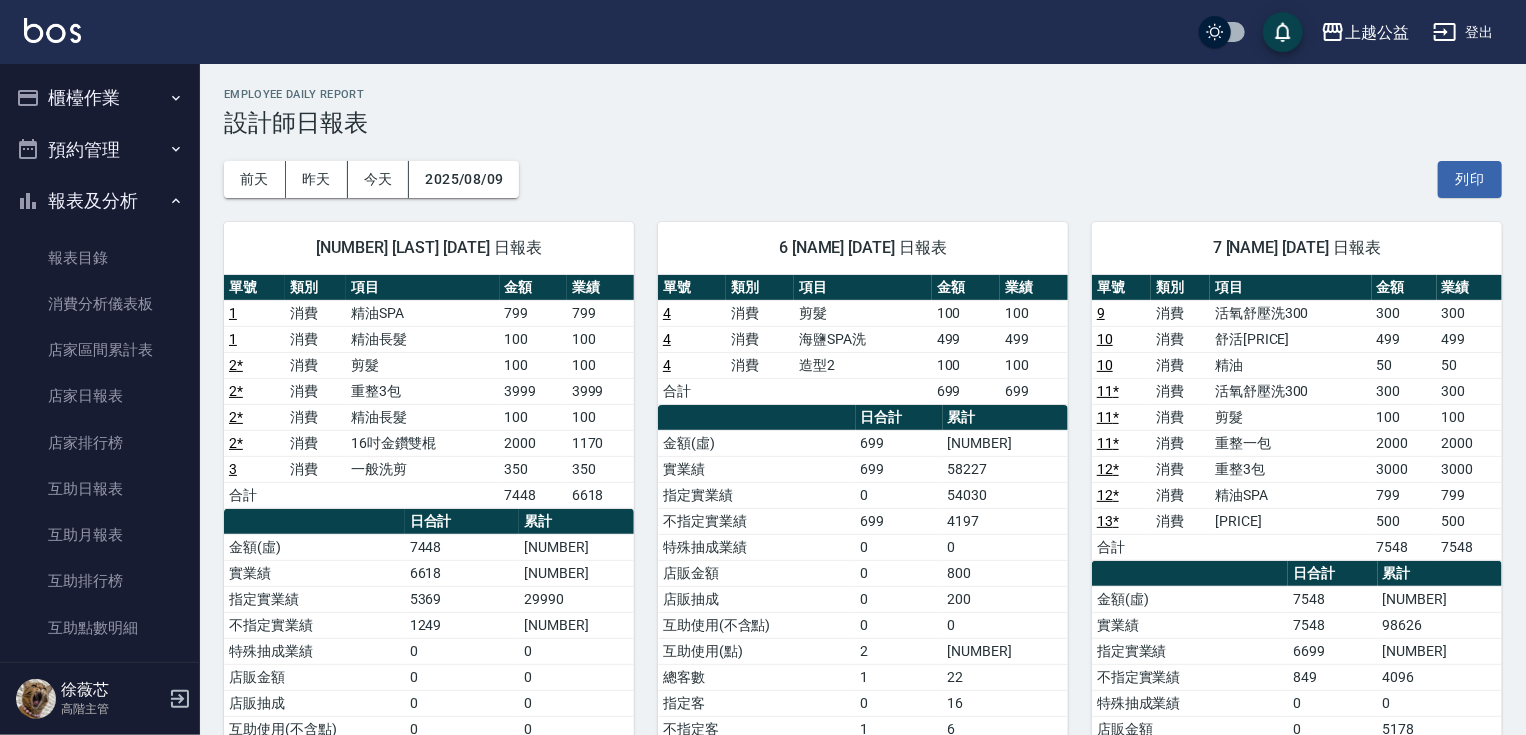click on "櫃檯作業" at bounding box center (100, 98) 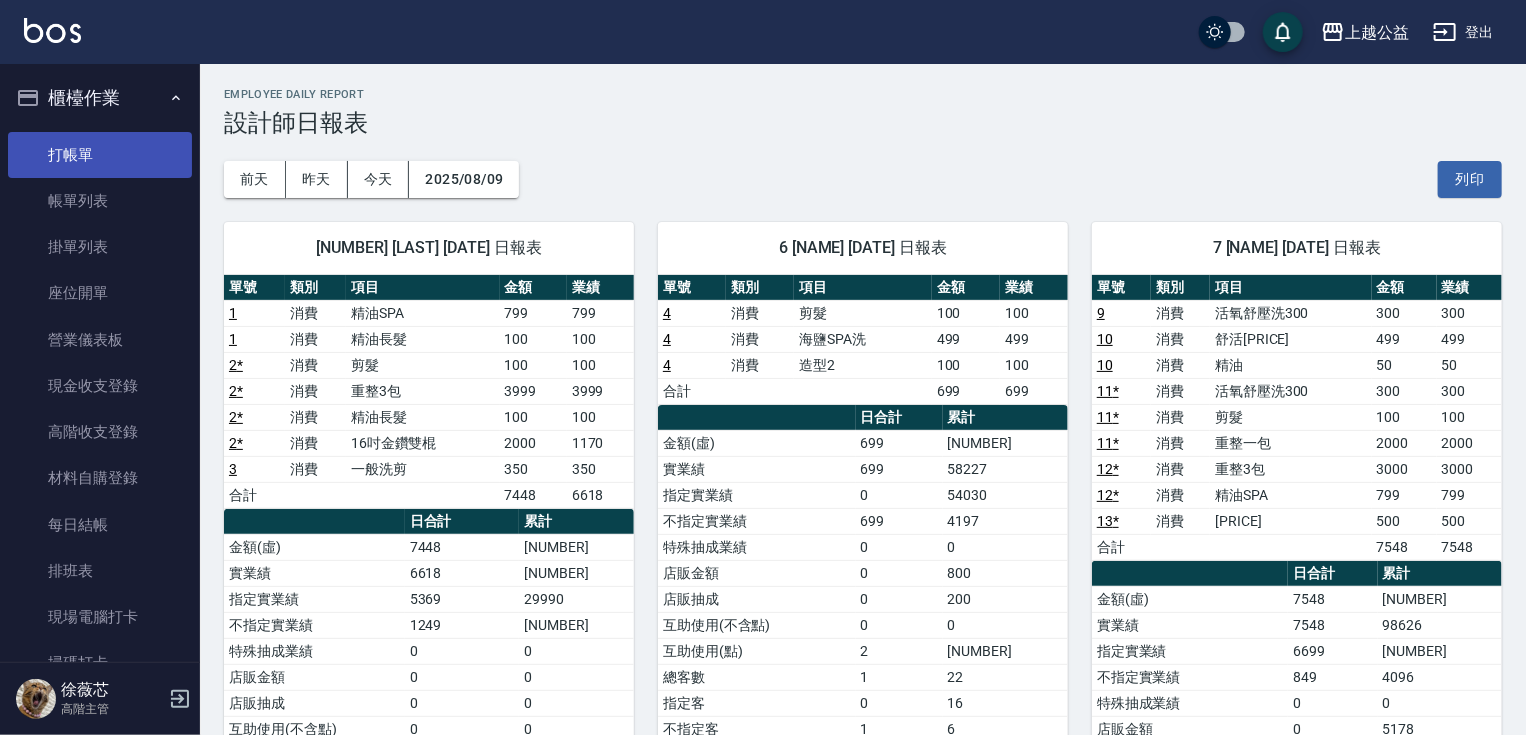 click on "打帳單" at bounding box center [100, 155] 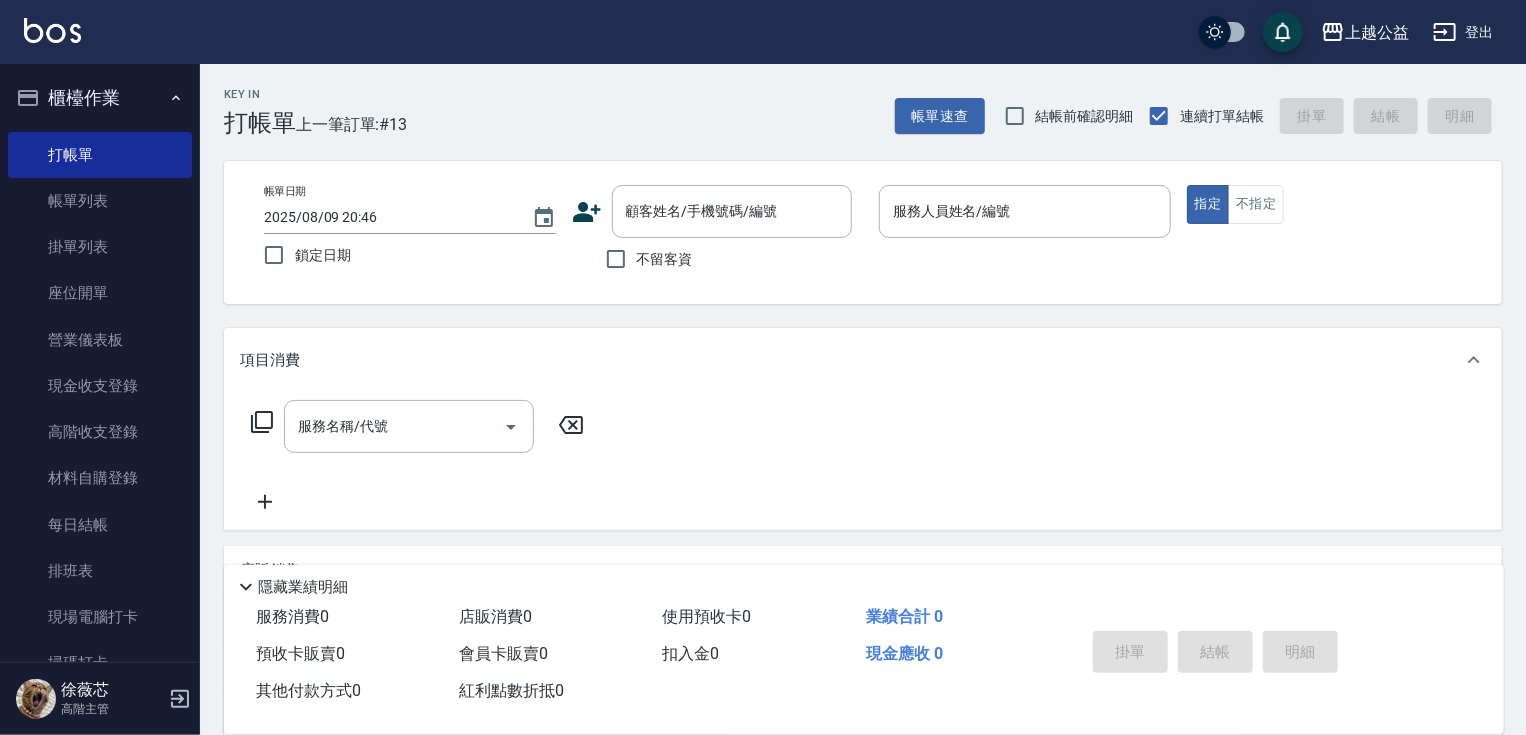 click on "不留客資" at bounding box center [665, 259] 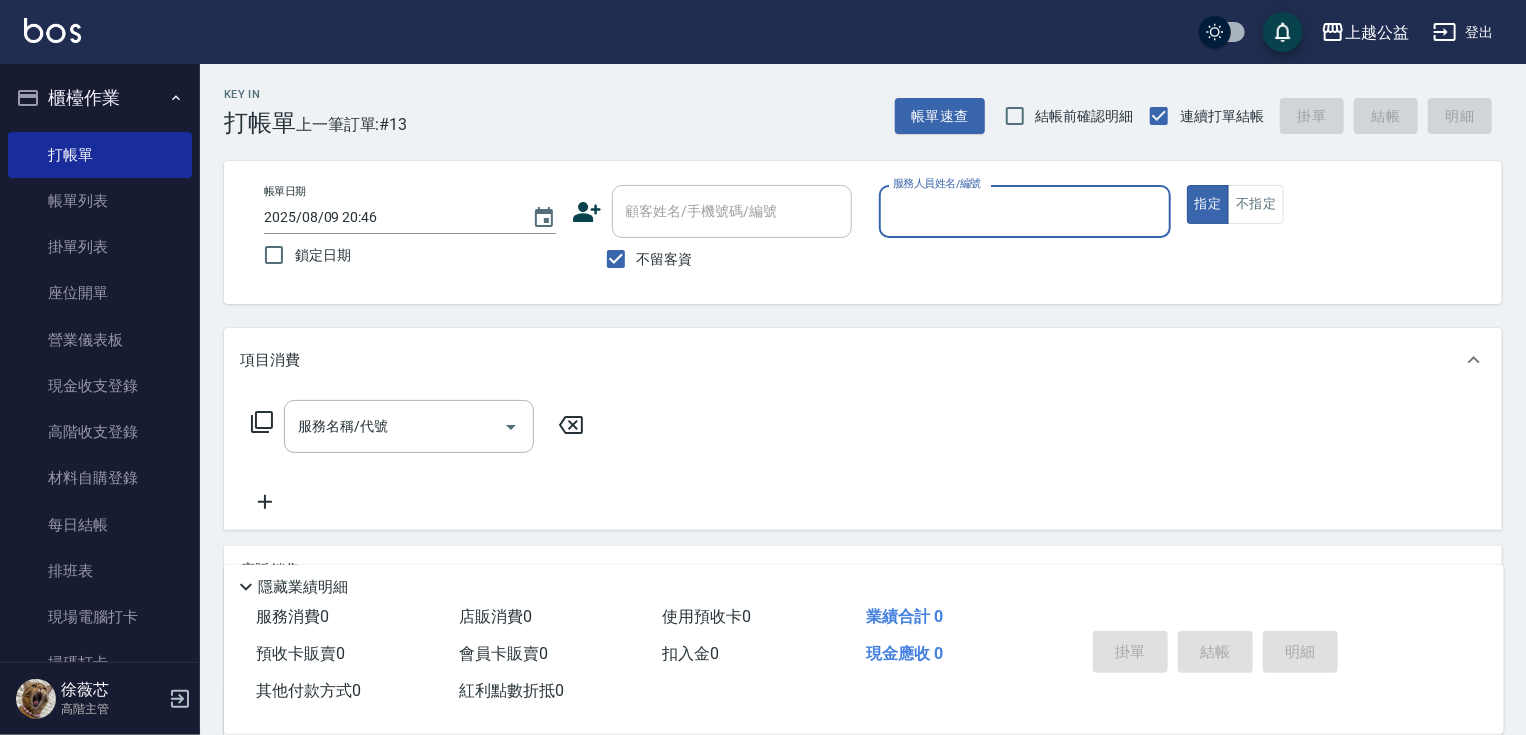 click on "服務人員姓名/編號" at bounding box center (1025, 211) 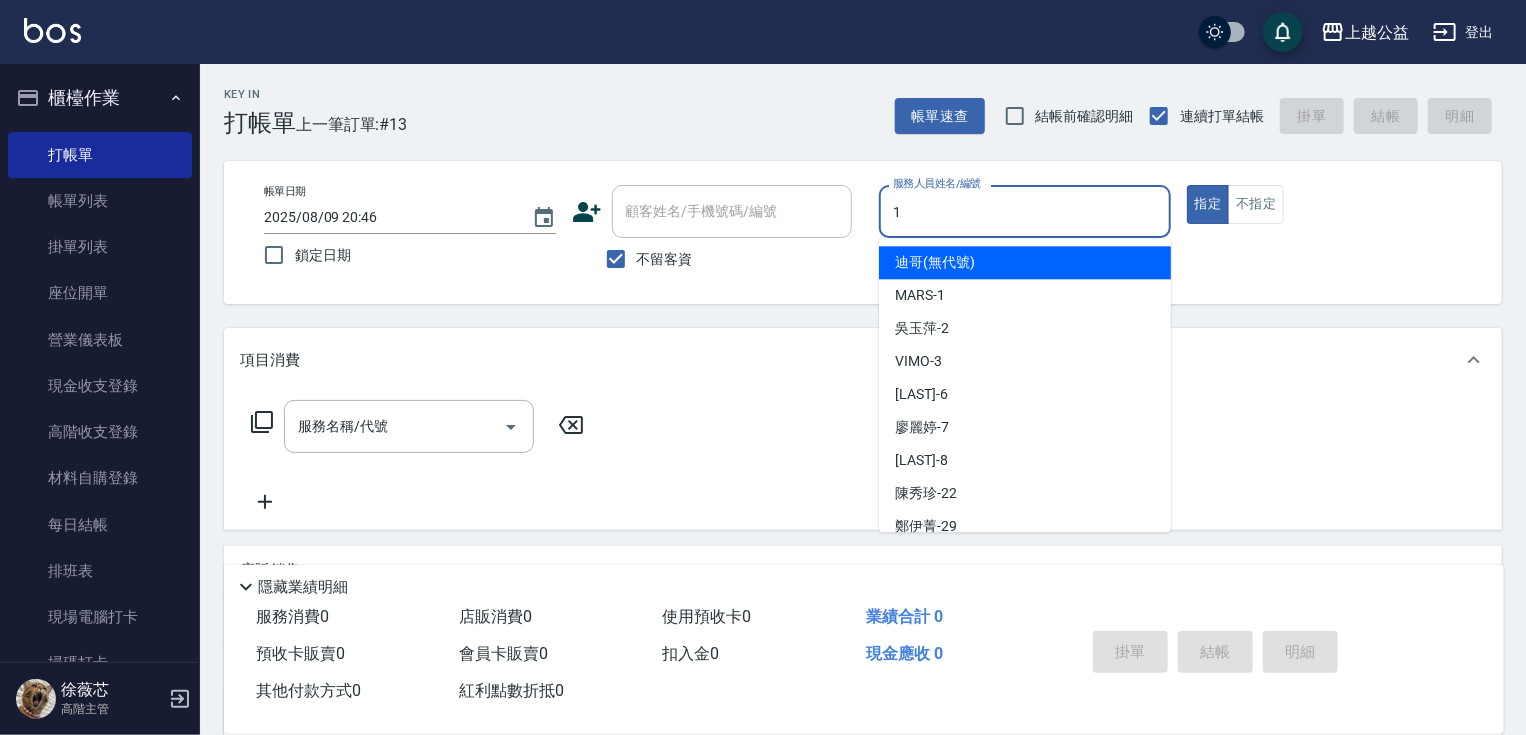 type on "MARS-1" 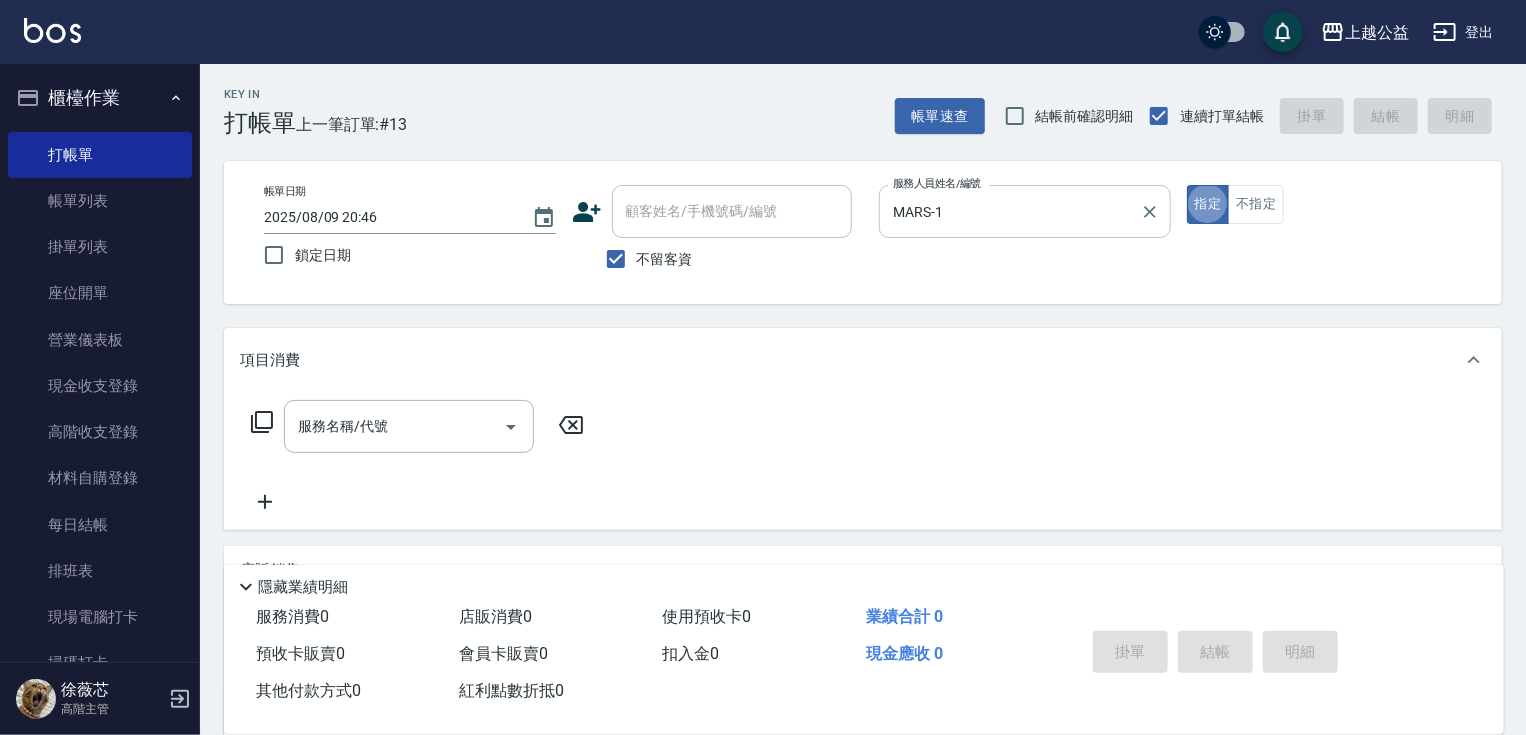 type on "true" 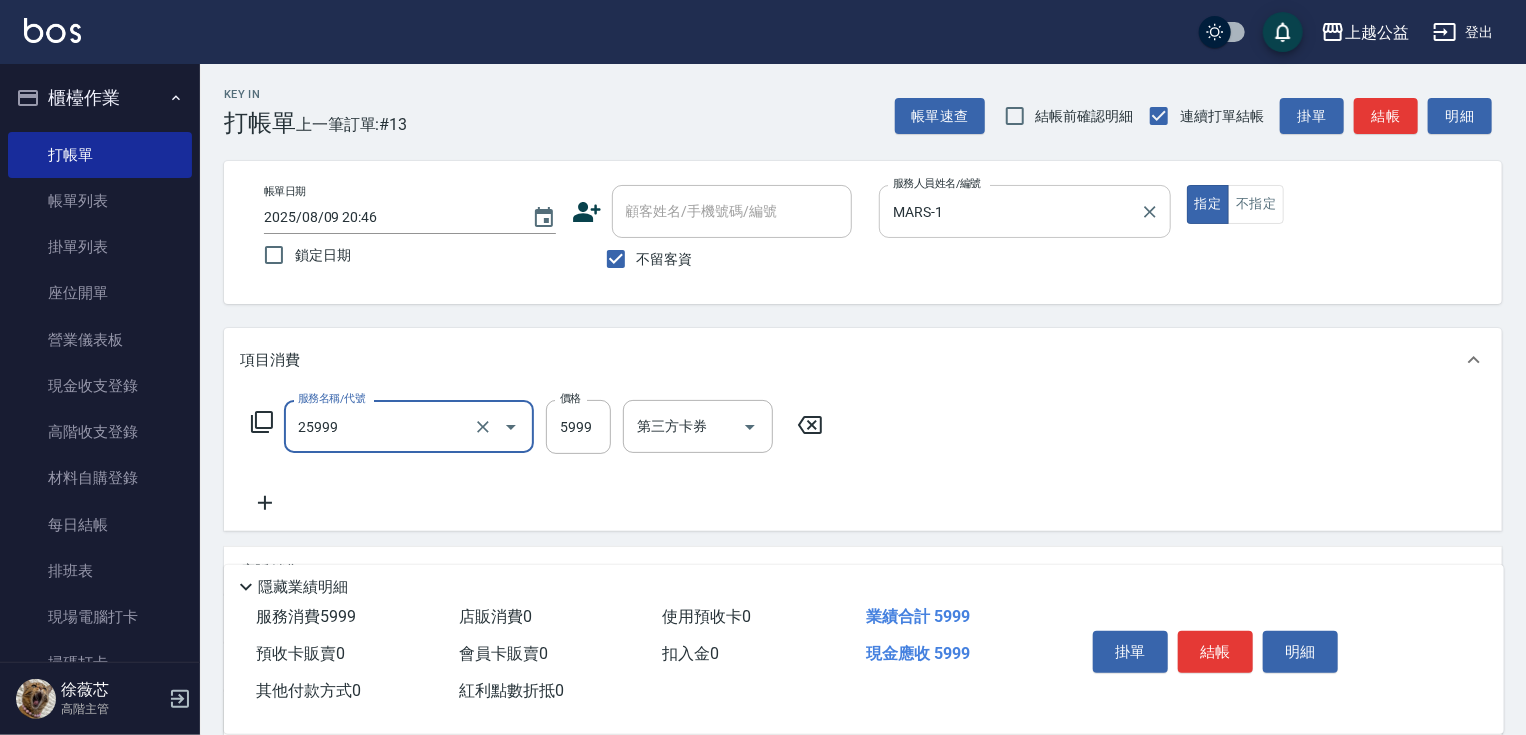 type on "雙棍金鑽16吋3包(25999)" 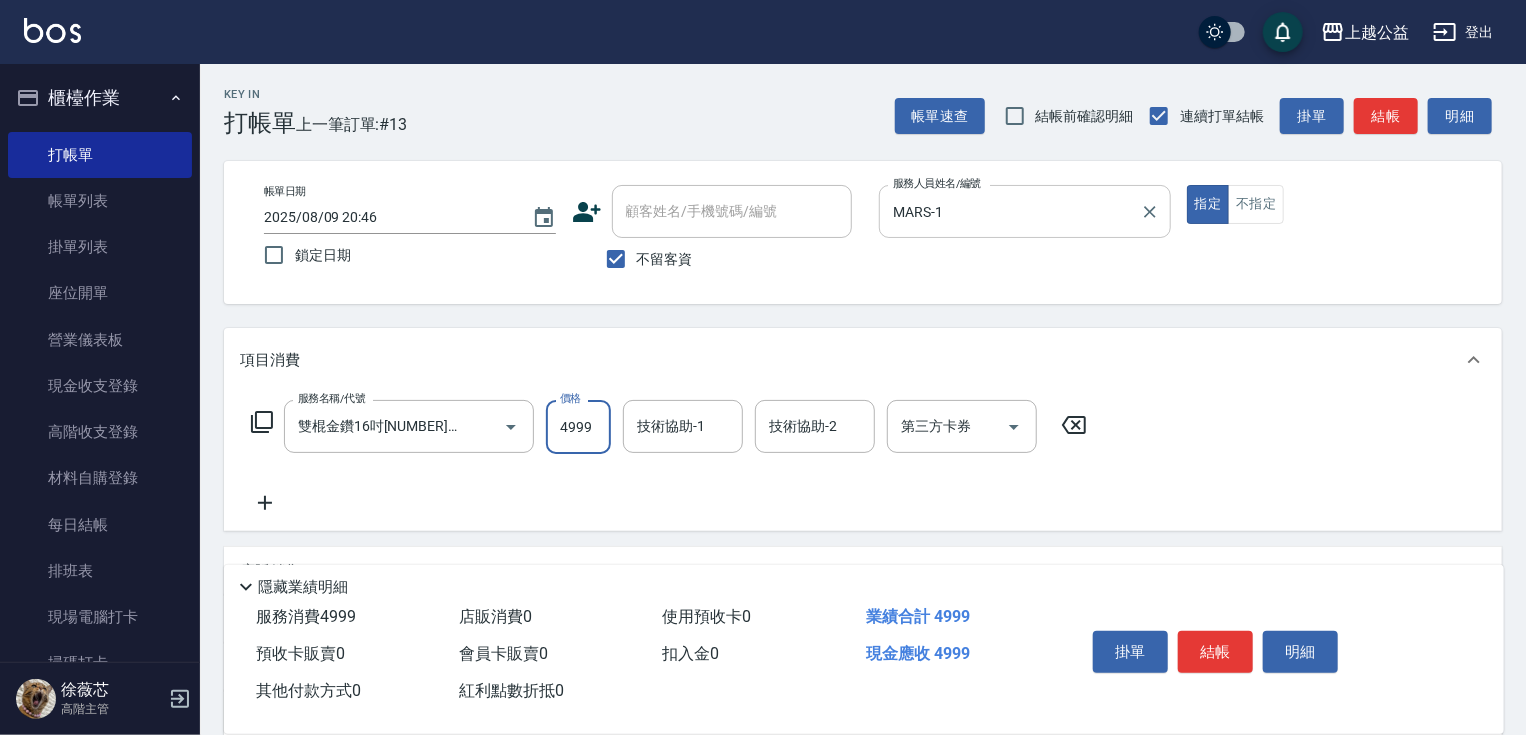 type on "4999" 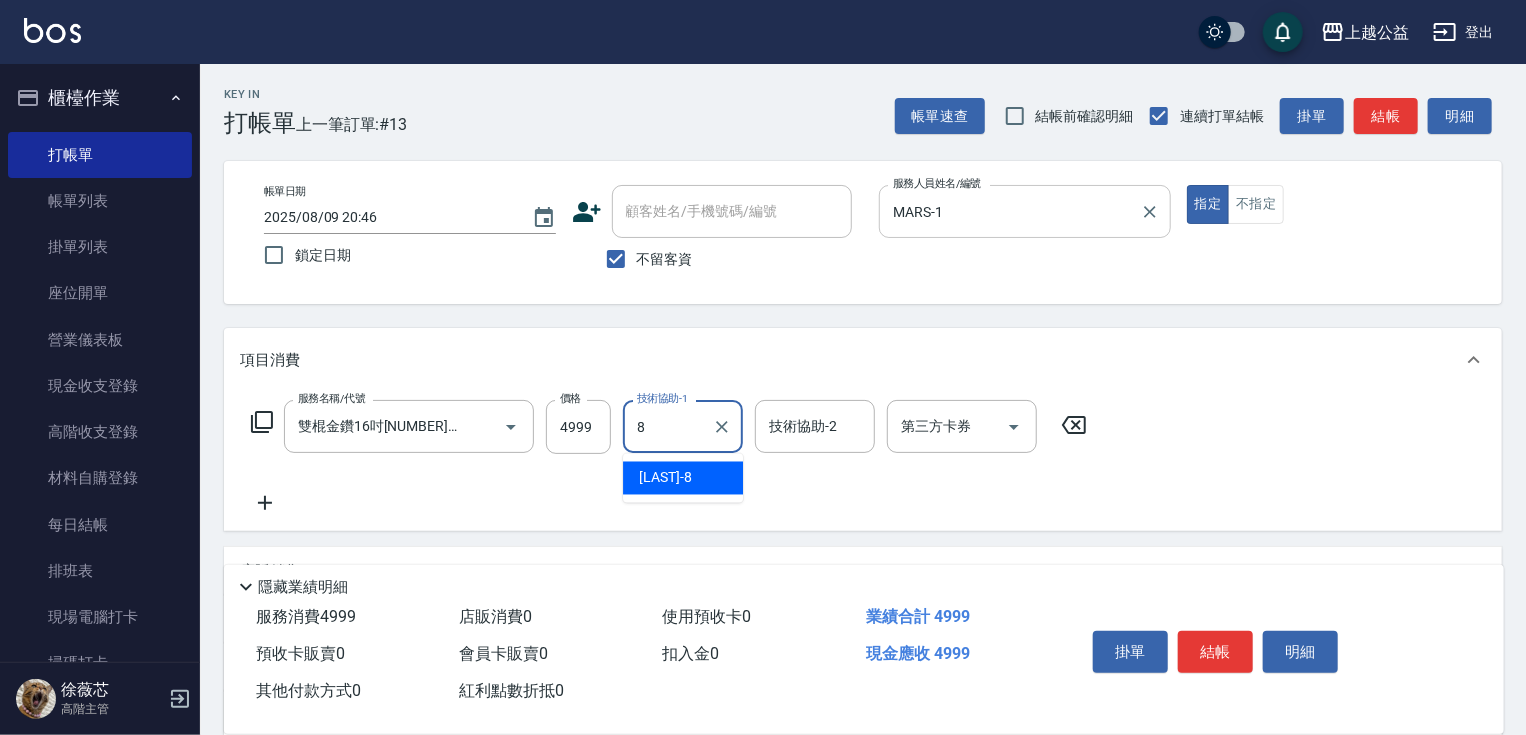 type on "鄒欣妤-8" 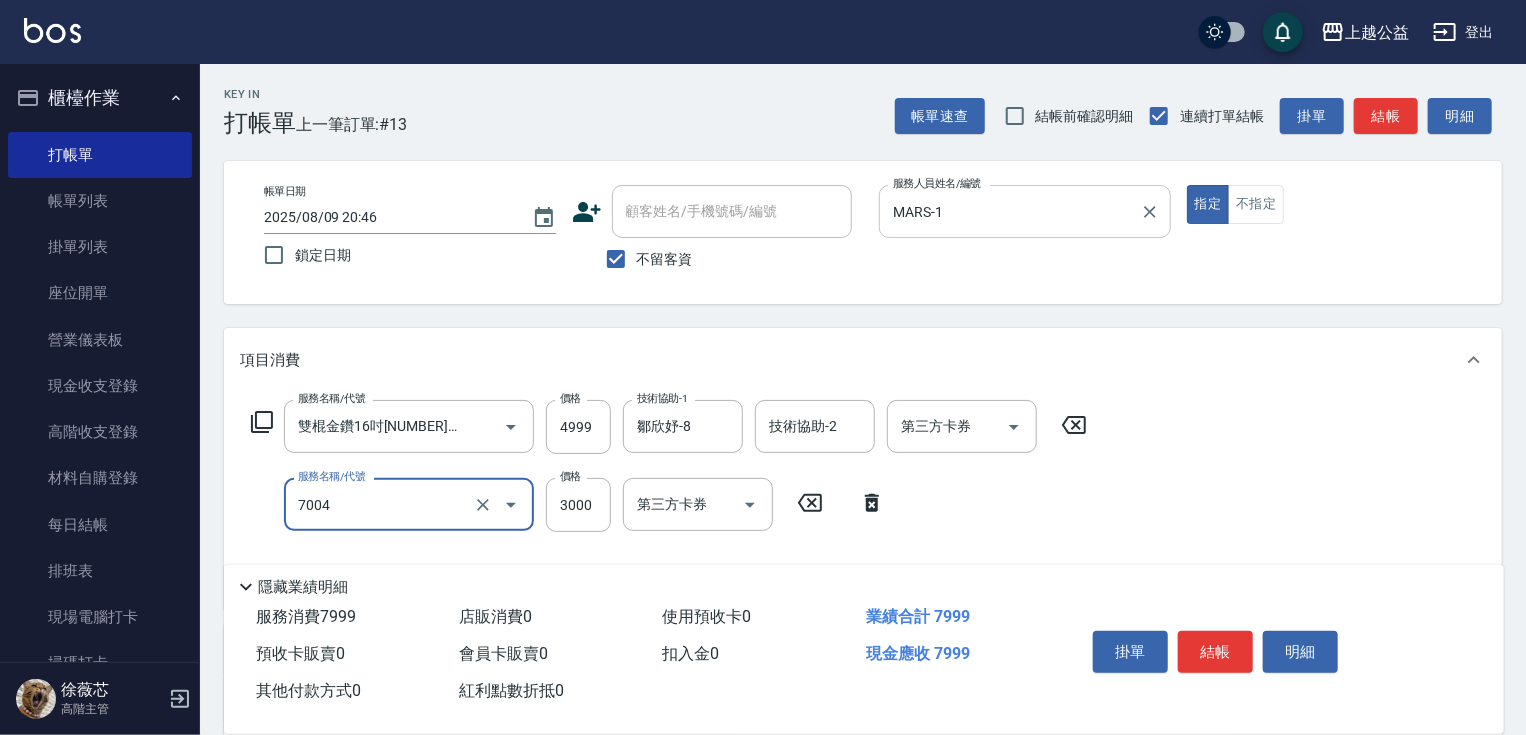 type on "重整3包(7004)" 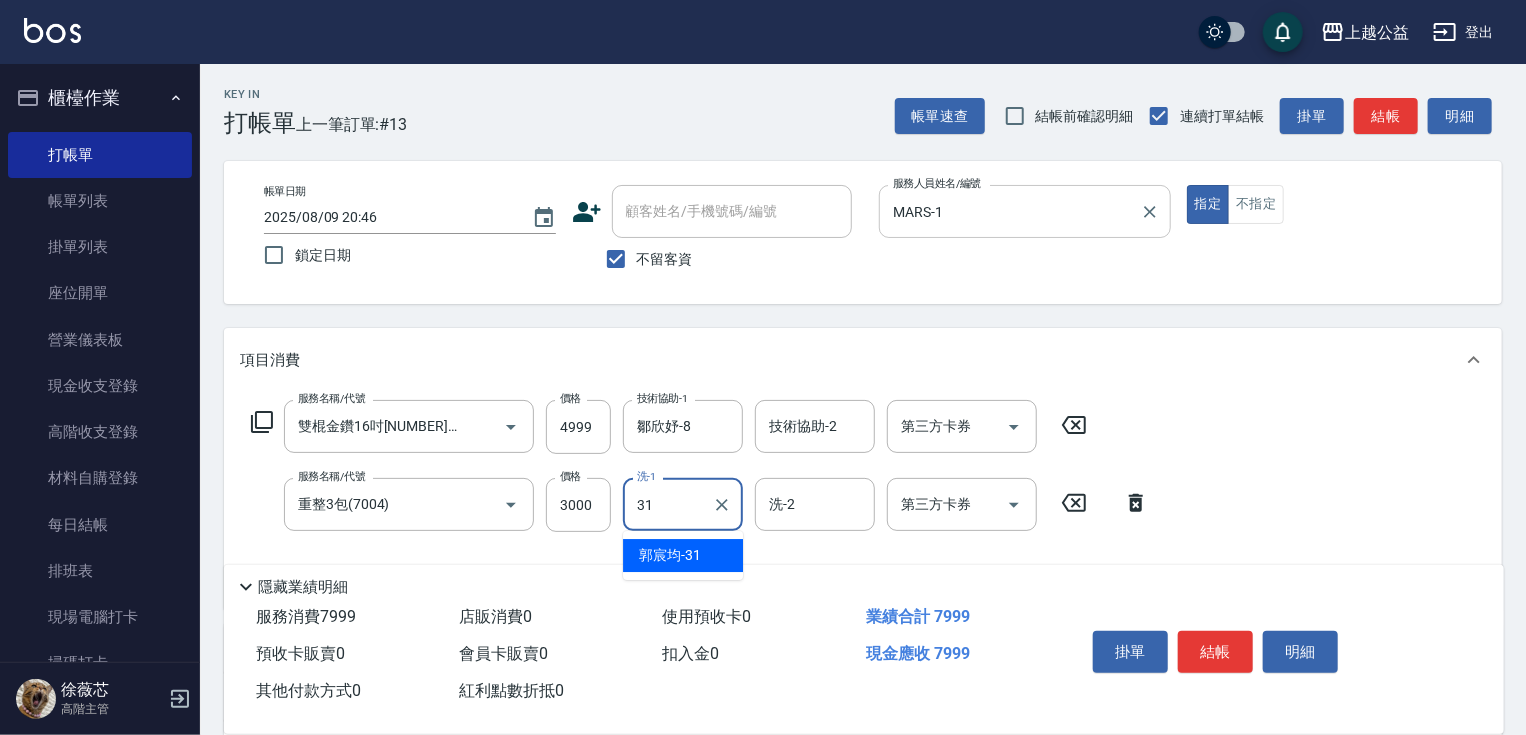 type on "郭宸均-31" 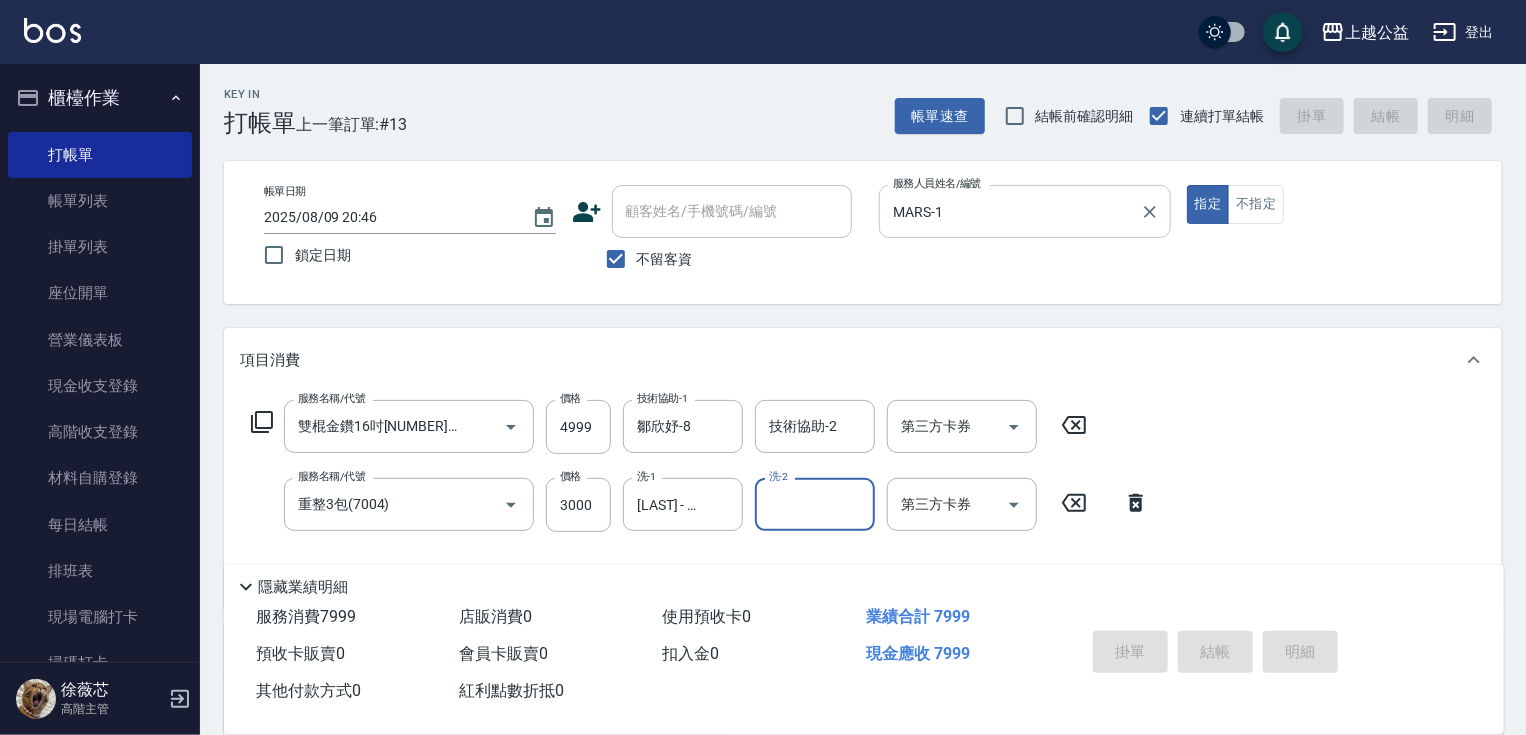 type on "2025/08/09 20:47" 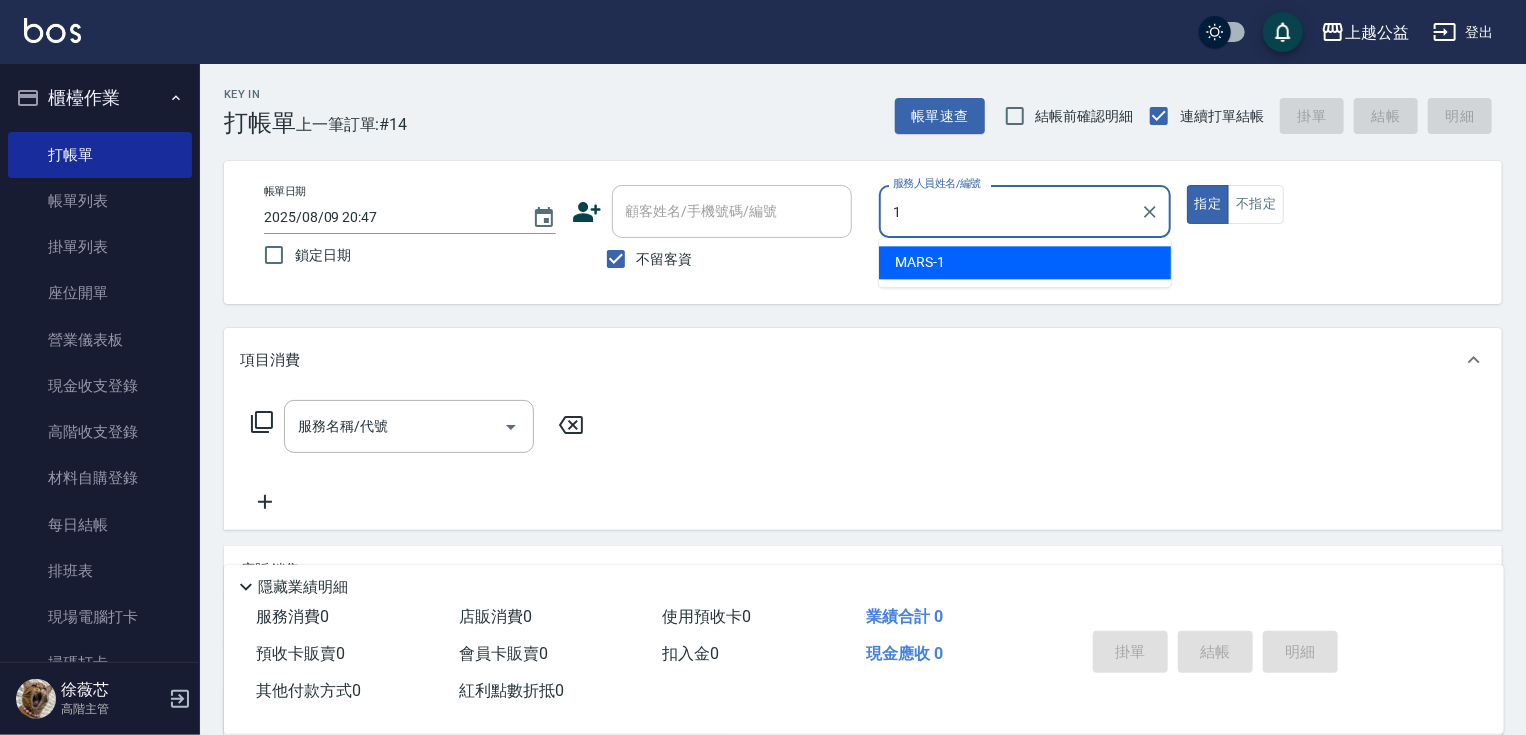 type on "MARS-1" 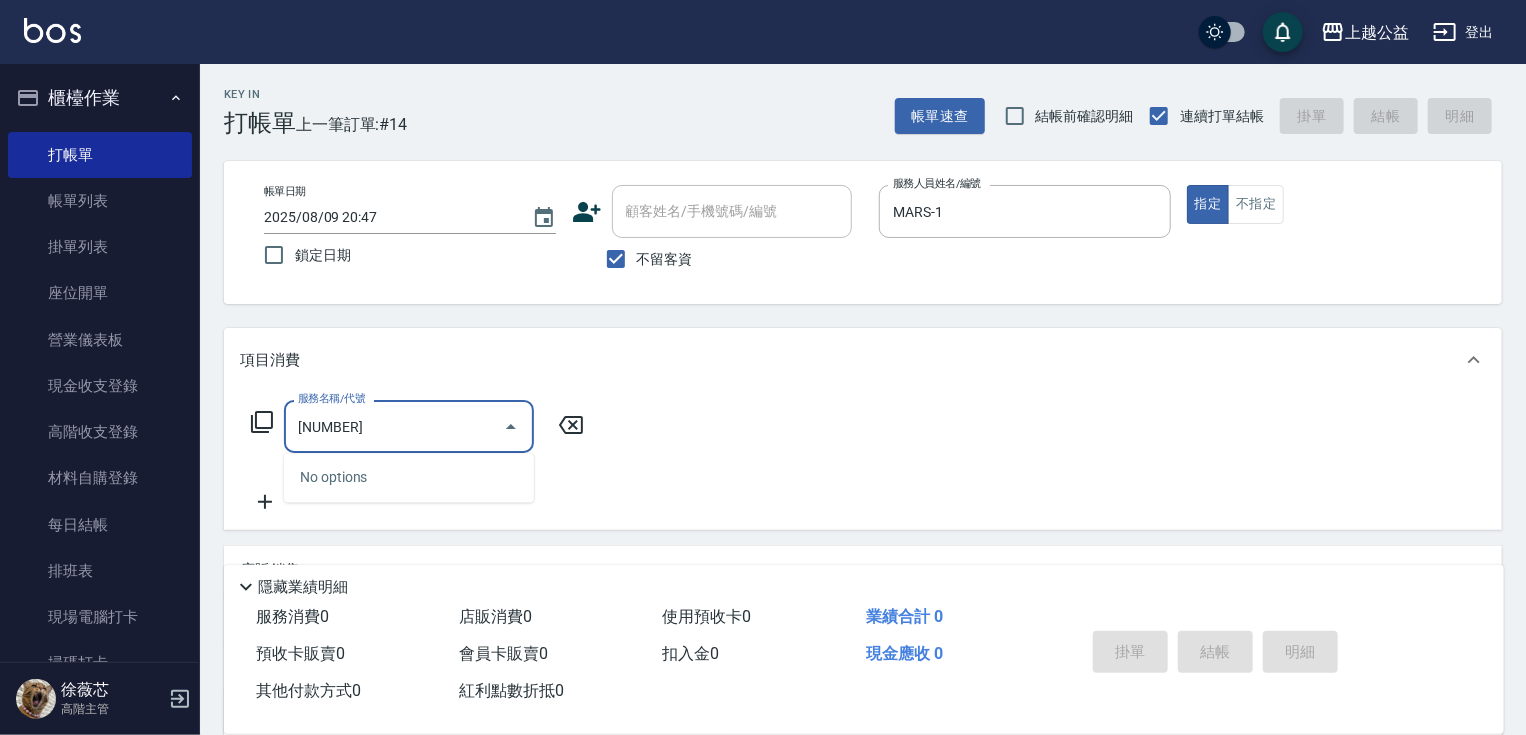 click on "119999" at bounding box center (394, 426) 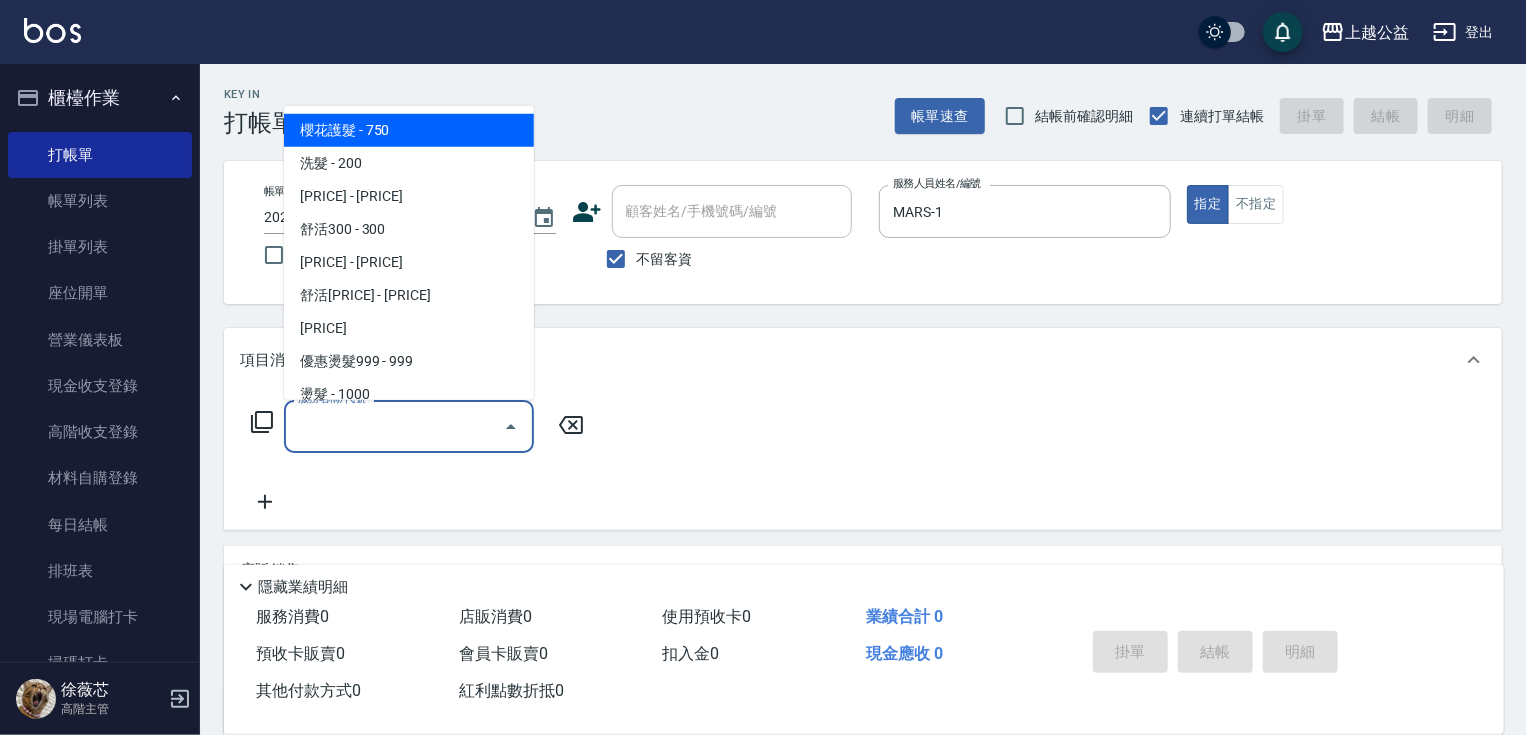 click on "服務名稱/代號 服務名稱/代號" at bounding box center [418, 426] 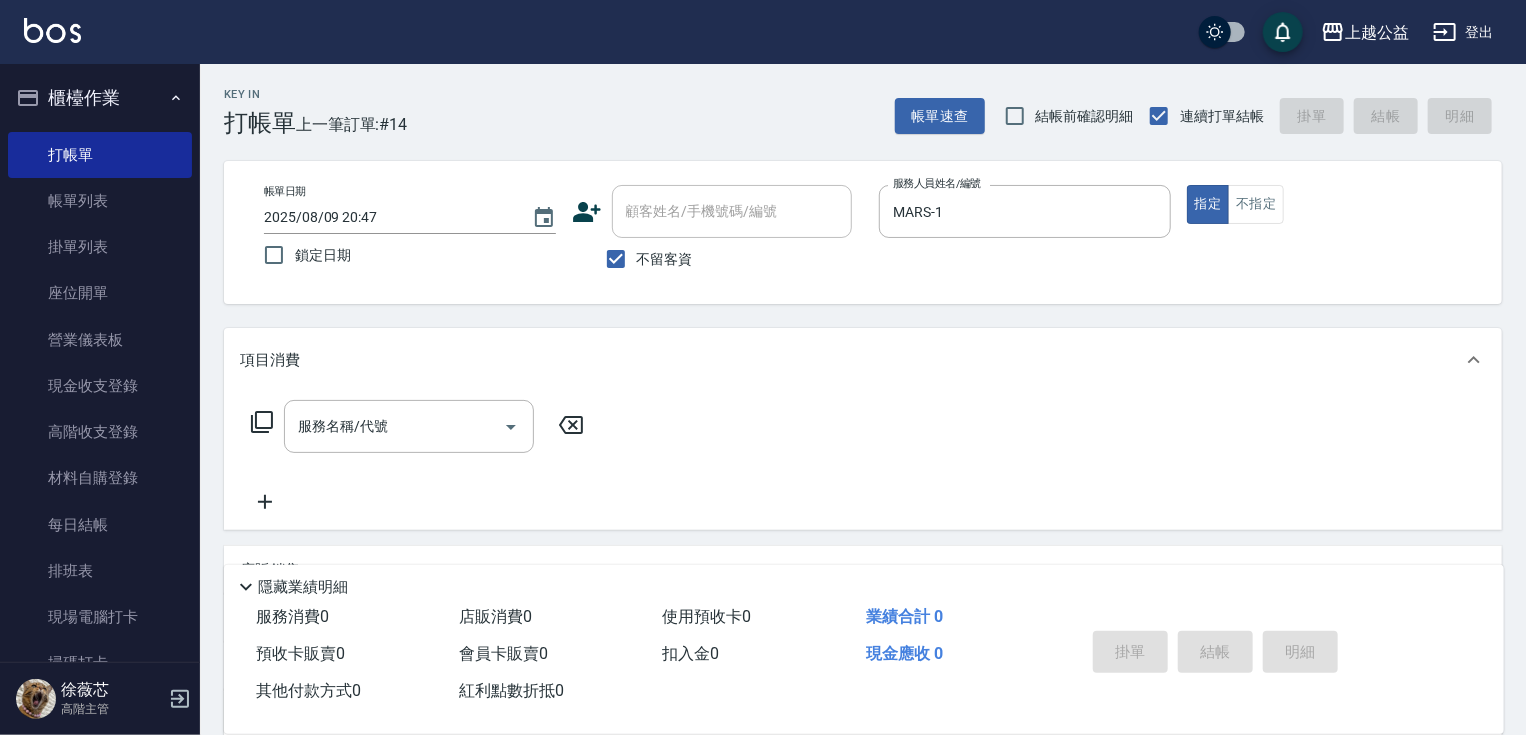 click 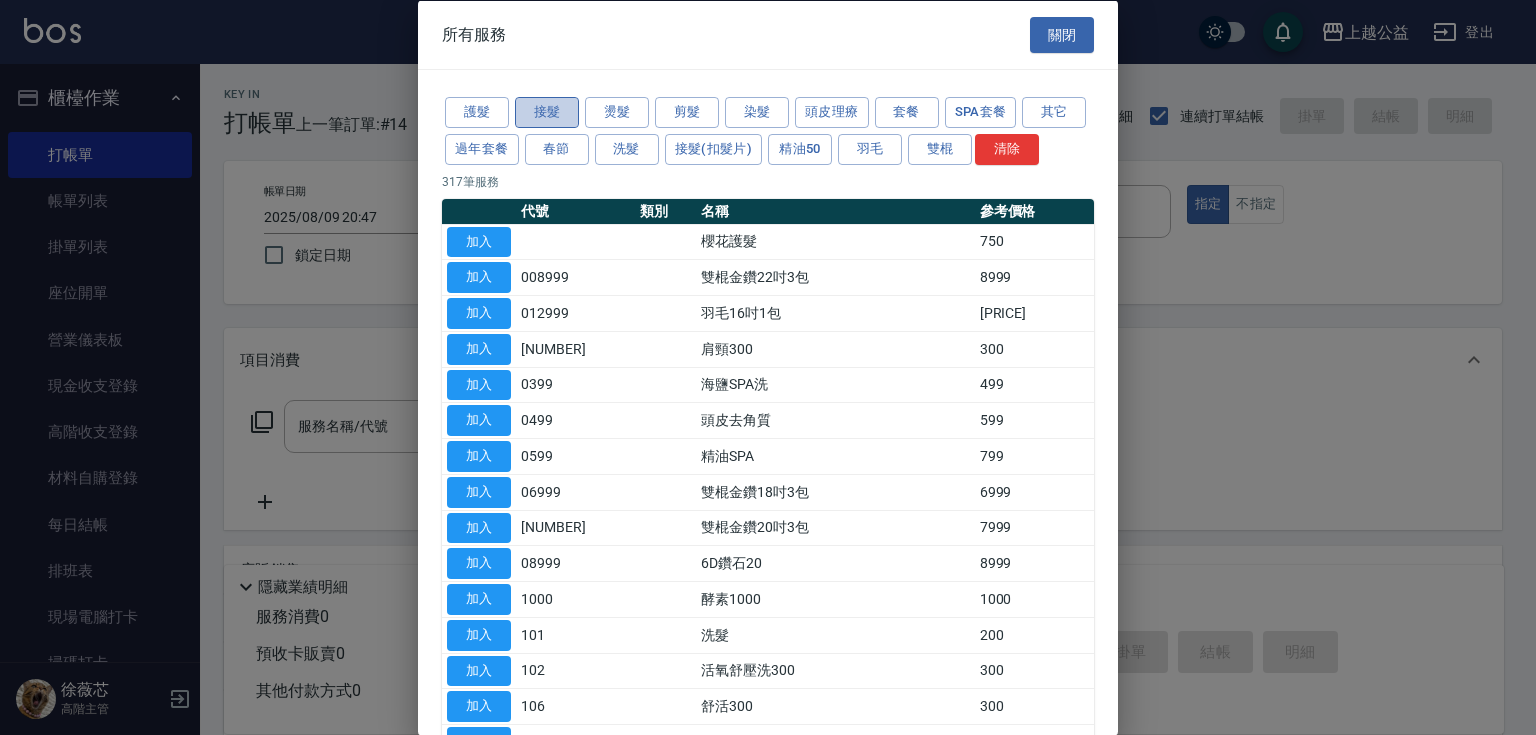 click on "接髮" at bounding box center [547, 112] 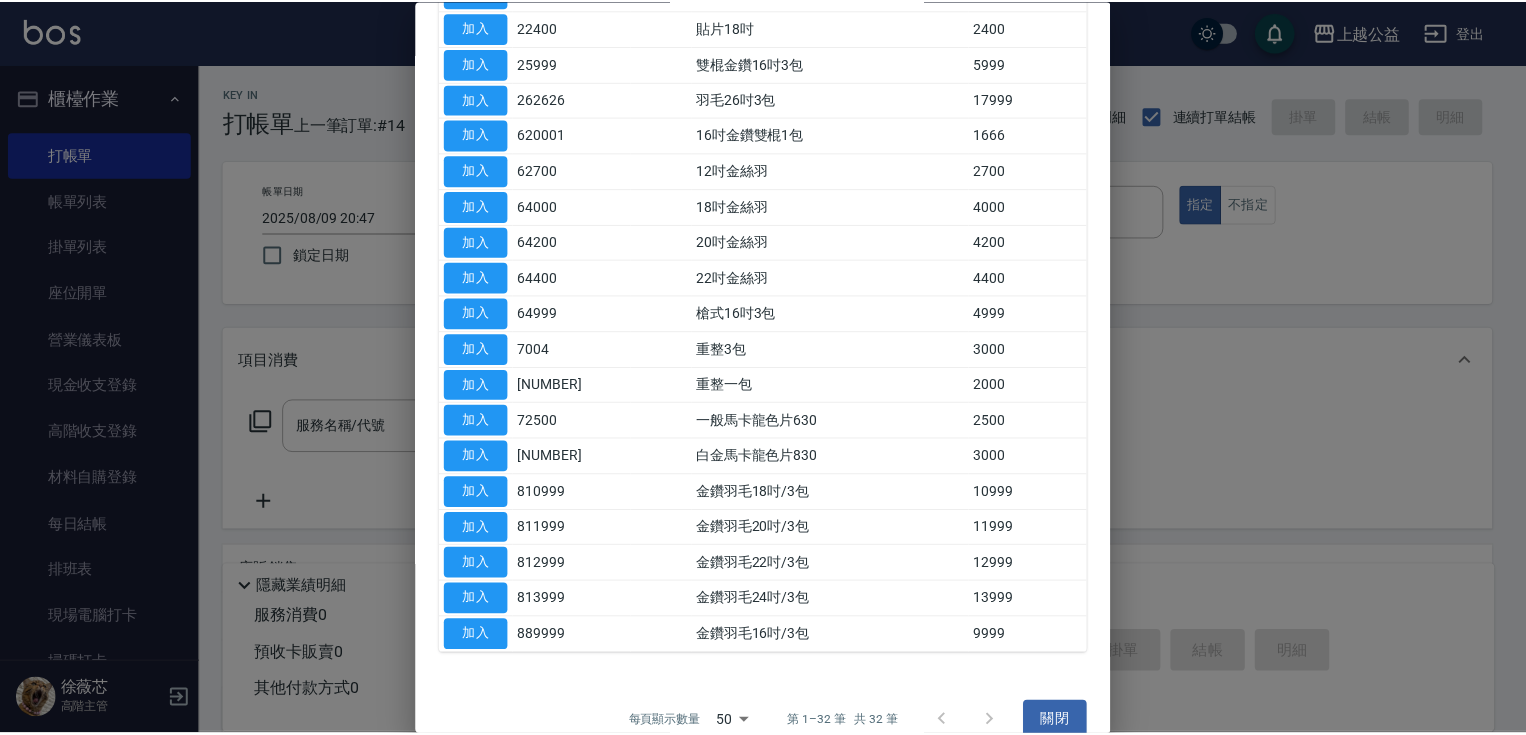scroll, scrollTop: 743, scrollLeft: 0, axis: vertical 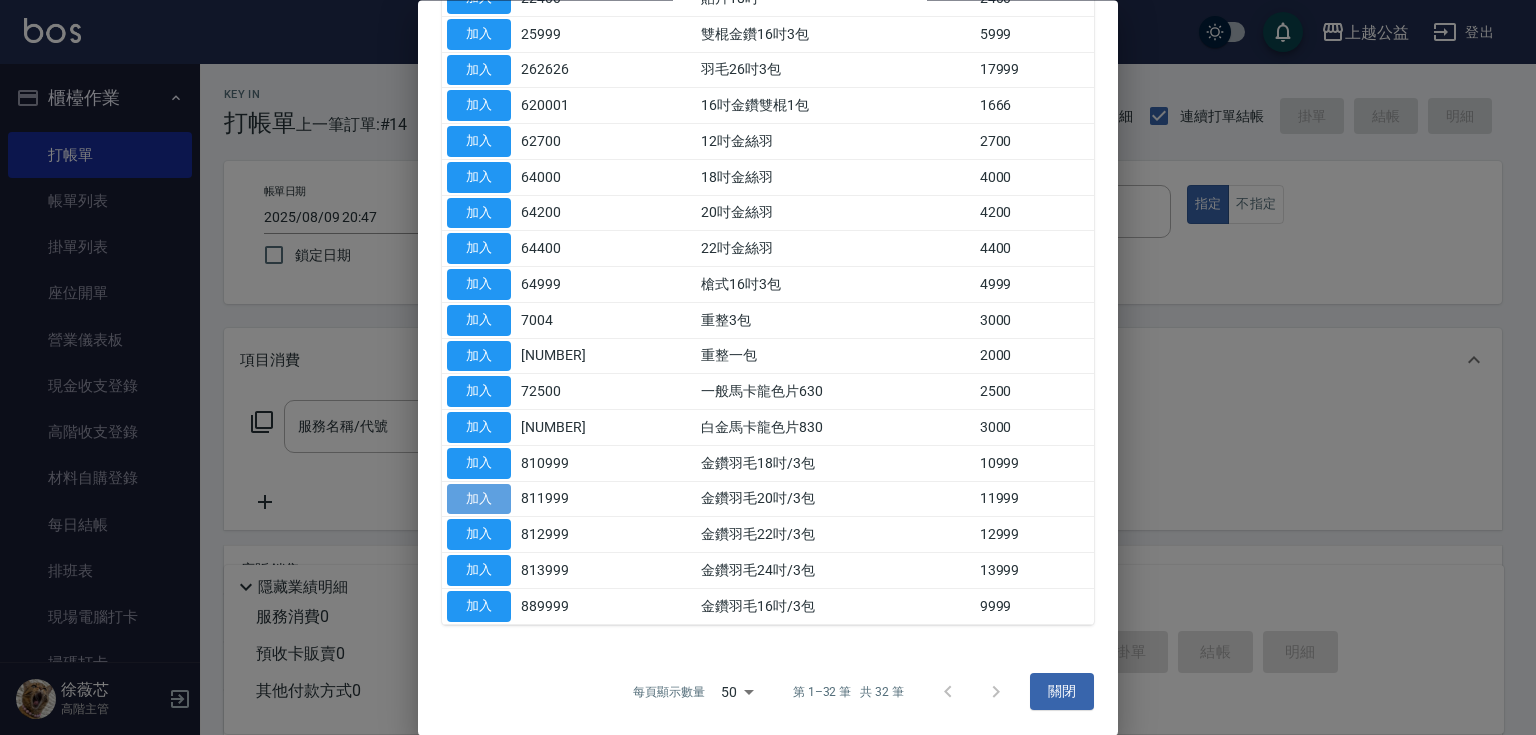 click on "加入" at bounding box center [479, 499] 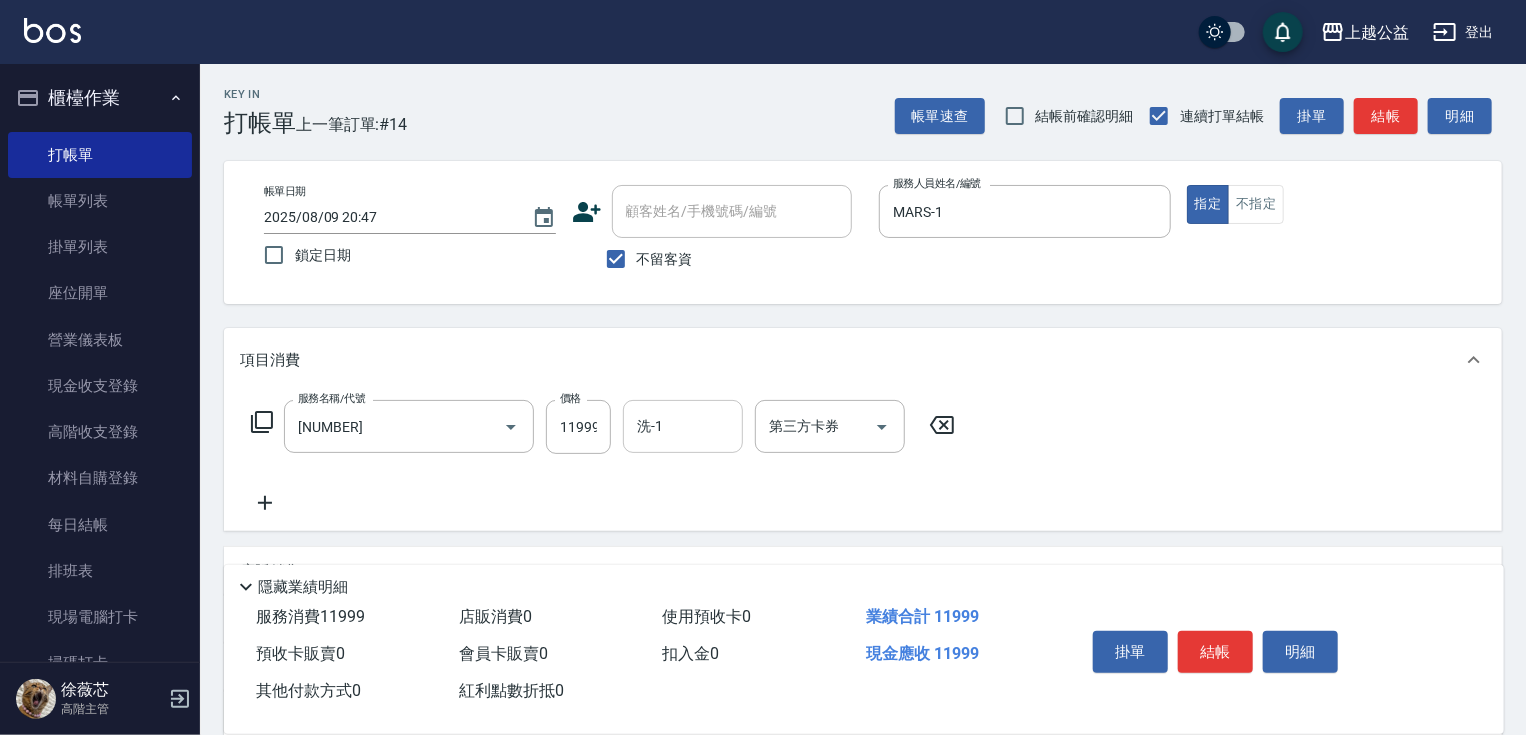 click on "洗-1" at bounding box center (683, 426) 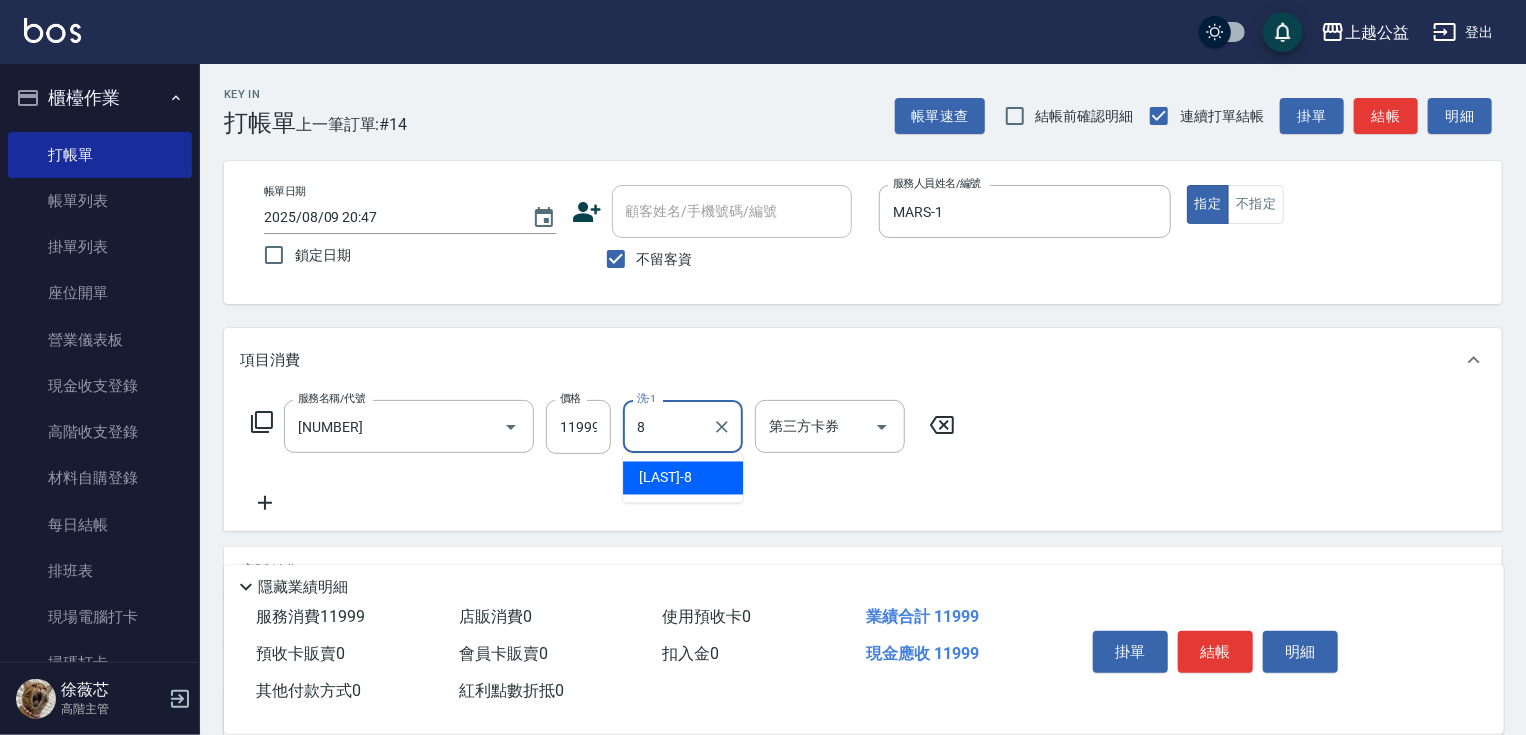 type on "鄒欣妤-8" 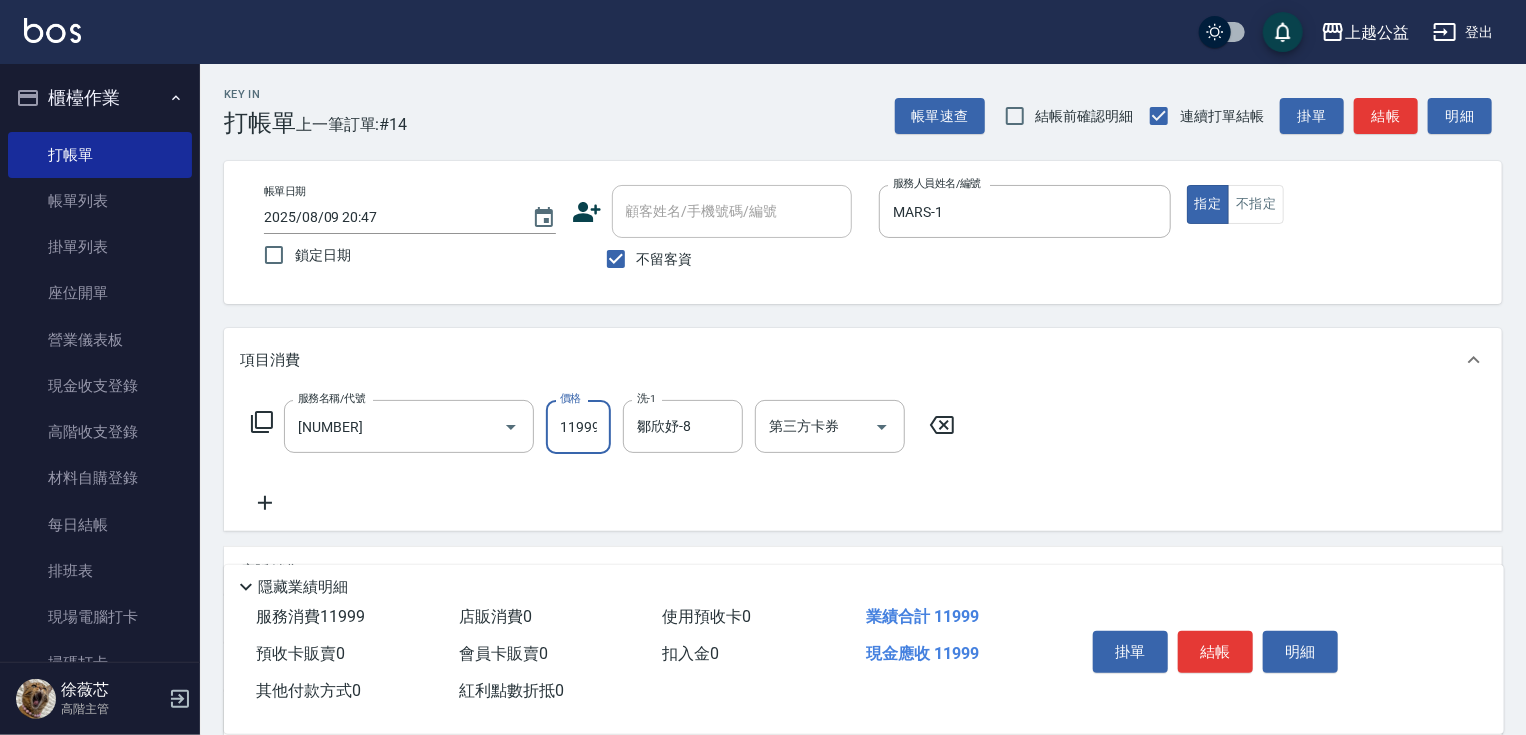 click on "11999" at bounding box center [578, 427] 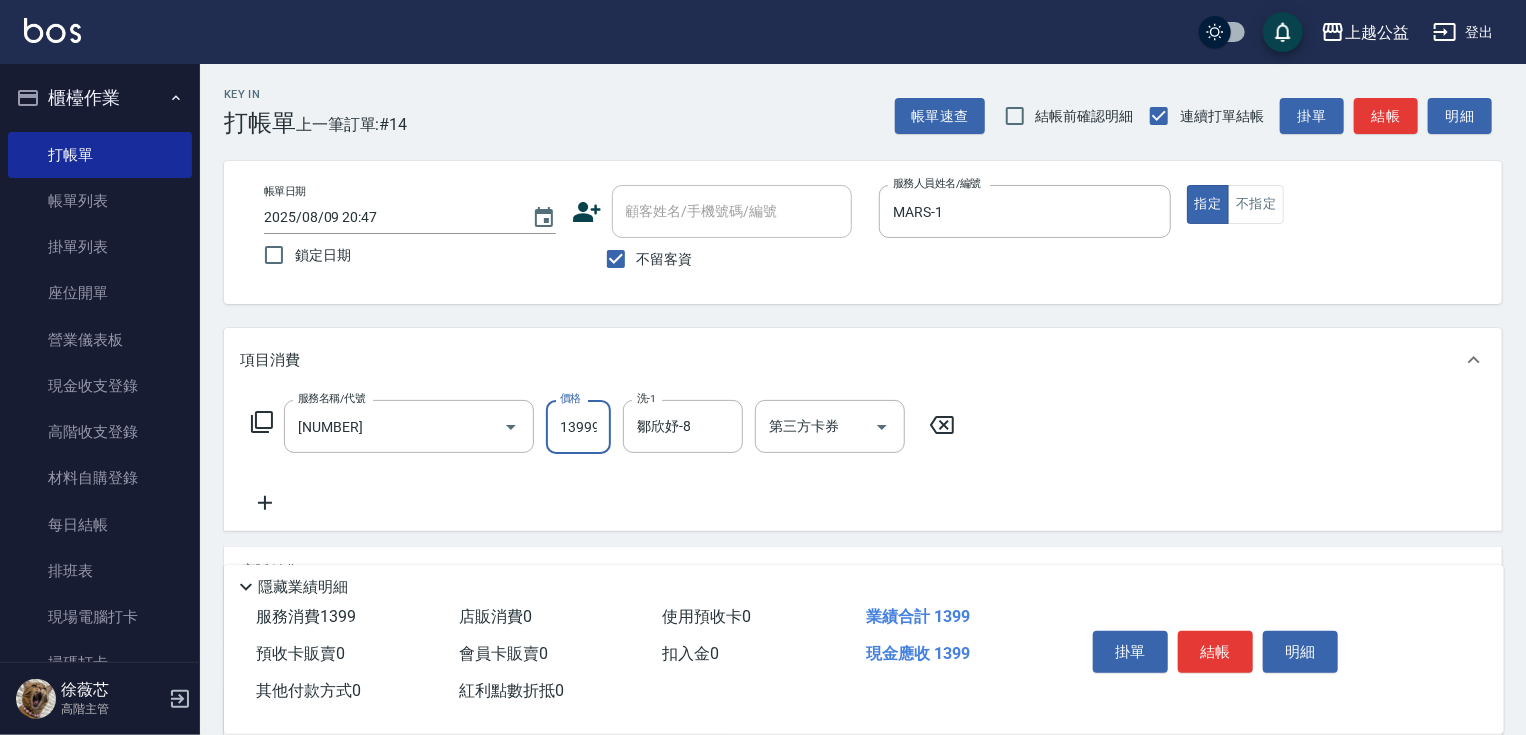 scroll, scrollTop: 0, scrollLeft: 1, axis: horizontal 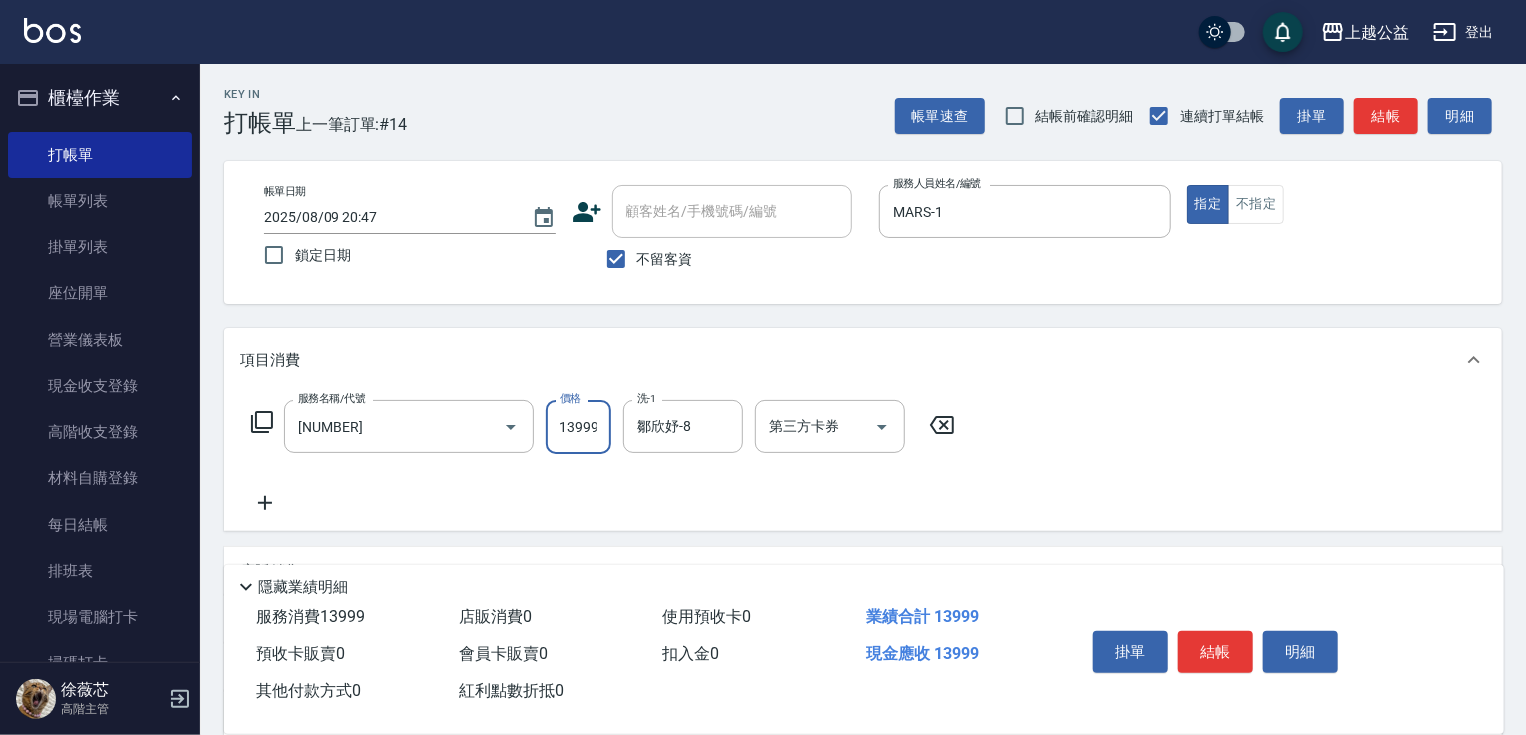 type on "13999" 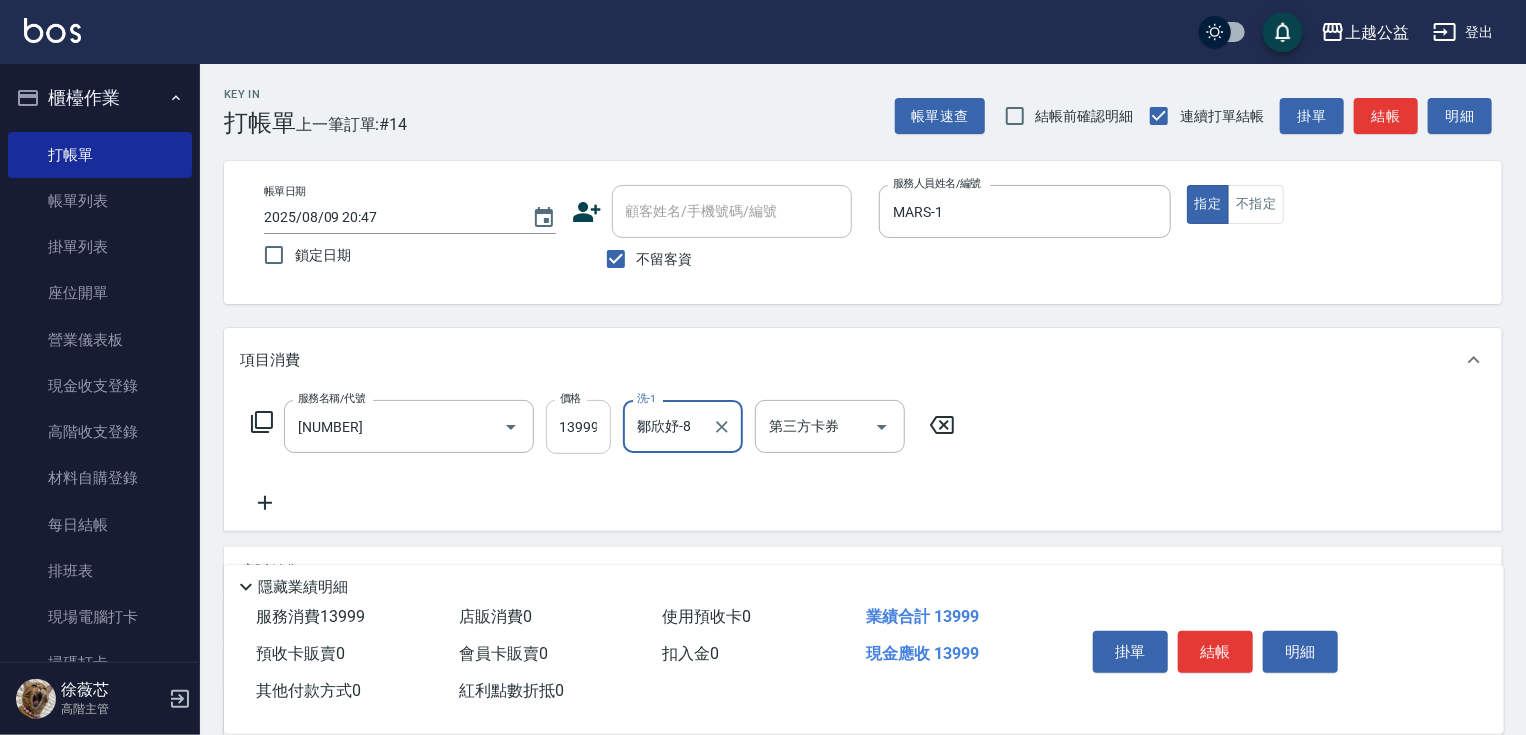 scroll, scrollTop: 0, scrollLeft: 0, axis: both 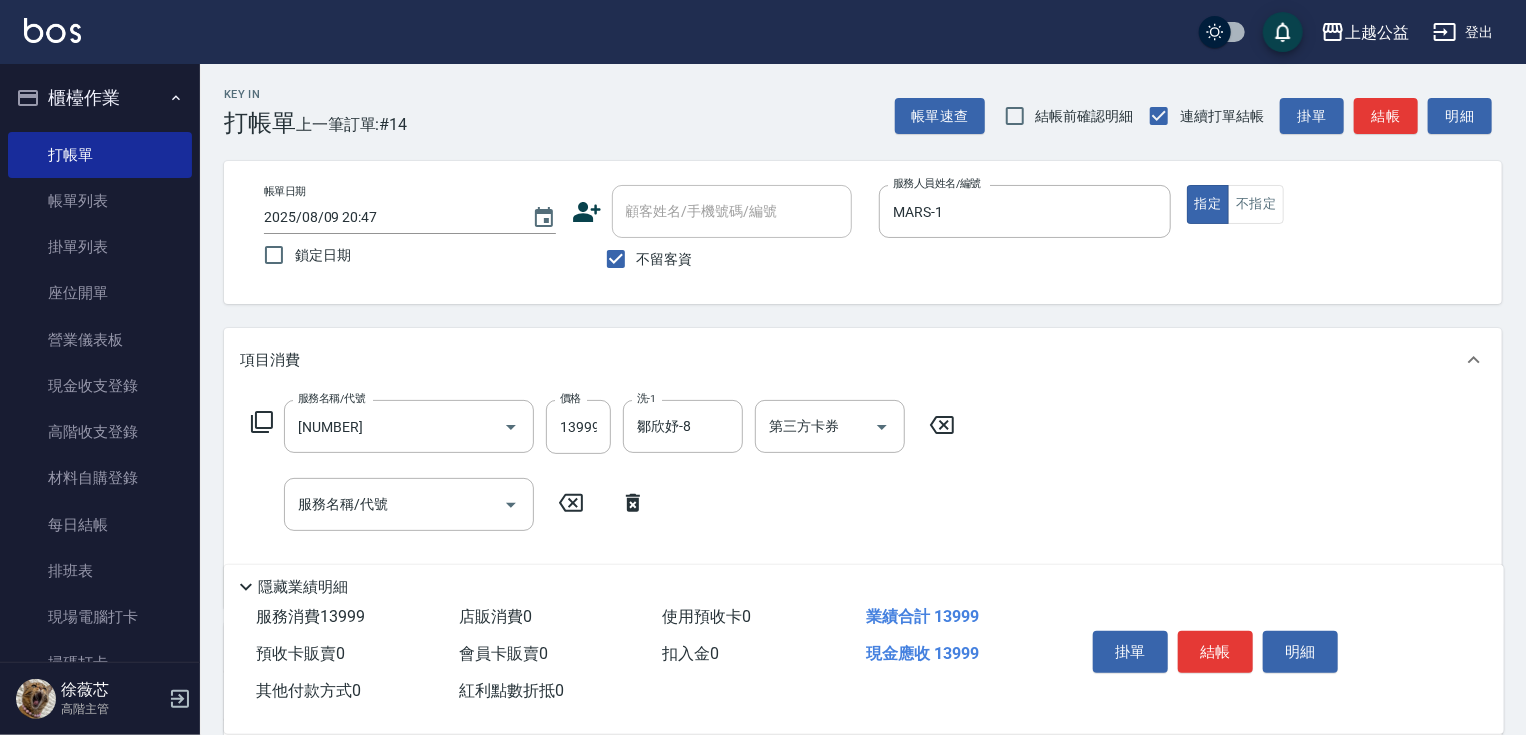 click 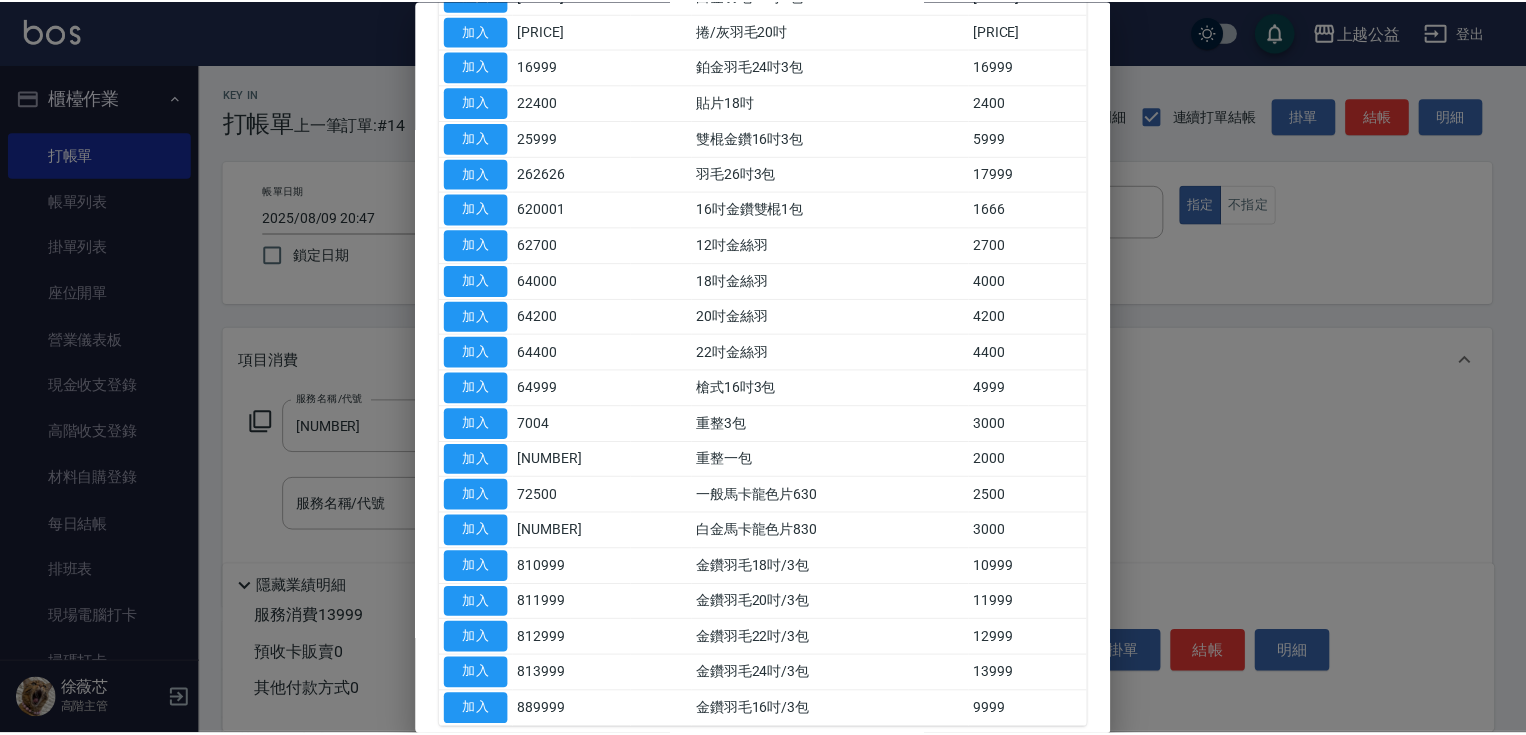 scroll, scrollTop: 642, scrollLeft: 0, axis: vertical 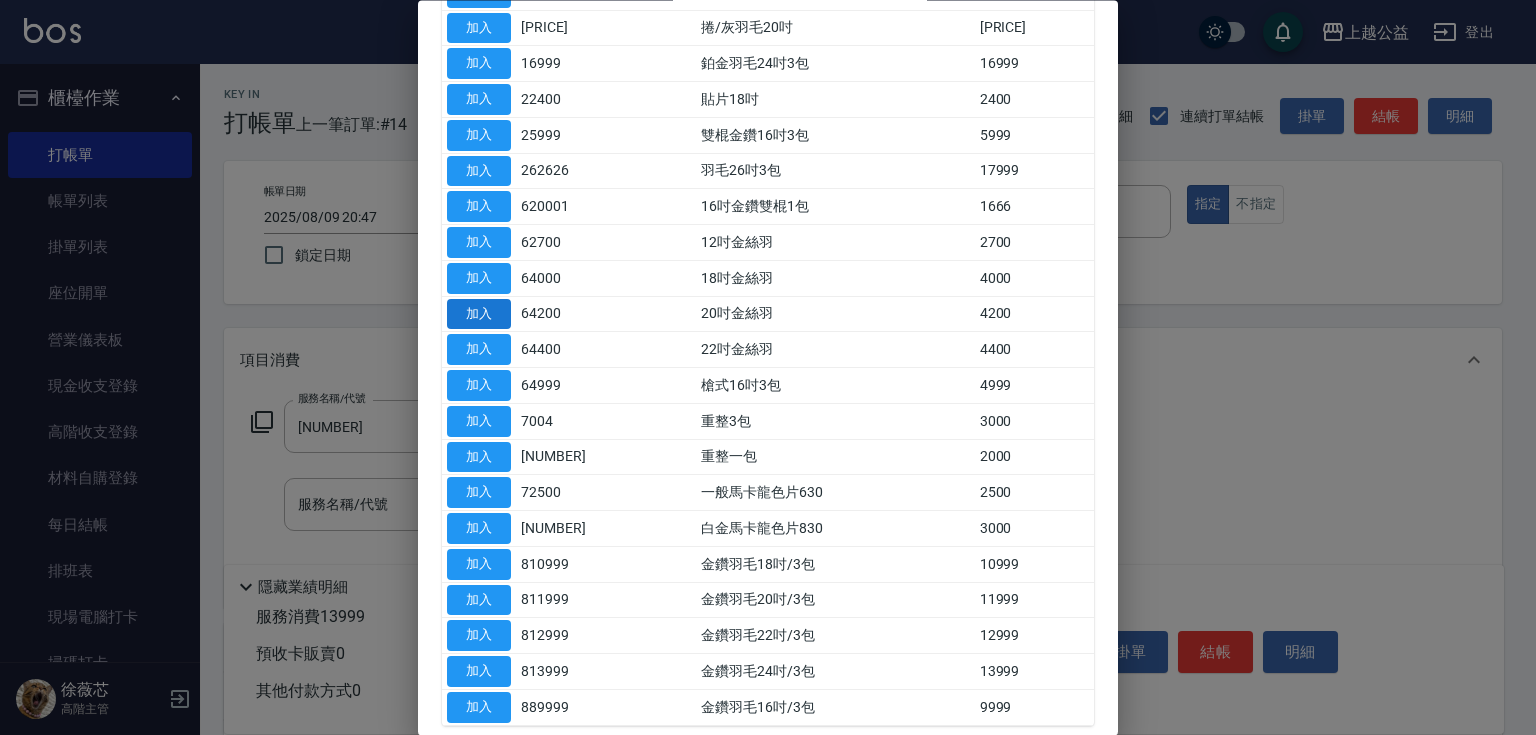 click on "加入" at bounding box center [479, 314] 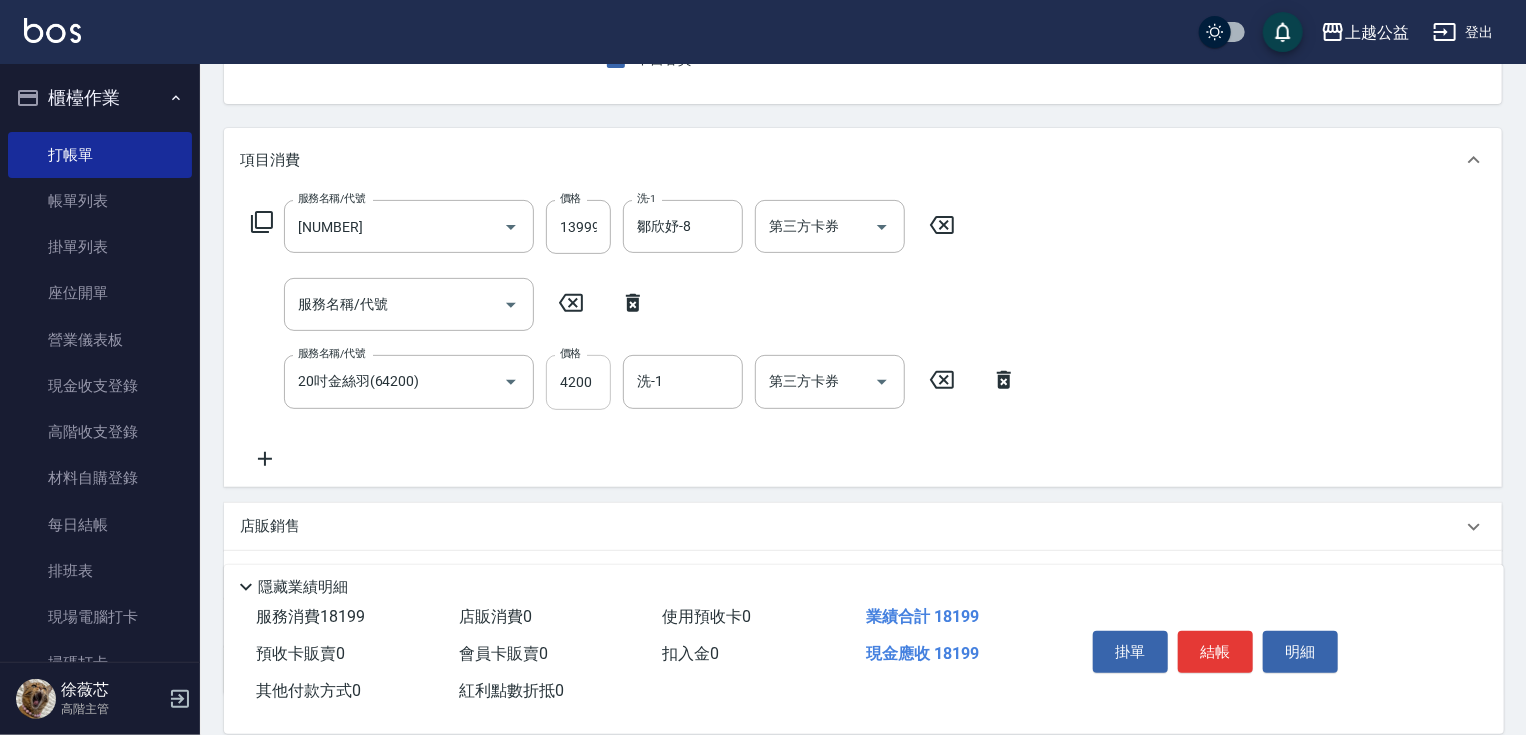 drag, startPoint x: 553, startPoint y: 378, endPoint x: 561, endPoint y: 389, distance: 13.601471 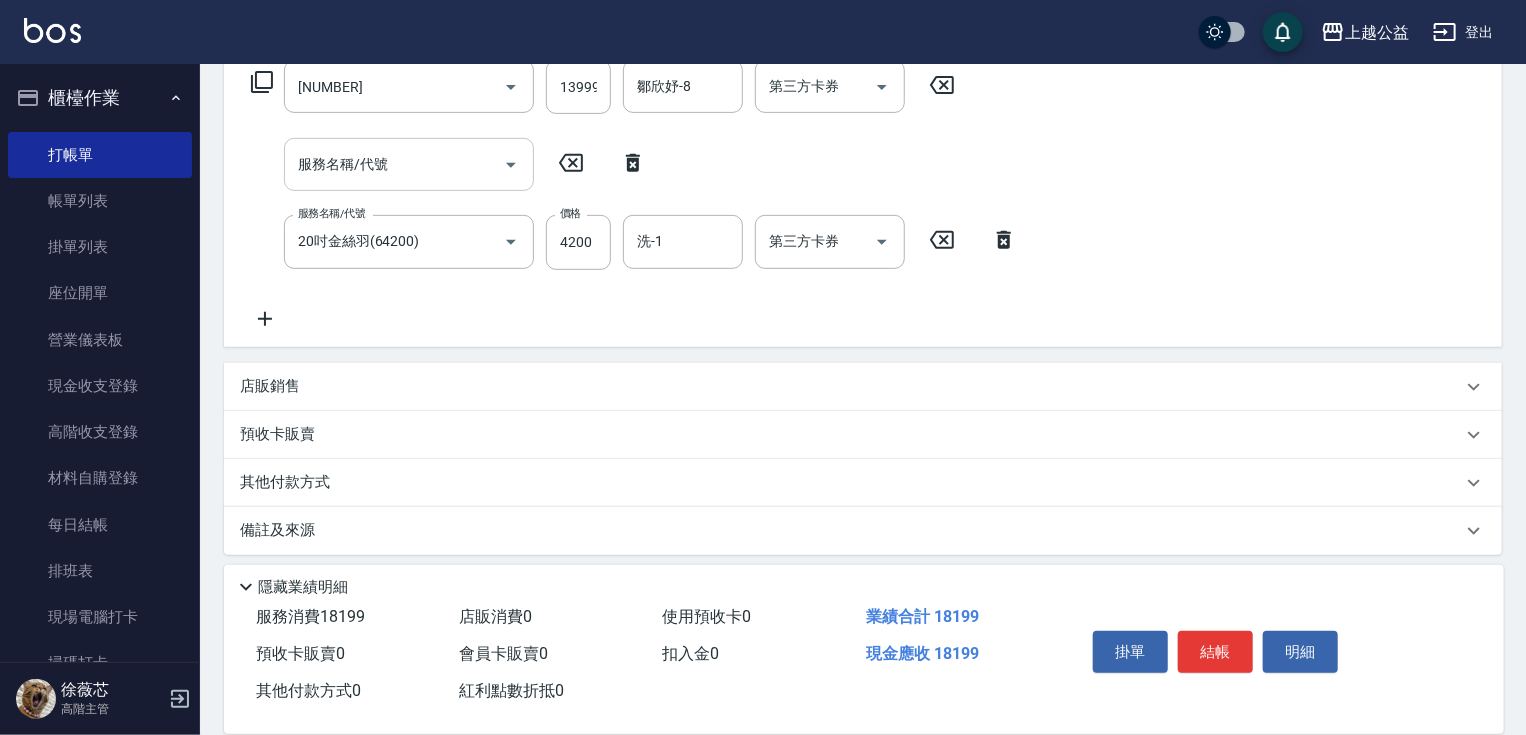 click on "服務名稱/代號" at bounding box center (394, 164) 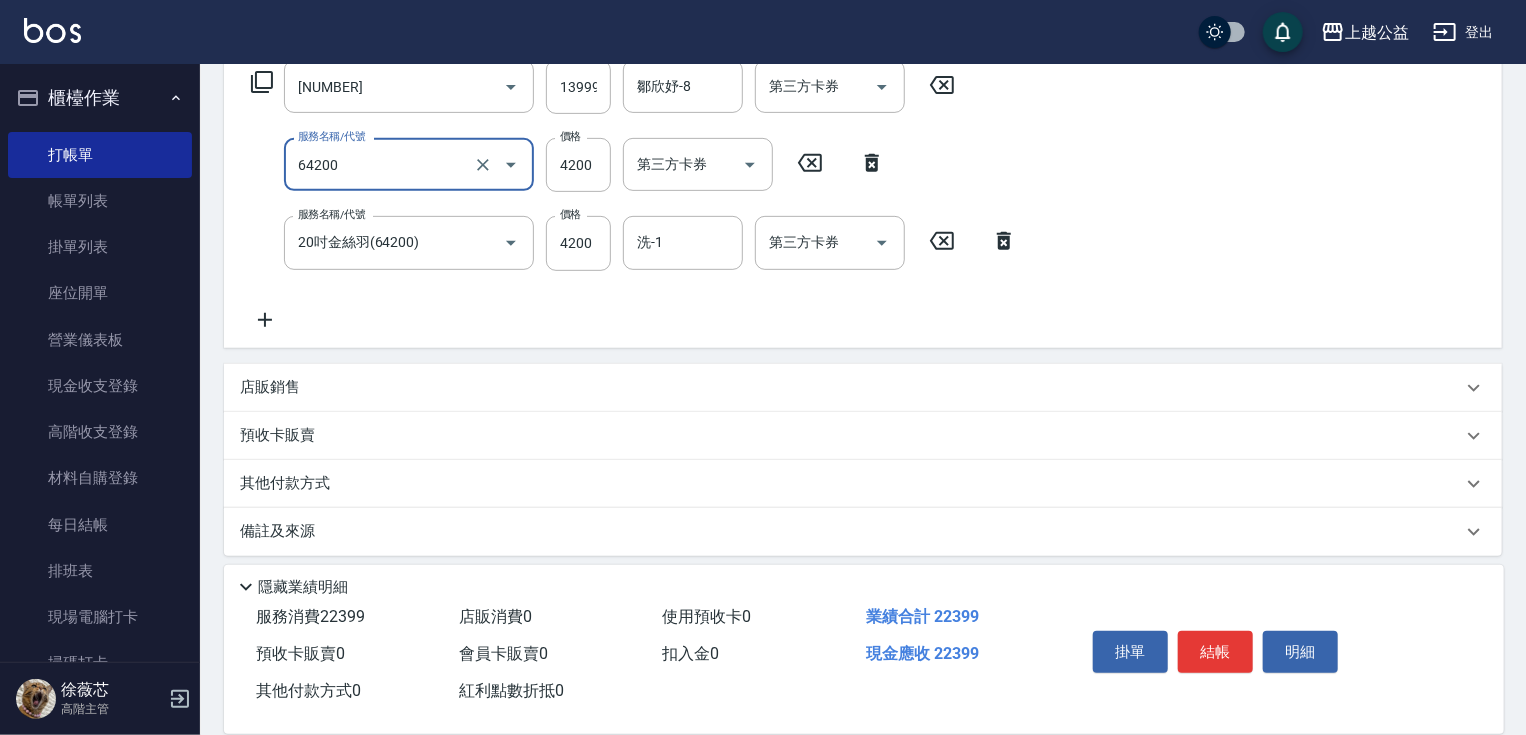 type on "20吋金絲羽(64200)" 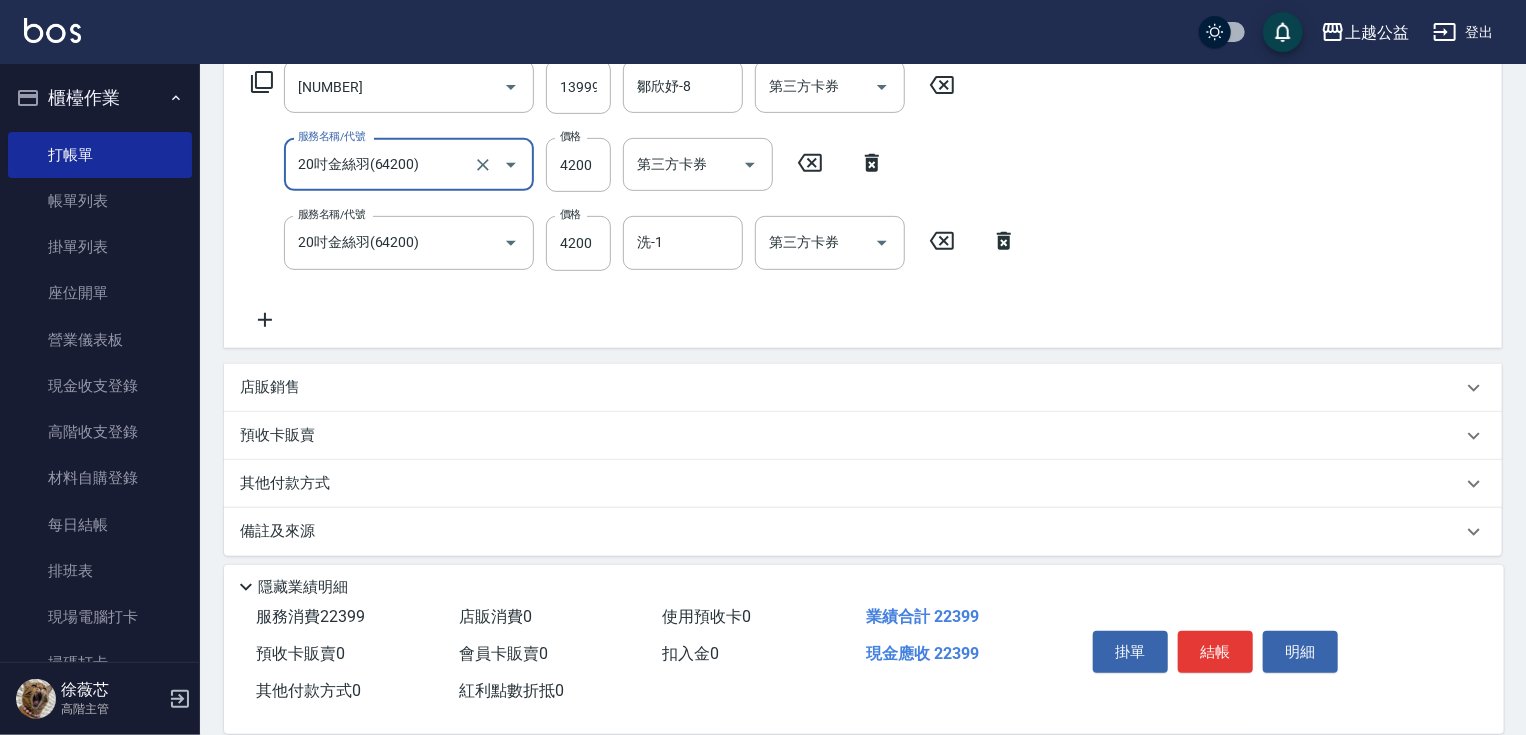 scroll, scrollTop: 0, scrollLeft: 0, axis: both 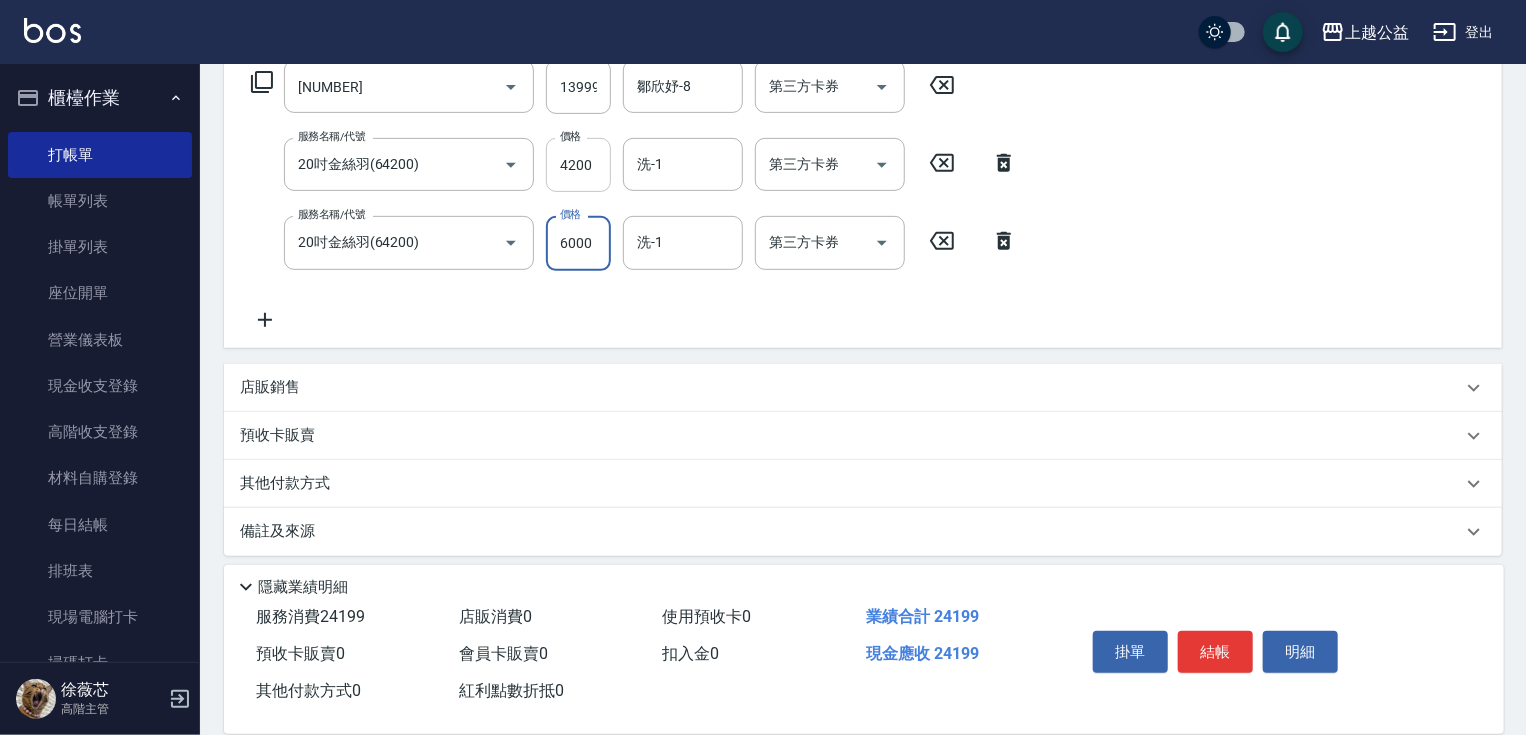 type on "6000" 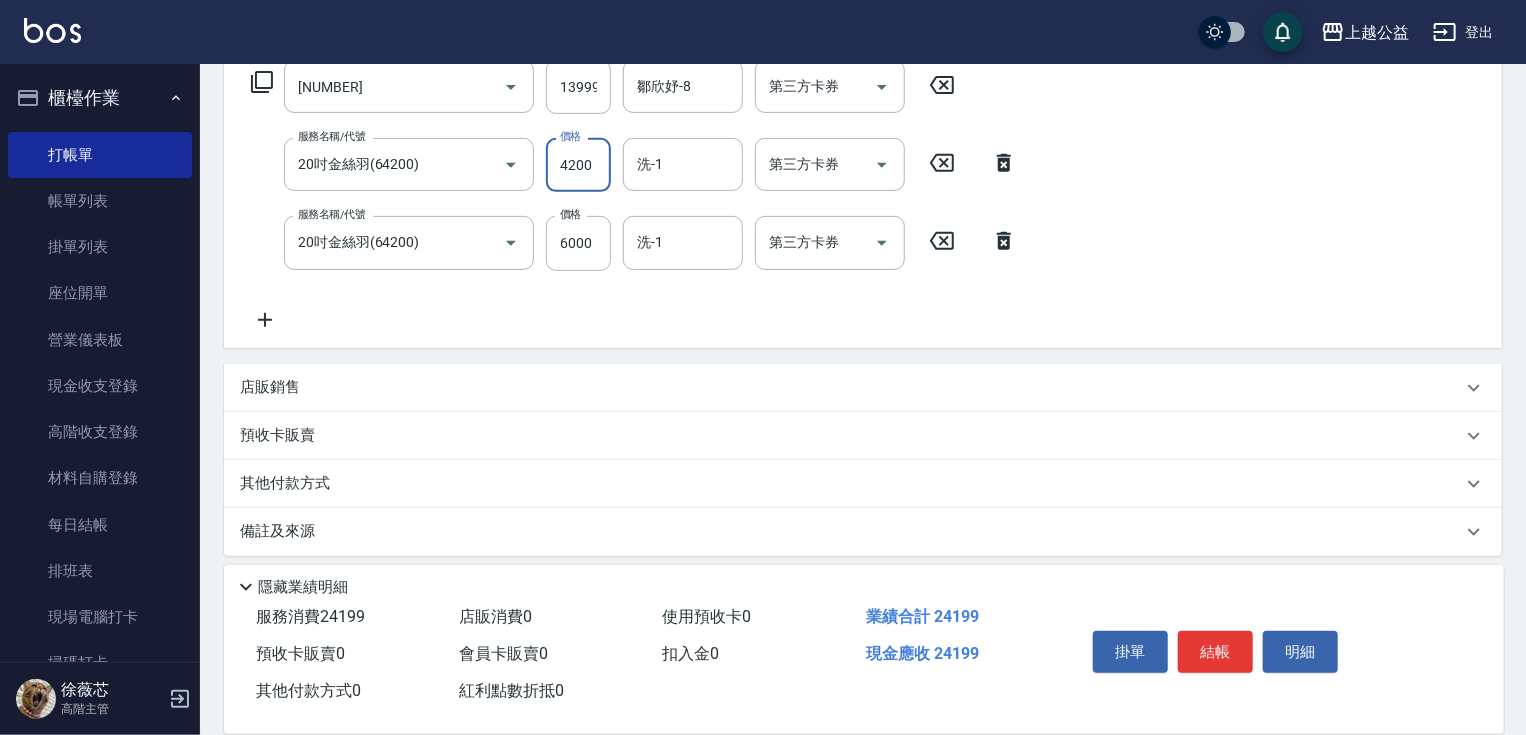 click on "4200" at bounding box center (578, 165) 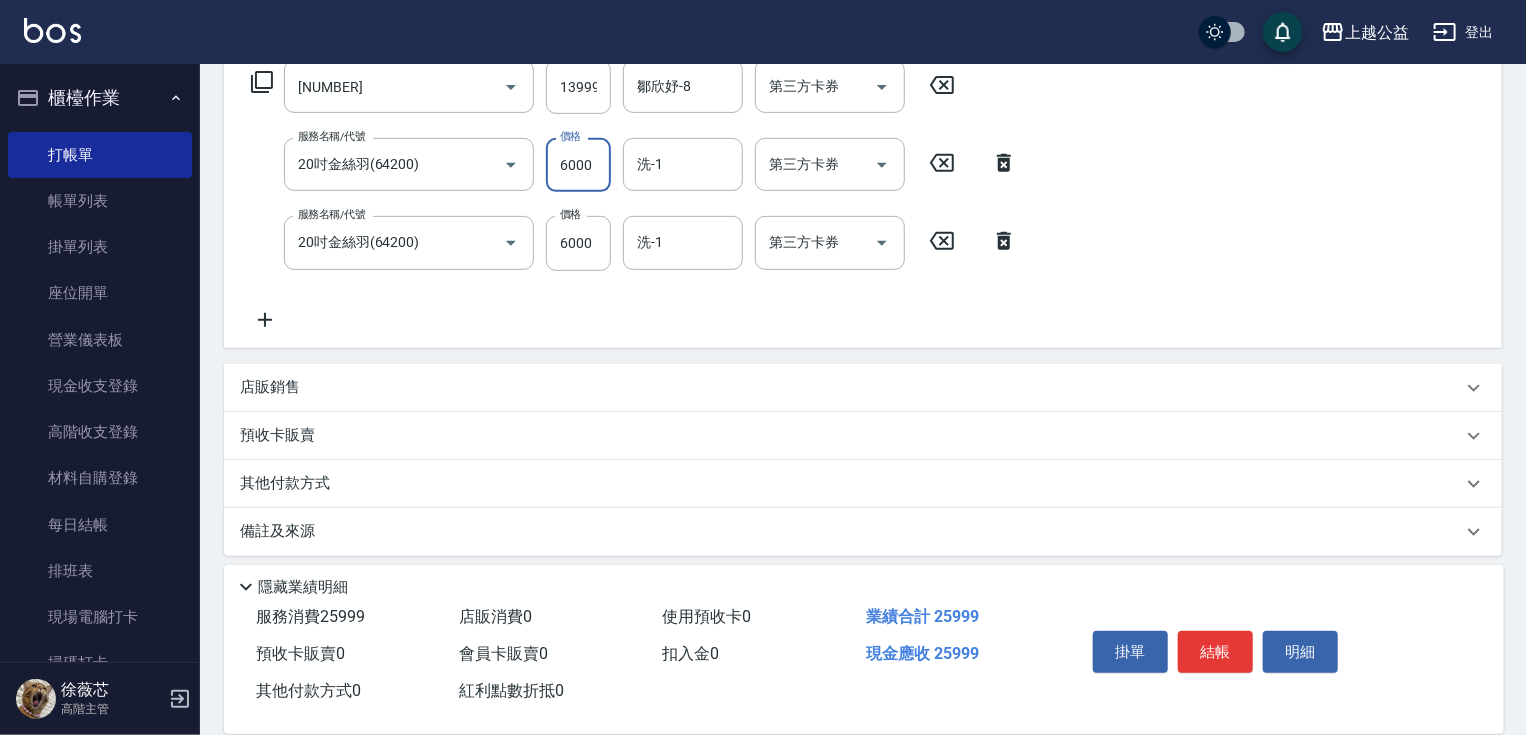type on "6000" 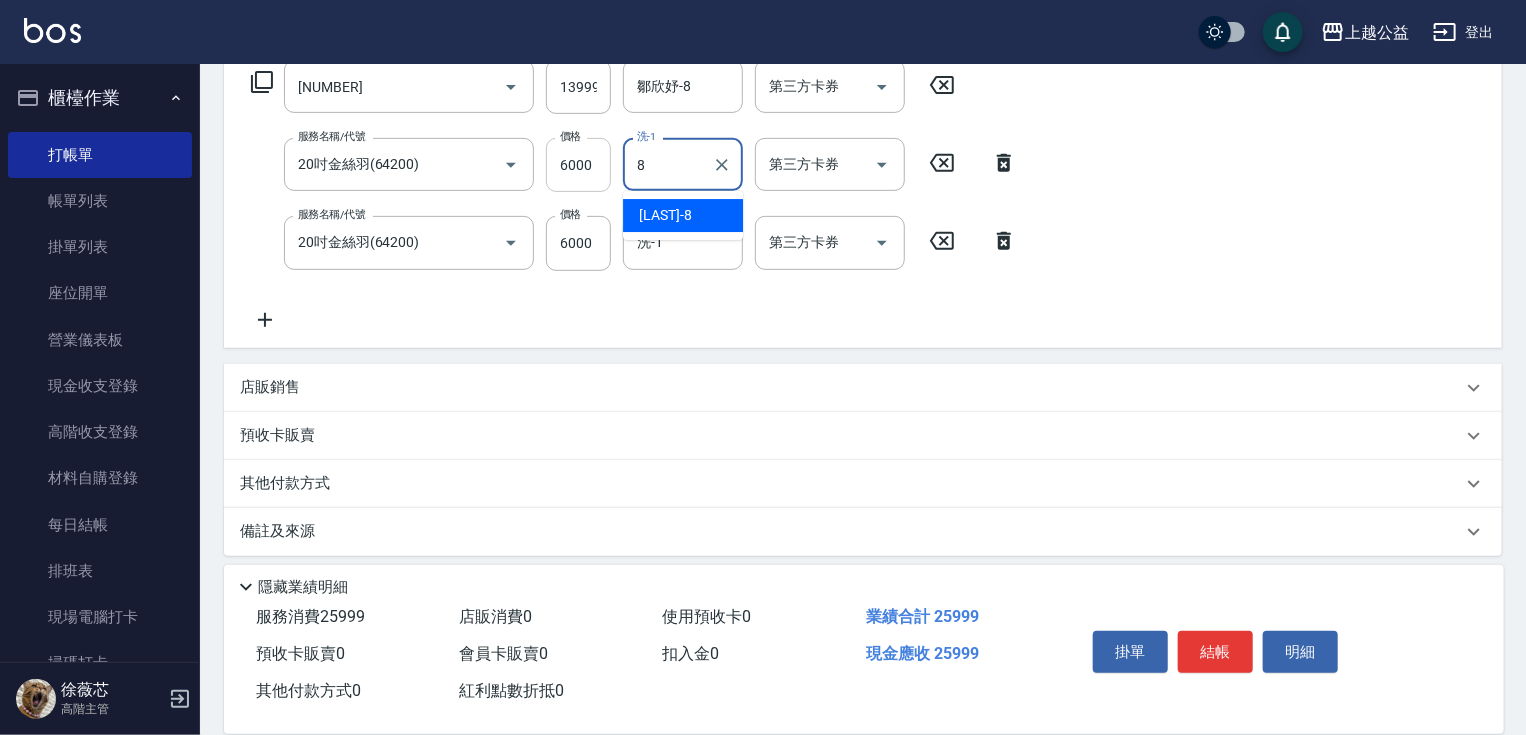 type on "鄒欣妤-8" 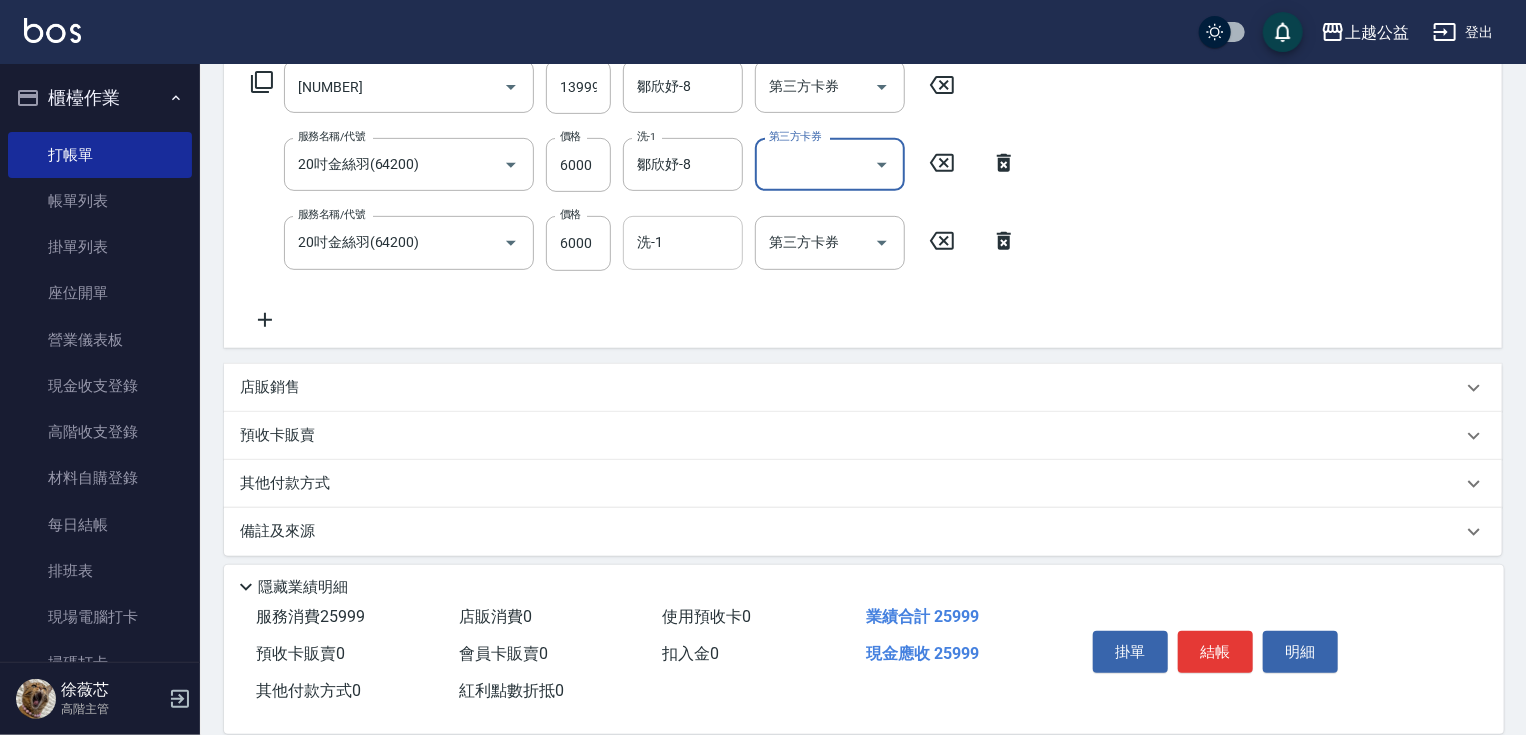 click on "洗-1" at bounding box center (683, 242) 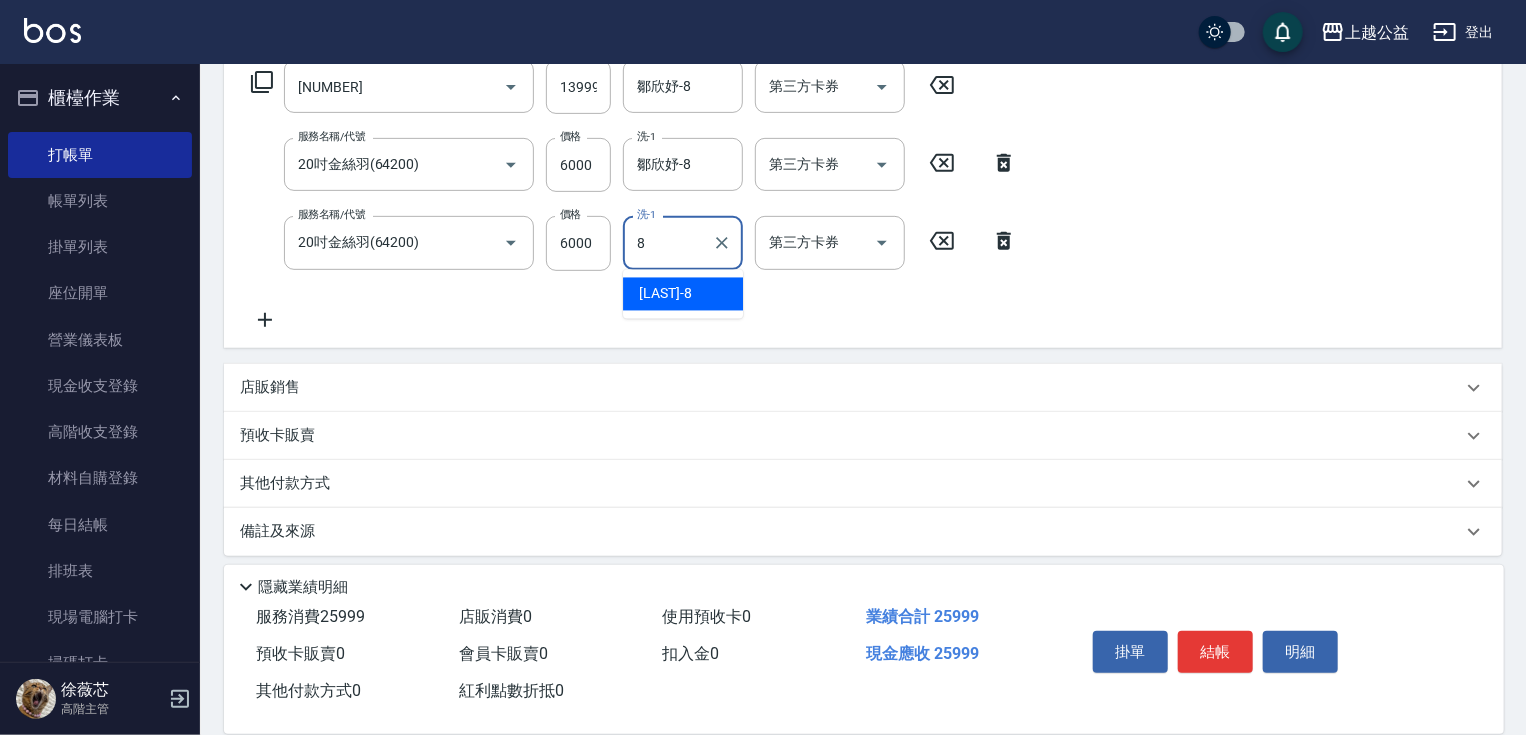 type on "鄒欣妤-8" 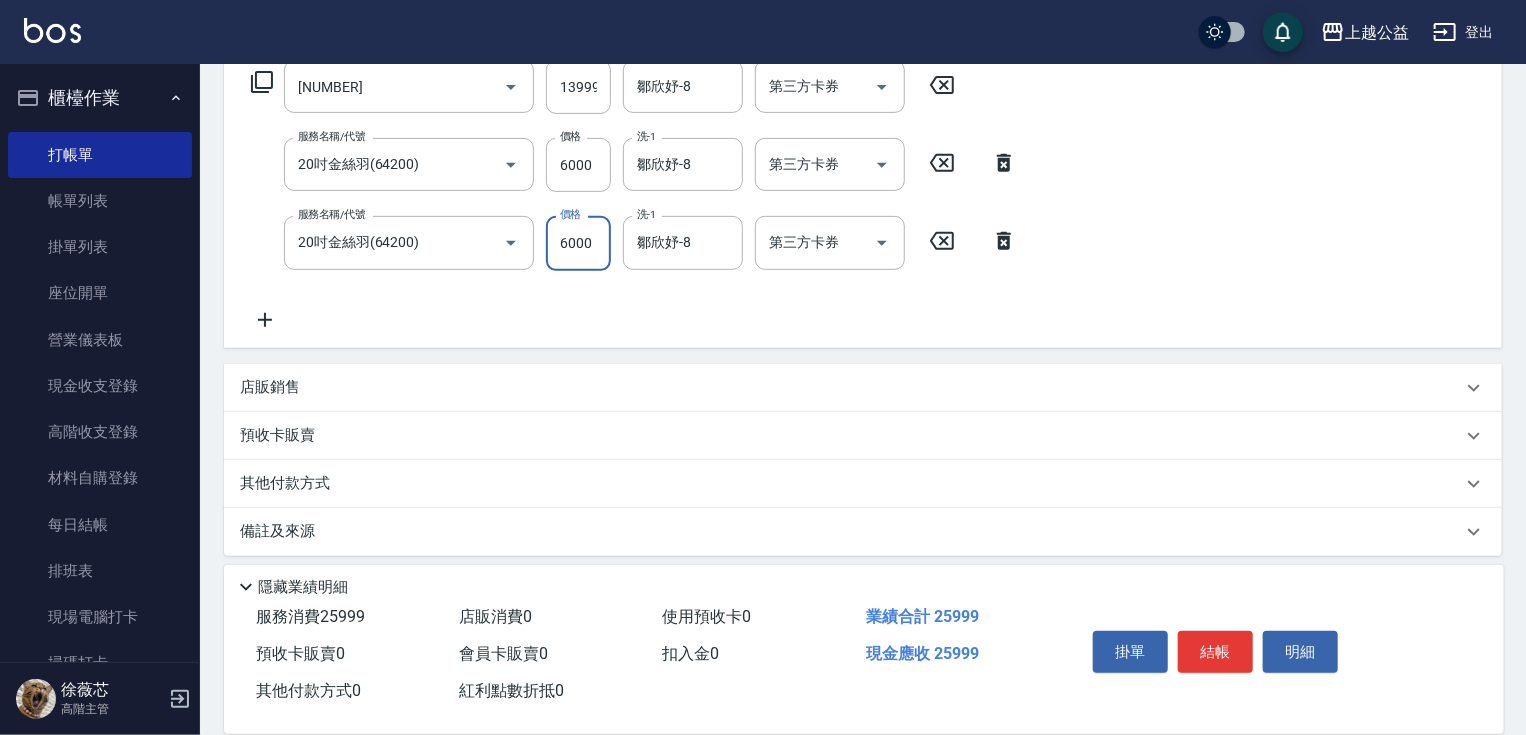 click on "6000" at bounding box center (578, 243) 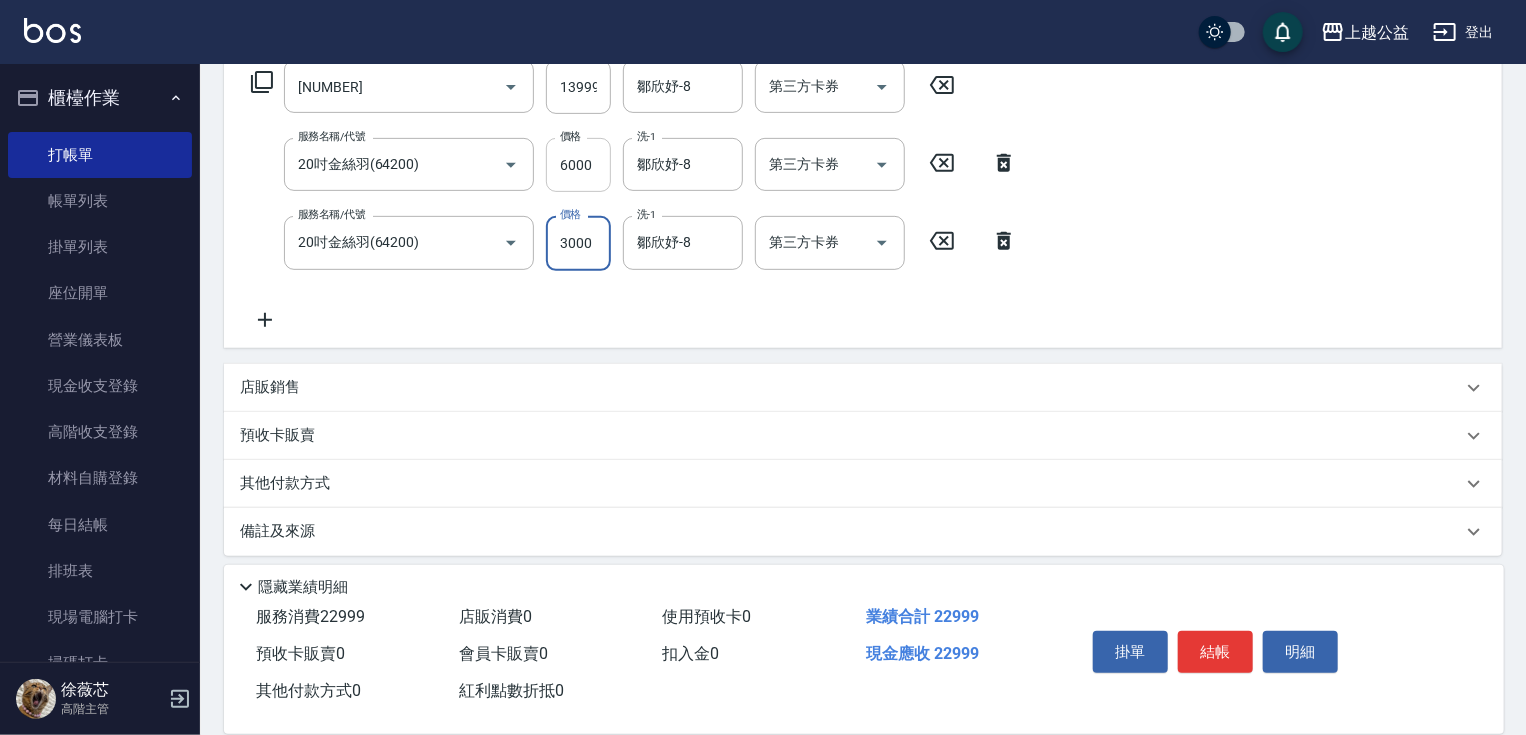type on "3000" 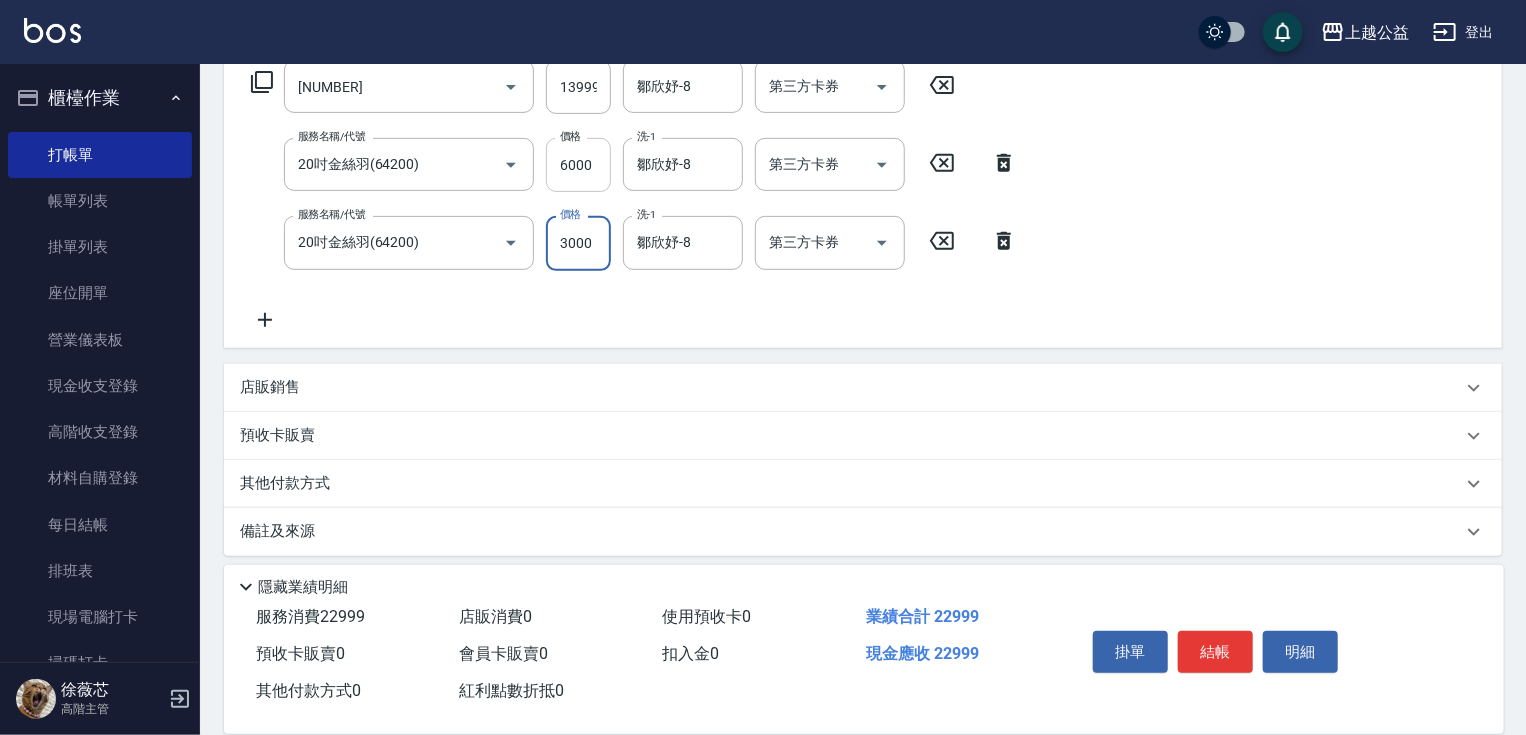 click on "6000" at bounding box center [578, 165] 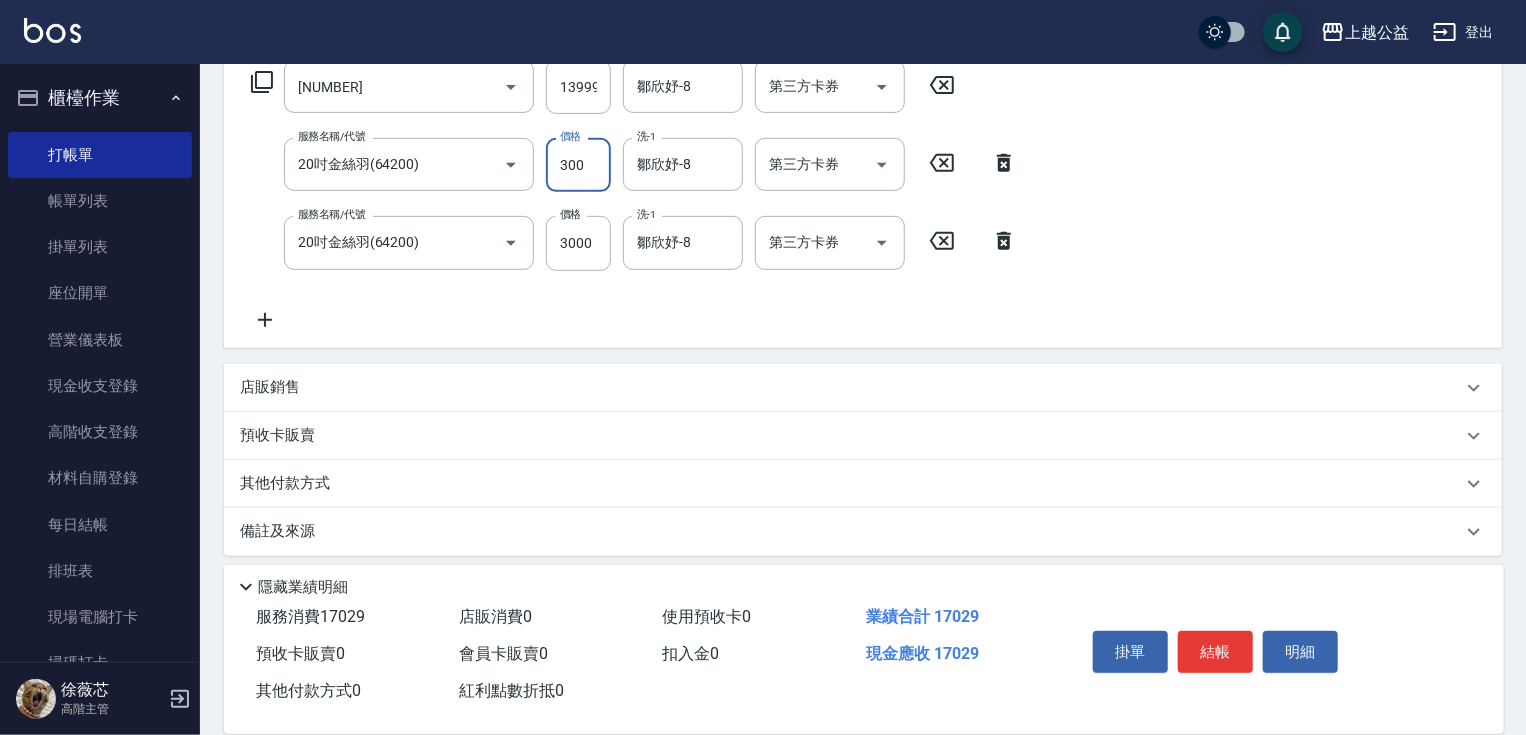 type on "3000" 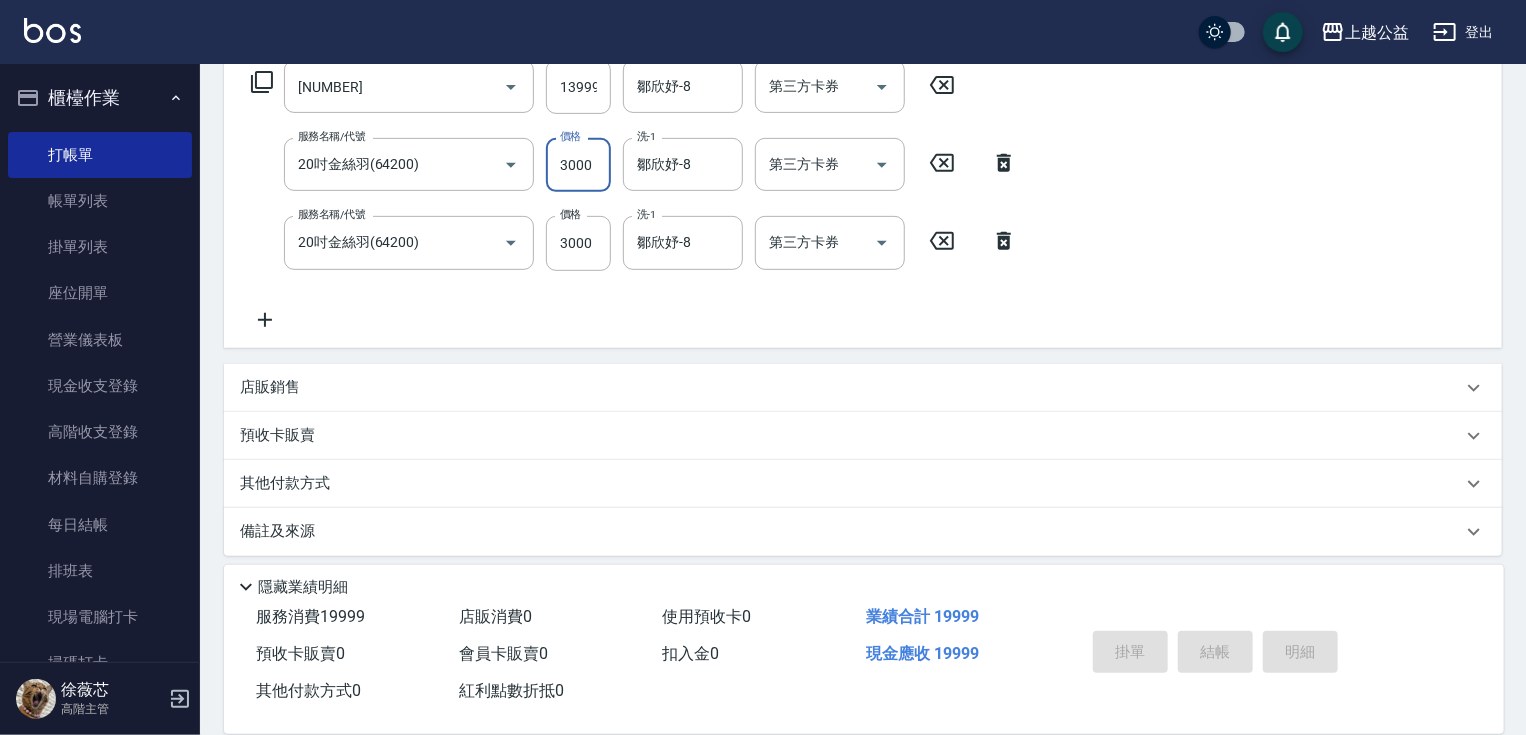 type on "2025/08/09 20:49" 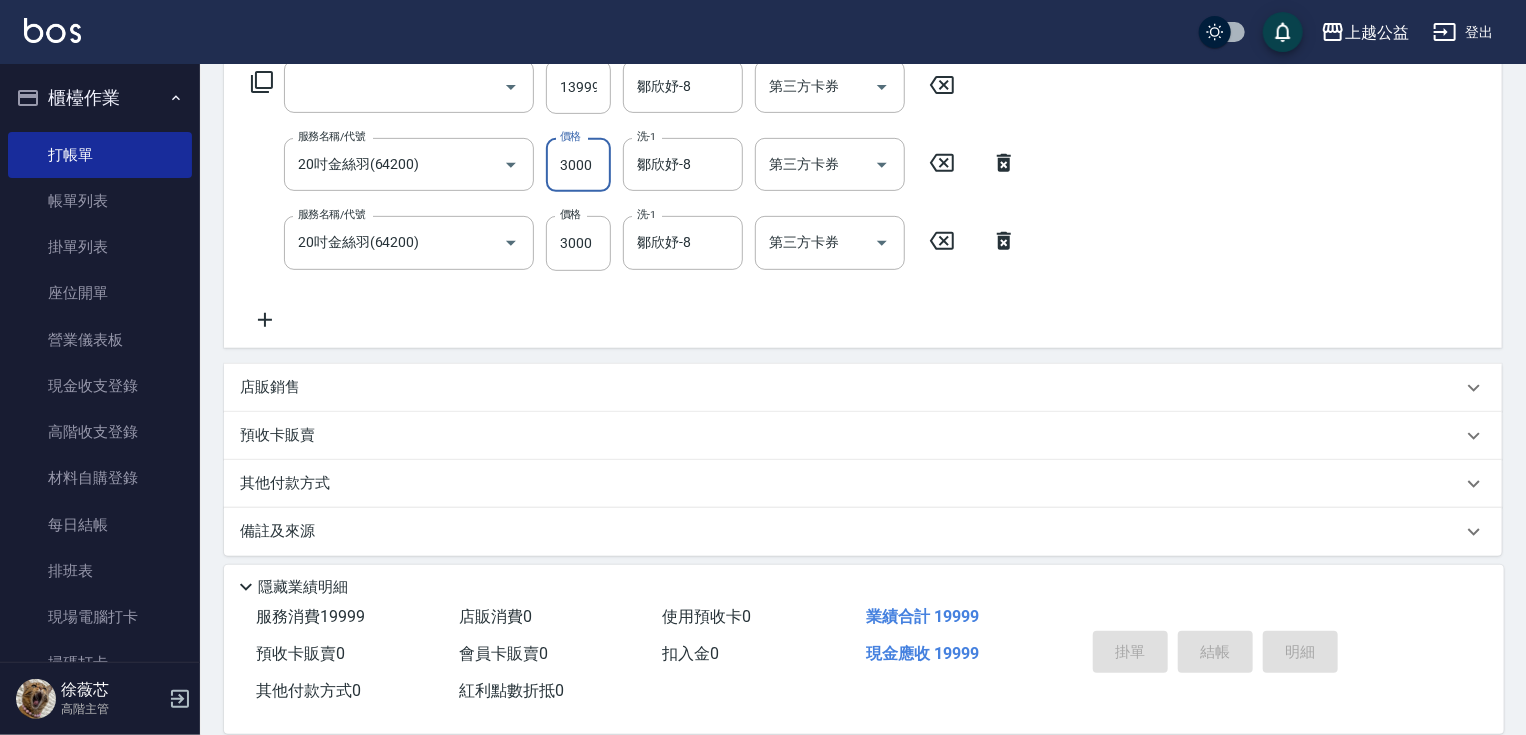 scroll, scrollTop: 192, scrollLeft: 0, axis: vertical 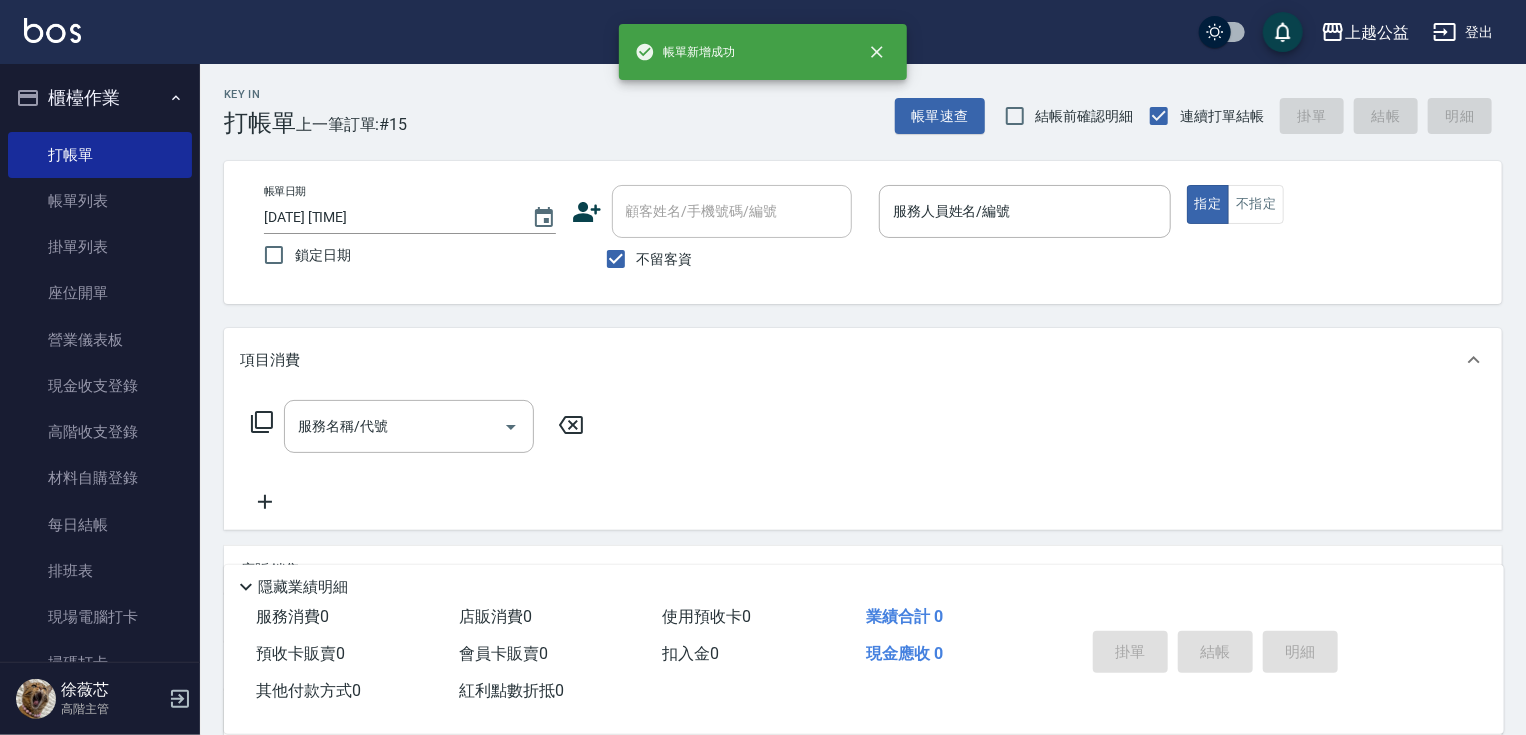 drag, startPoint x: 904, startPoint y: 444, endPoint x: 901, endPoint y: 330, distance: 114.03947 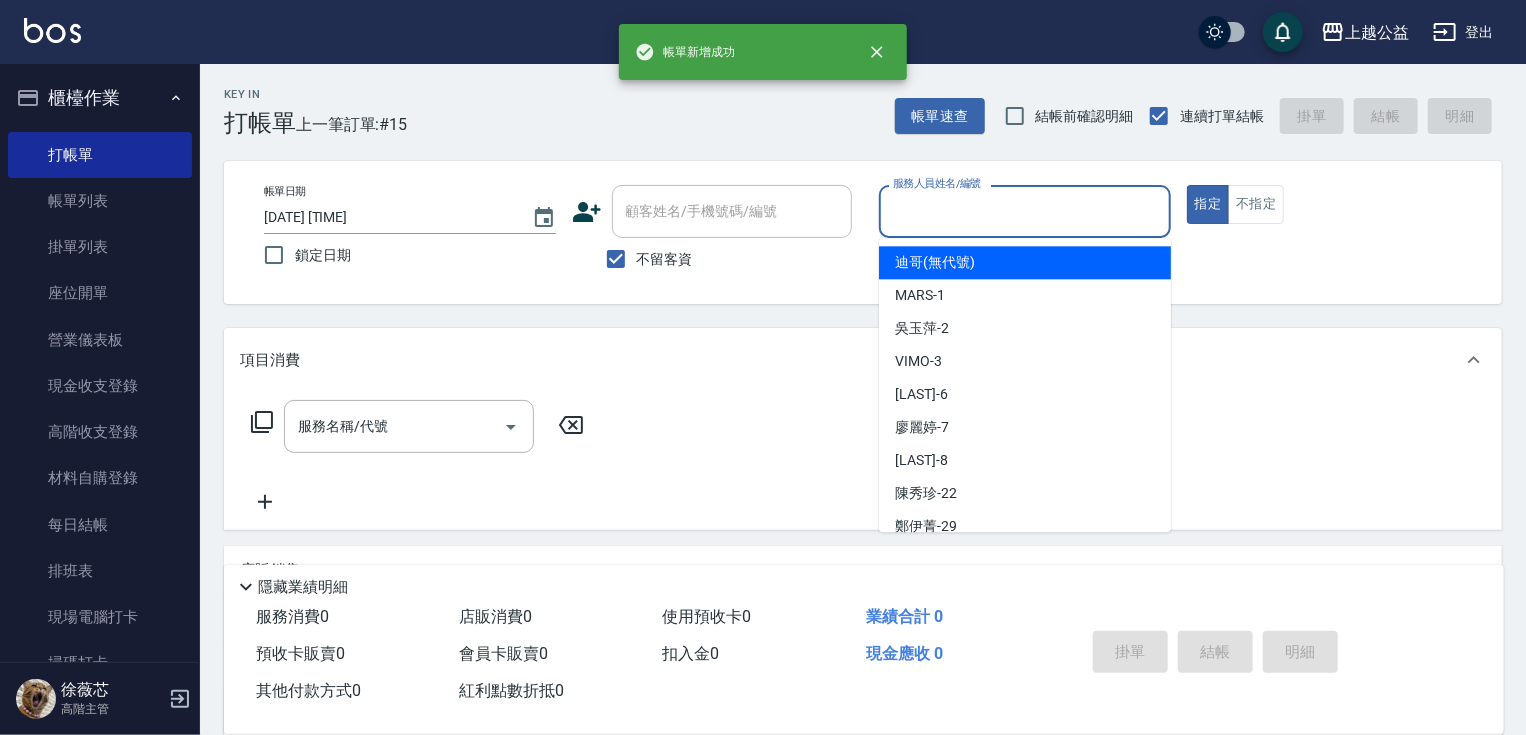 click on "服務人員姓名/編號" at bounding box center [1025, 211] 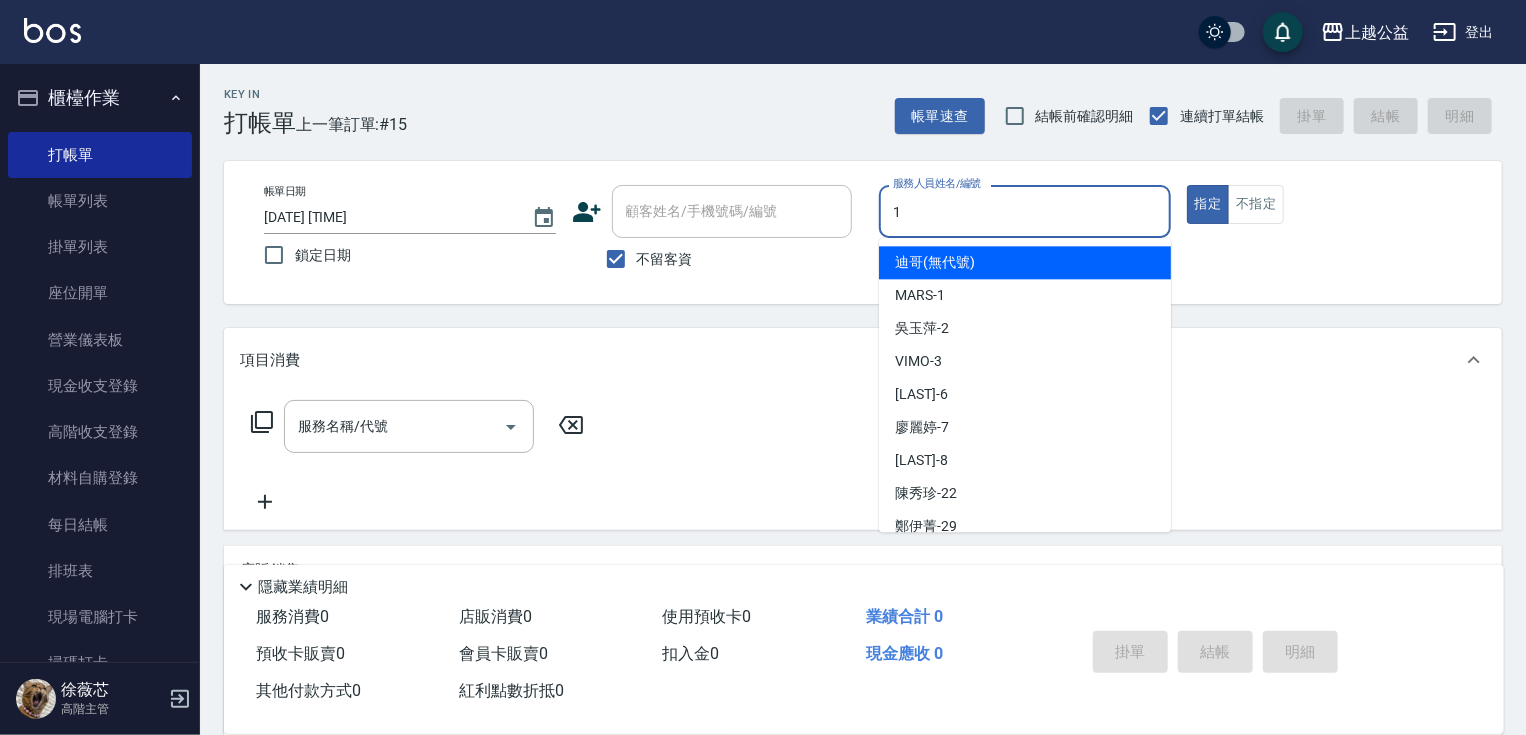 type on "MARS-1" 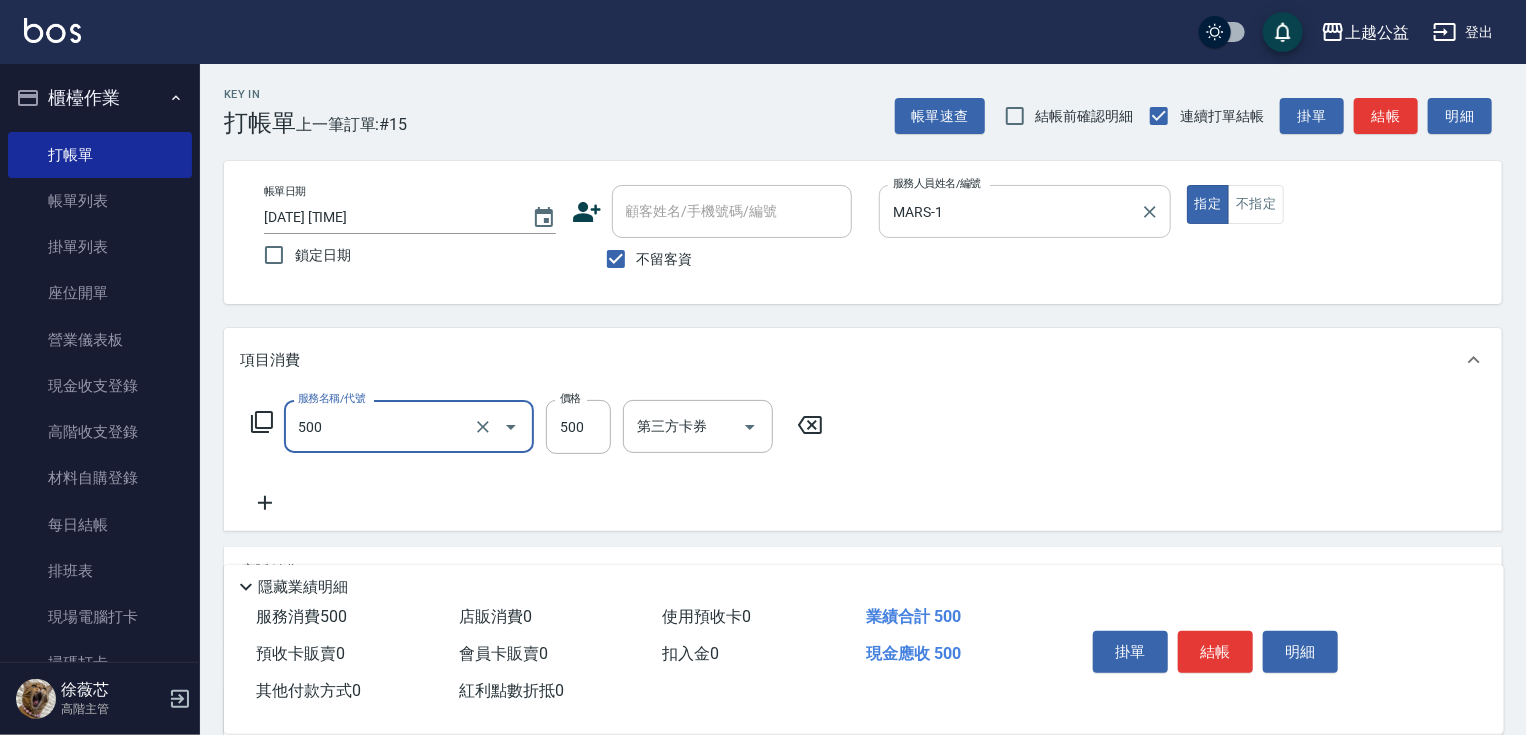 type on "洗剪500(500)" 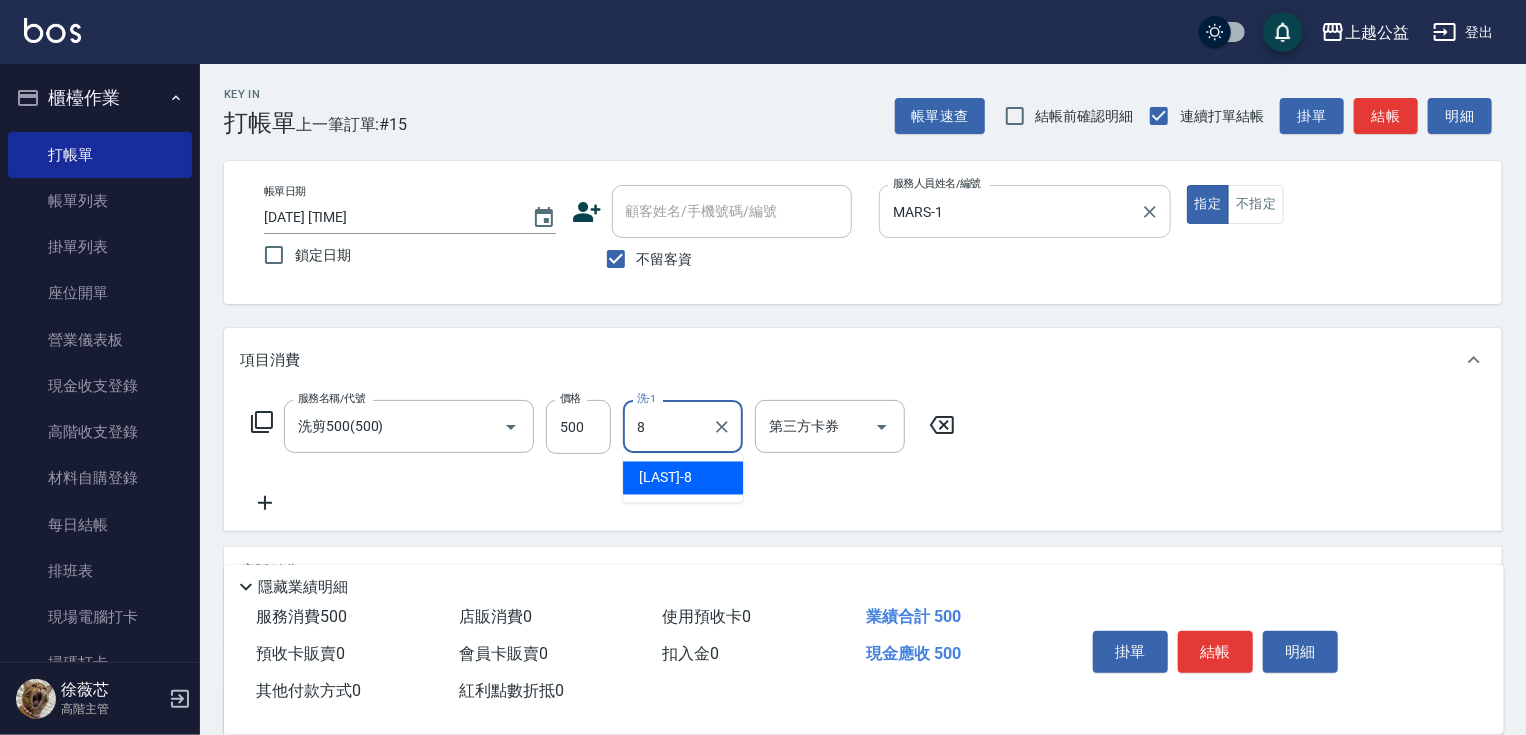 type on "鄒欣妤-8" 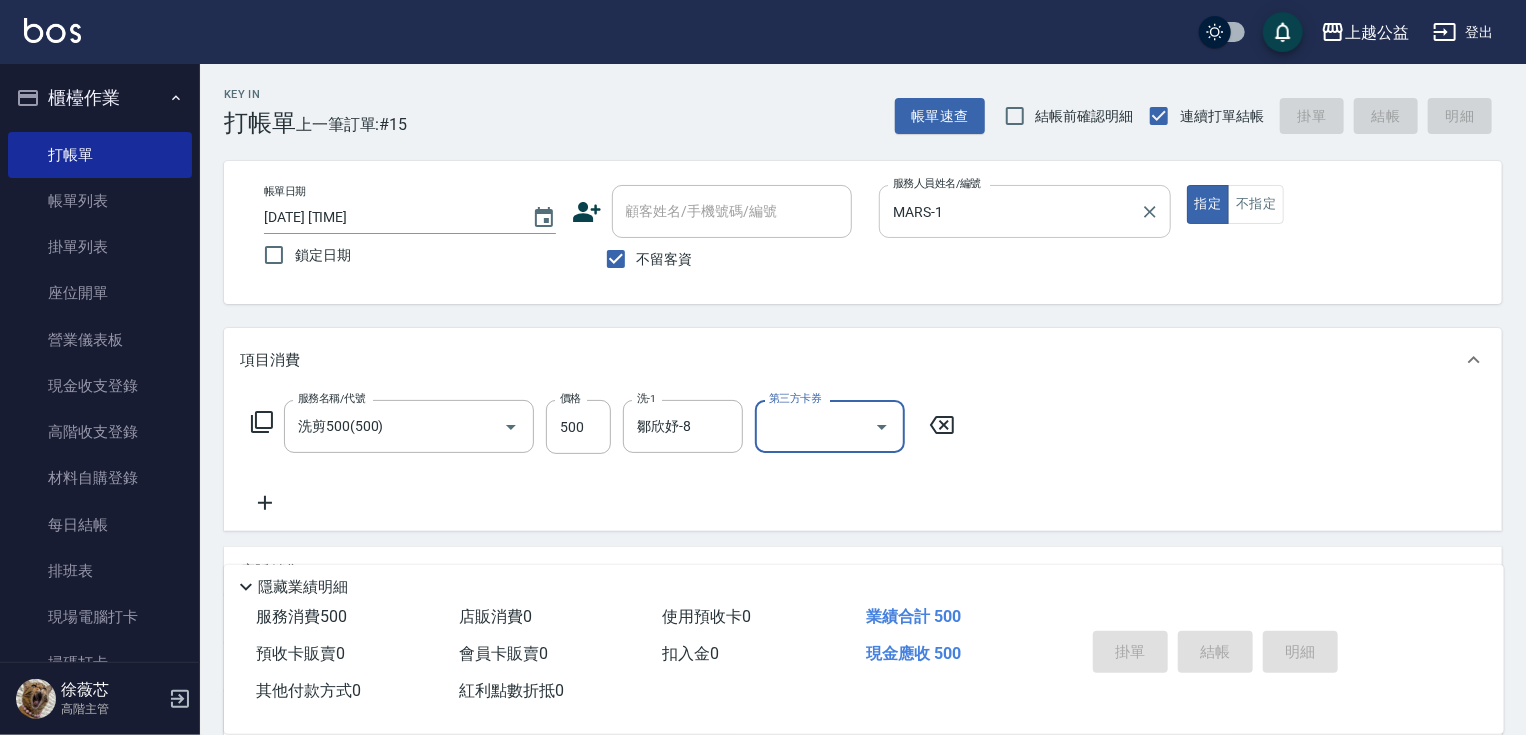 type 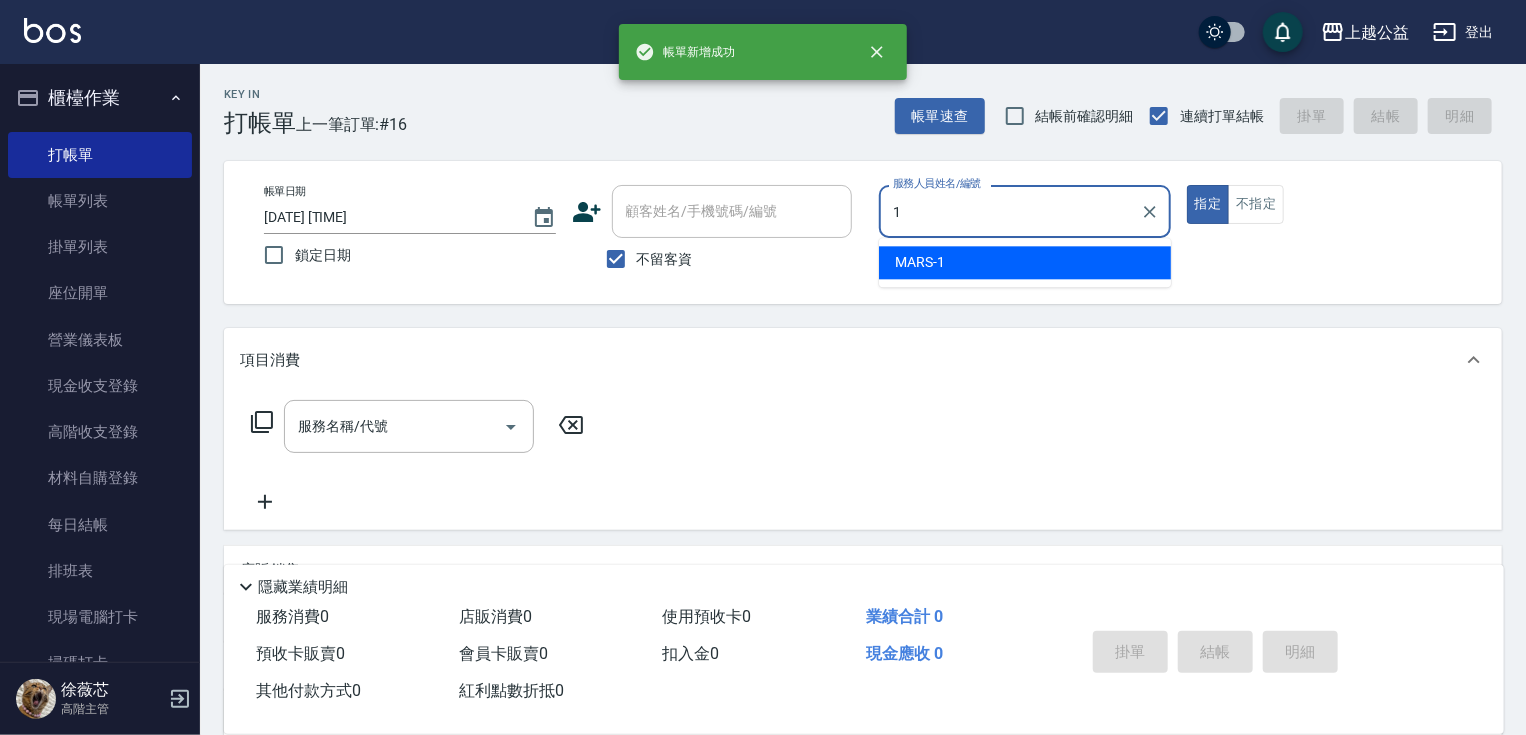 type on "MARS-1" 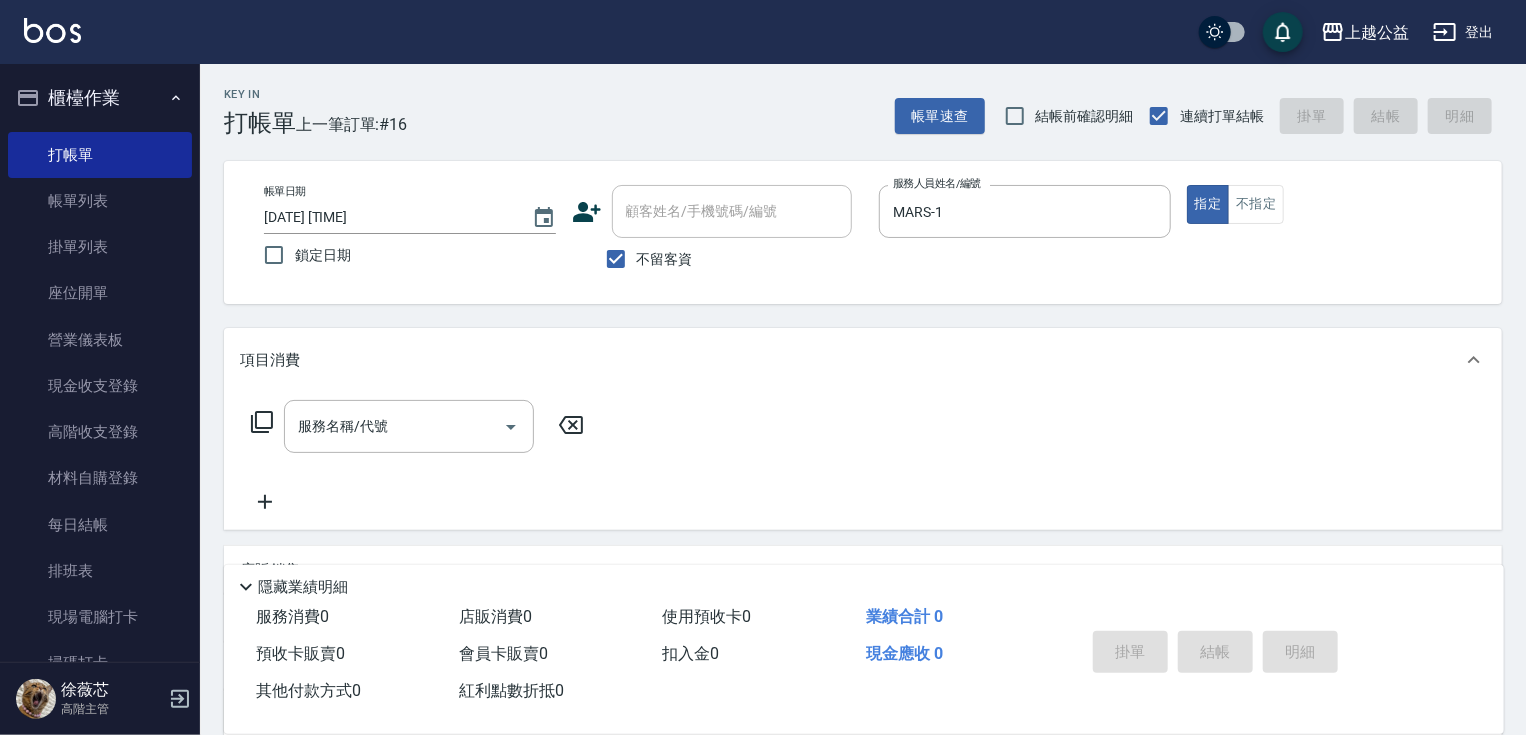 click 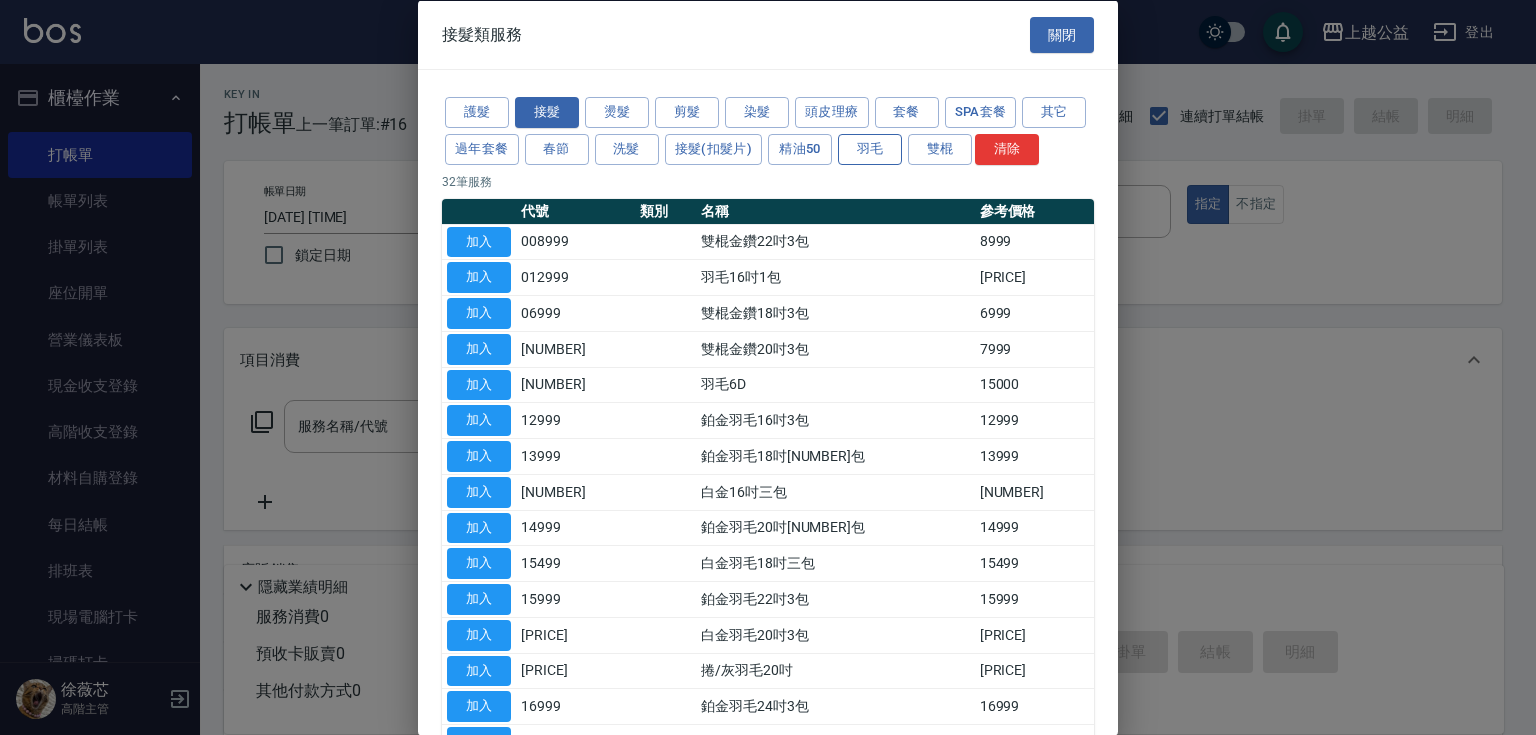 click on "羽毛" at bounding box center [870, 148] 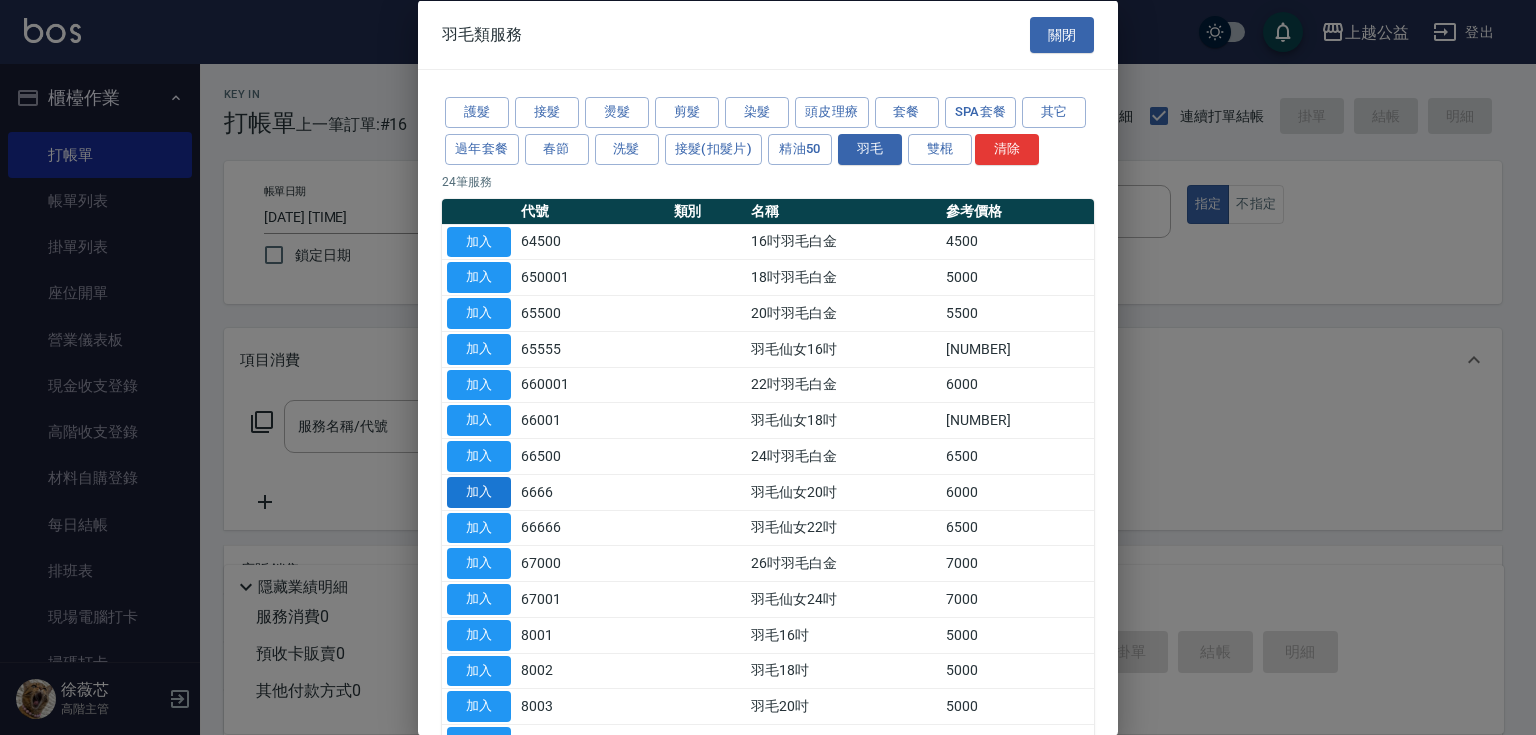 click on "加入" at bounding box center [479, 491] 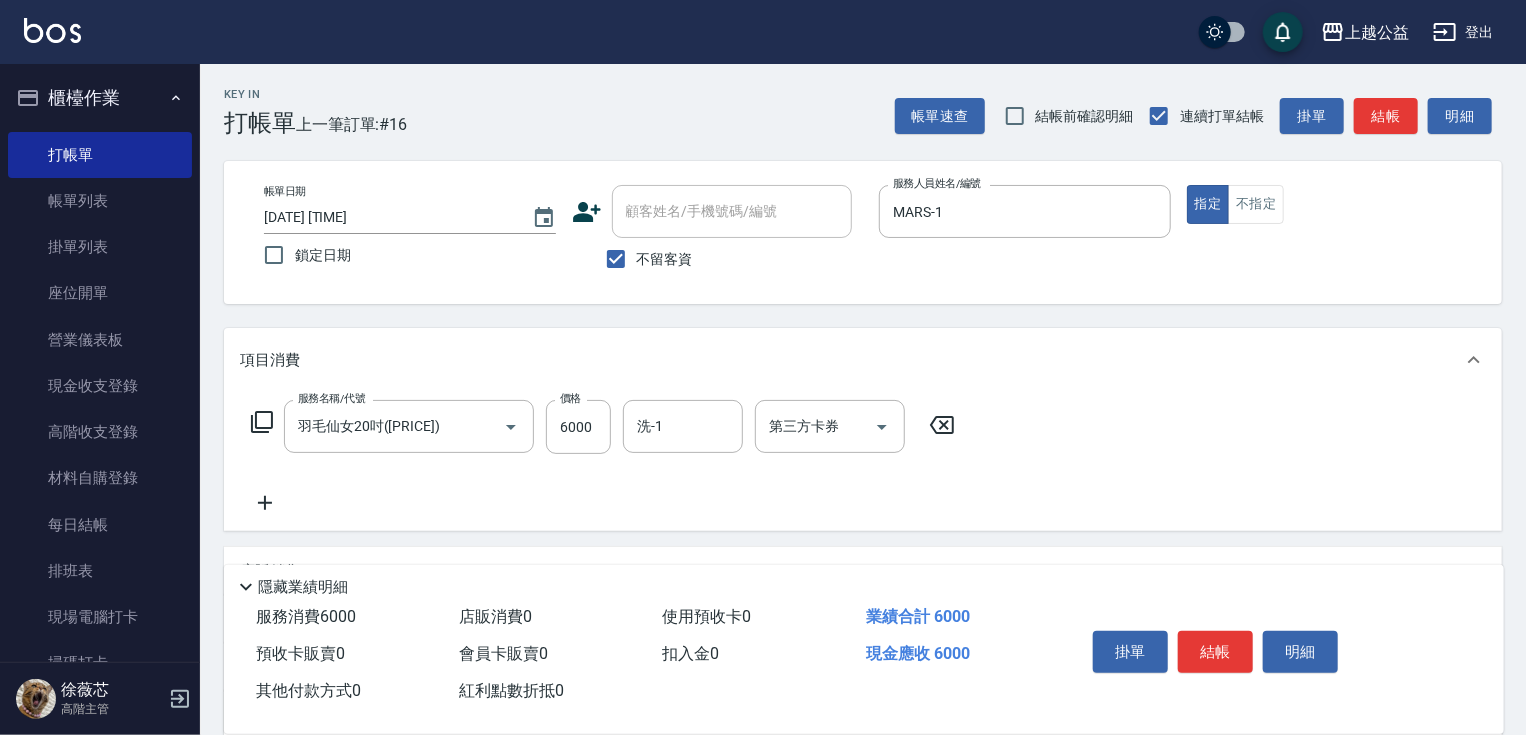 scroll, scrollTop: 194, scrollLeft: 0, axis: vertical 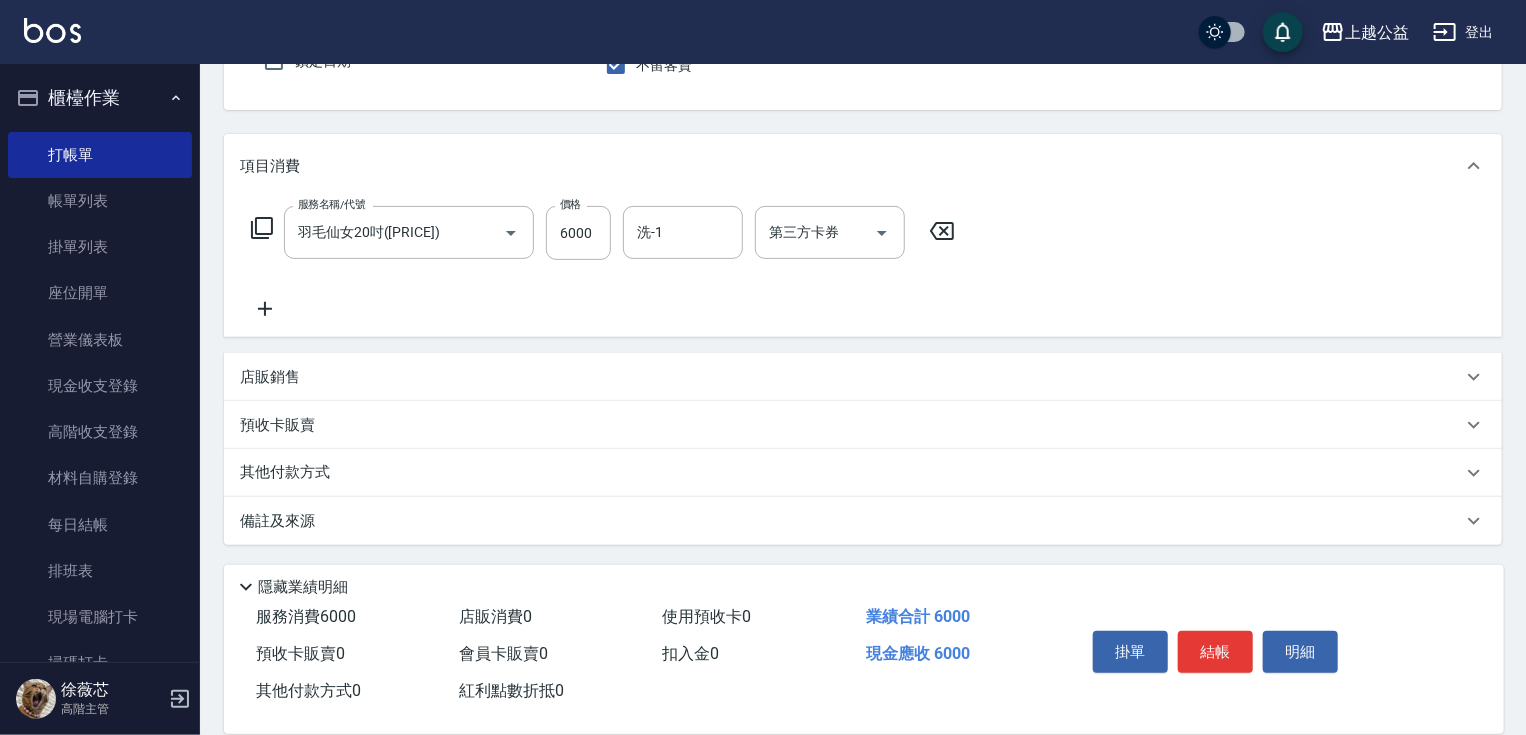 drag, startPoint x: 477, startPoint y: 443, endPoint x: 468, endPoint y: 497, distance: 54.74486 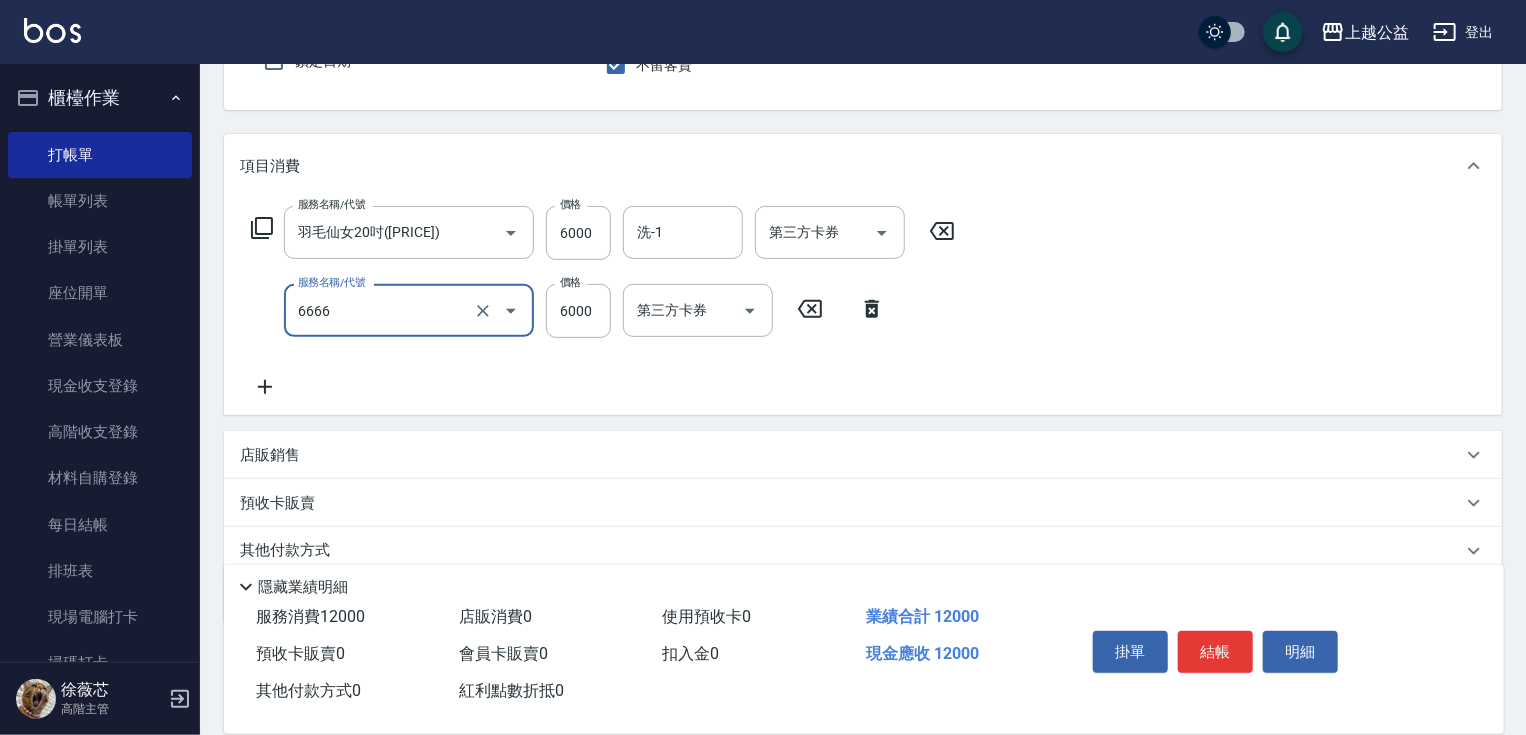 type on "羽毛仙女20吋(6666)" 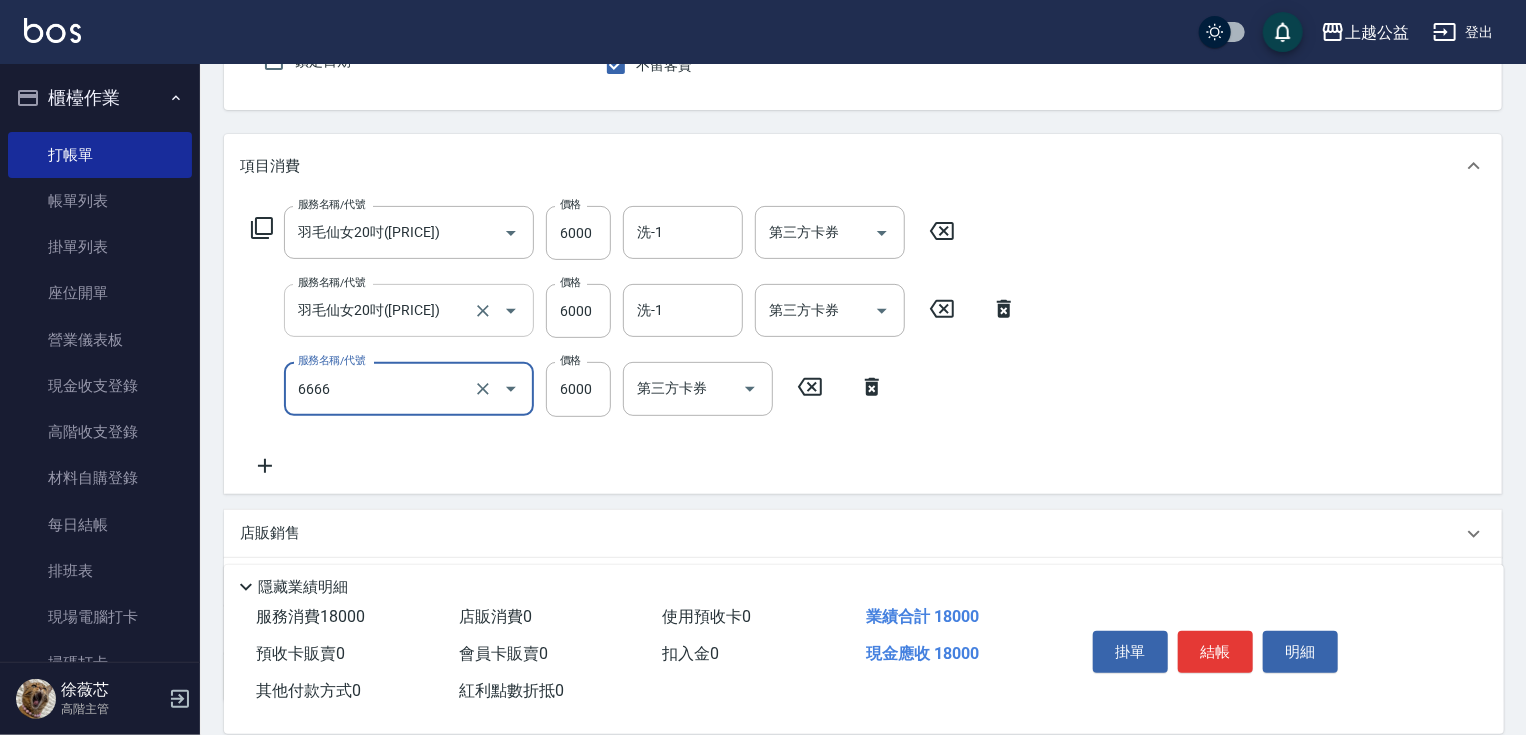 type on "羽毛仙女20吋(6666)" 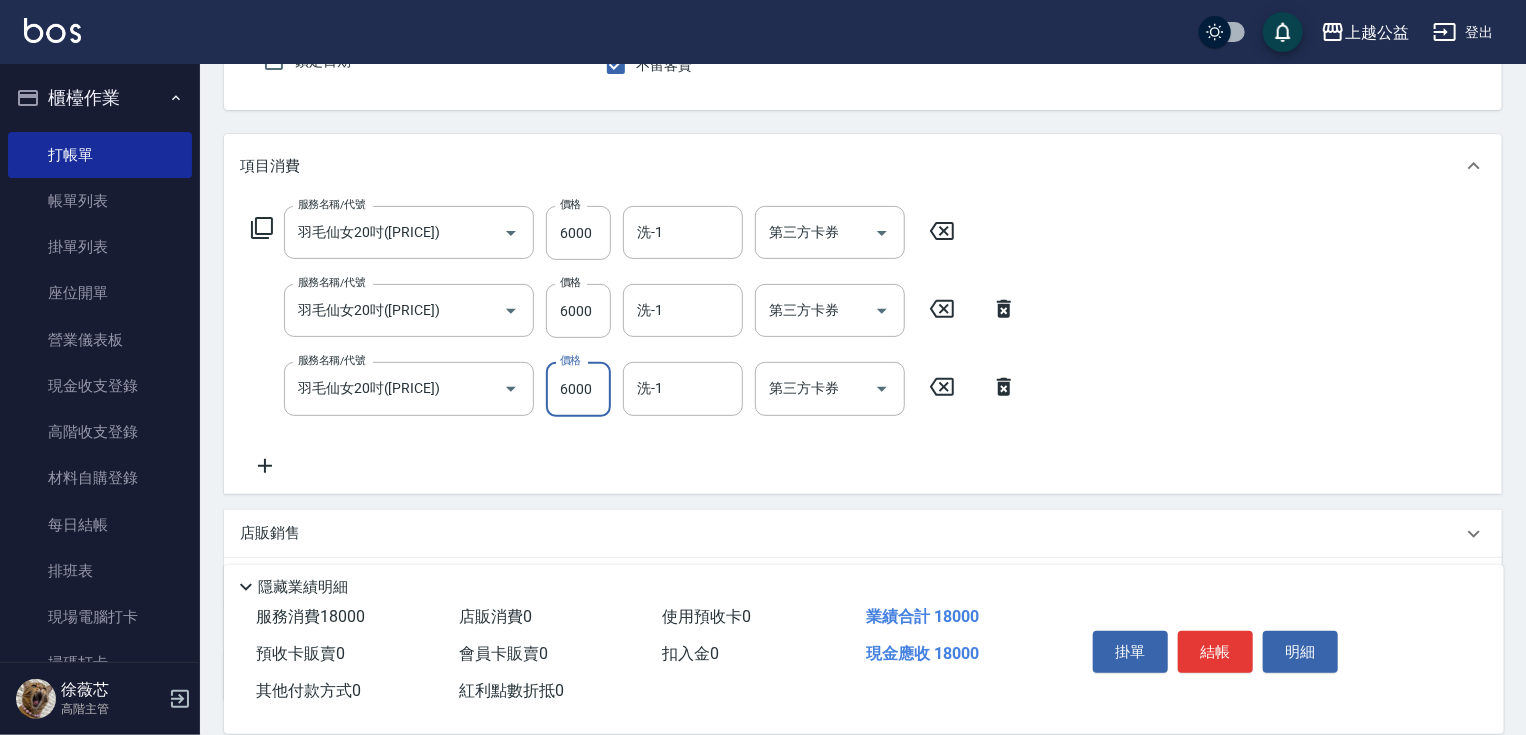 click on "6000" at bounding box center (578, 389) 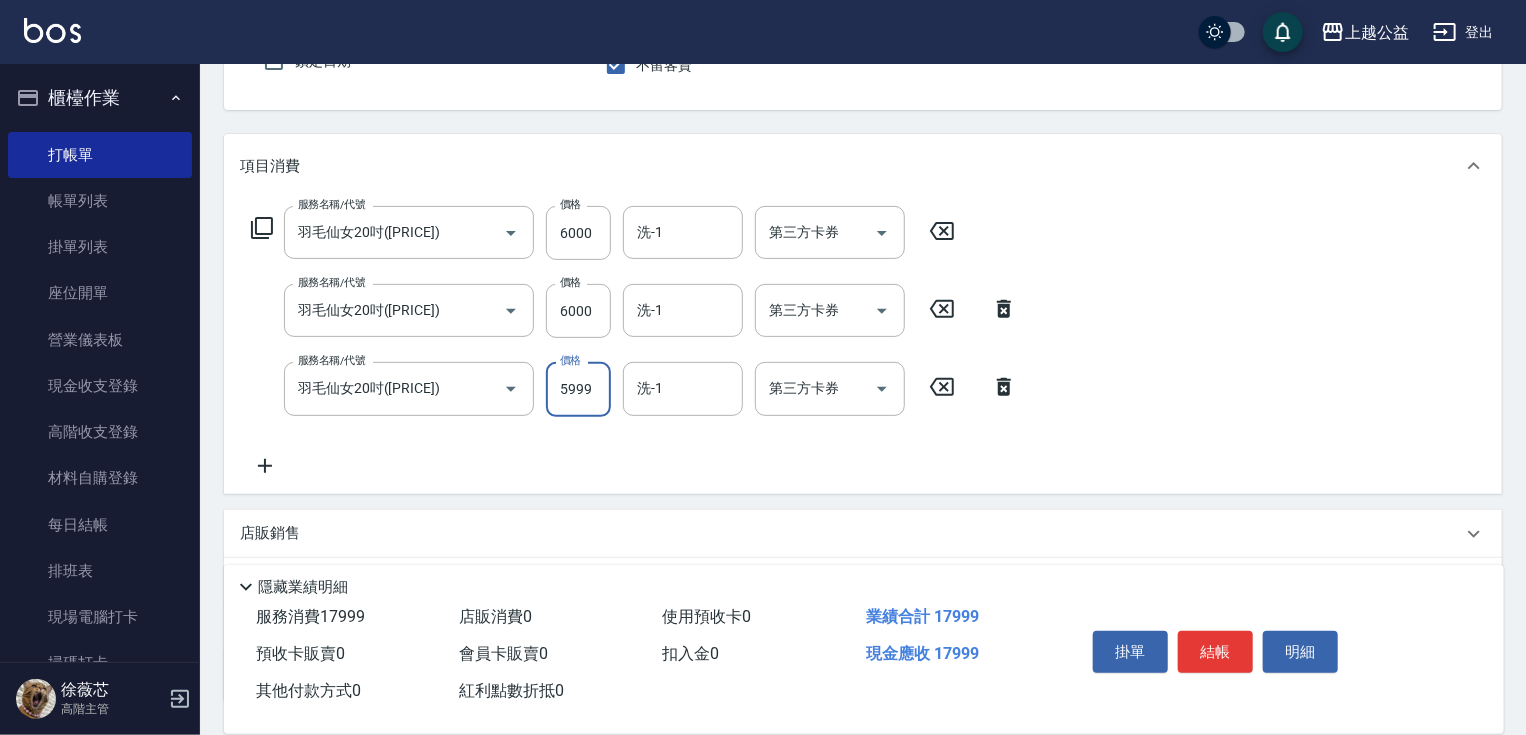 type on "5999" 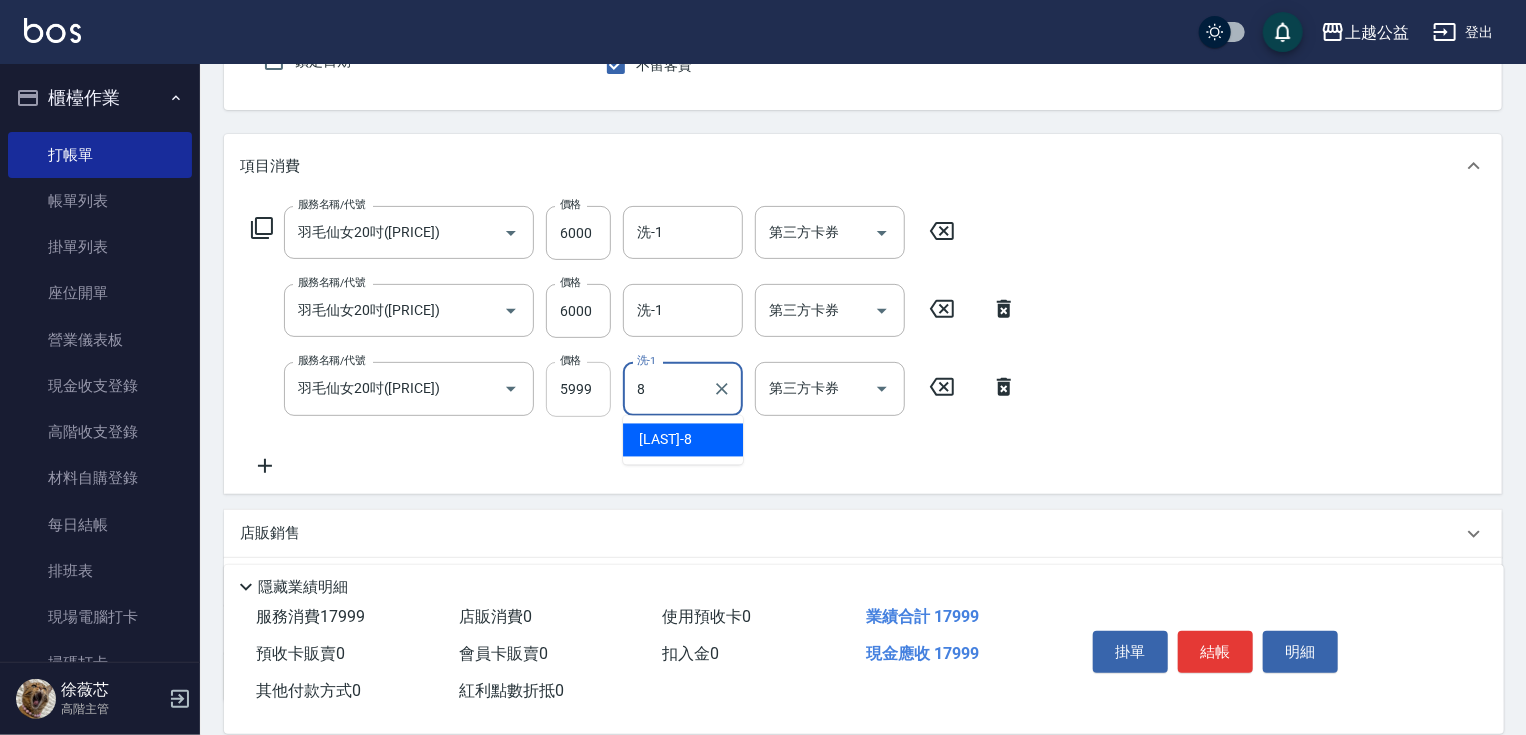 type on "鄒欣妤-8" 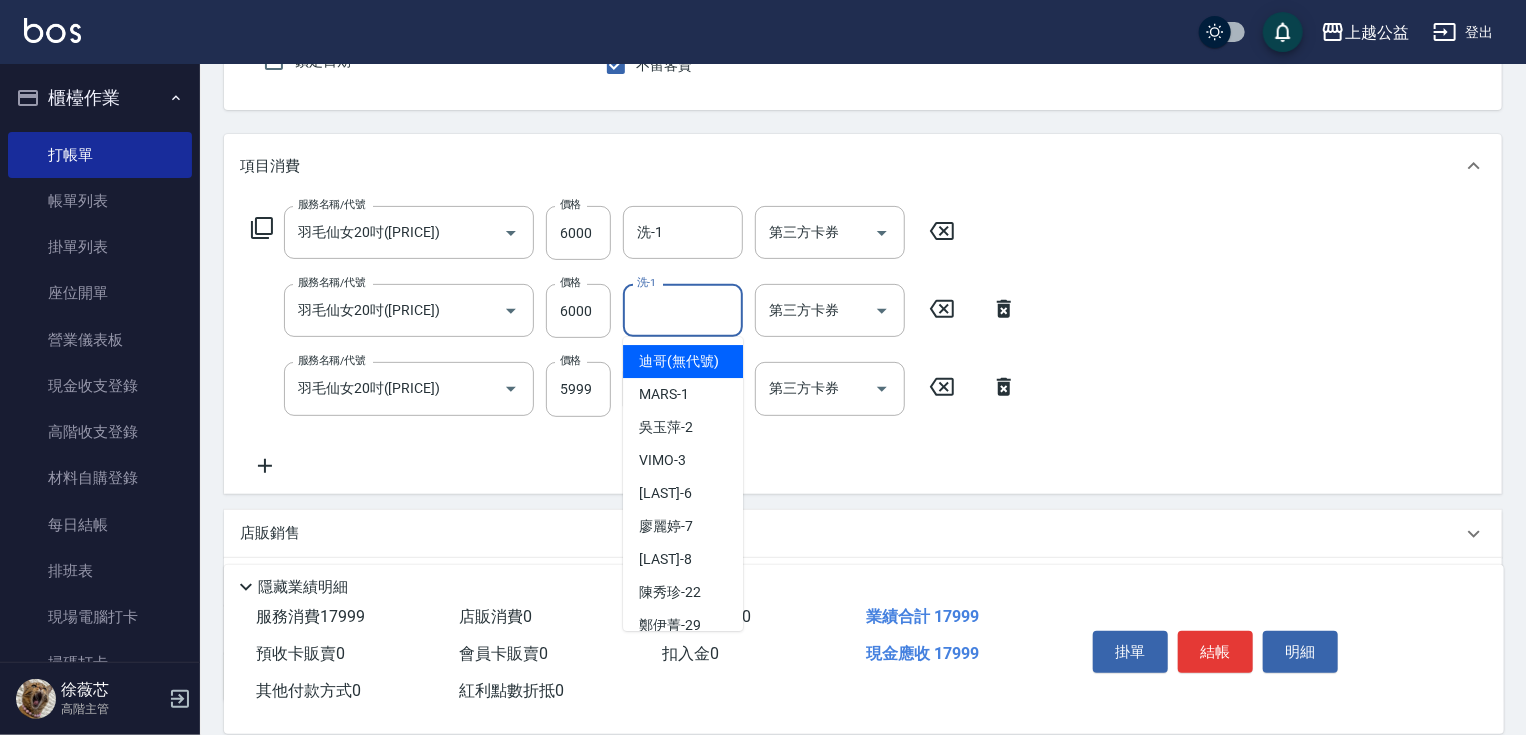 click on "洗-1" at bounding box center (683, 310) 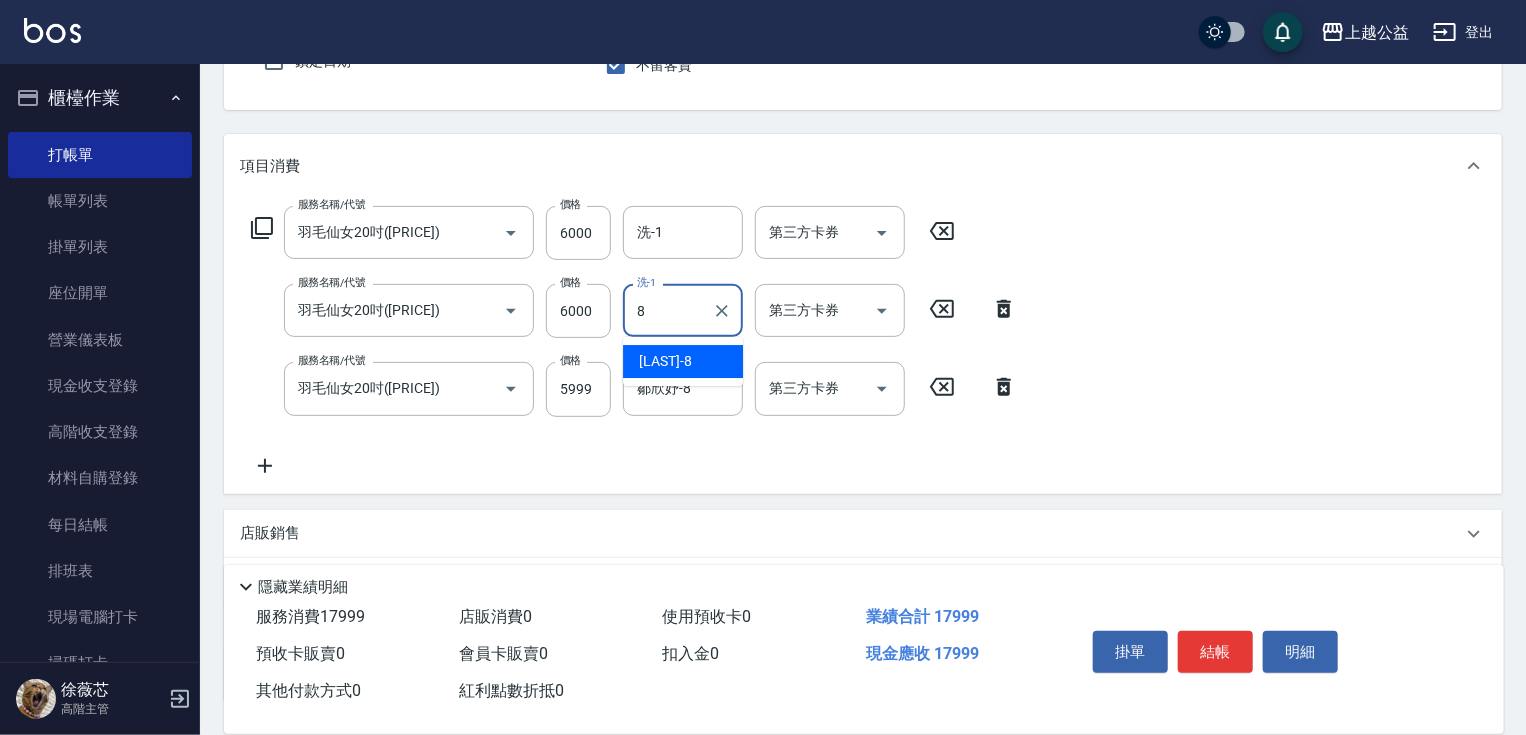 type on "鄒欣妤-8" 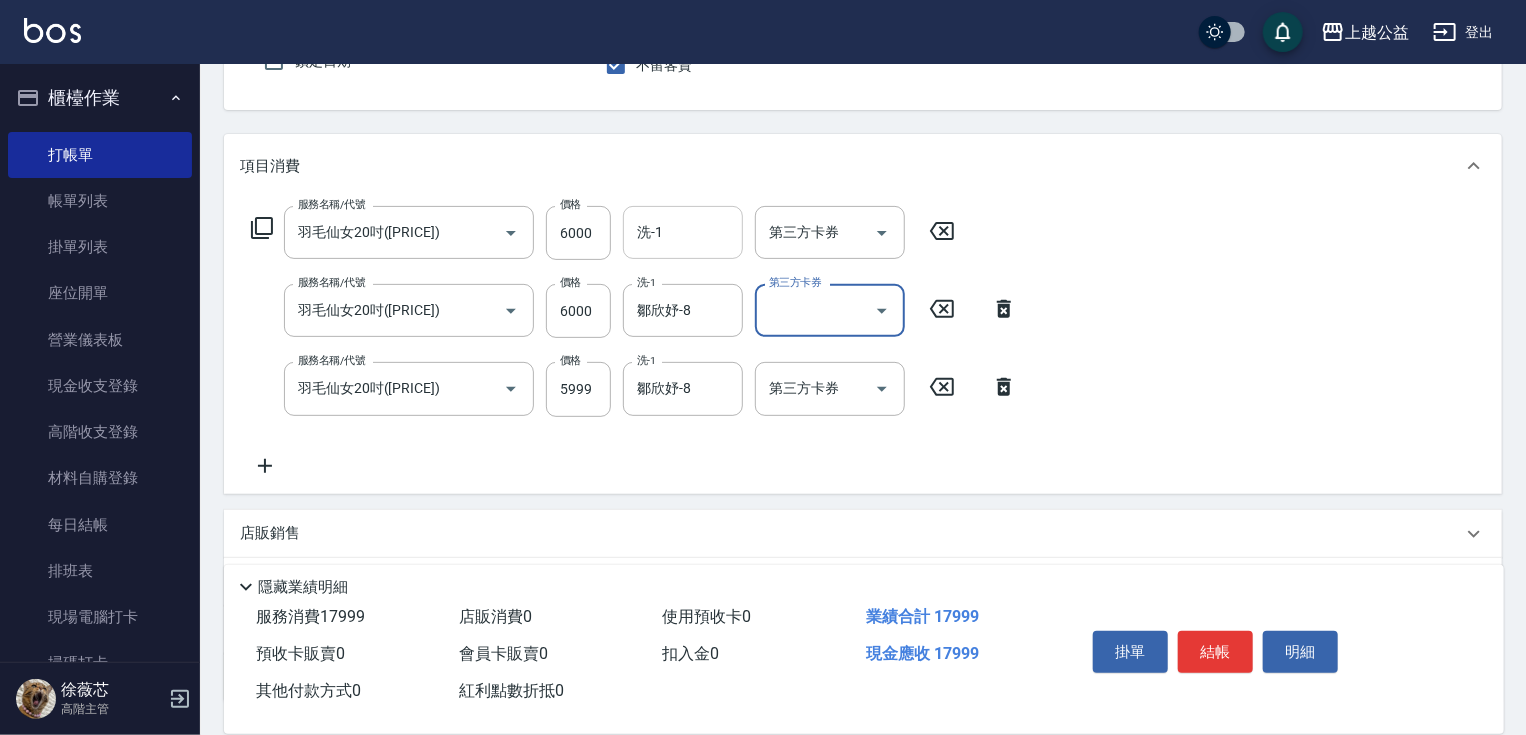 click on "洗-1" at bounding box center [683, 232] 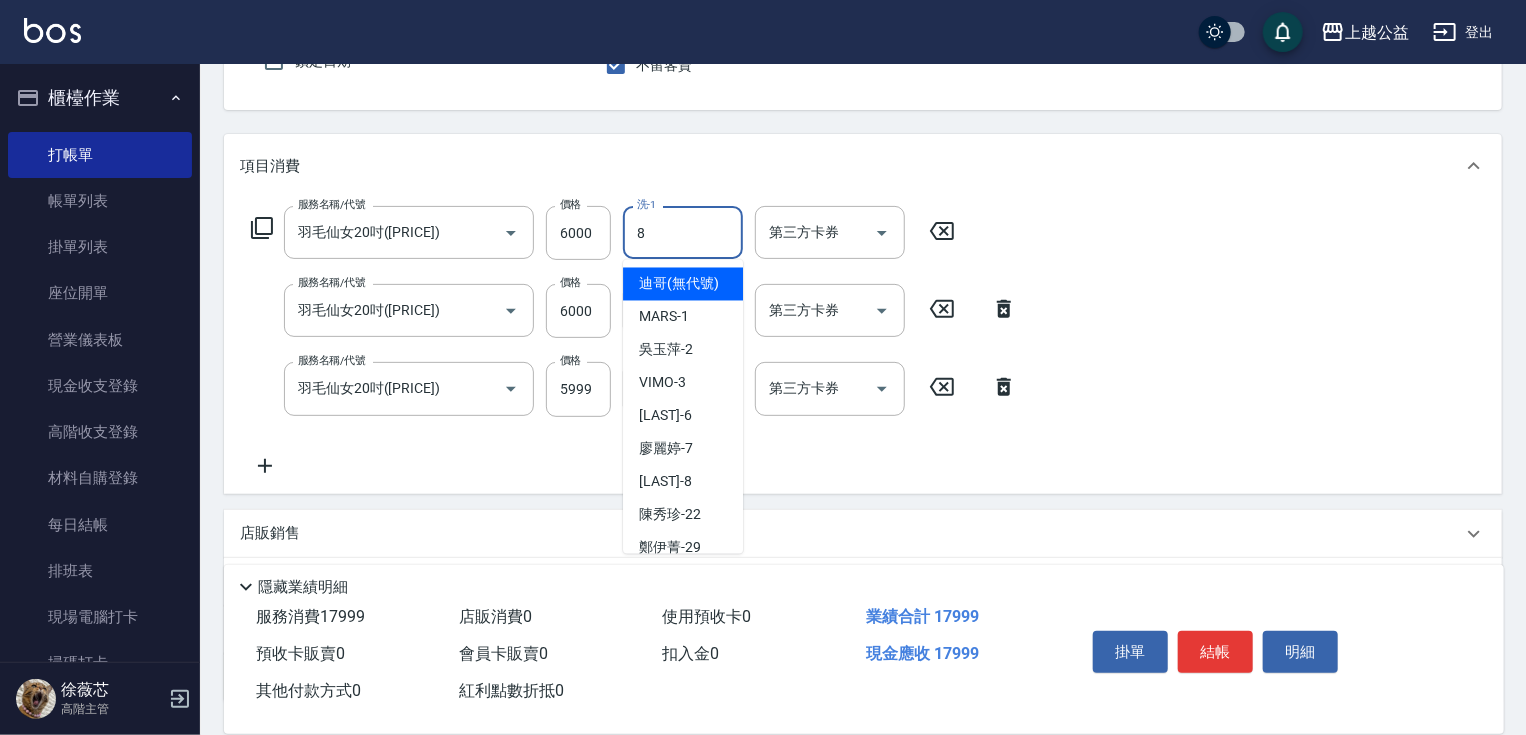 type on "鄒欣妤-8" 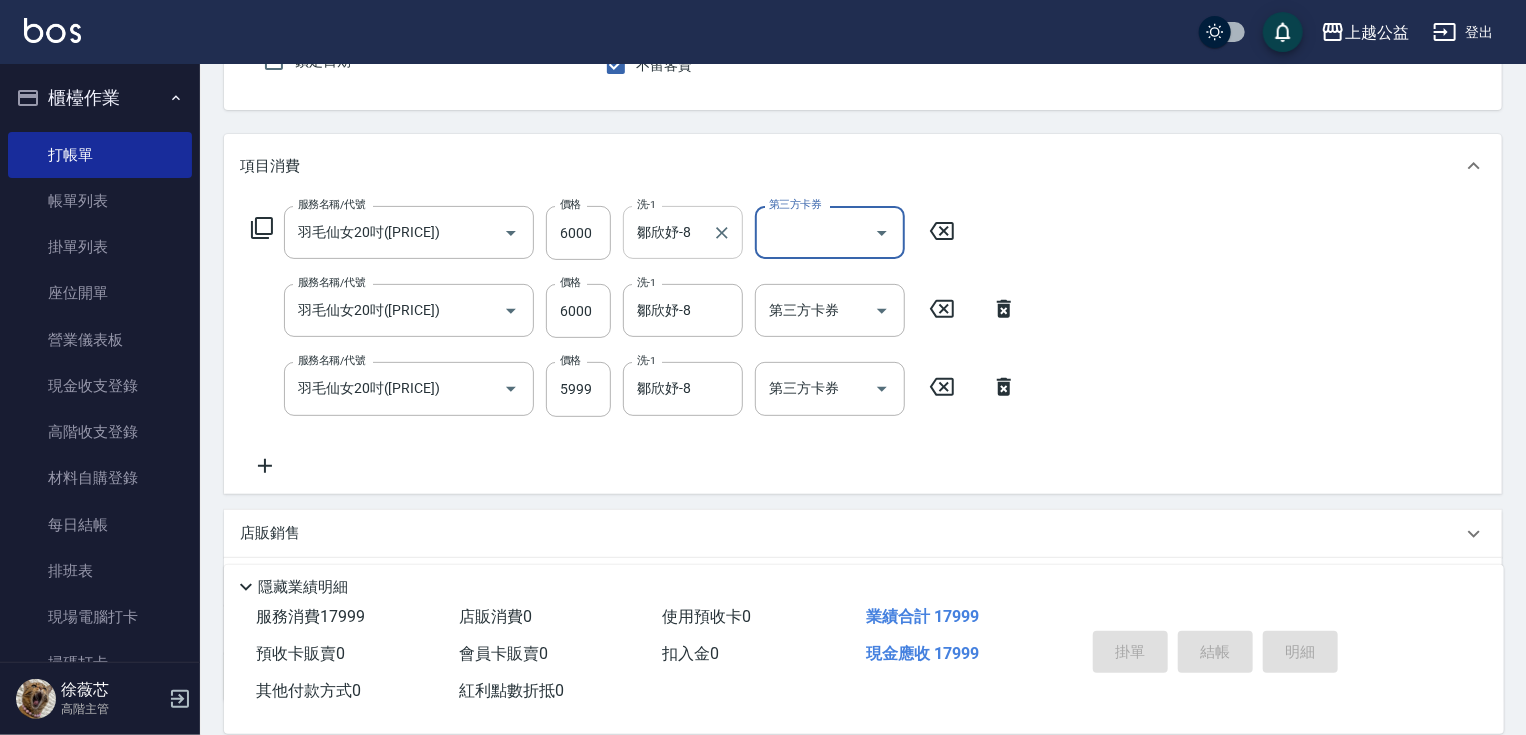 type 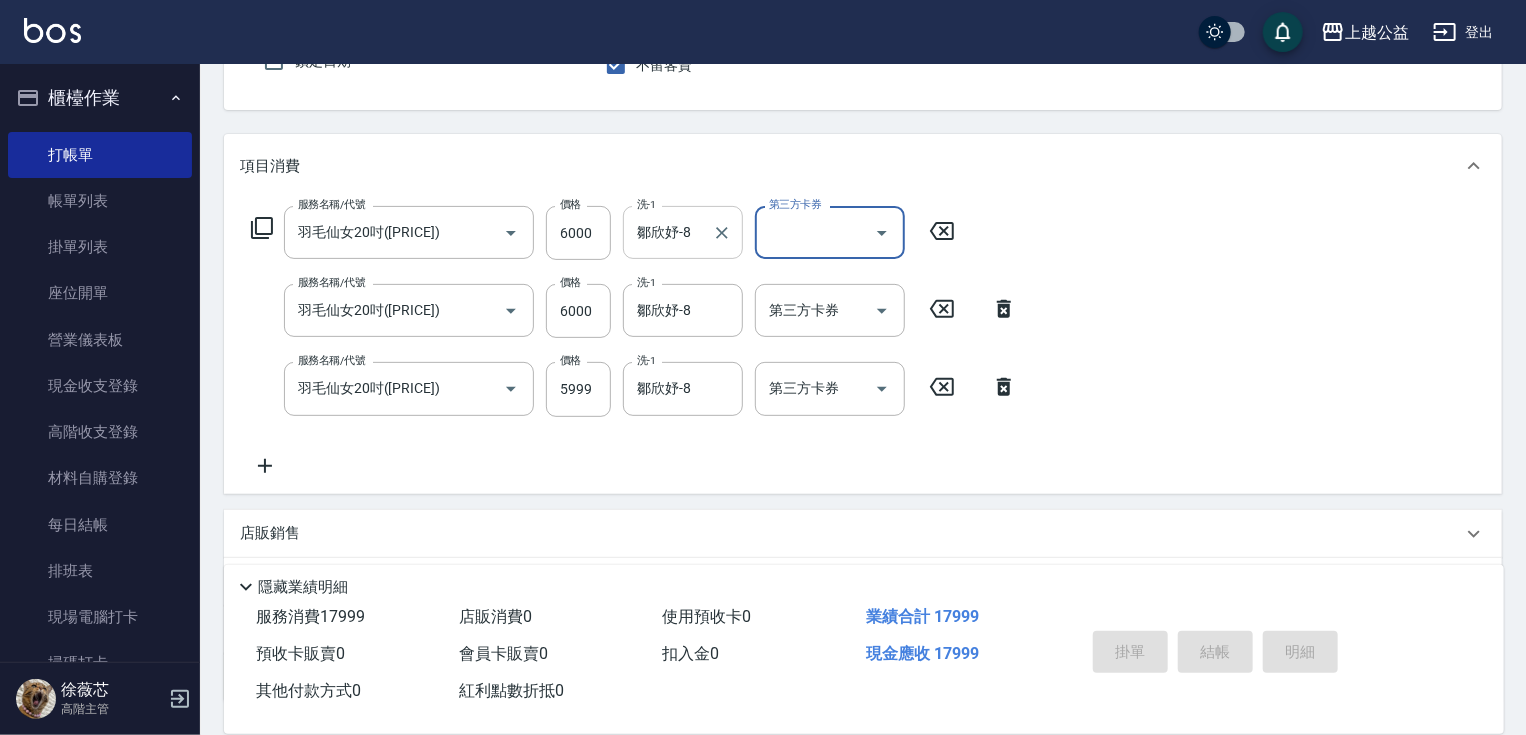 type 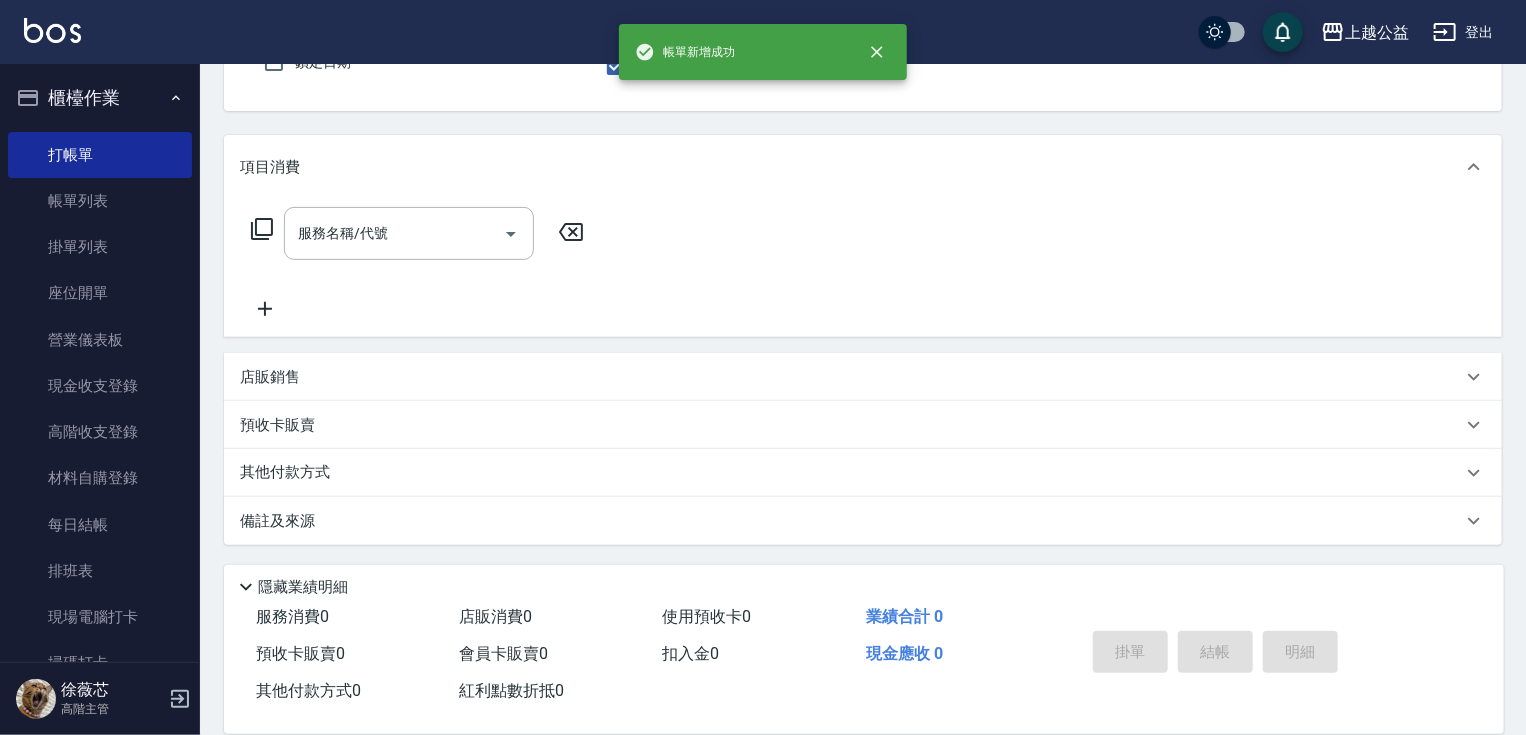 scroll, scrollTop: 192, scrollLeft: 0, axis: vertical 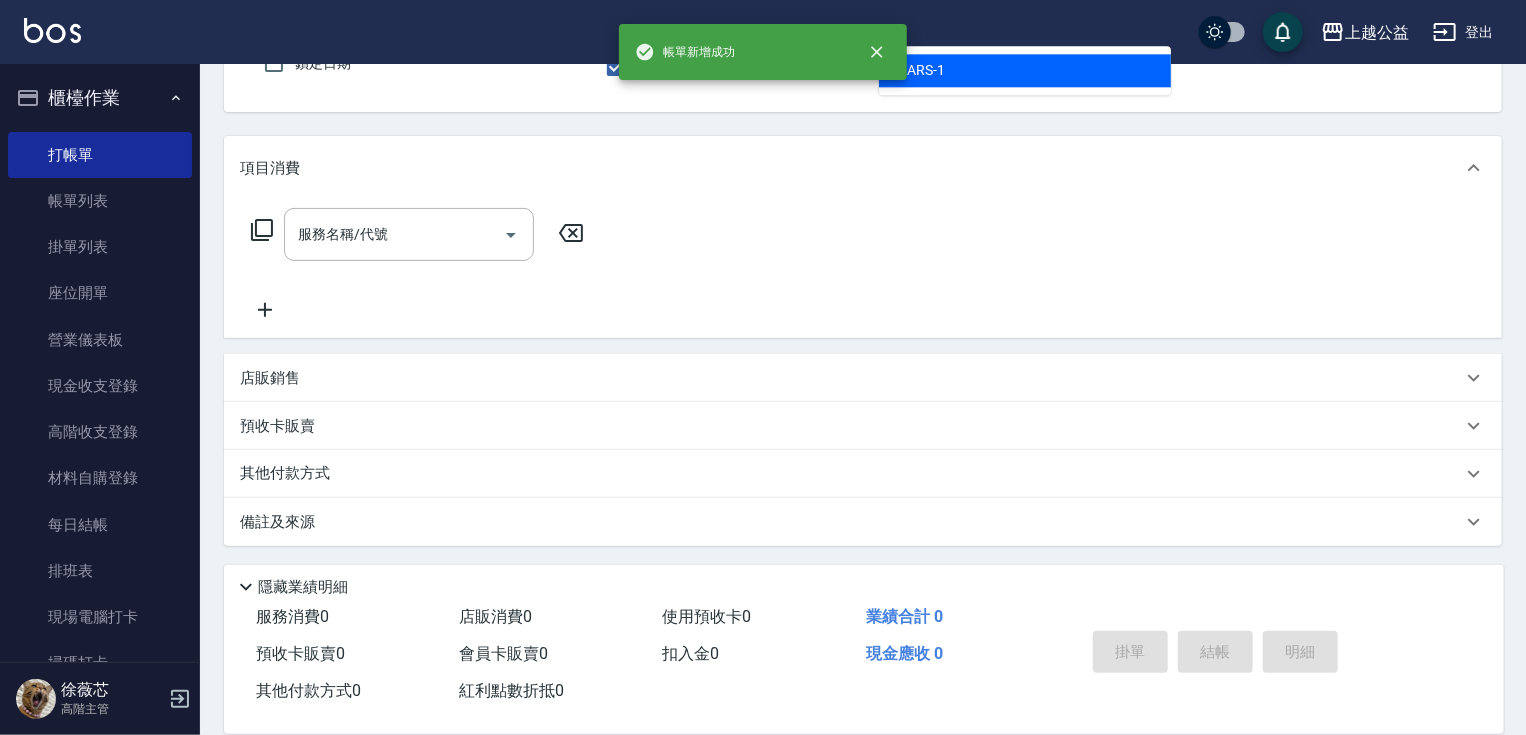type on "MARS-1" 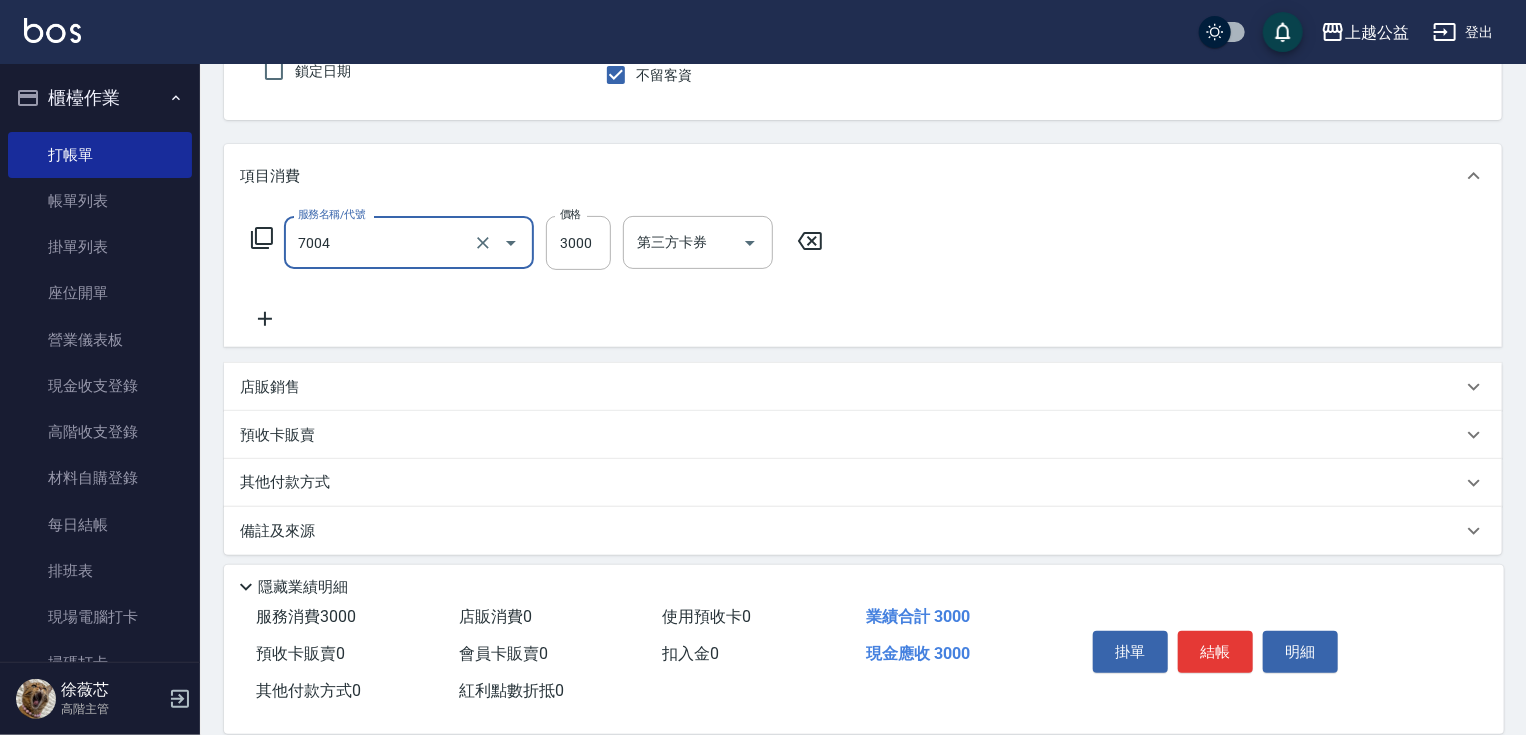 type on "重整3包(7004)" 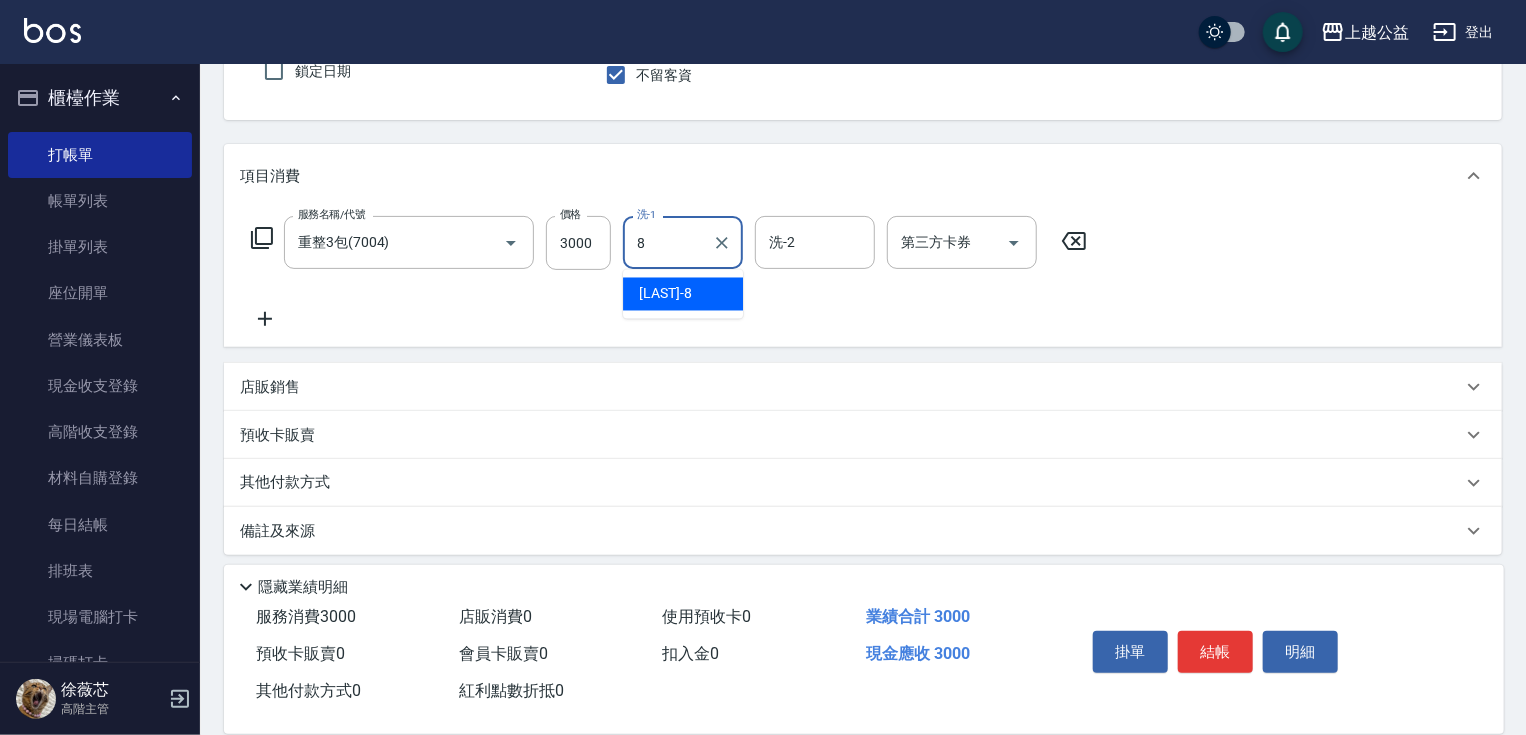 type on "鄒欣妤-8" 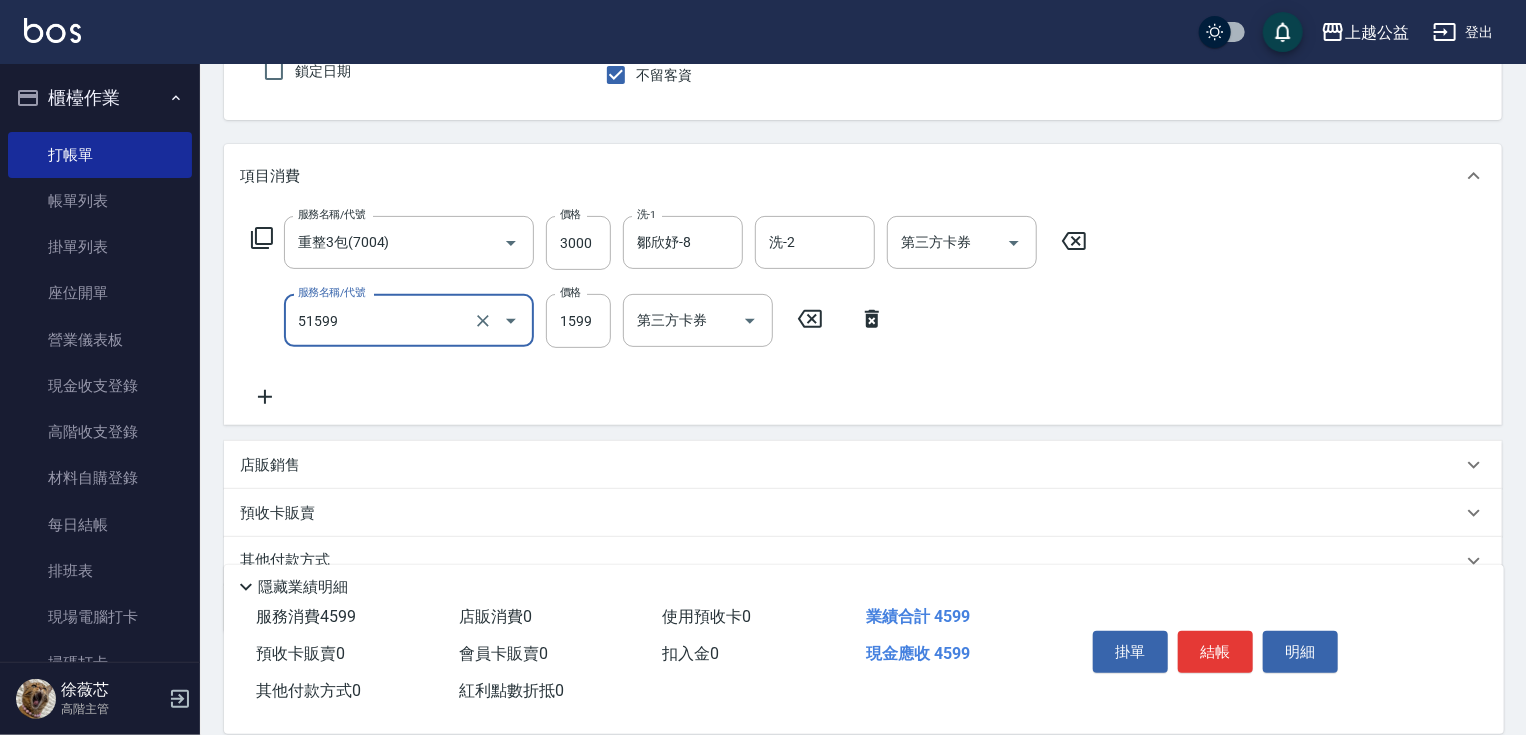 type on "染髮套餐(51599)" 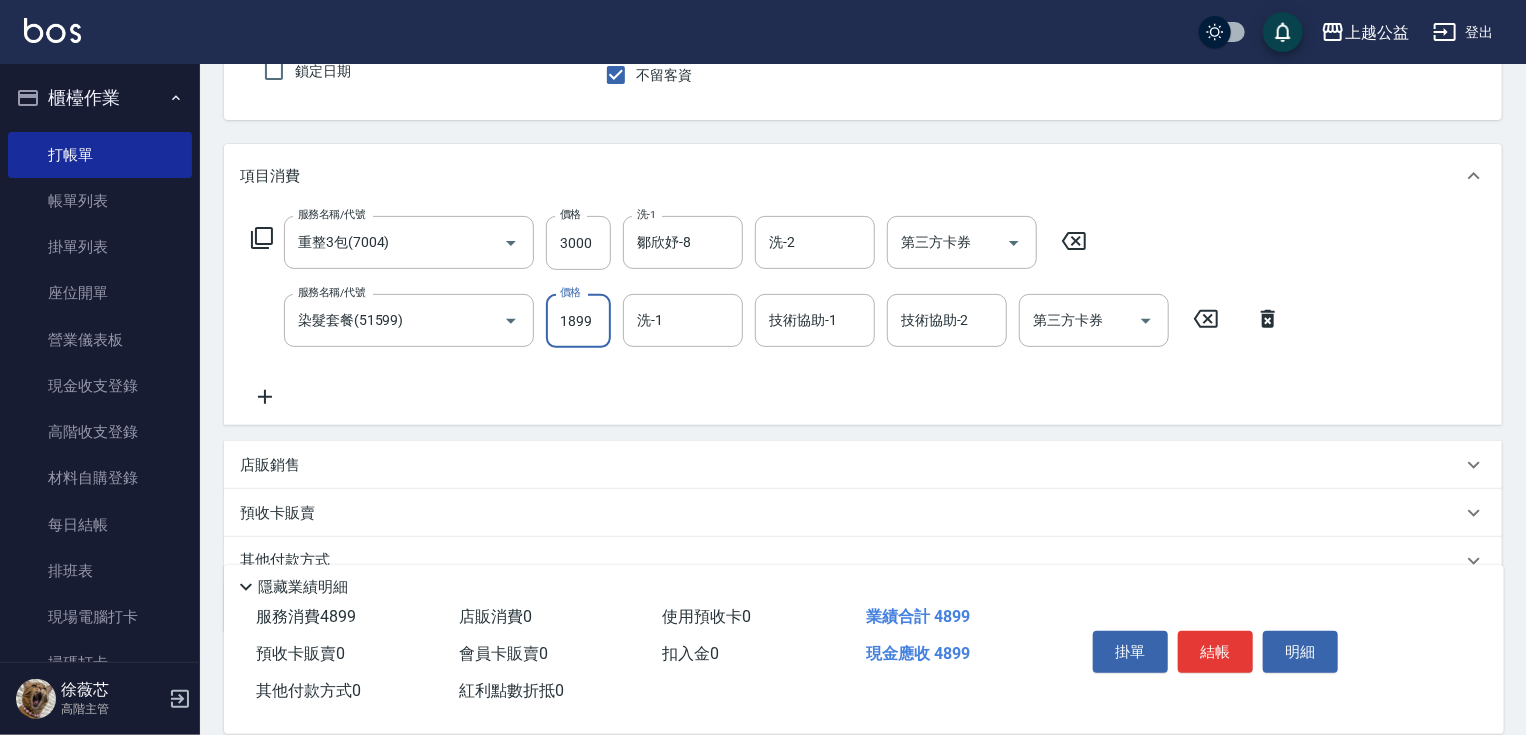 type on "1899" 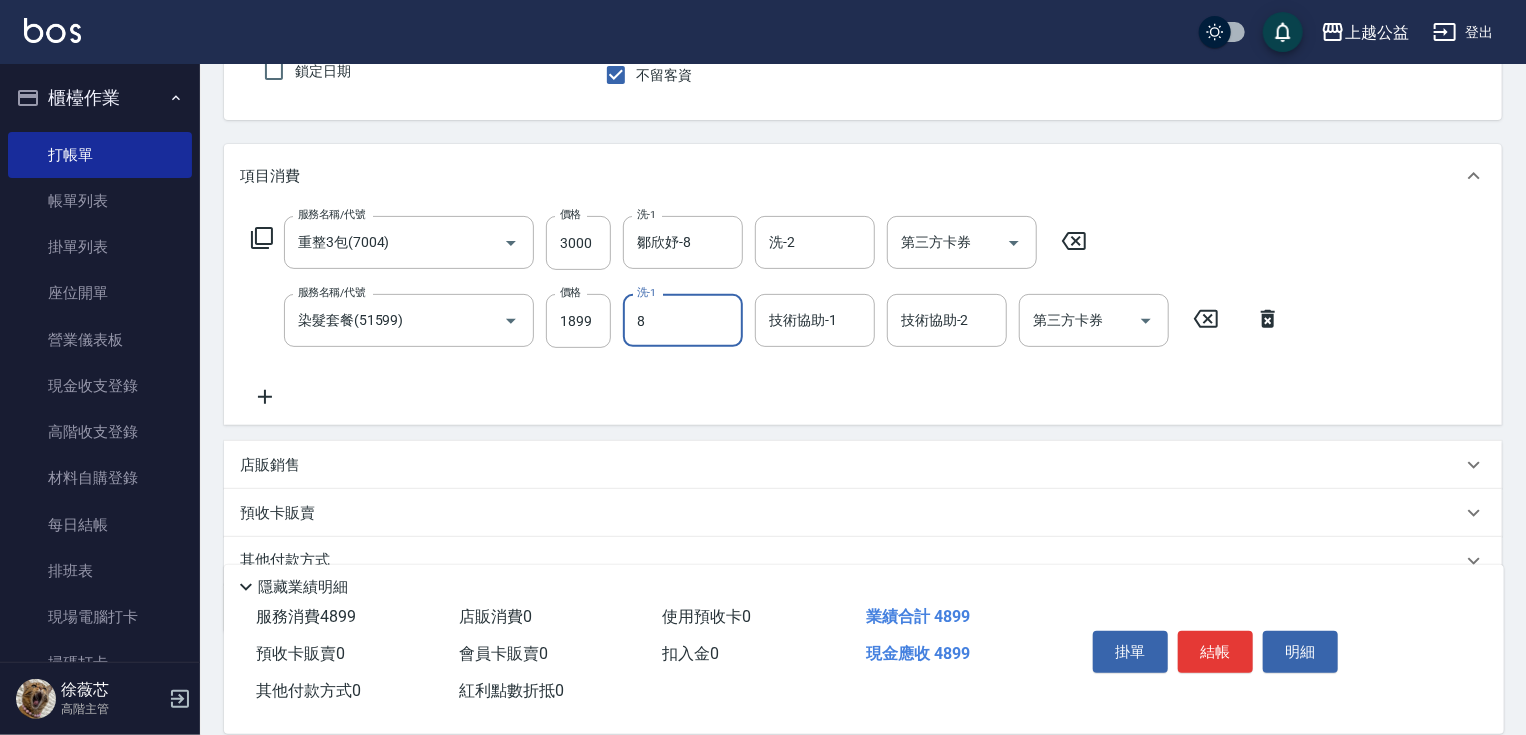 type on "鄒欣妤-8" 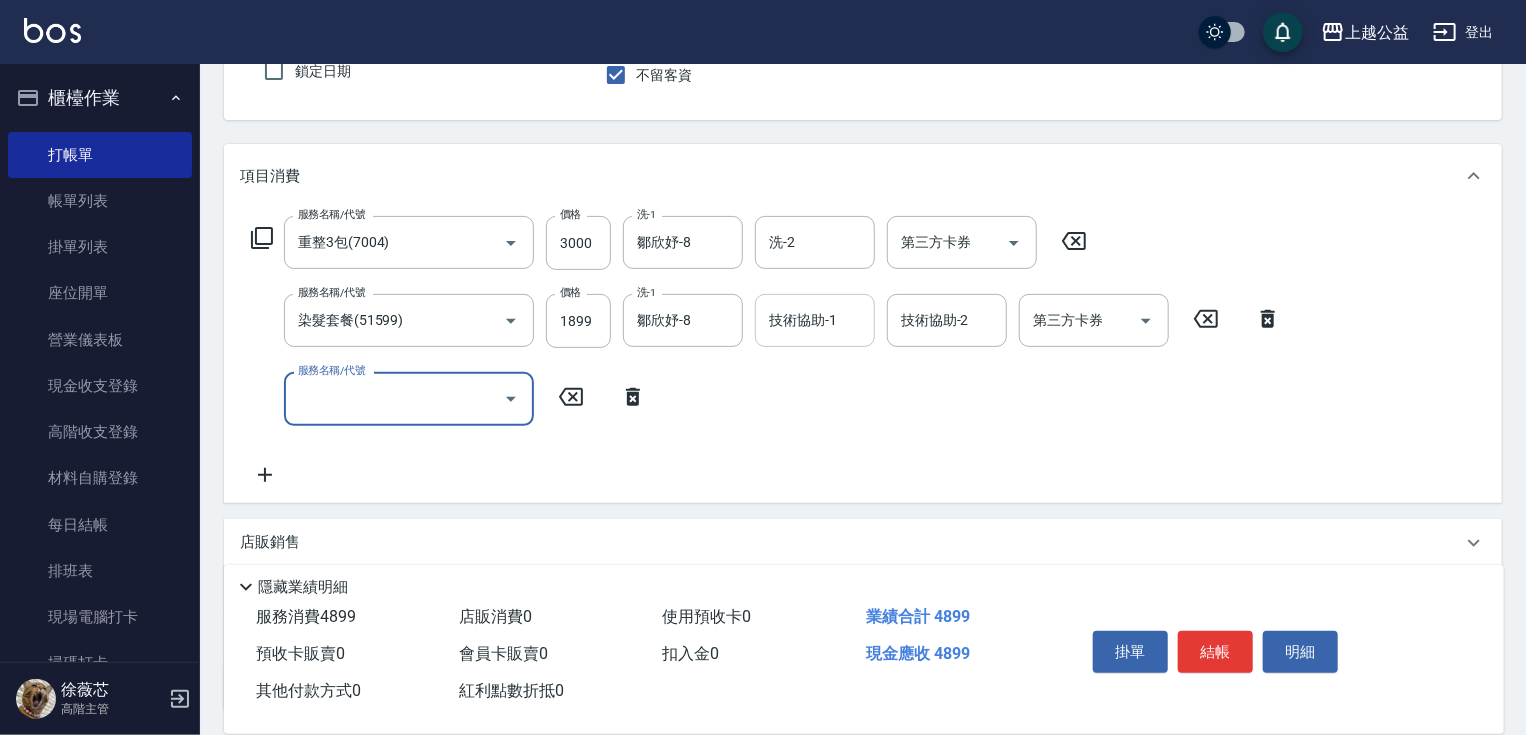click on "技術協助-1" at bounding box center [815, 320] 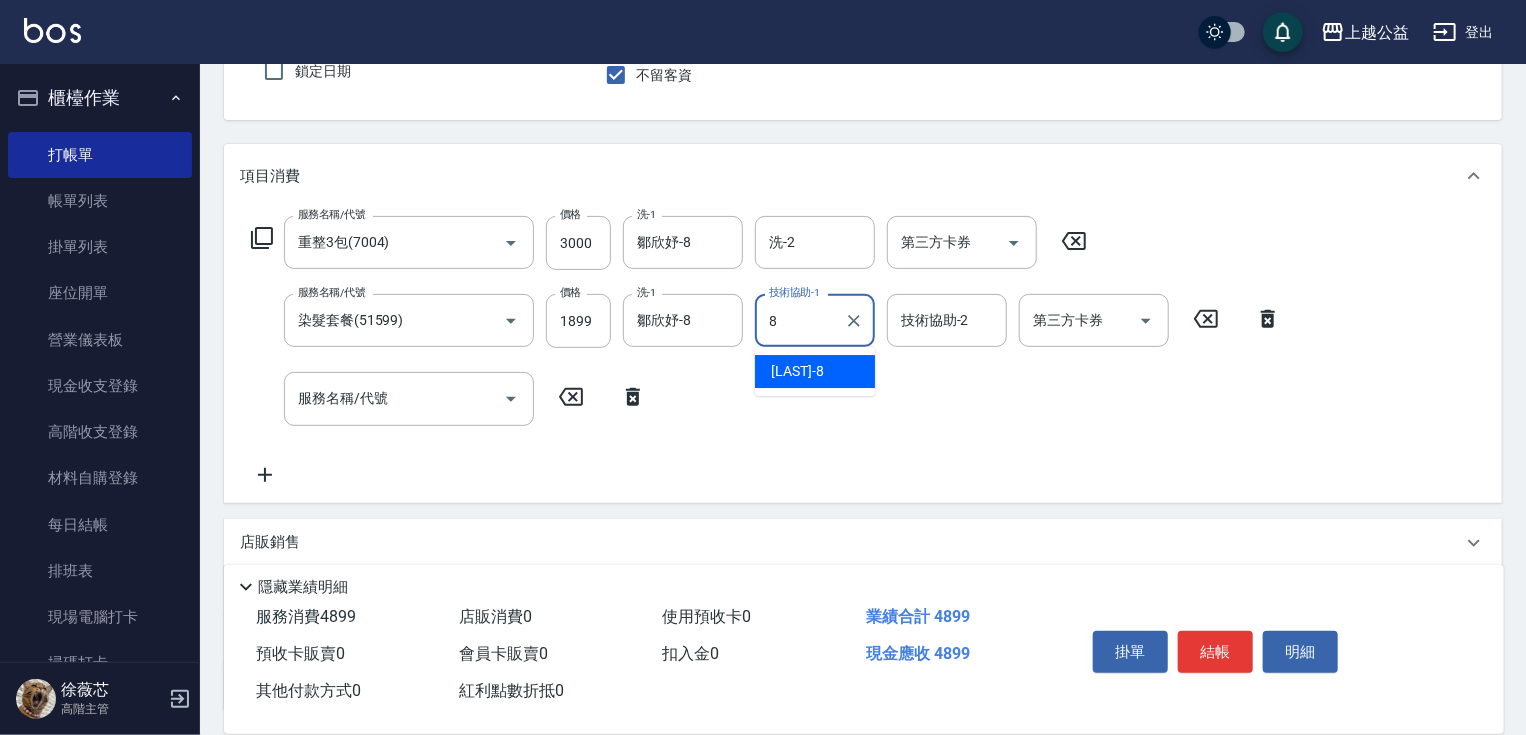 type on "鄒欣妤-8" 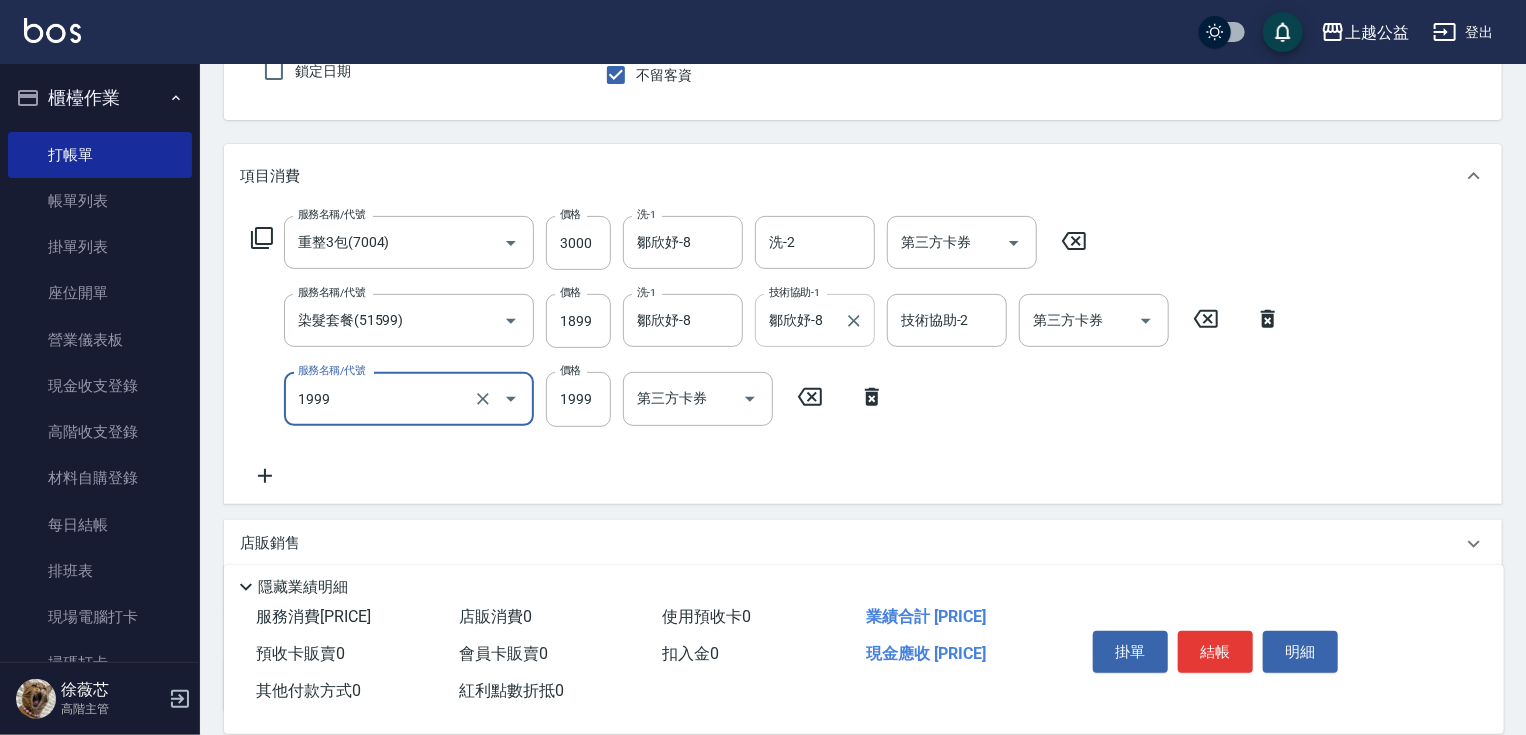 type on "1999套餐(1999)" 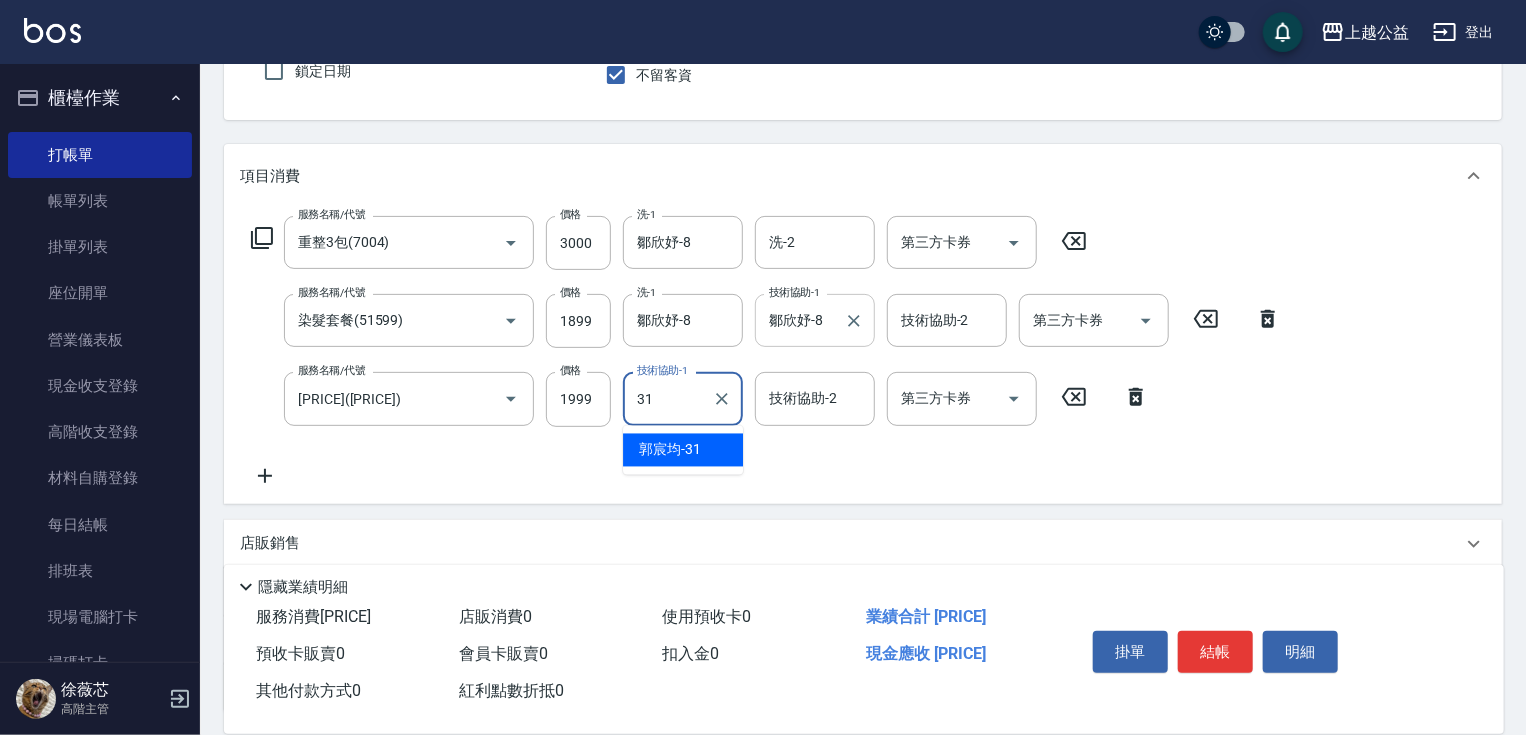 type on "郭宸均-31" 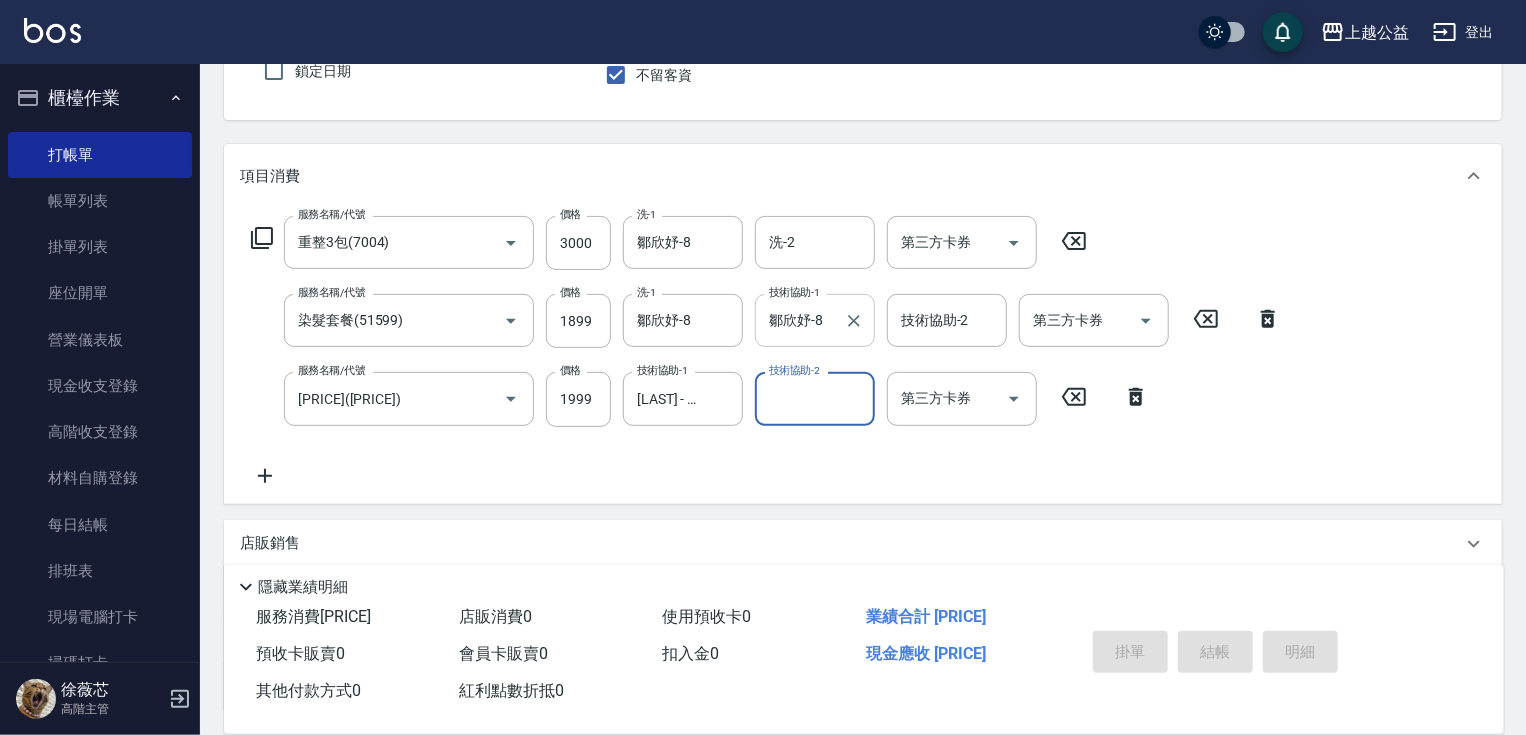 type on "2025/08/09 20:50" 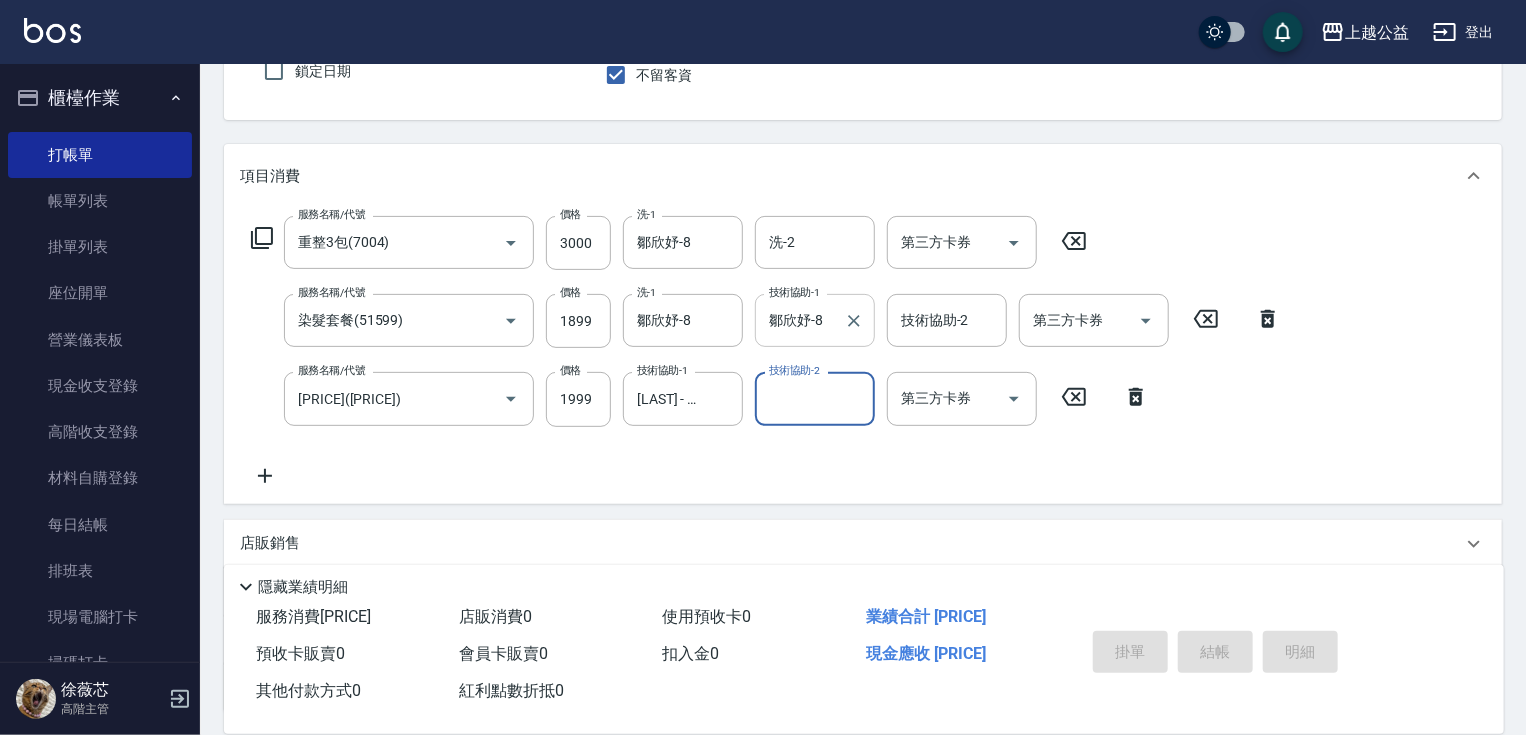 type 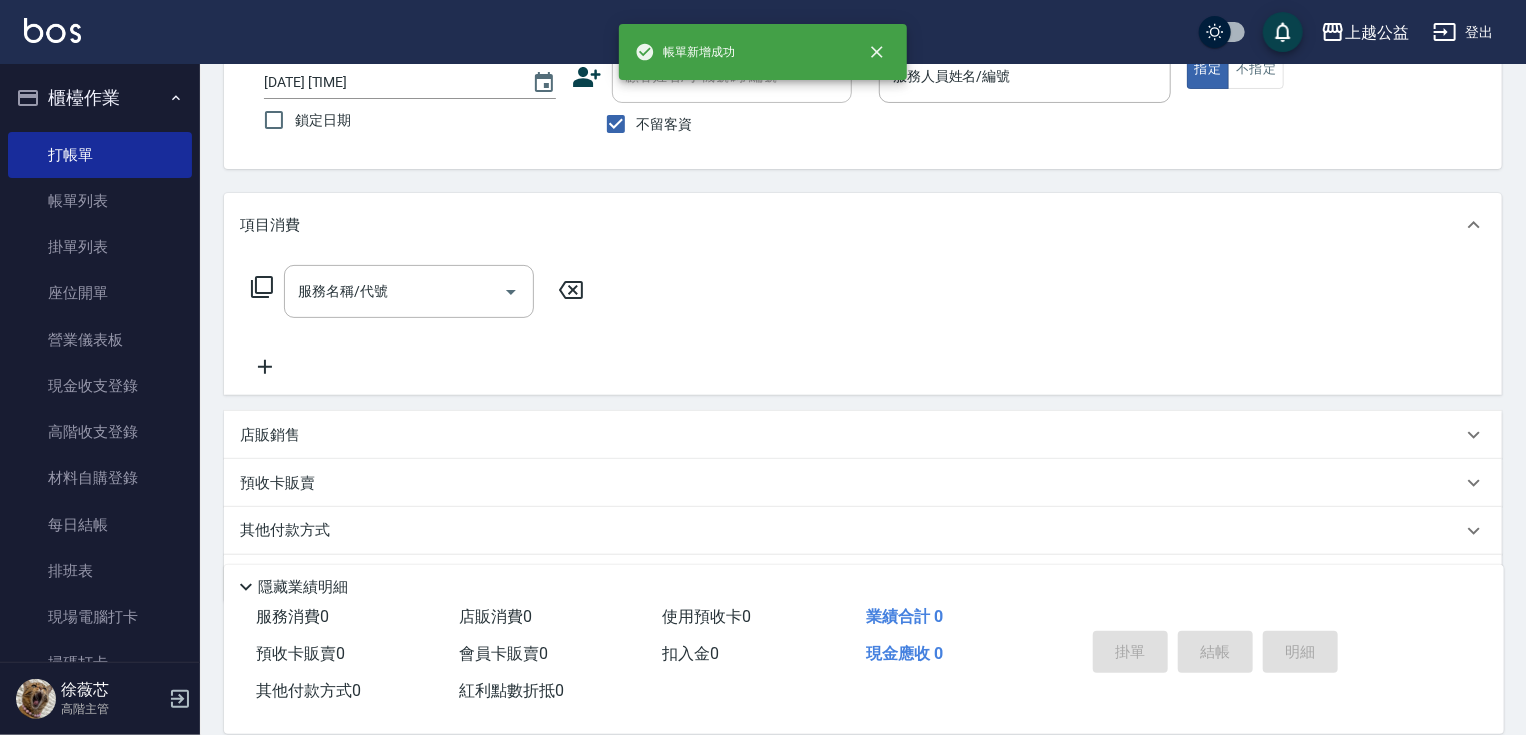 scroll, scrollTop: 0, scrollLeft: 0, axis: both 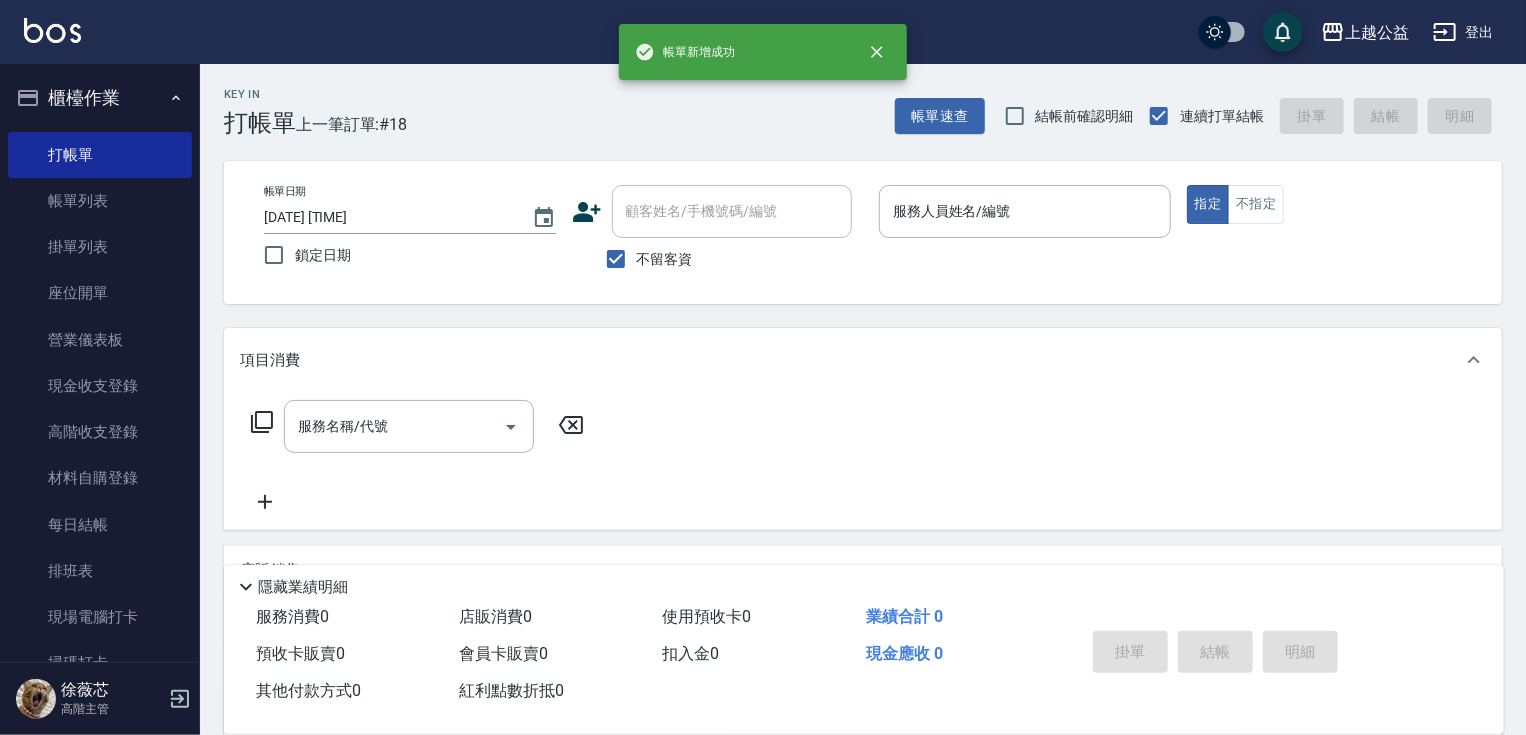drag, startPoint x: 1003, startPoint y: 632, endPoint x: 1049, endPoint y: 412, distance: 224.75764 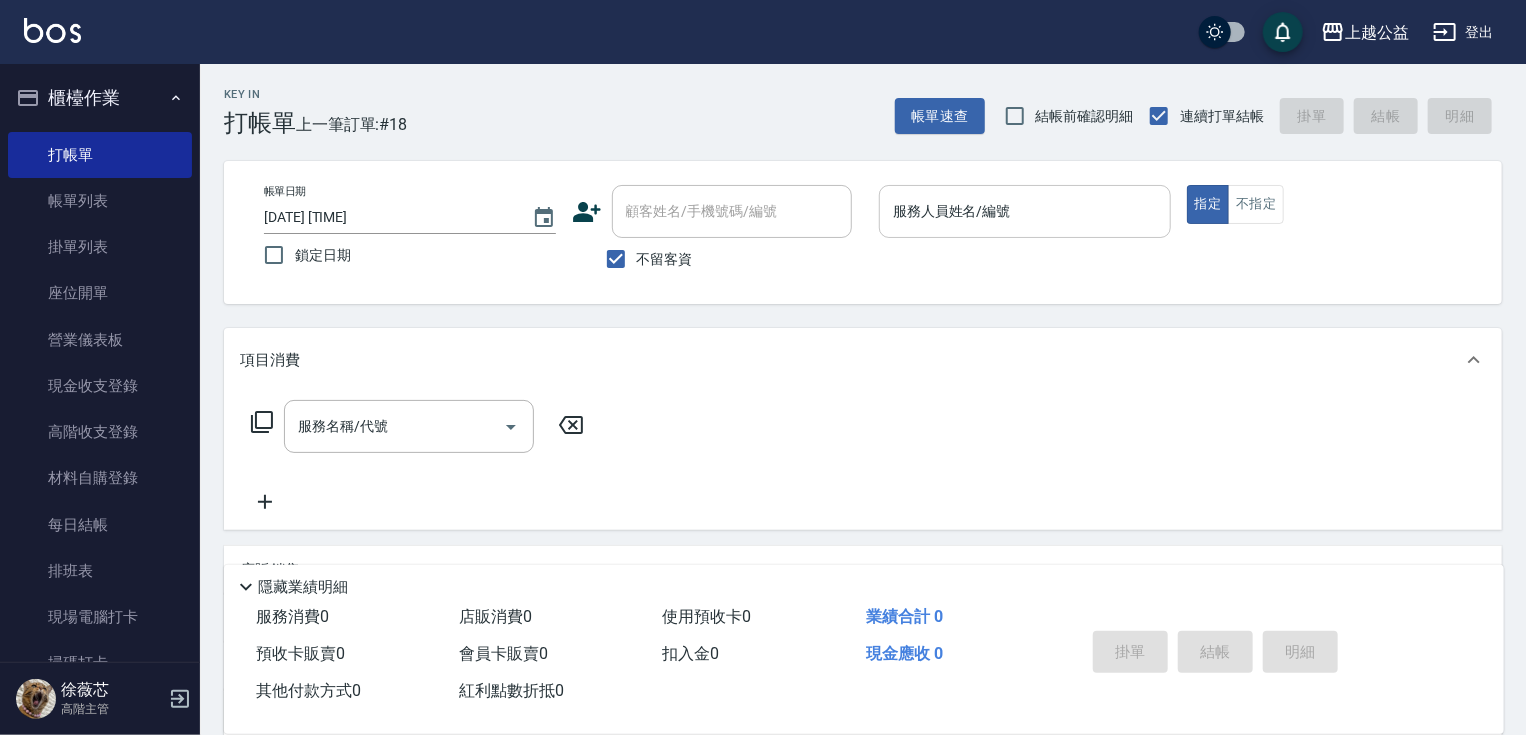 click on "服務人員姓名/編號" at bounding box center (1025, 211) 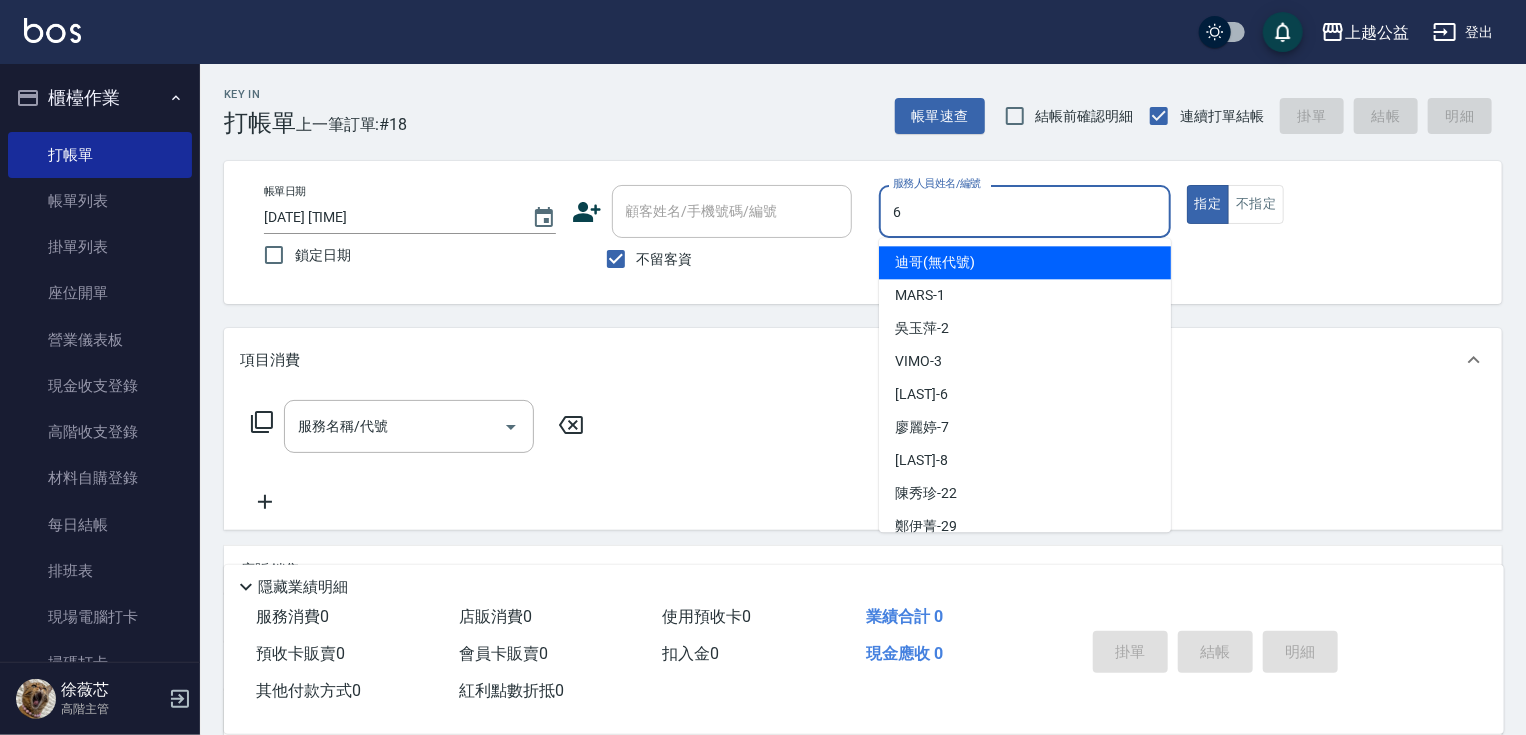 type on "張卉雯-6" 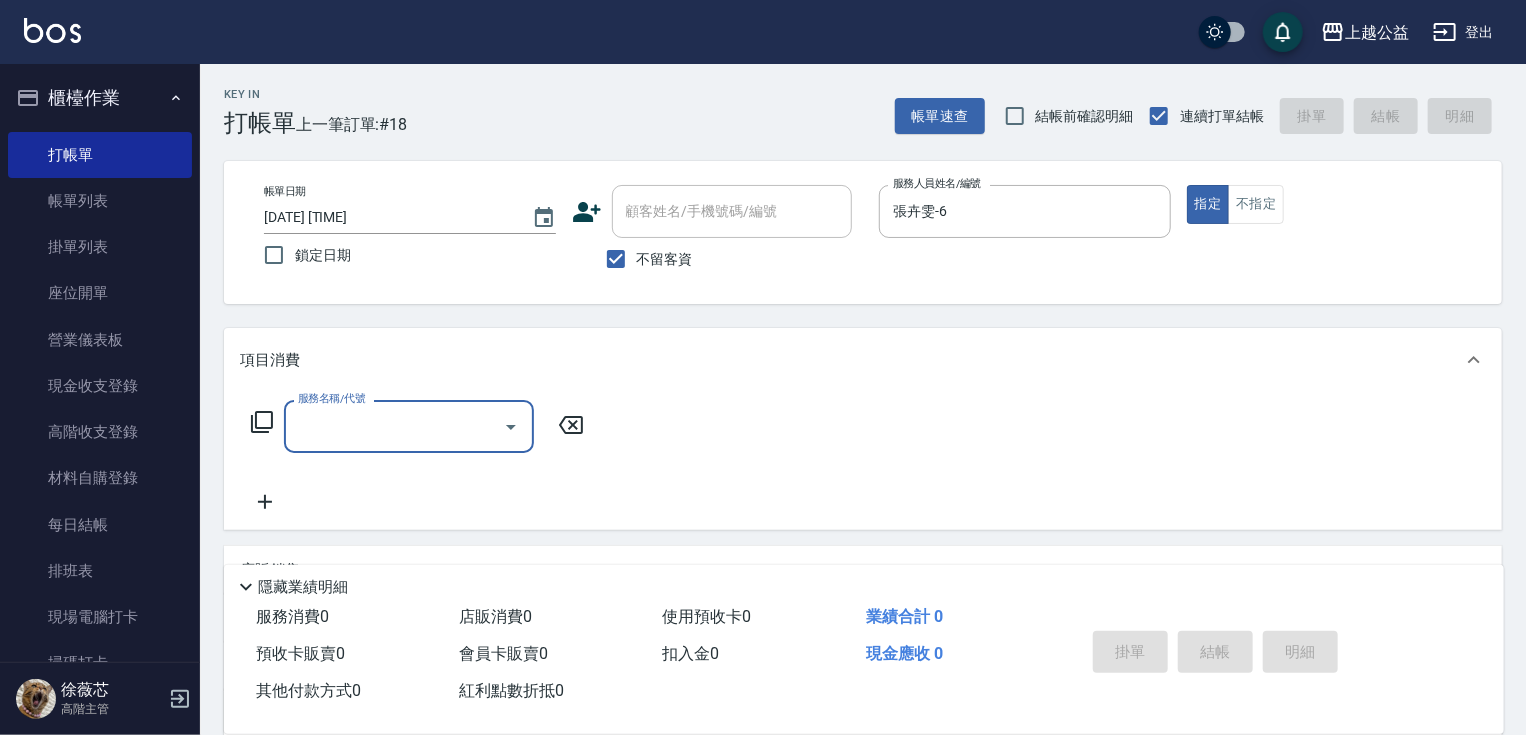click on "不留客資" at bounding box center [665, 259] 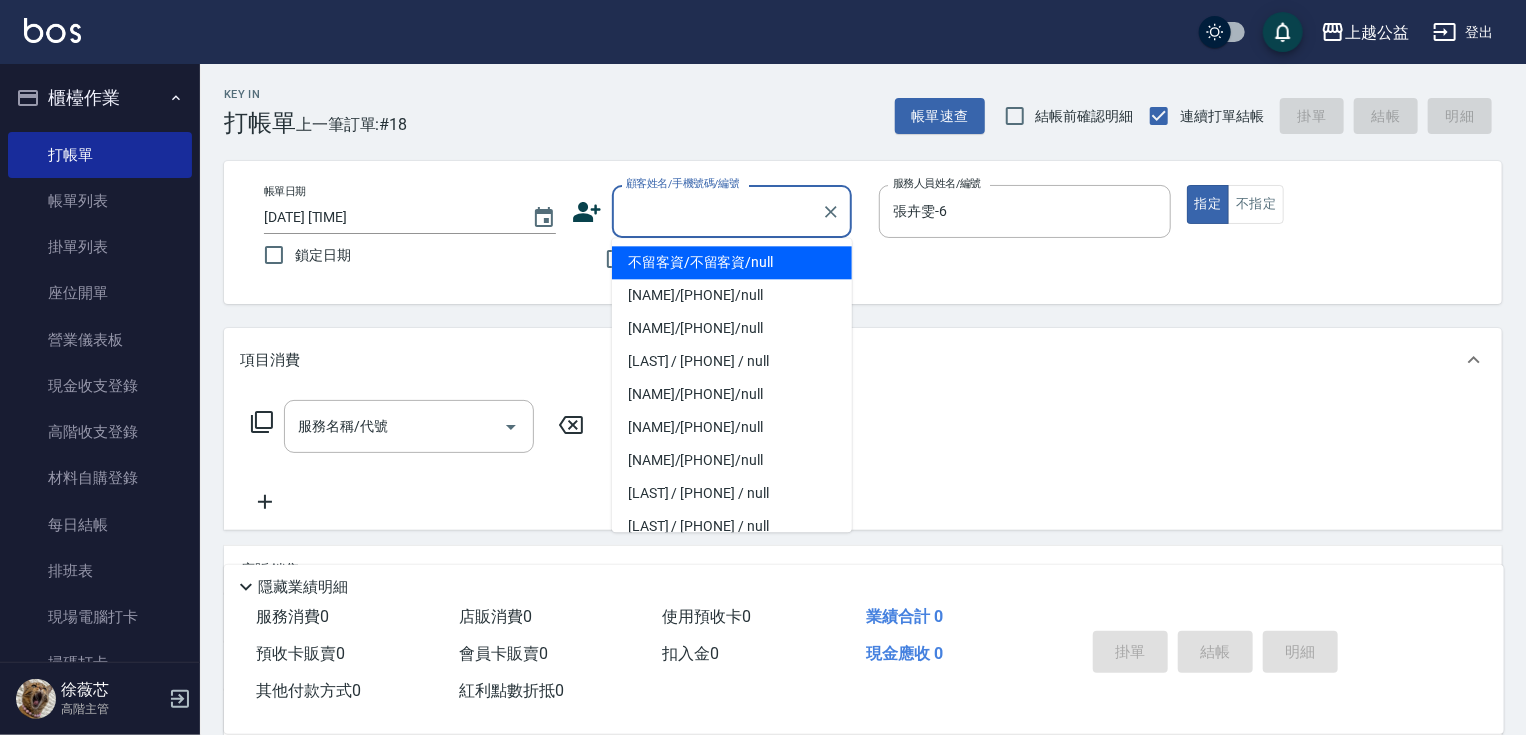 click on "顧客姓名/手機號碼/編號" at bounding box center (717, 211) 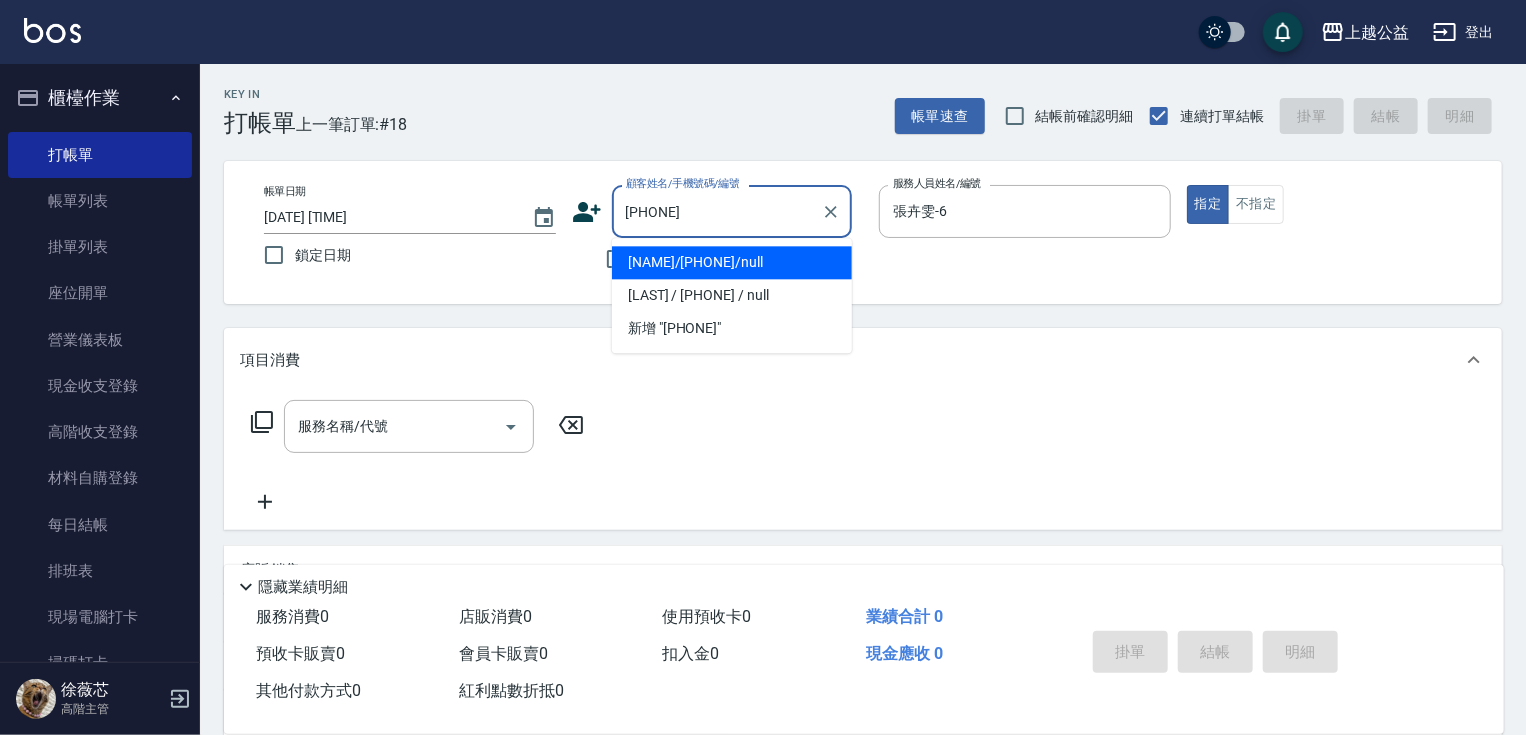 type on "黃詩涵/0921392938/null" 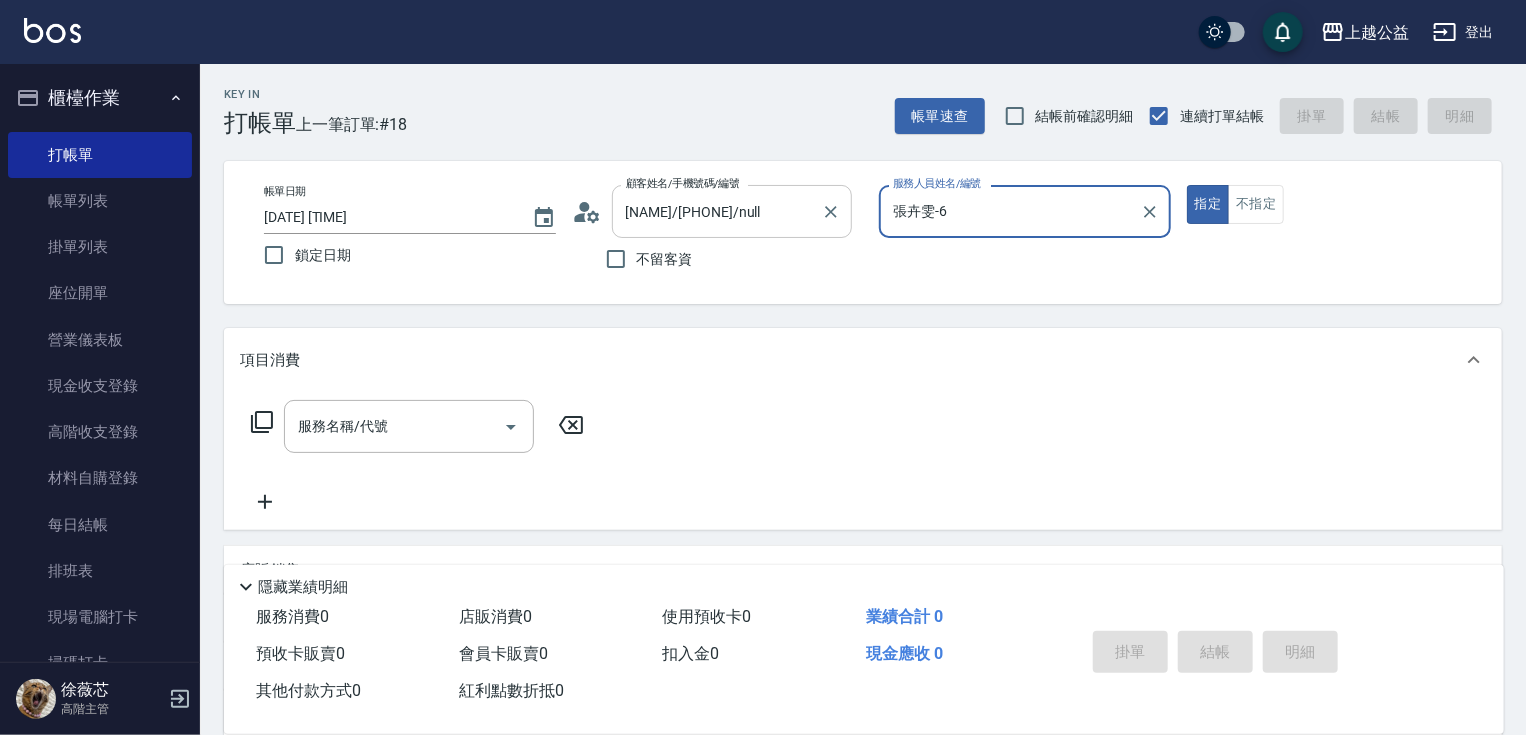 click on "指定" at bounding box center (1208, 204) 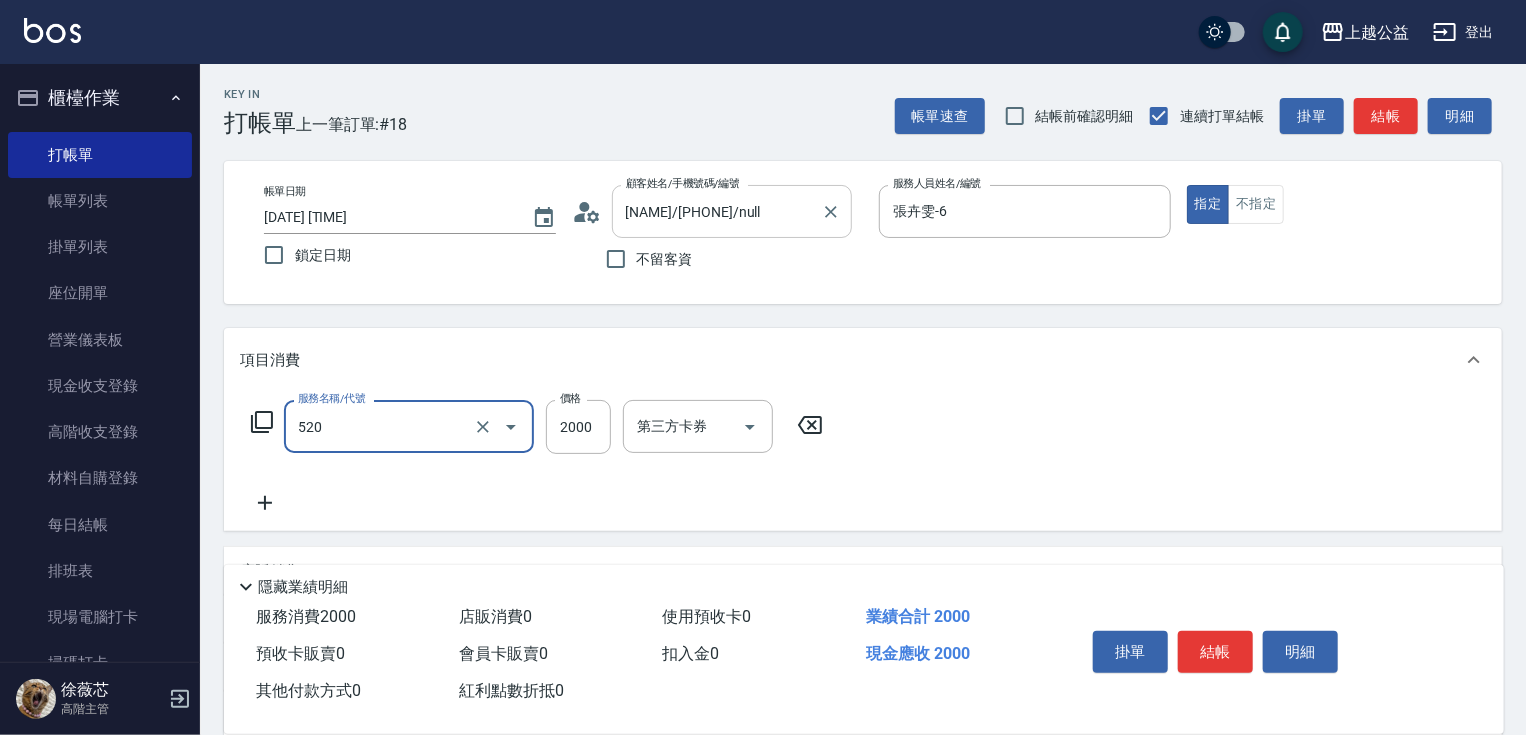 type on "繽紛染髮(520)" 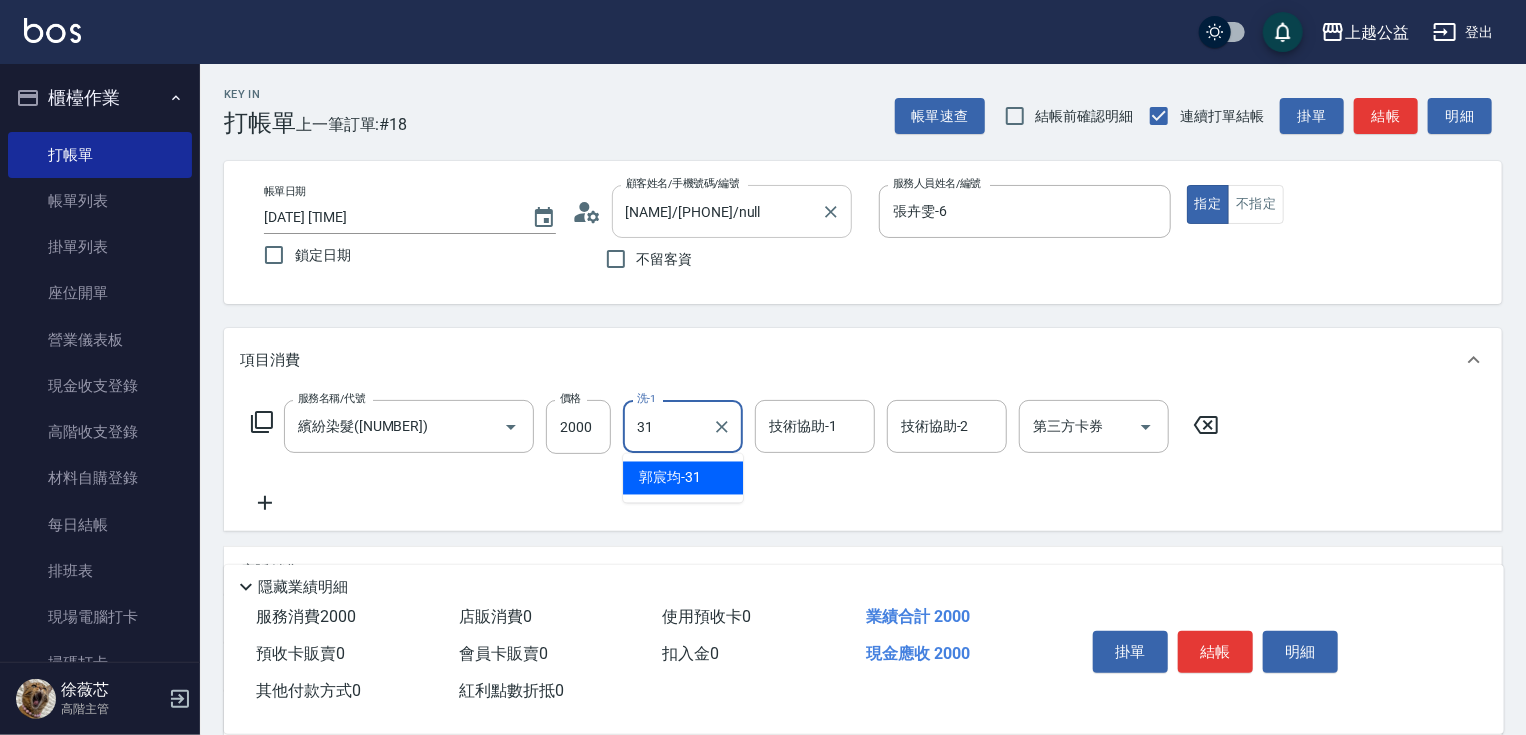 type on "郭宸均-31" 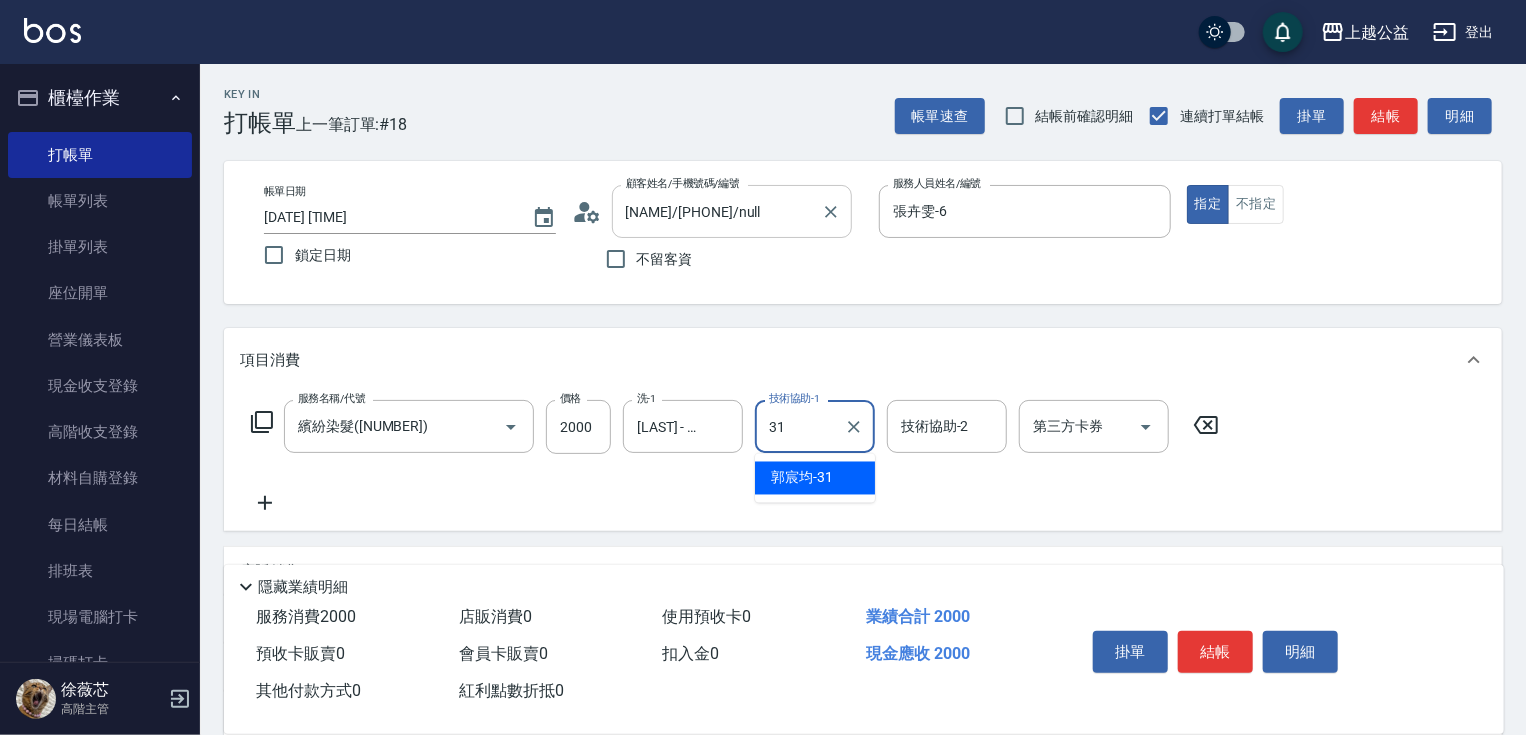 type on "郭宸均-31" 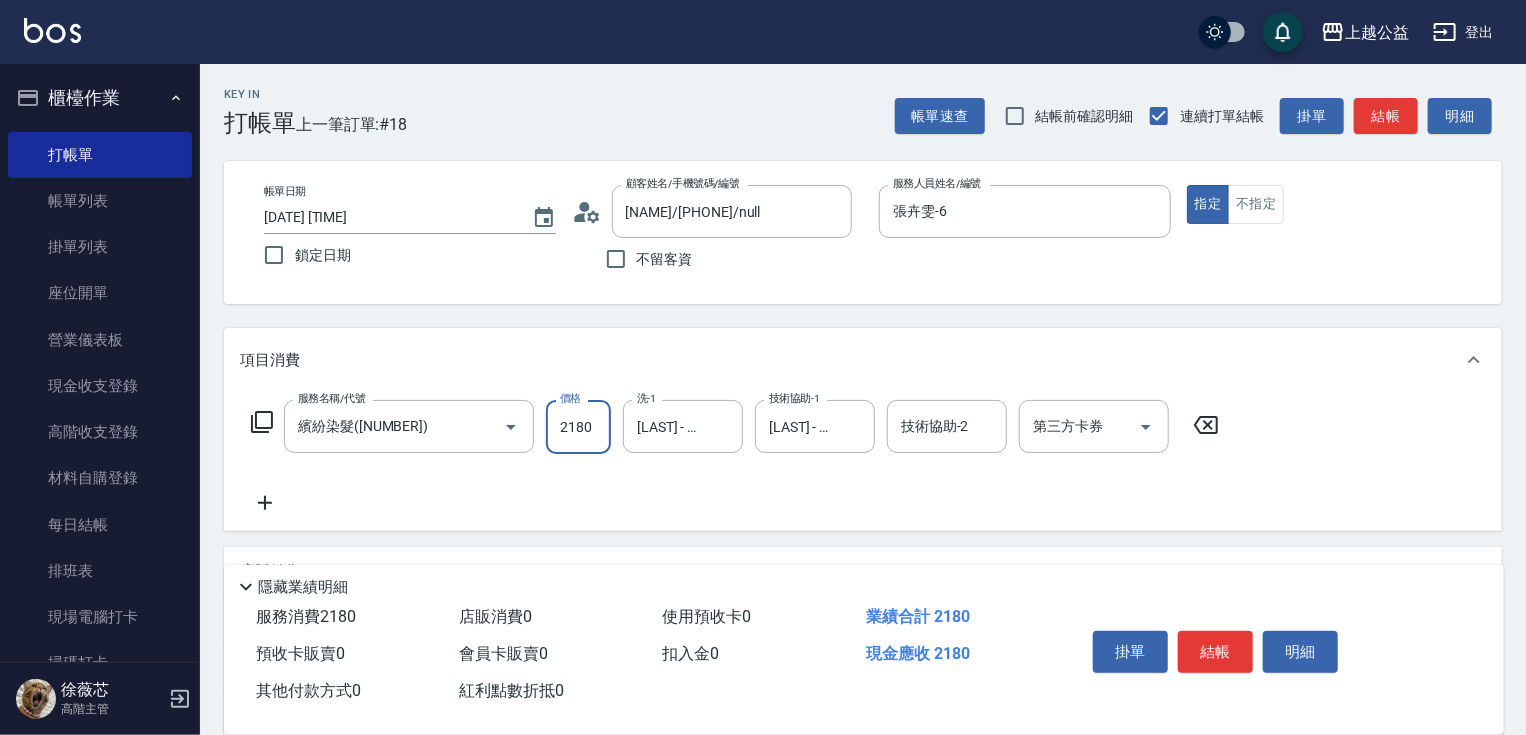 type on "2180" 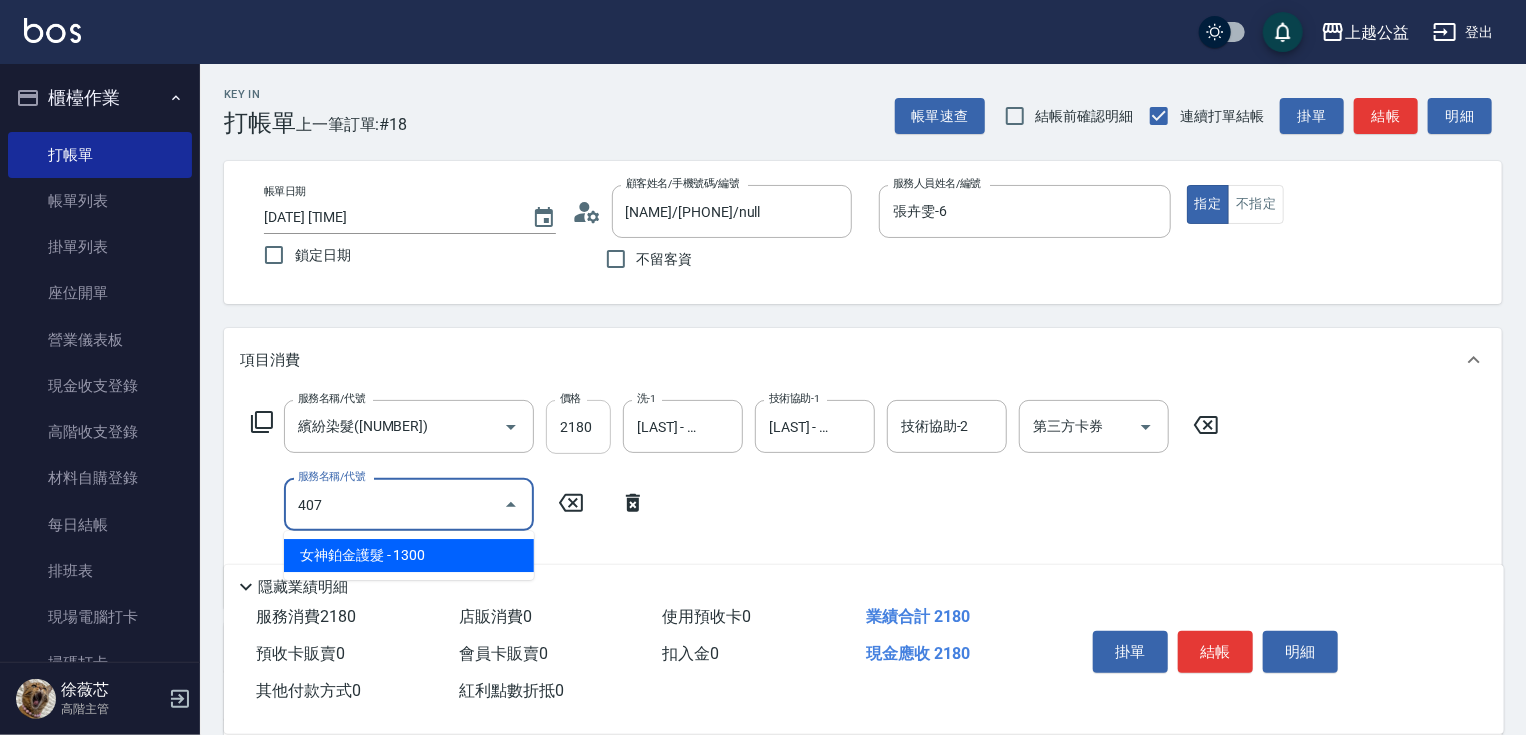 type on "女神鉑金護髮(407)" 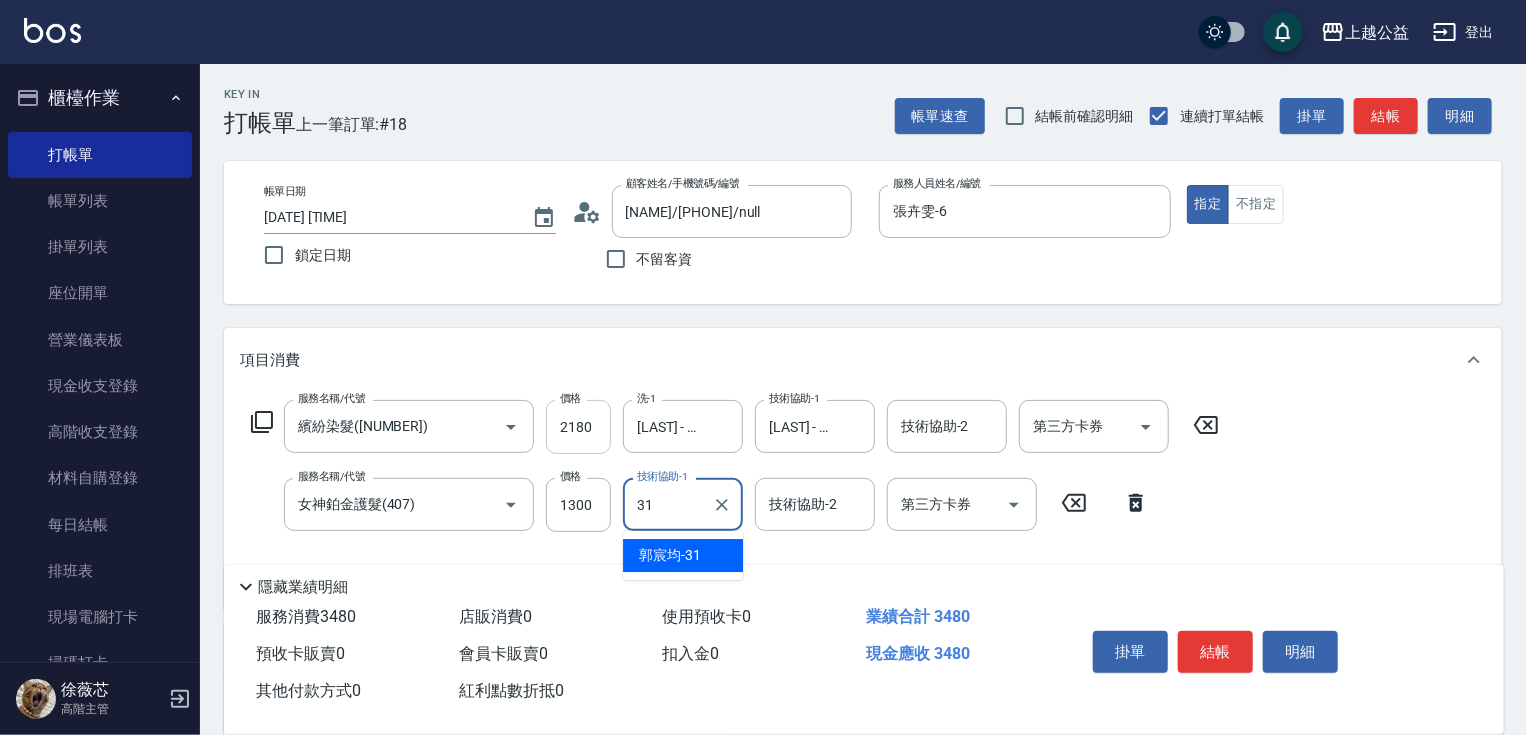 type on "郭宸均-31" 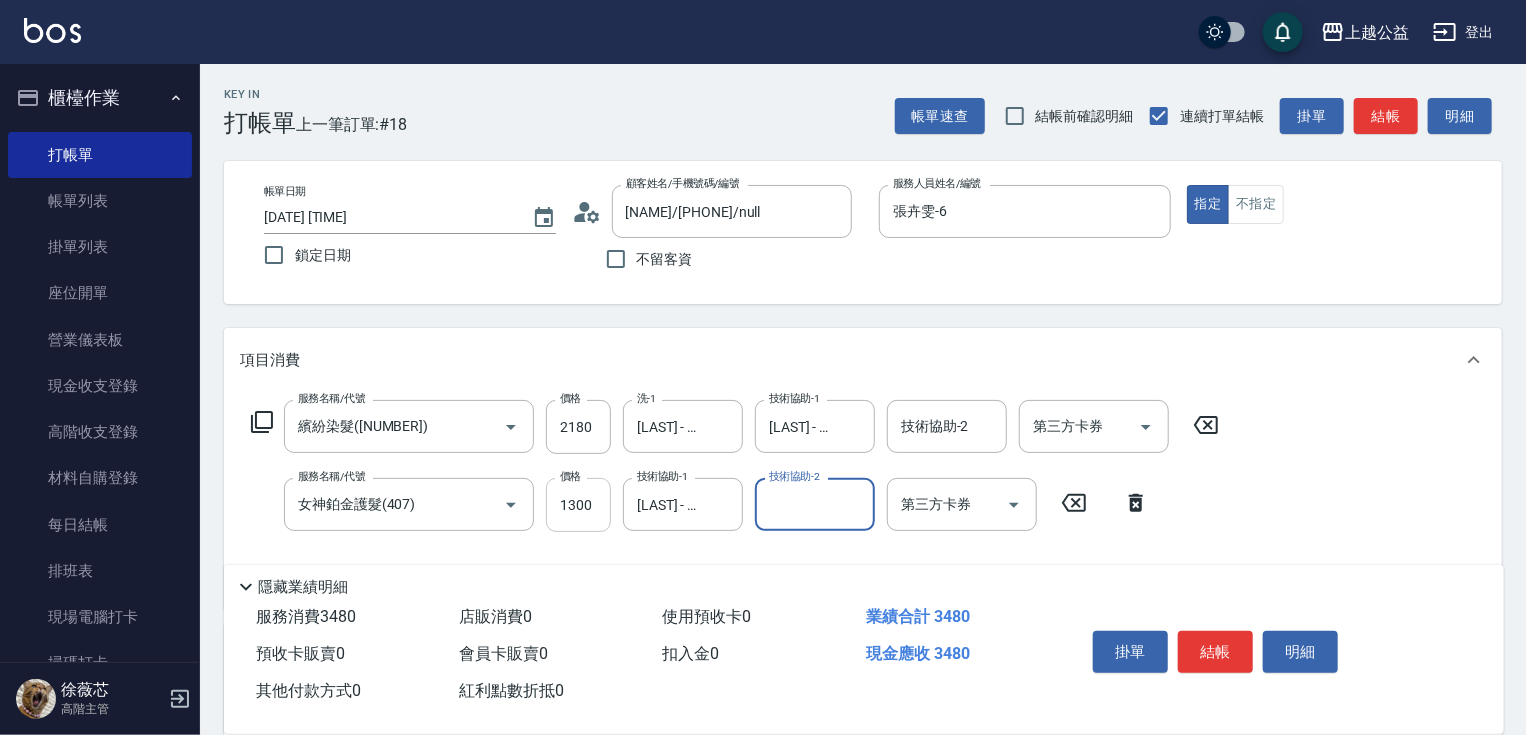 click on "1300" at bounding box center [578, 505] 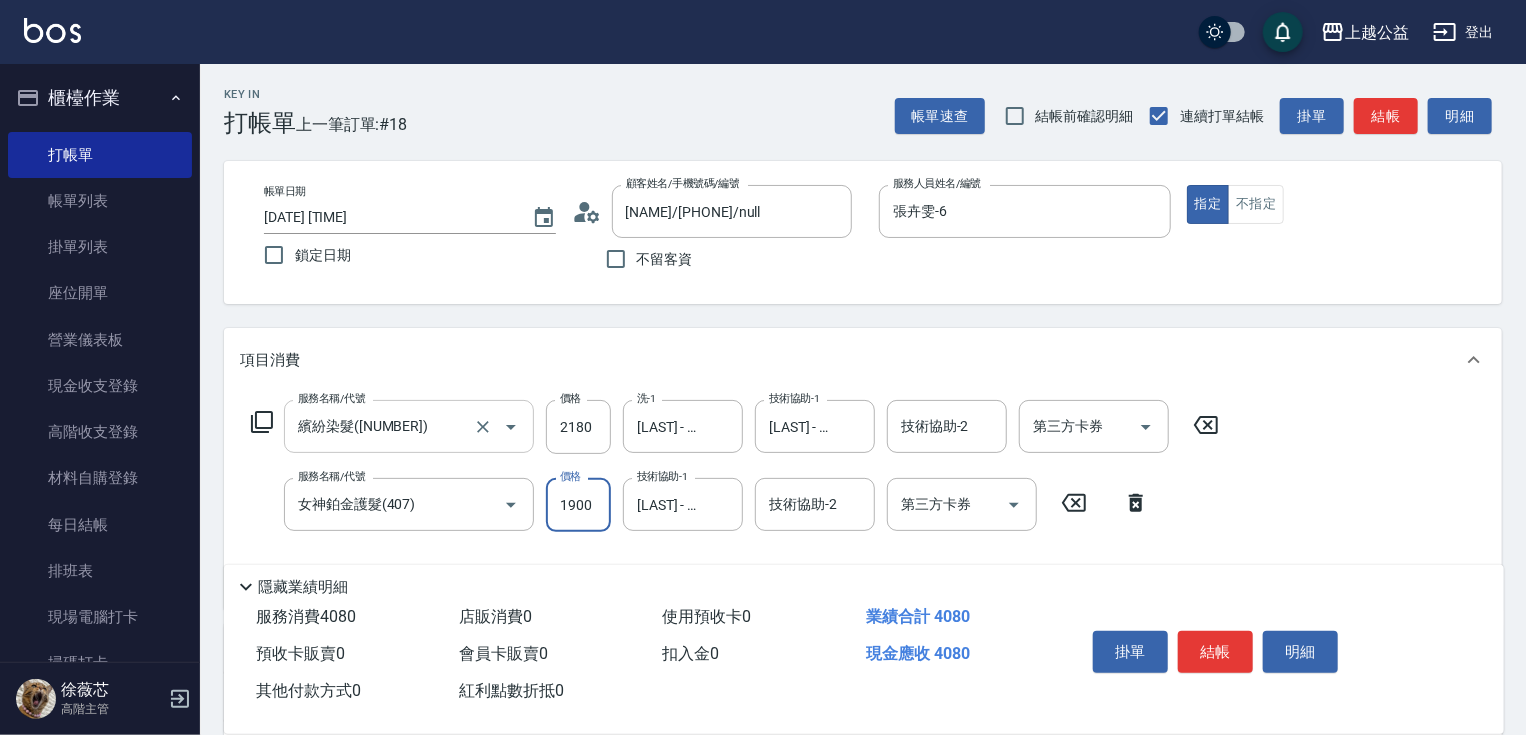 type on "1900" 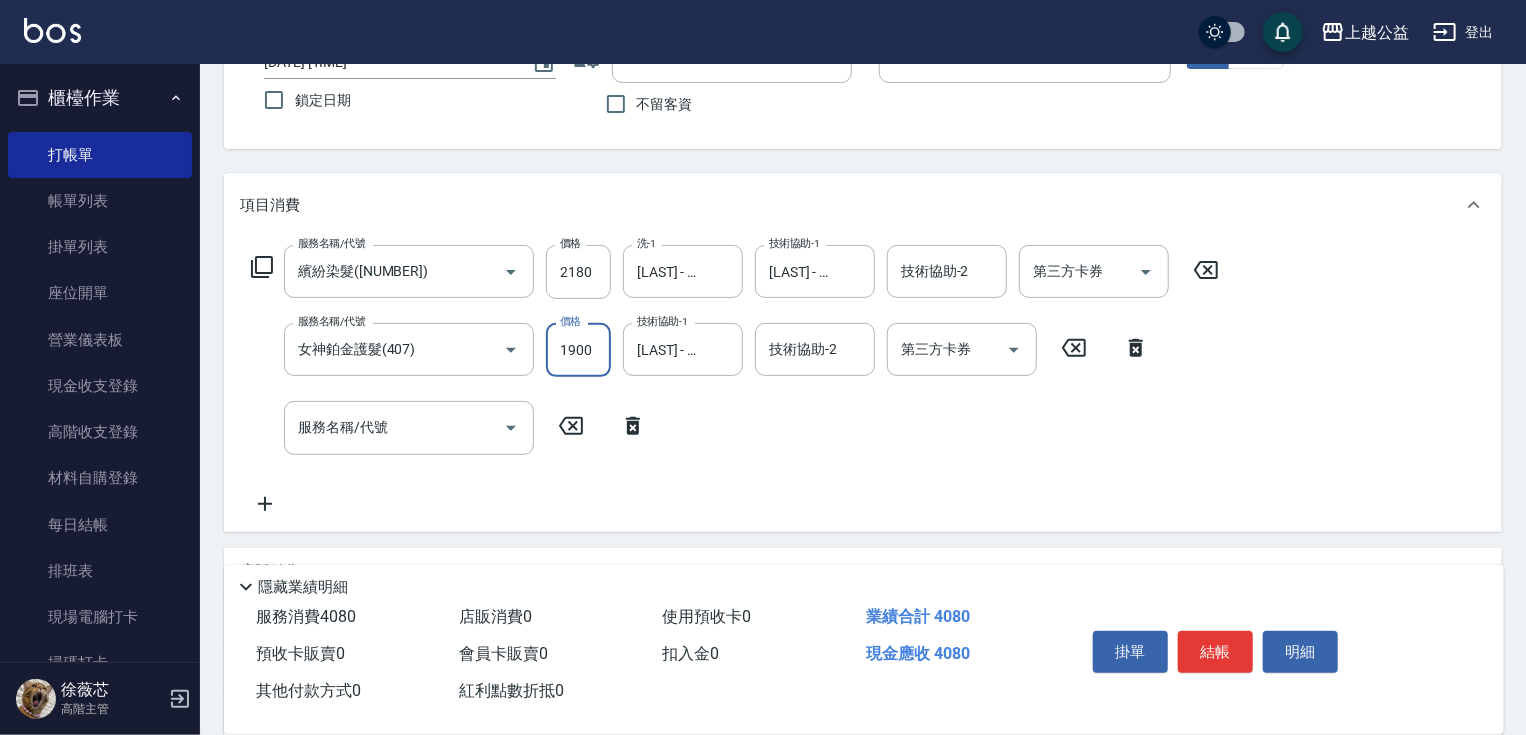 scroll, scrollTop: 397, scrollLeft: 0, axis: vertical 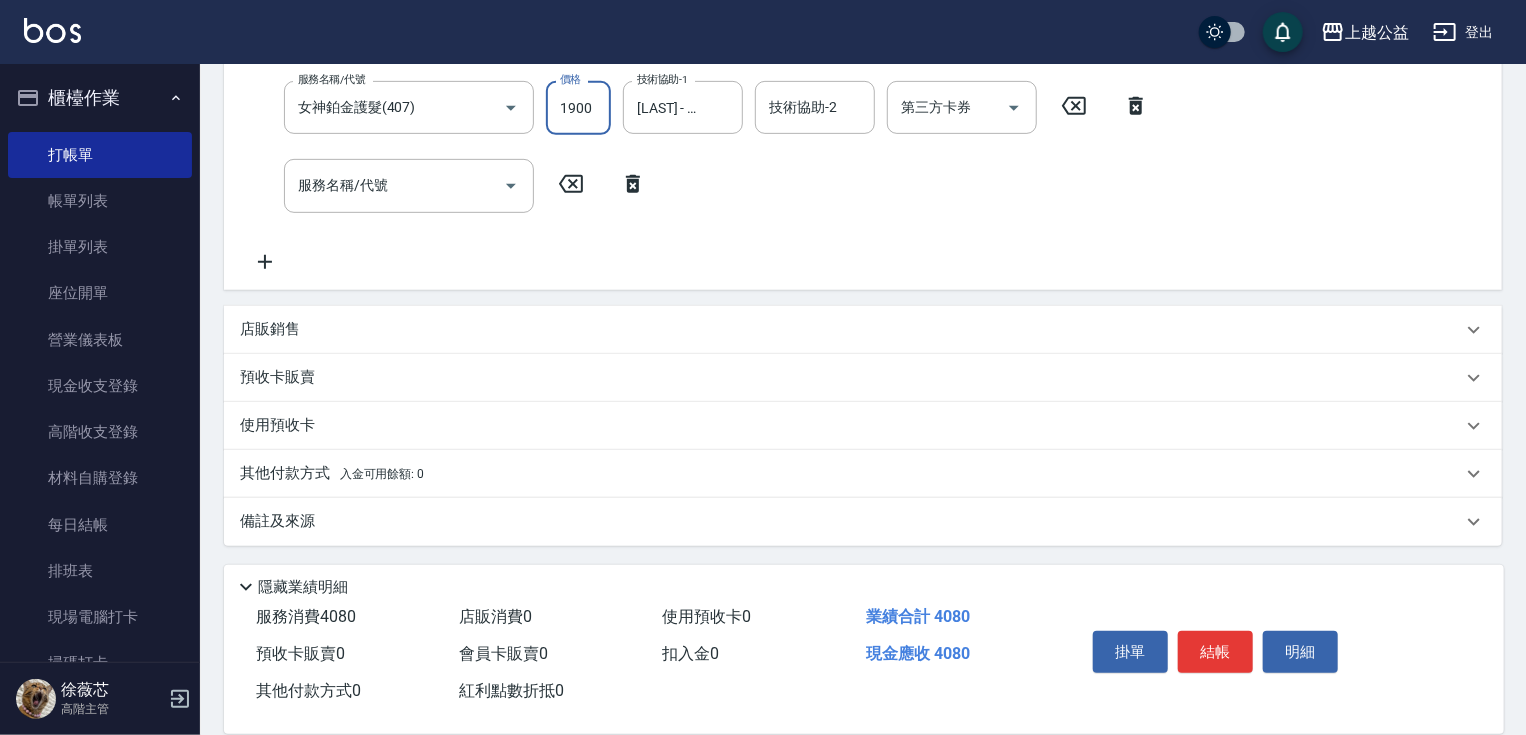 drag, startPoint x: 639, startPoint y: 660, endPoint x: 657, endPoint y: 743, distance: 84.92938 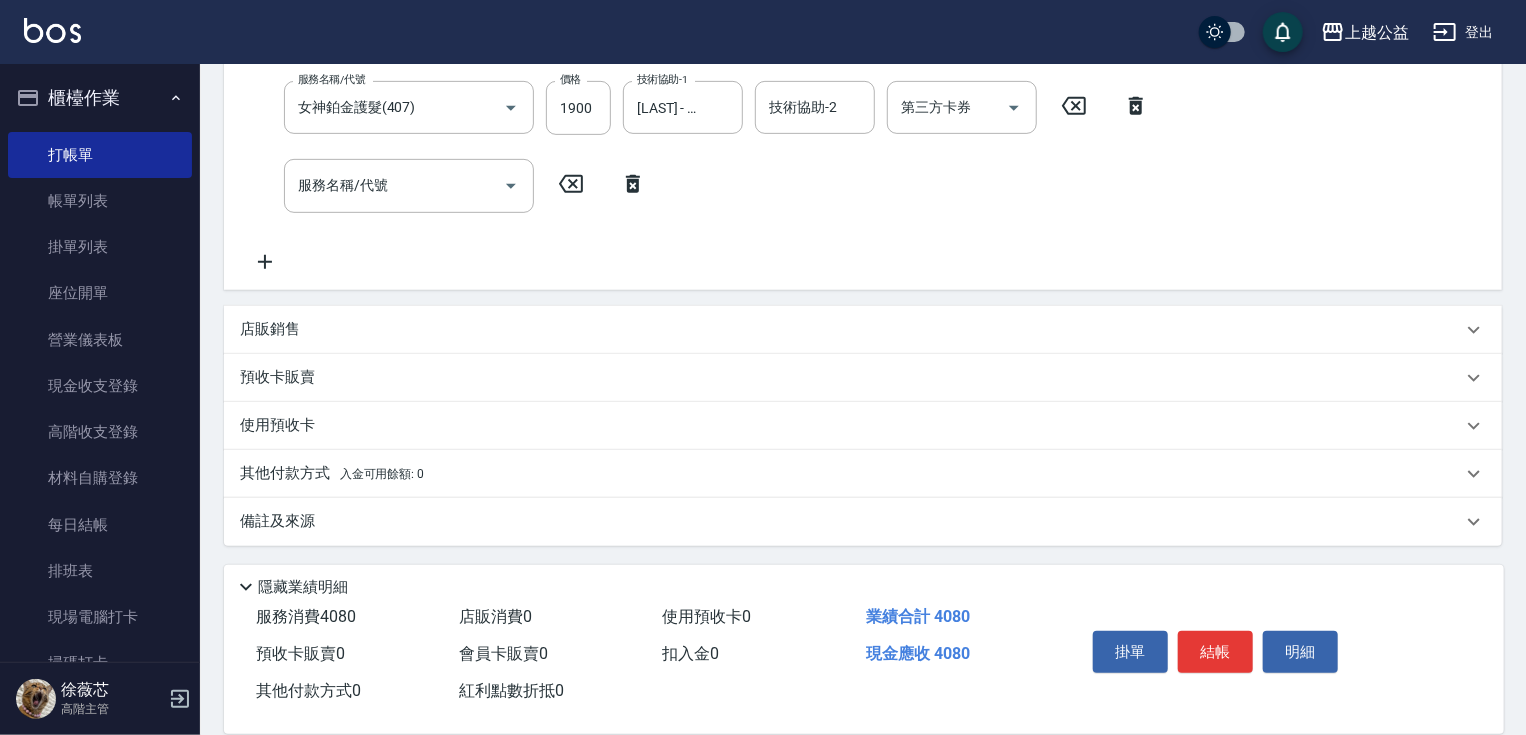 click on "使用預收卡" at bounding box center [851, 425] 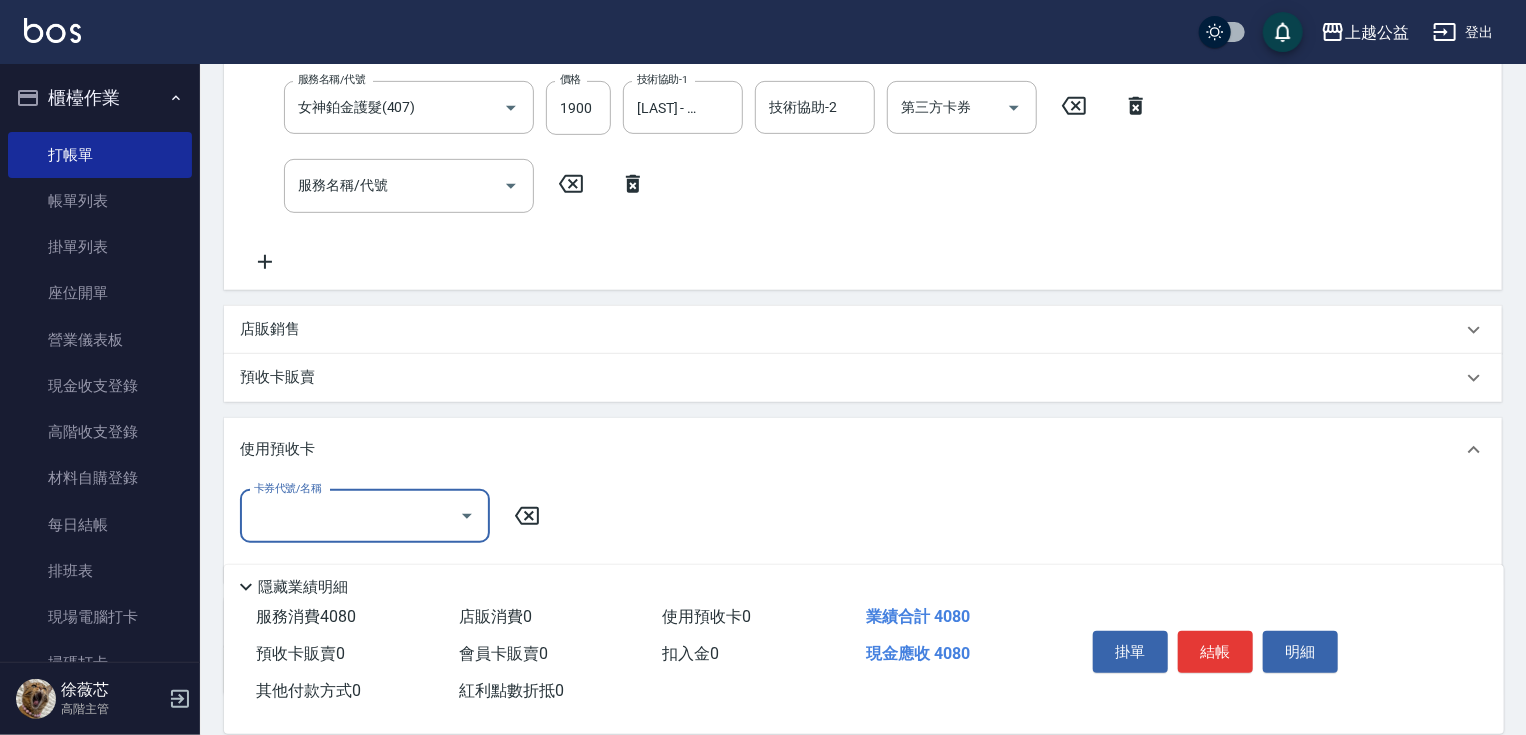 scroll, scrollTop: 0, scrollLeft: 0, axis: both 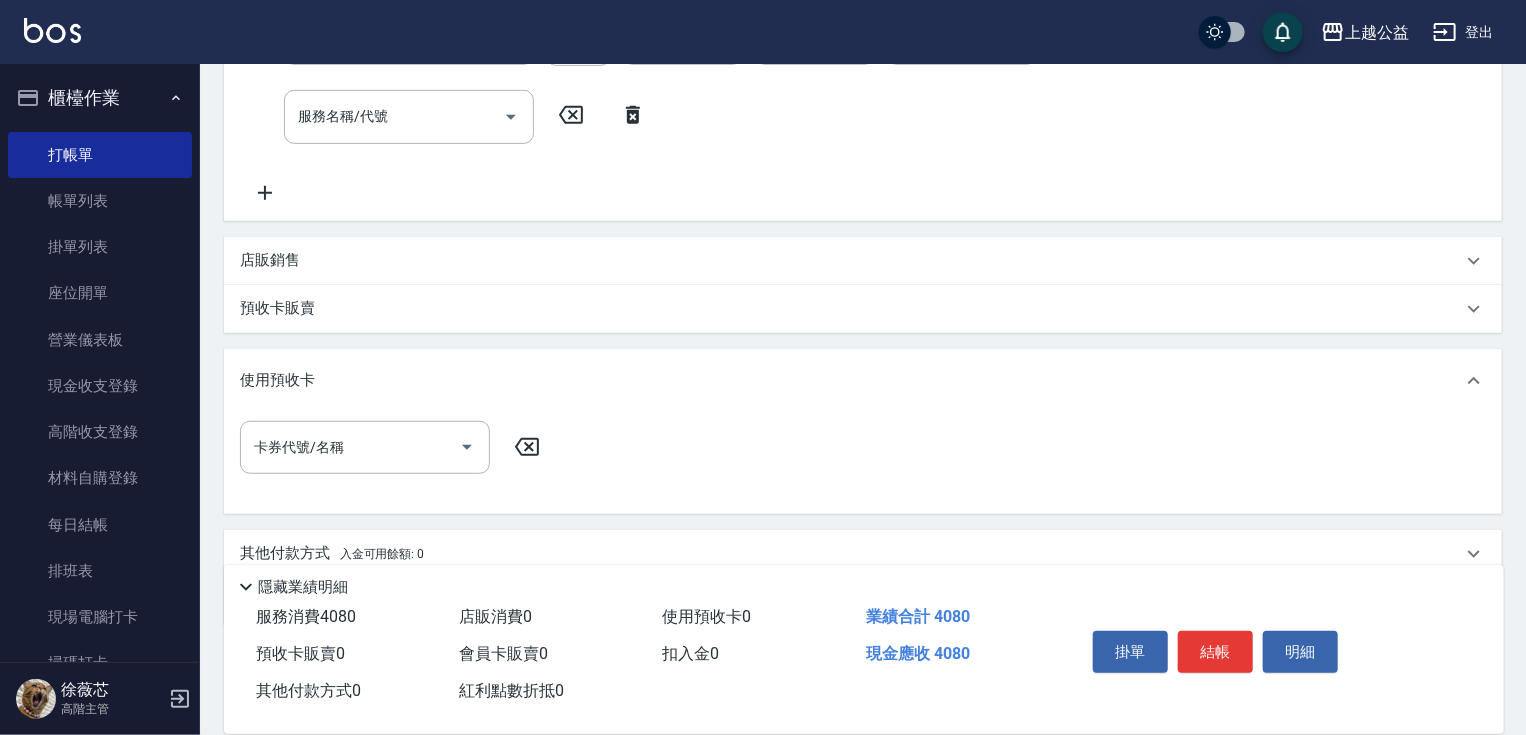drag, startPoint x: 428, startPoint y: 376, endPoint x: 415, endPoint y: 372, distance: 13.601471 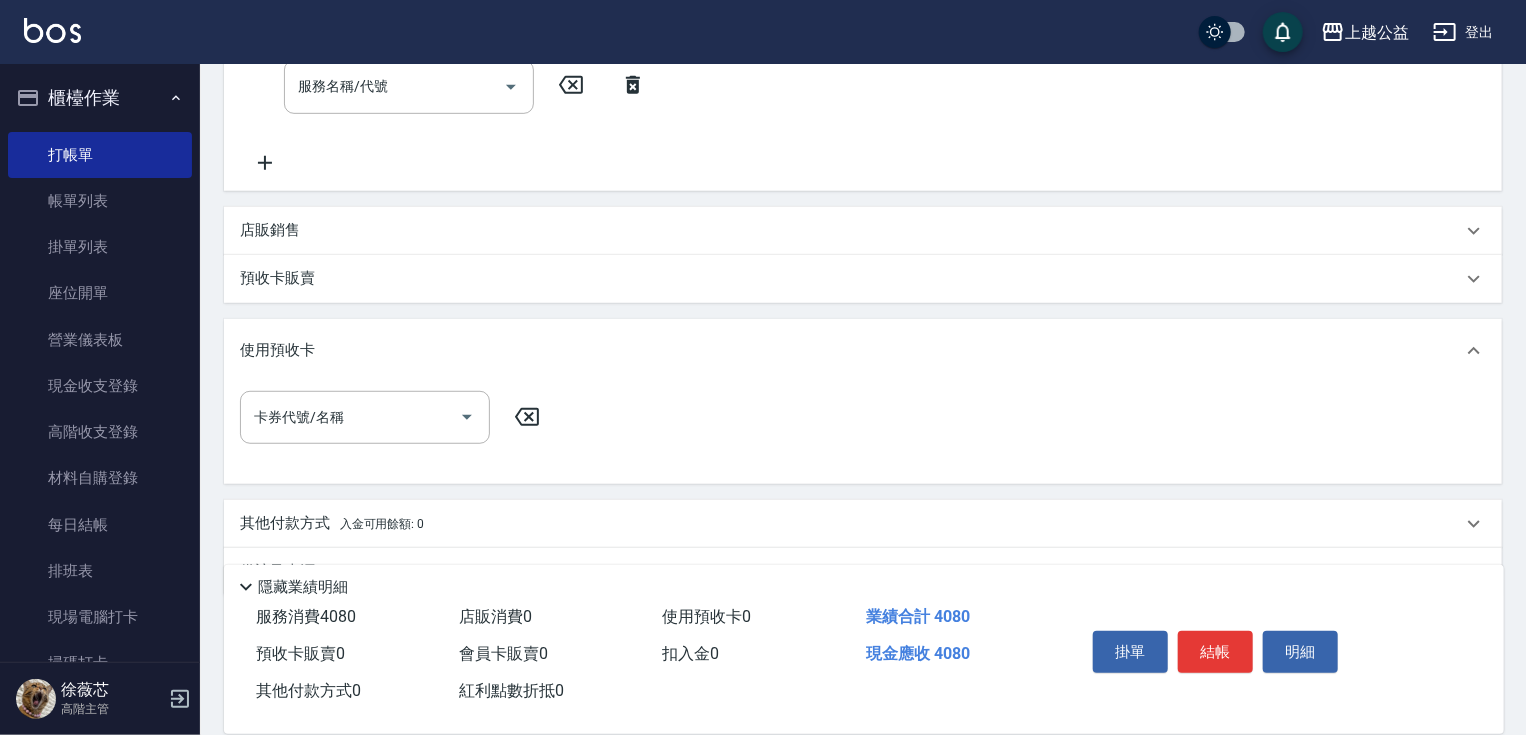 click on "預收卡販賣" at bounding box center (851, 278) 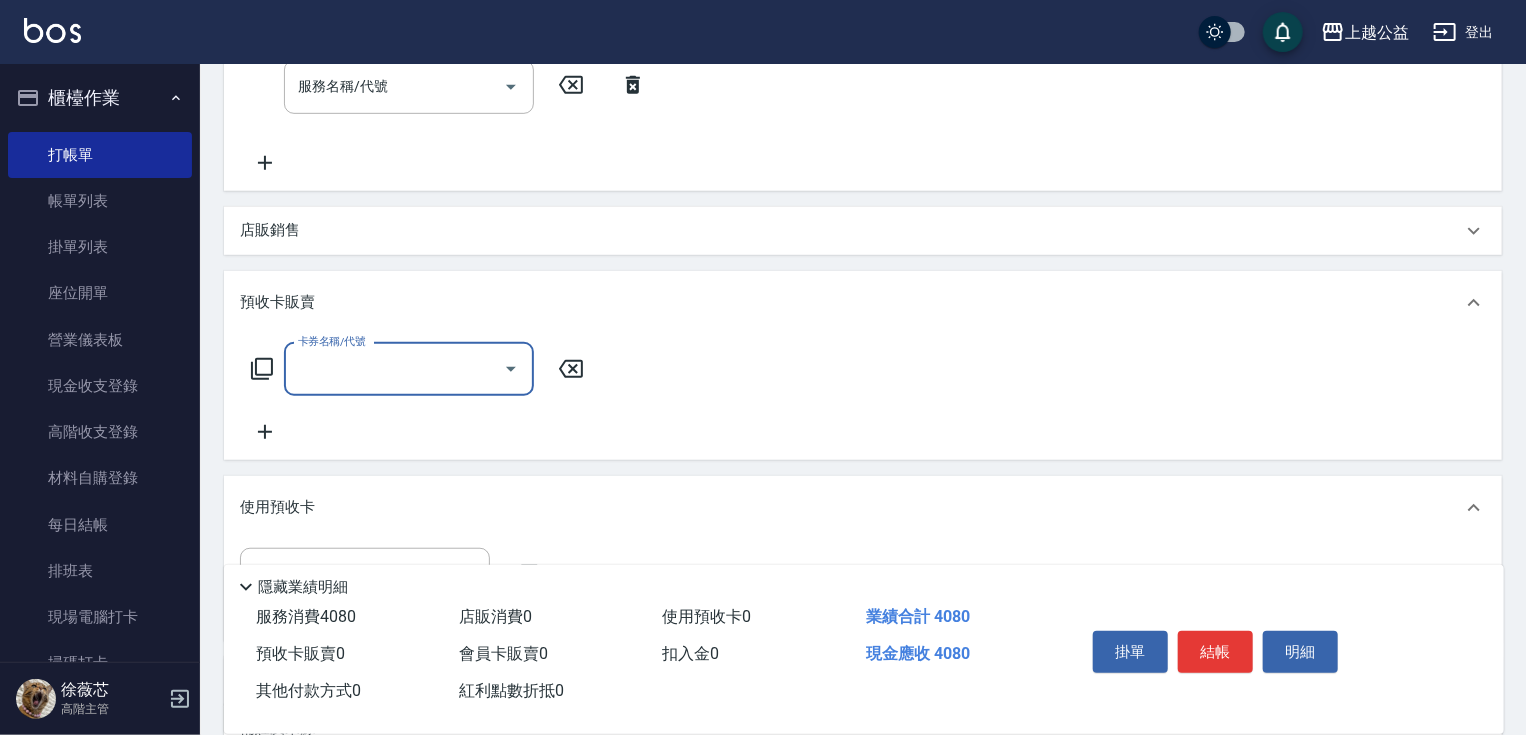 scroll, scrollTop: 0, scrollLeft: 0, axis: both 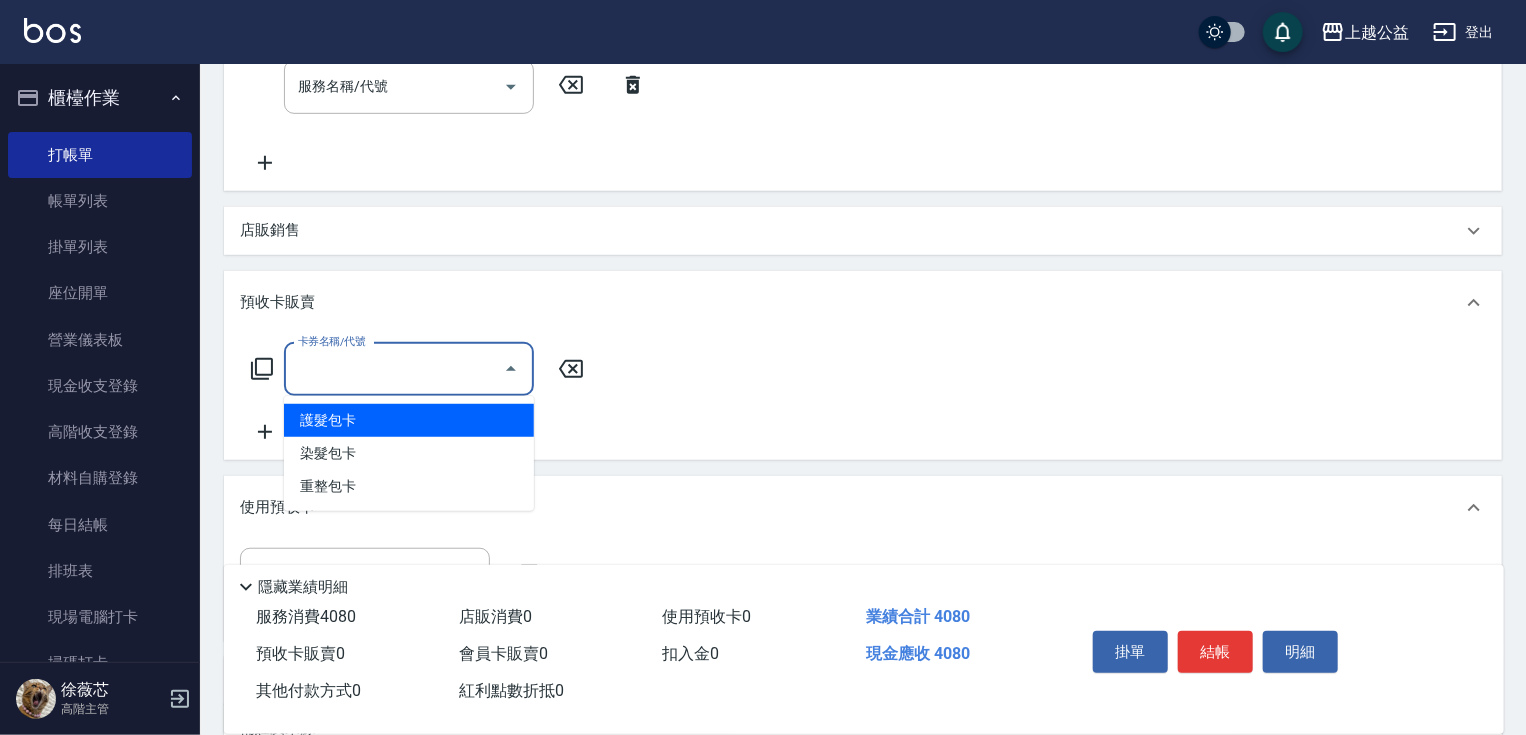 type on "護髮包卡(802)" 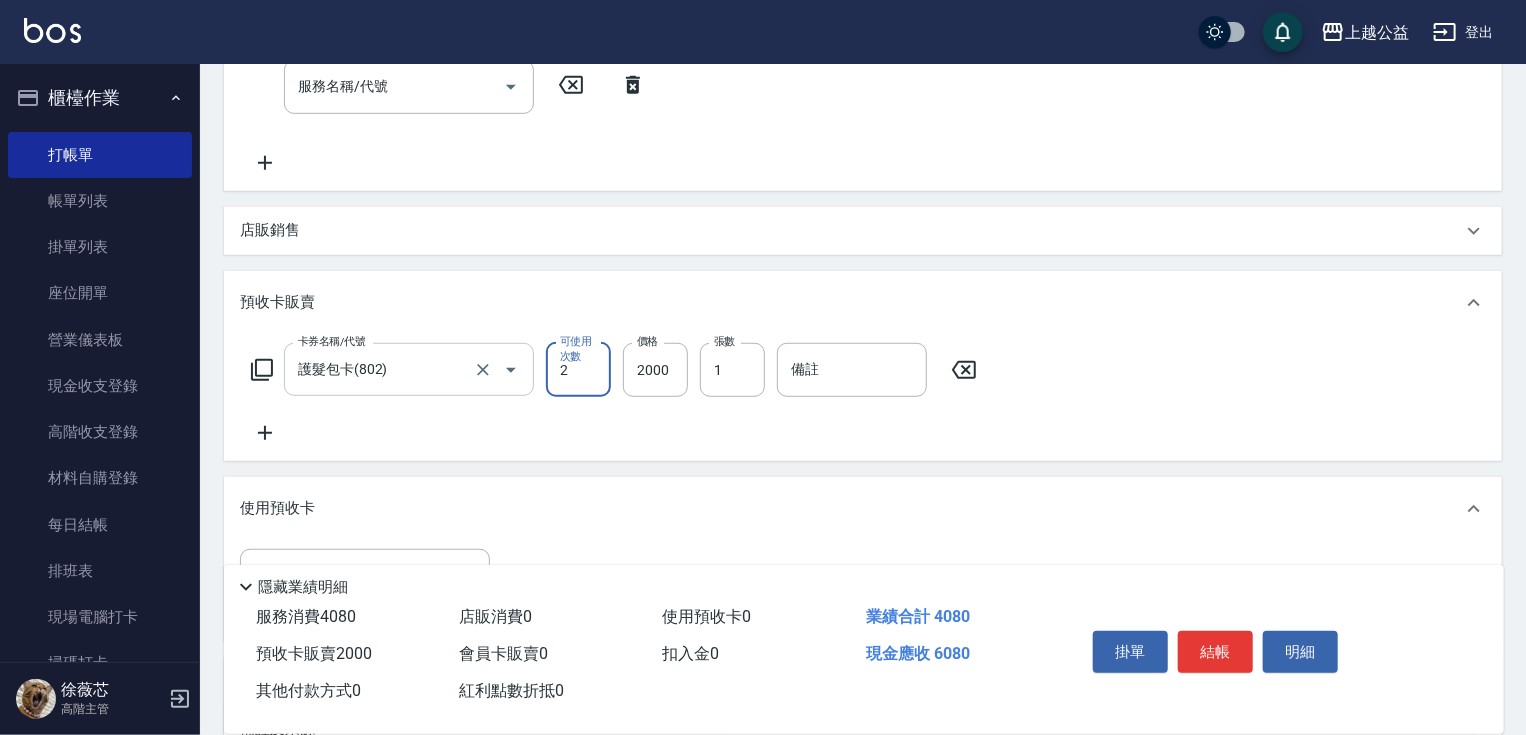 type on "2" 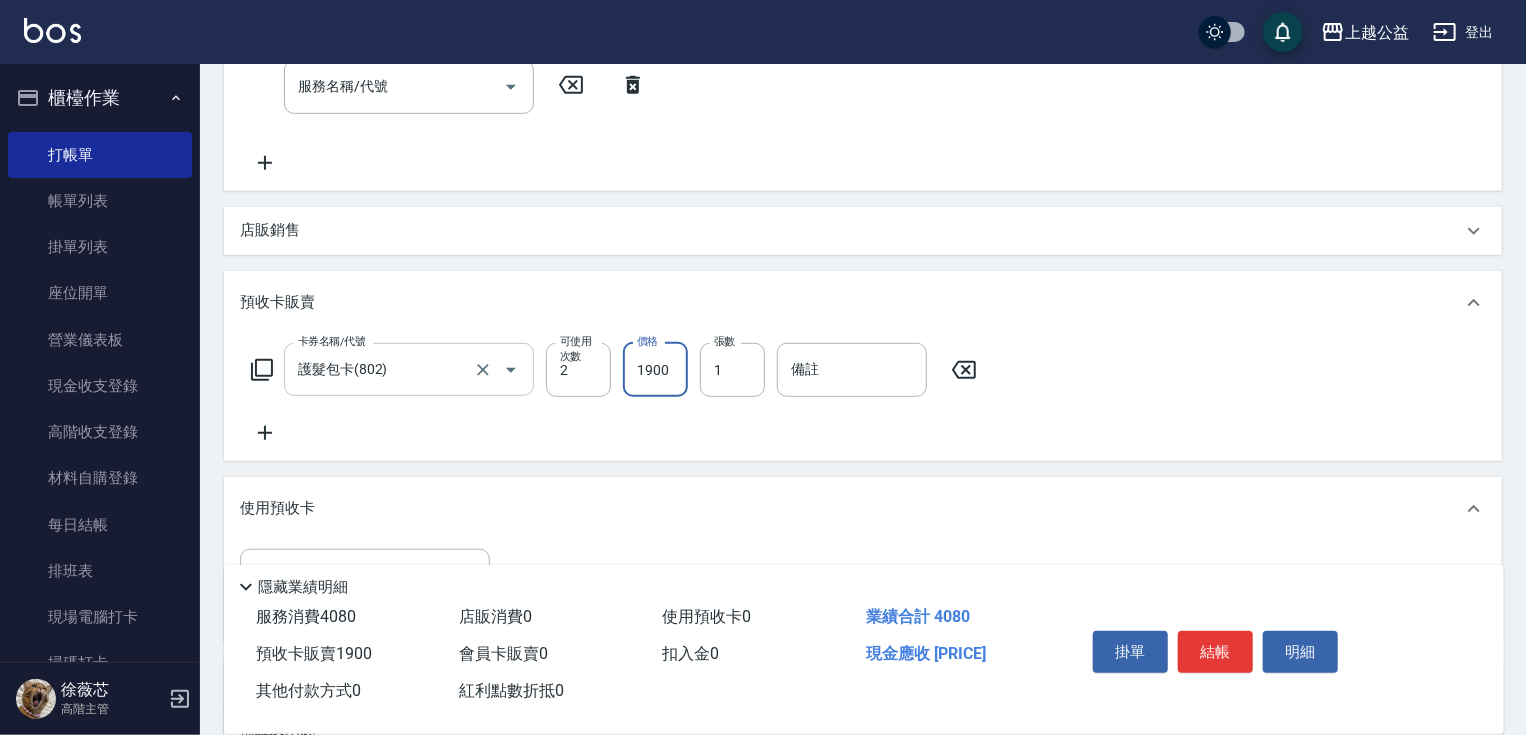 type on "1900" 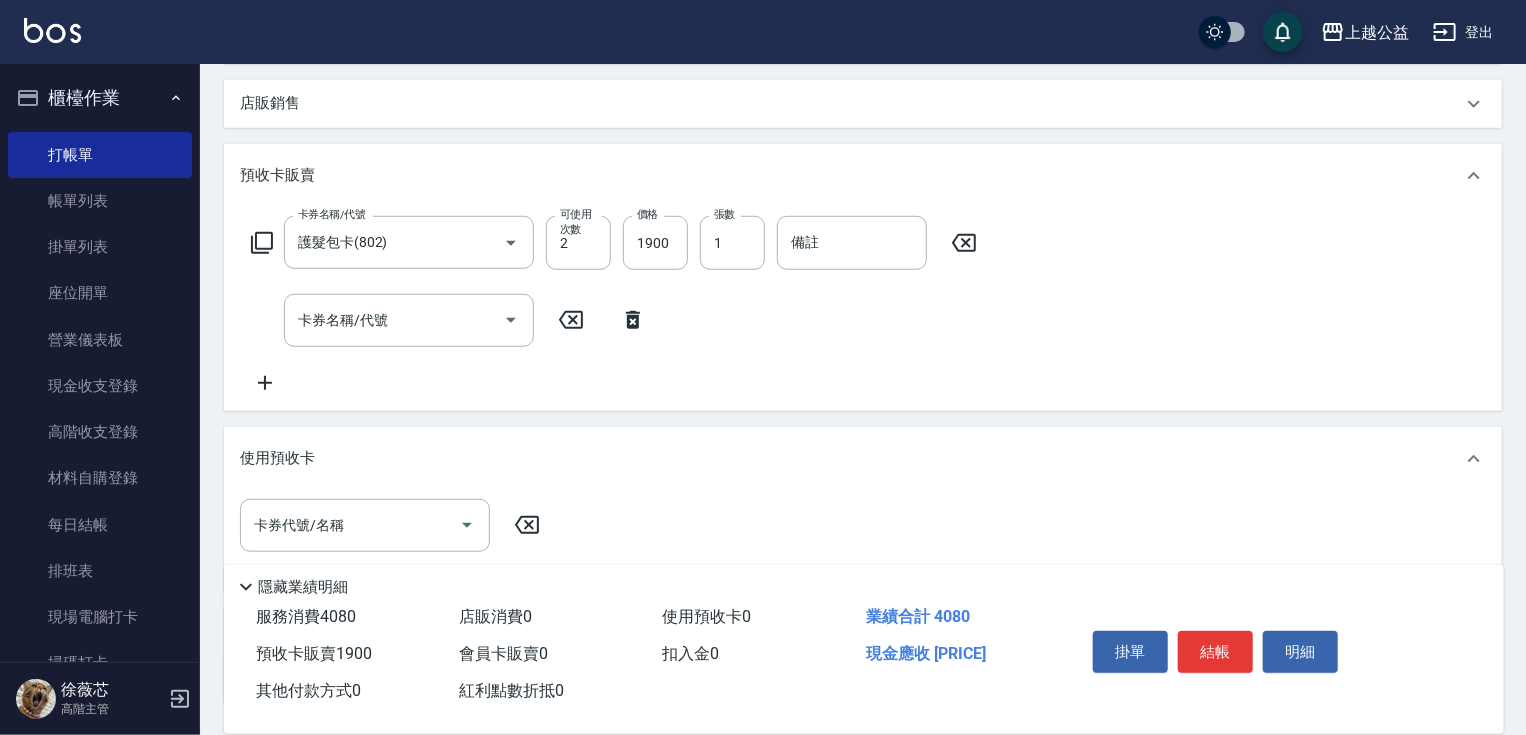 drag, startPoint x: 508, startPoint y: 339, endPoint x: 494, endPoint y: 298, distance: 43.32436 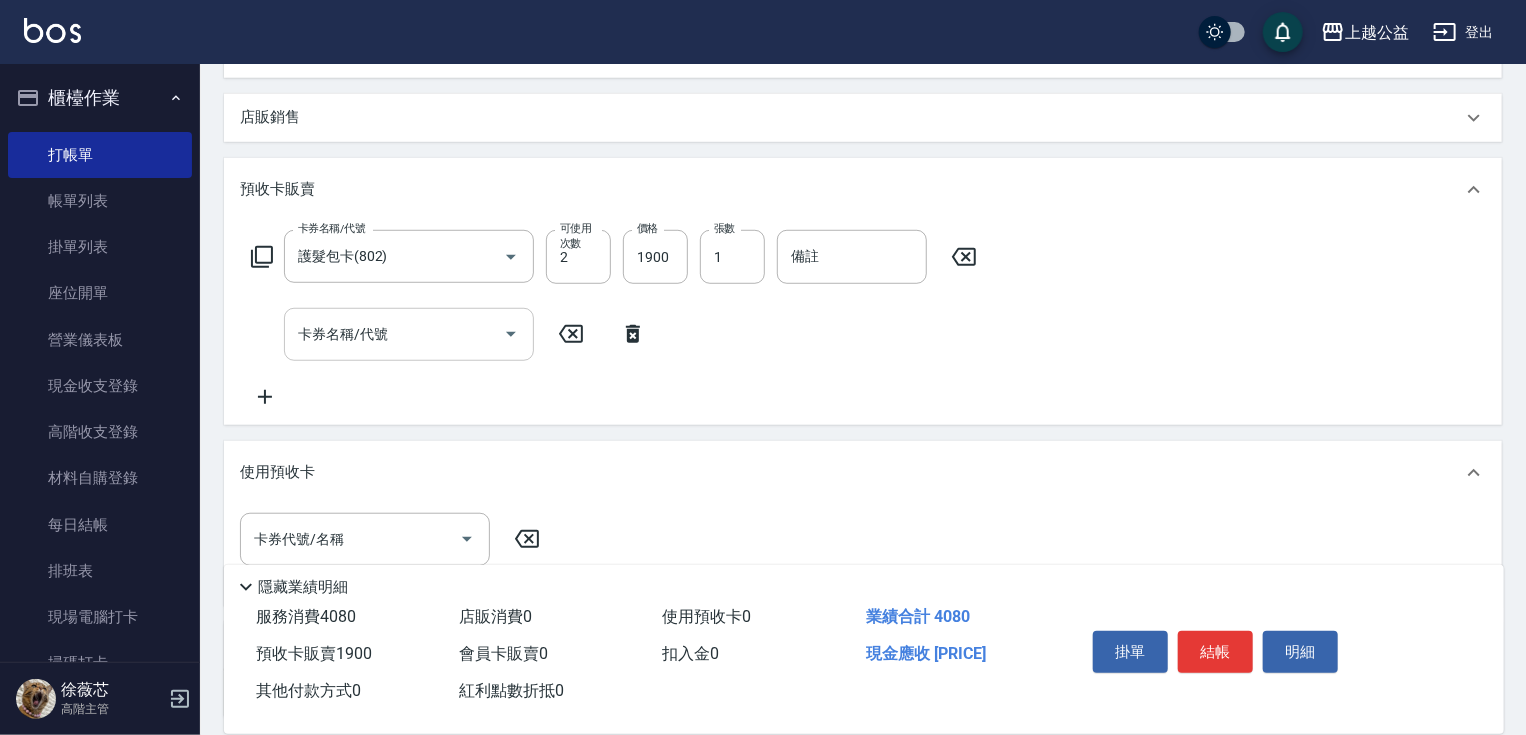 drag, startPoint x: 500, startPoint y: 292, endPoint x: 512, endPoint y: 178, distance: 114.62984 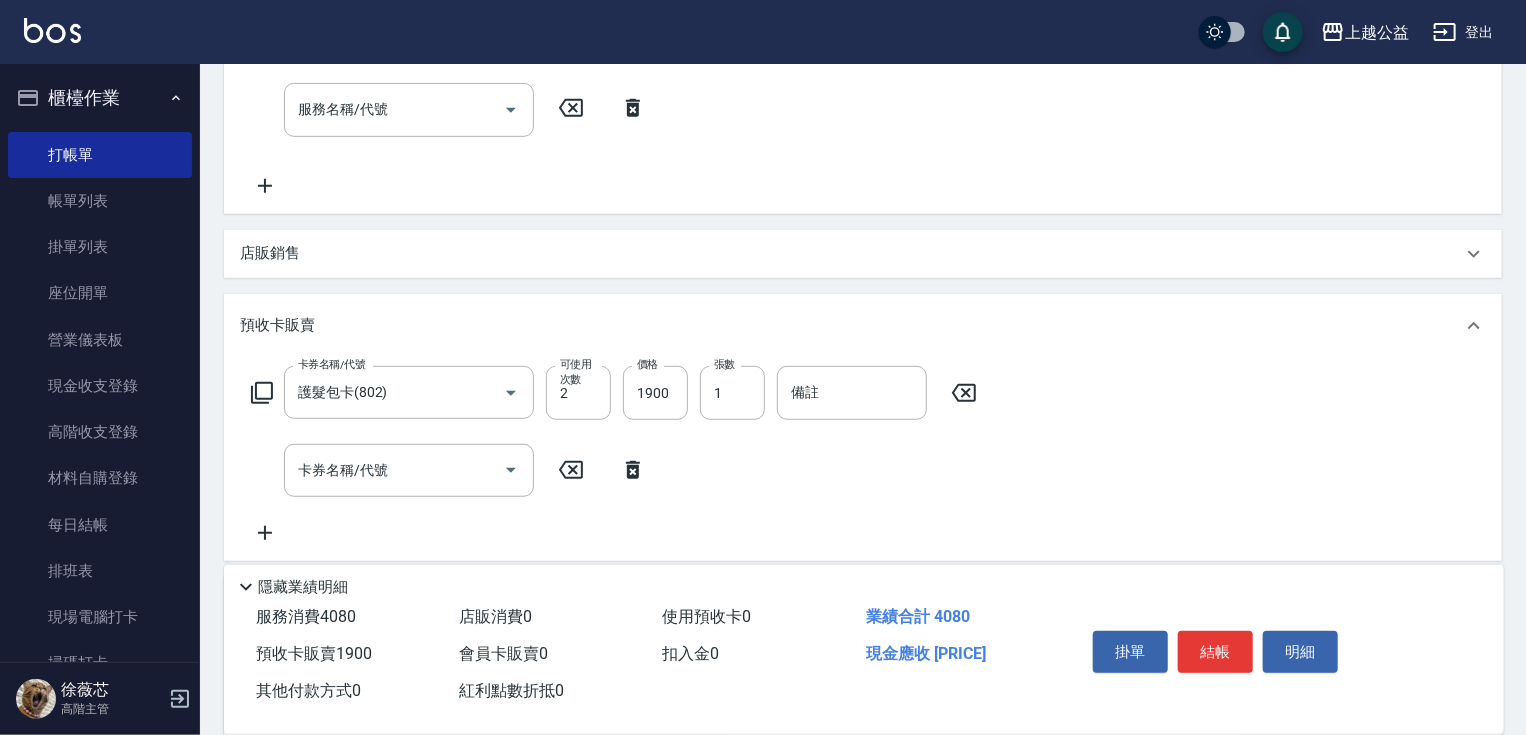 click on "店販銷售" at bounding box center (863, 254) 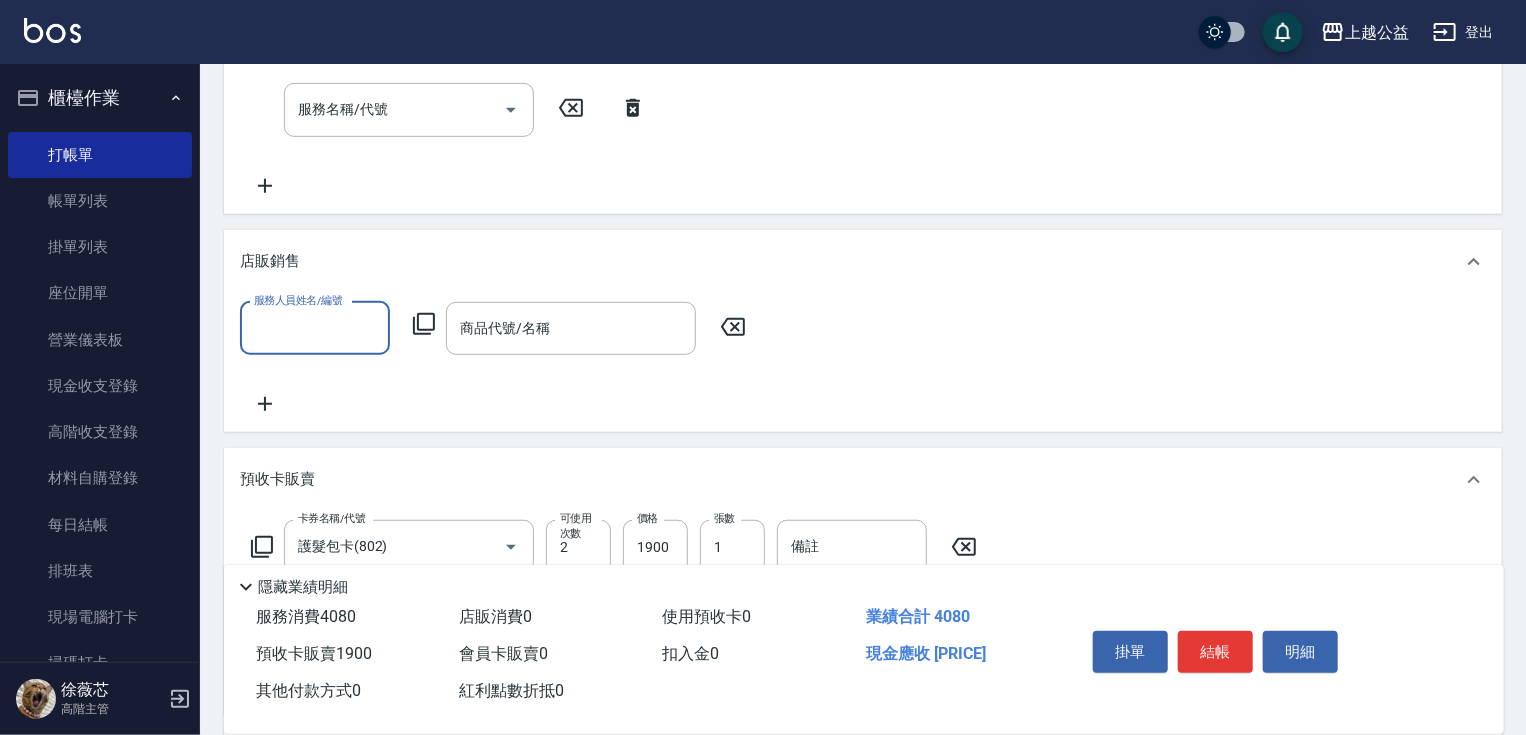 scroll, scrollTop: 0, scrollLeft: 0, axis: both 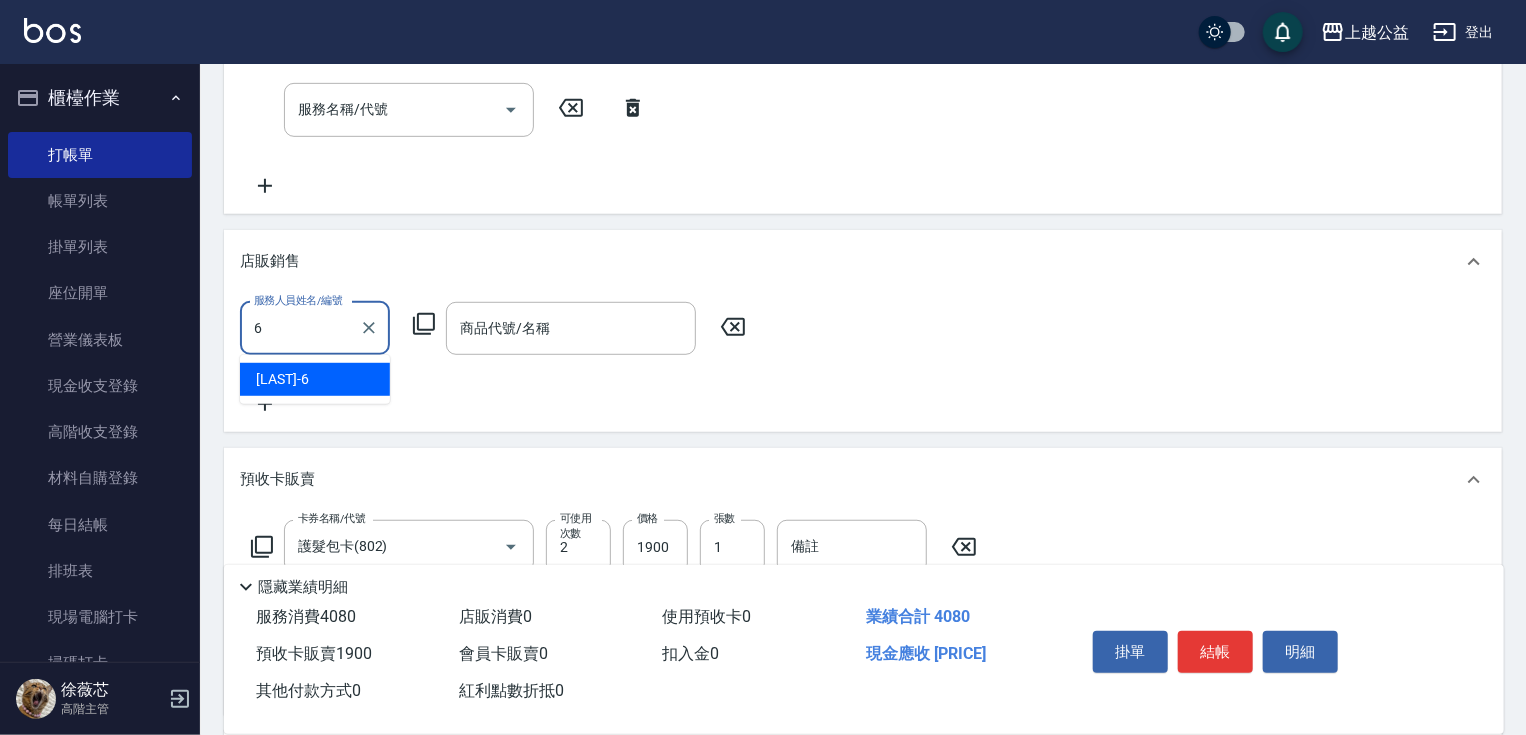type on "張卉雯-6" 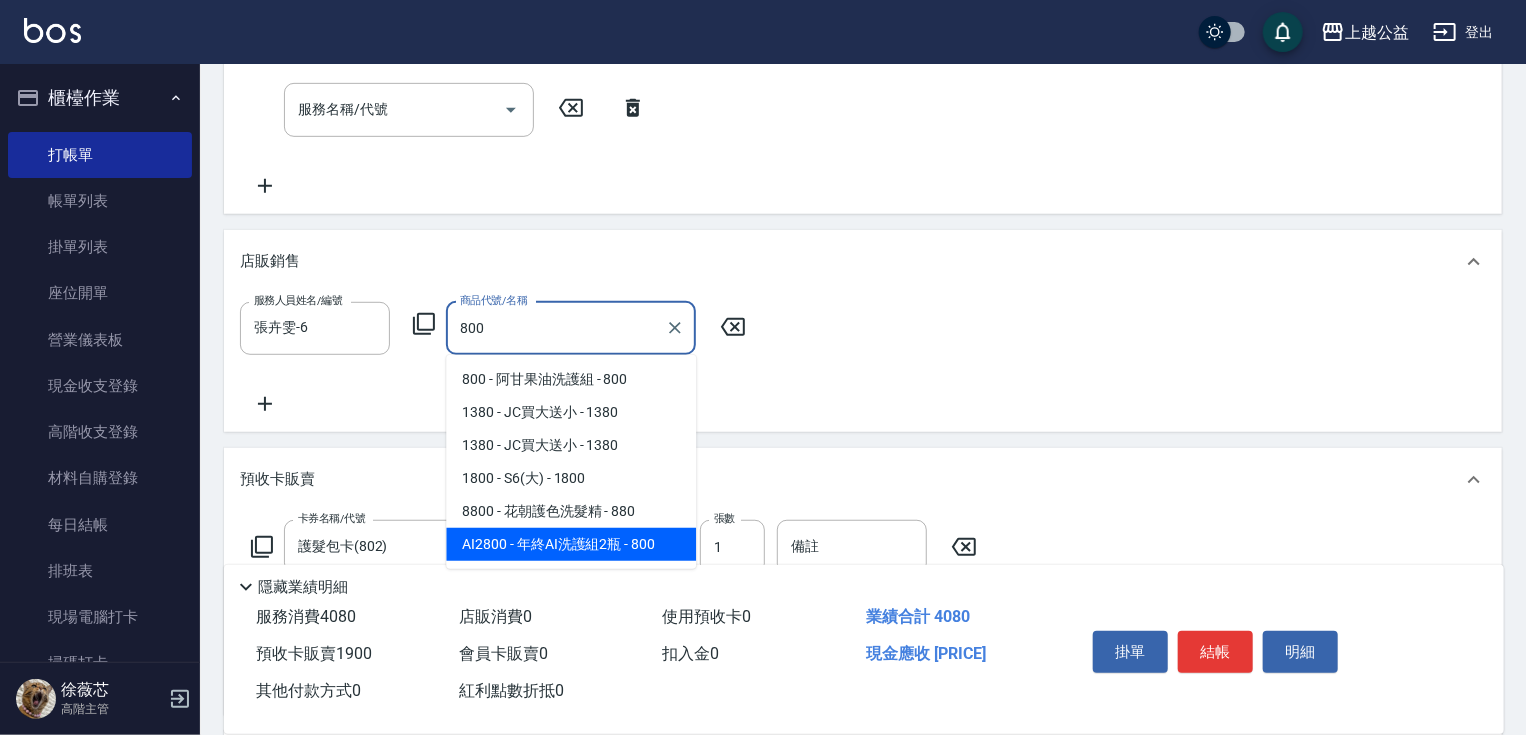 type on "年終AI洗護組2瓶" 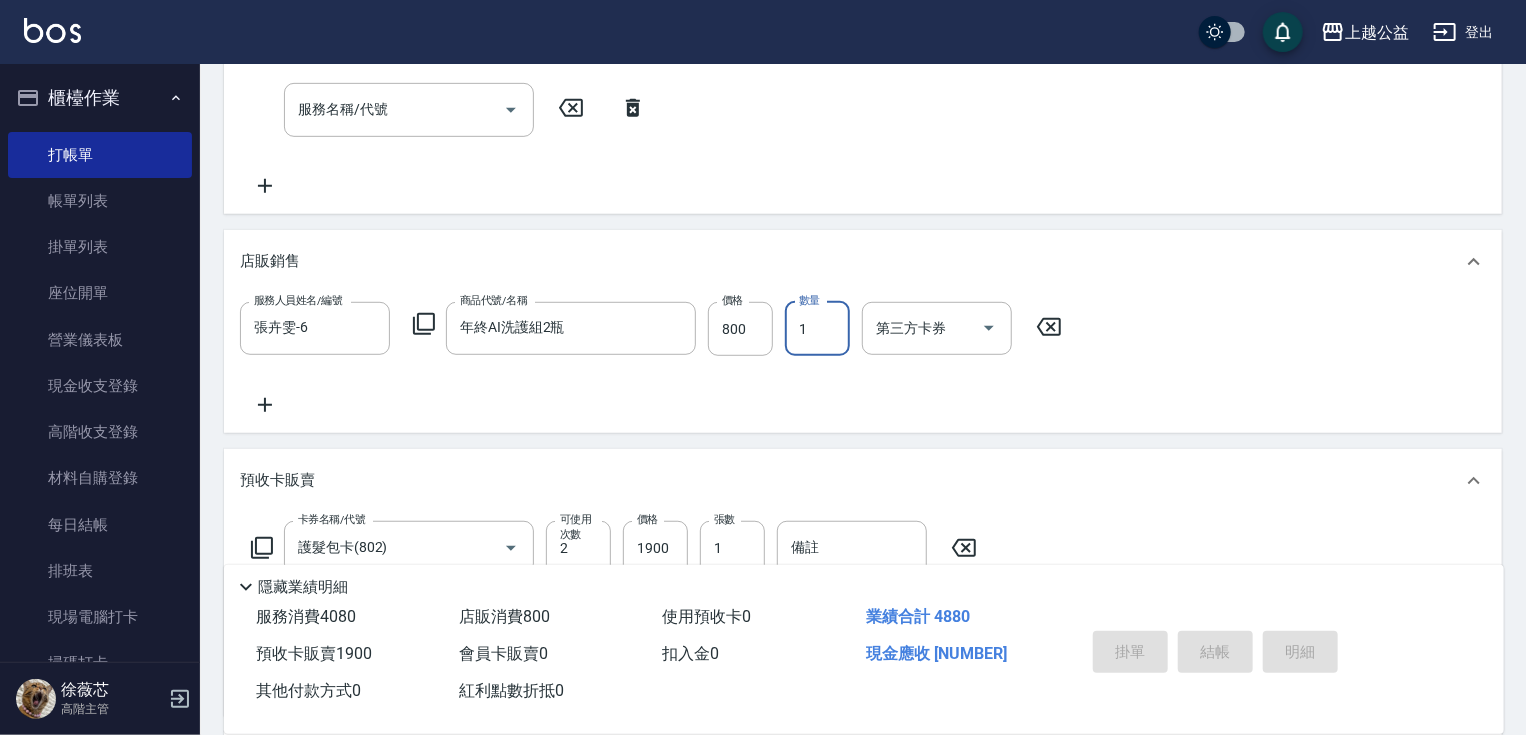 type on "2025/08/09 20:52" 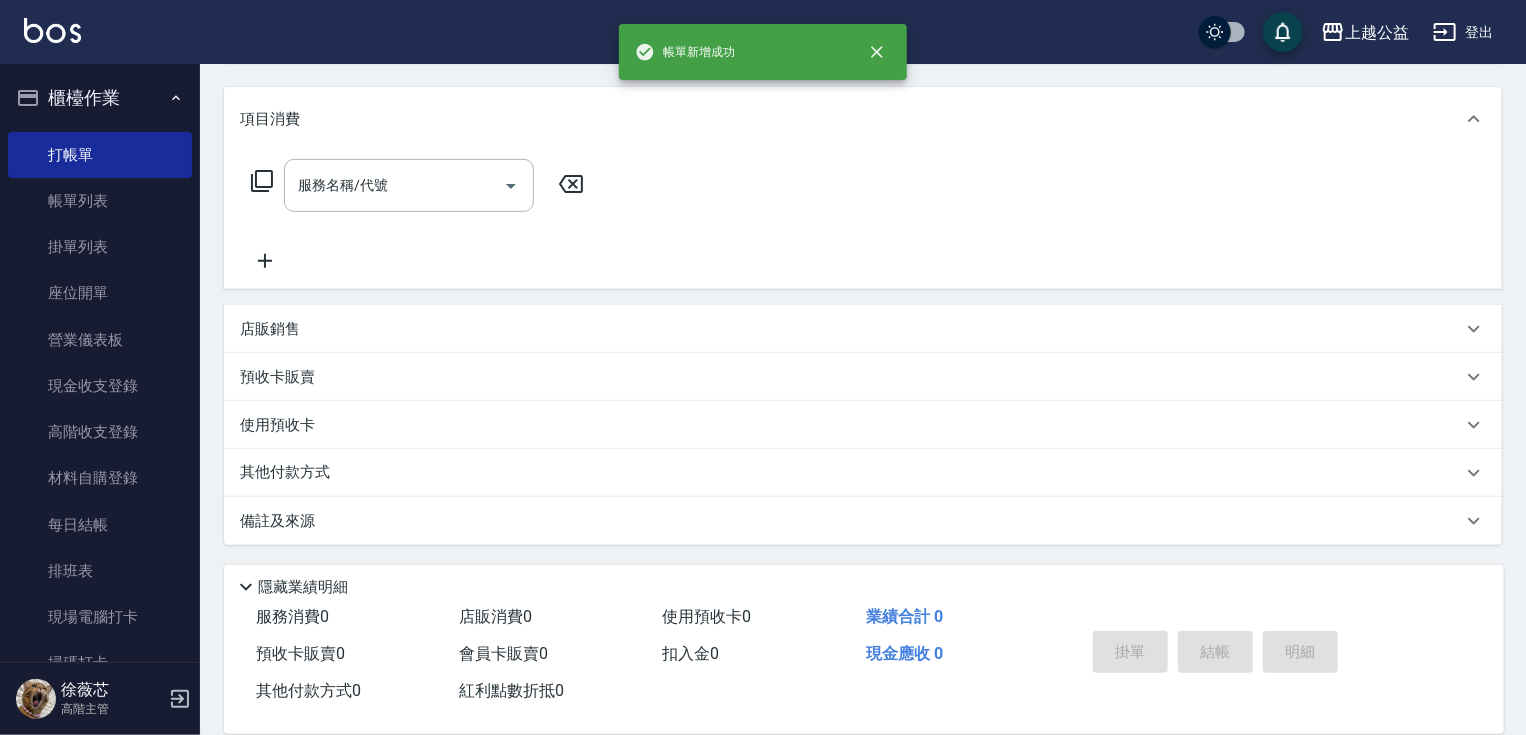 scroll, scrollTop: 0, scrollLeft: 0, axis: both 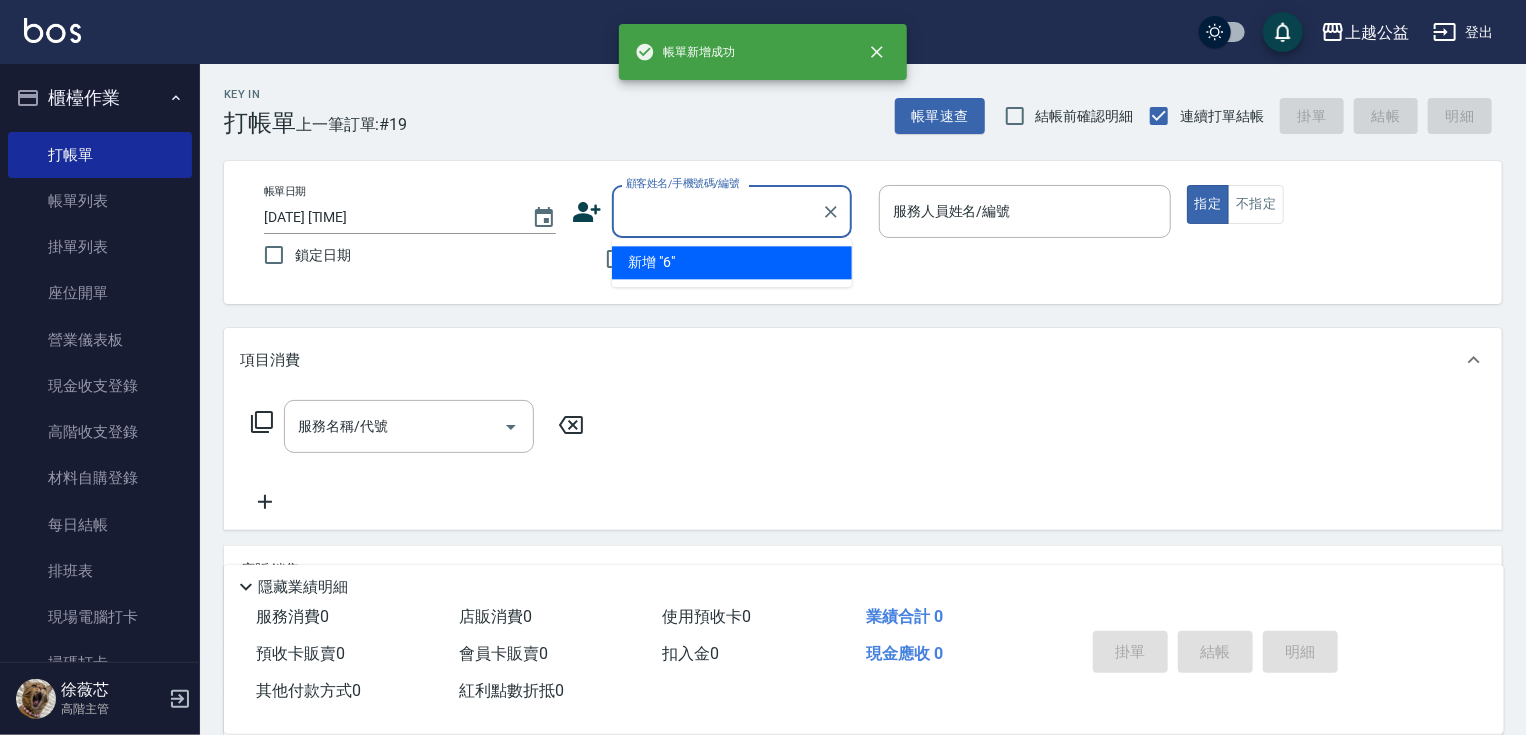 type on "6" 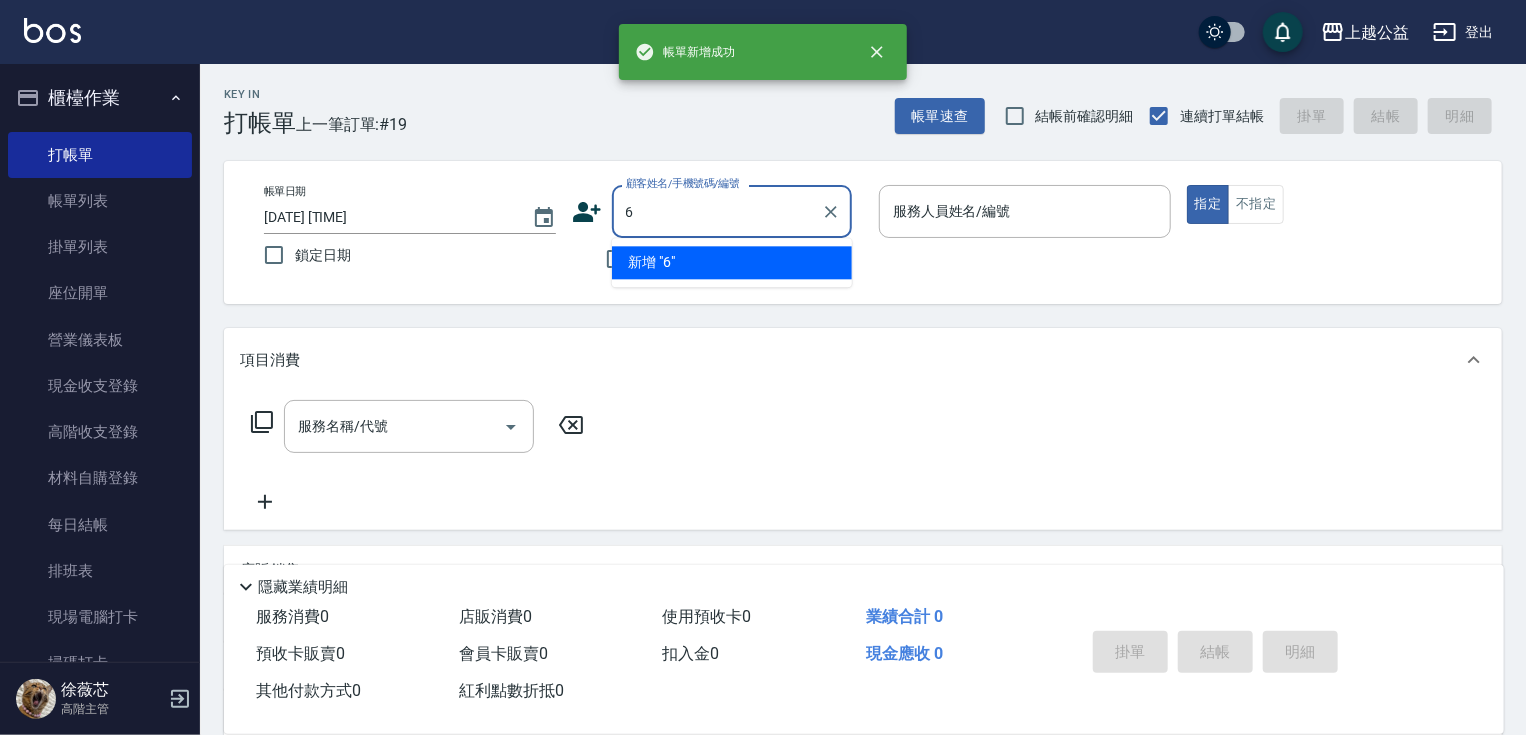 type 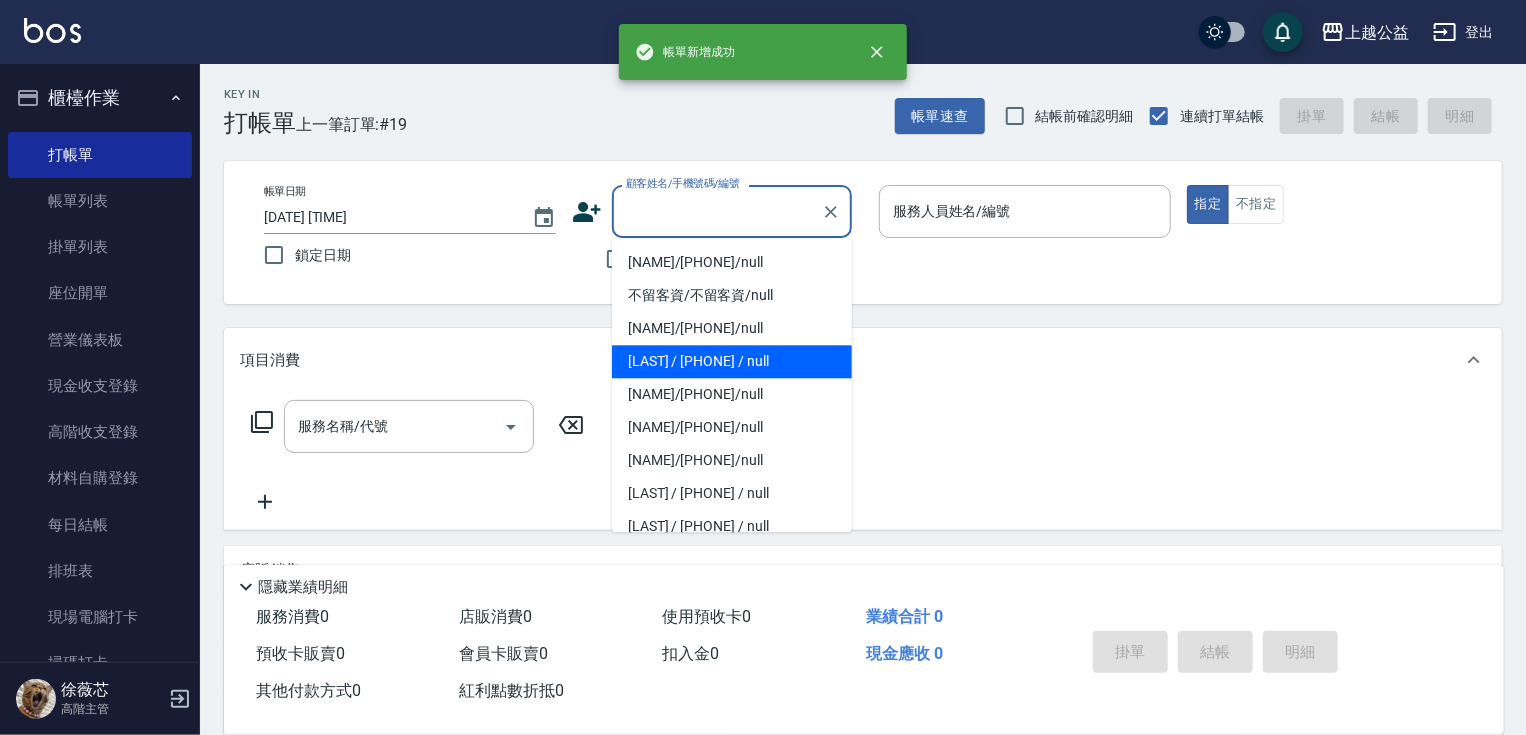 click on "Key In 打帳單 上一筆訂單:#19 帳單速查 結帳前確認明細 連續打單結帳 掛單 結帳 明細 帳單日期 2025/08/09 20:52 鎖定日期 顧客姓名/手機號碼/編號 顧客姓名/手機號碼/編號 不留客資 服務人員姓名/編號 服務人員姓名/編號 指定 不指定 項目消費 服務名稱/代號 服務名稱/代號 店販銷售 服務人員姓名/編號 服務人員姓名/編號 商品代號/名稱 商品代號/名稱 預收卡販賣 卡券名稱/代號 卡券名稱/代號 使用預收卡 其他付款方式 其他付款方式 其他付款方式 備註及來源 備註 備註 訂單來源 ​ 訂單來源 隱藏業績明細 服務消費  0 店販消費  0 使用預收卡  0 業績合計   0 預收卡販賣  0 會員卡販賣  0 扣入金  0 現金應收   0 其他付款方式  0 紅利點數折抵  0 掛單 結帳 明細" at bounding box center (863, 520) 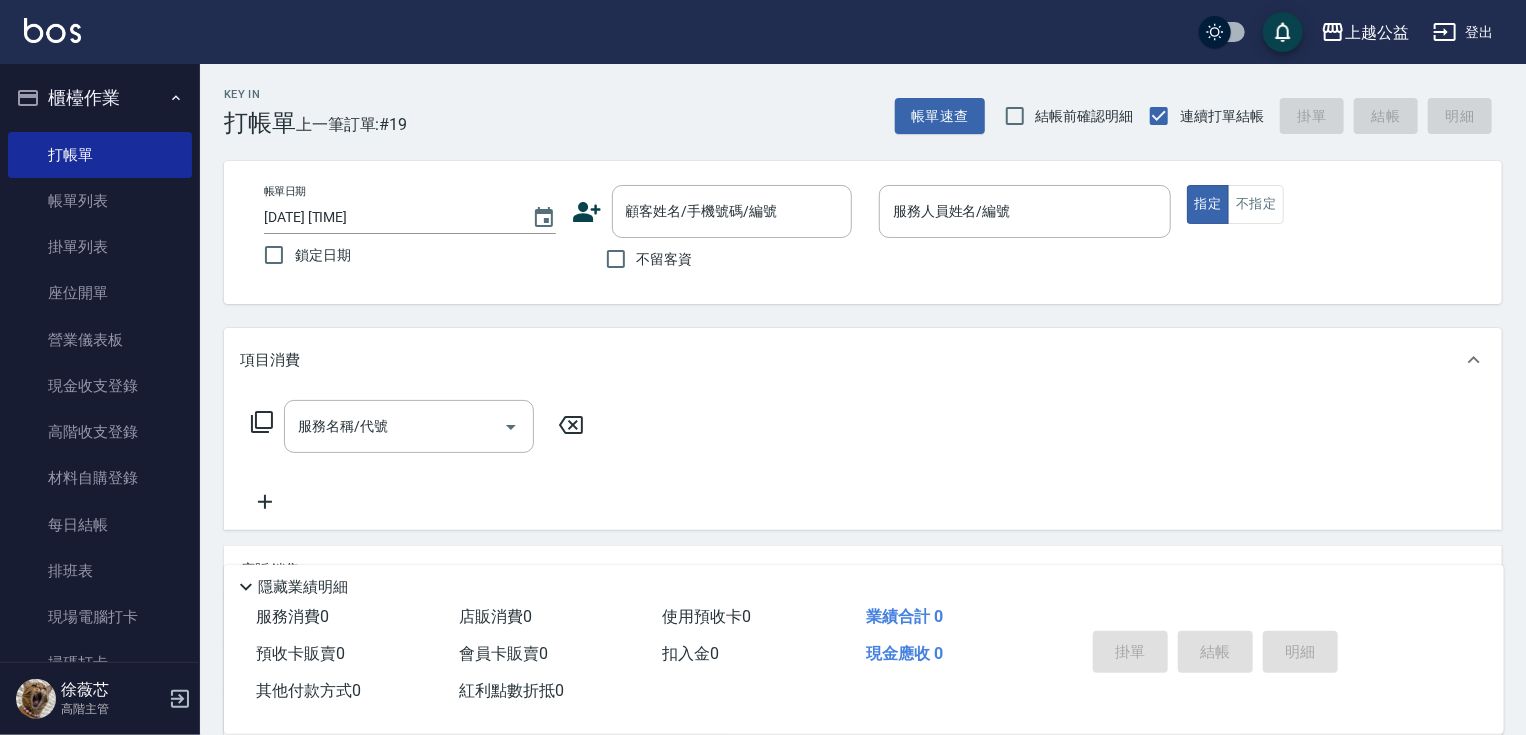 click on "不留客資" at bounding box center [665, 259] 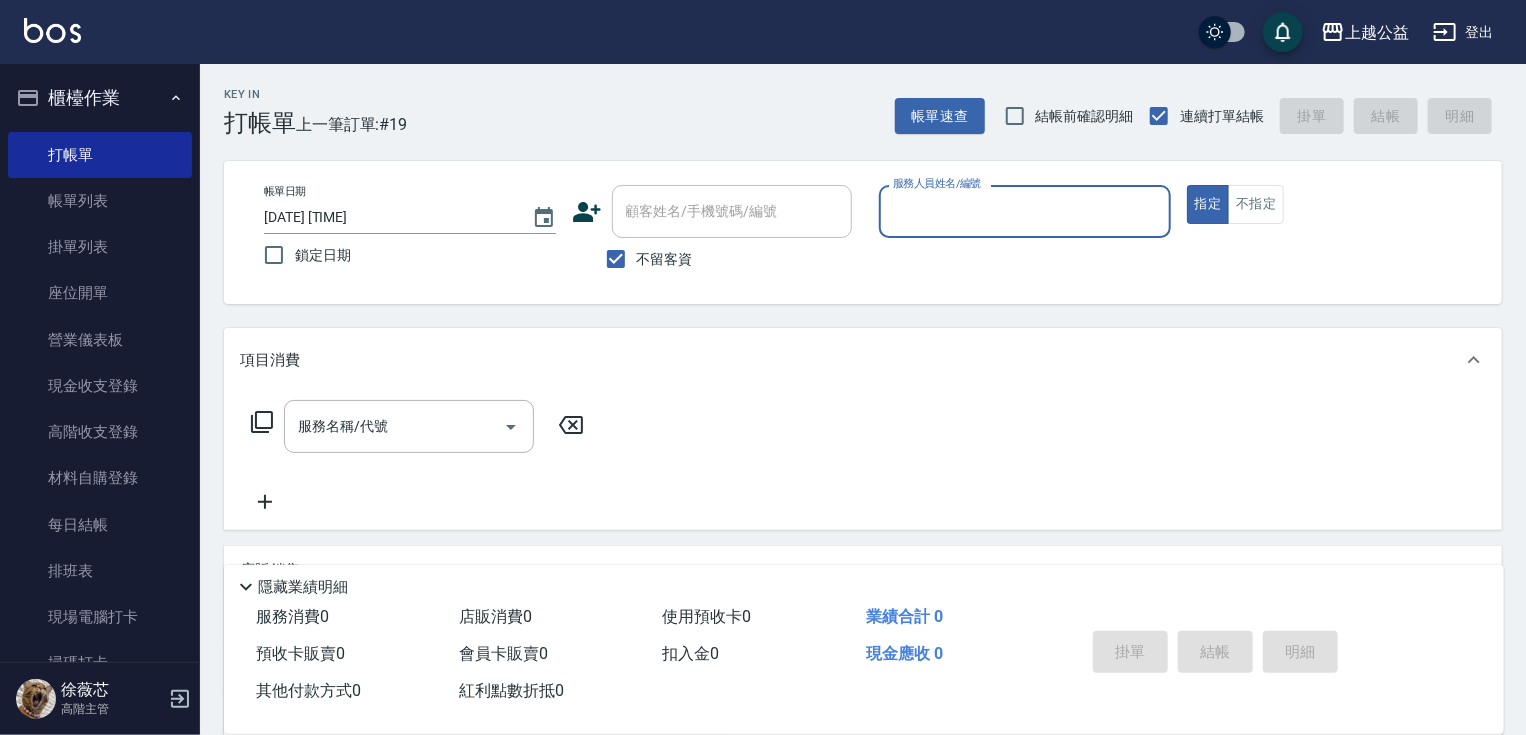 click on "服務人員姓名/編號" at bounding box center [1025, 211] 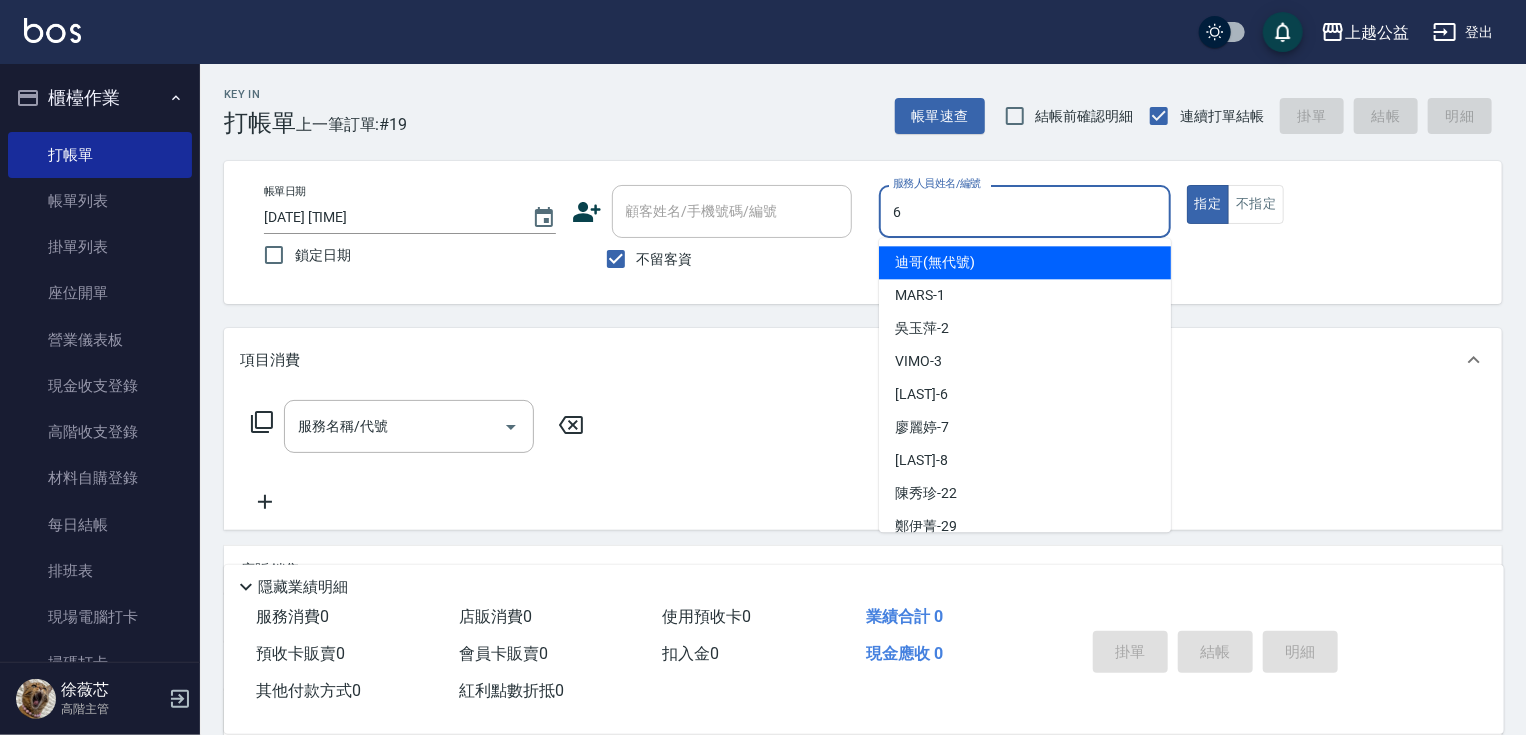 type on "張卉雯-6" 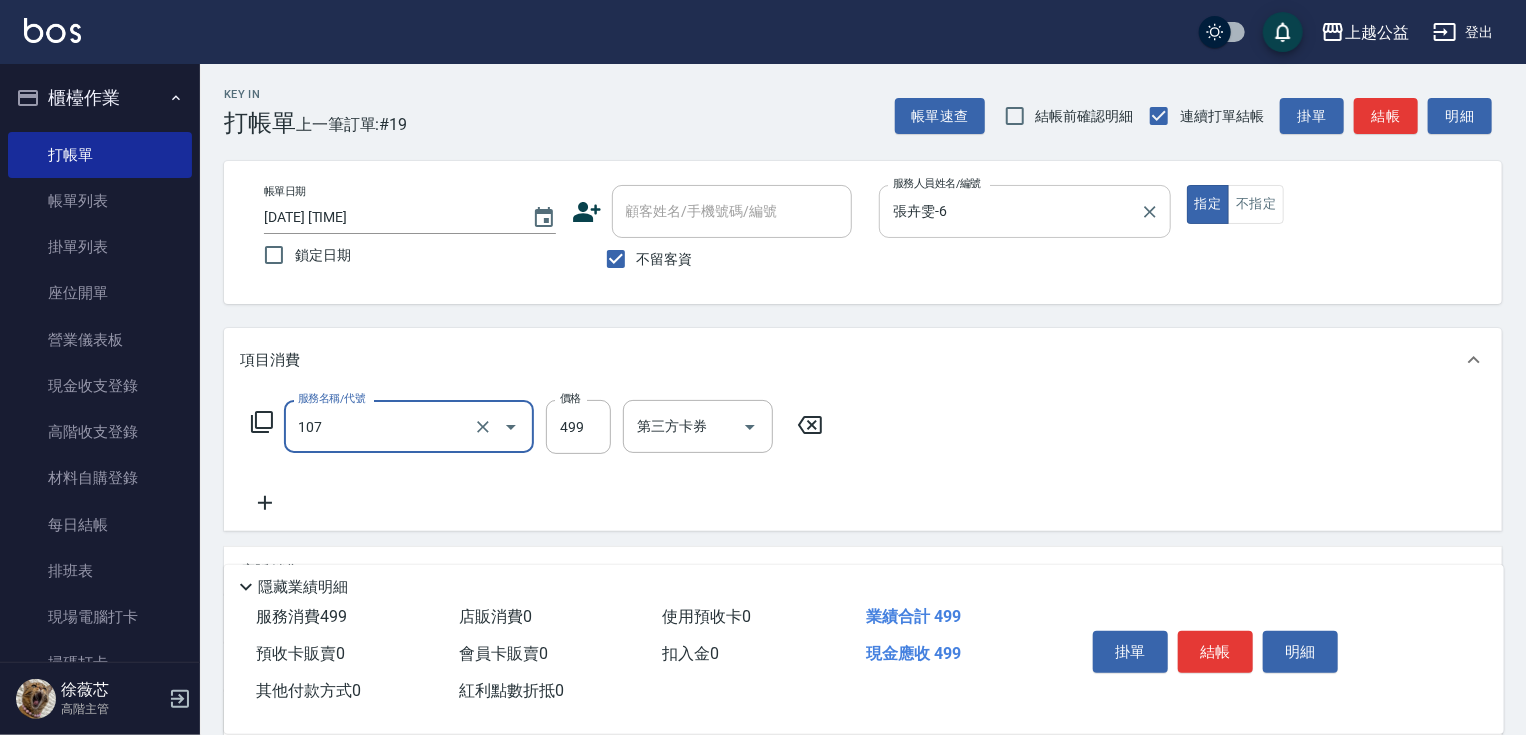 type on "舒活499(107)" 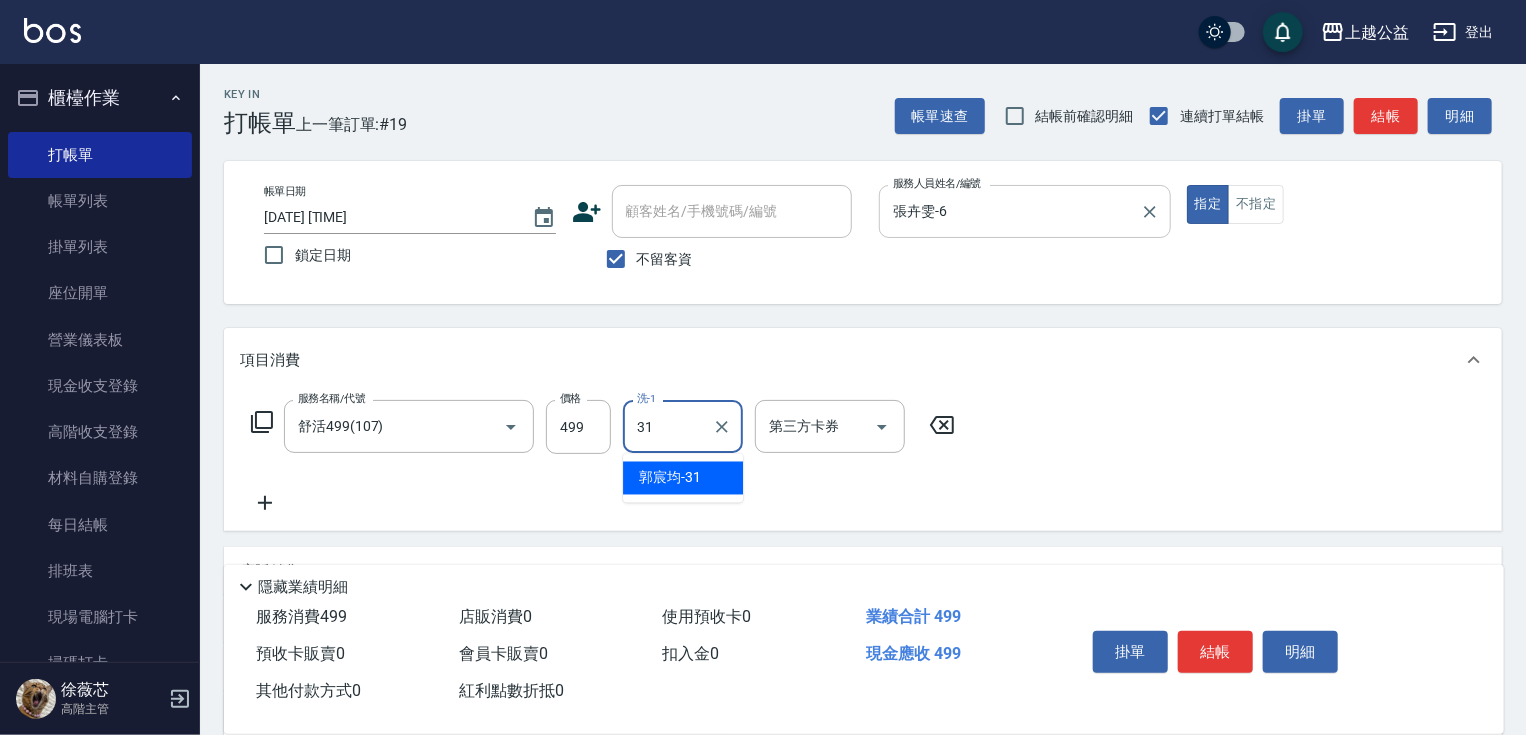 type on "郭宸均-31" 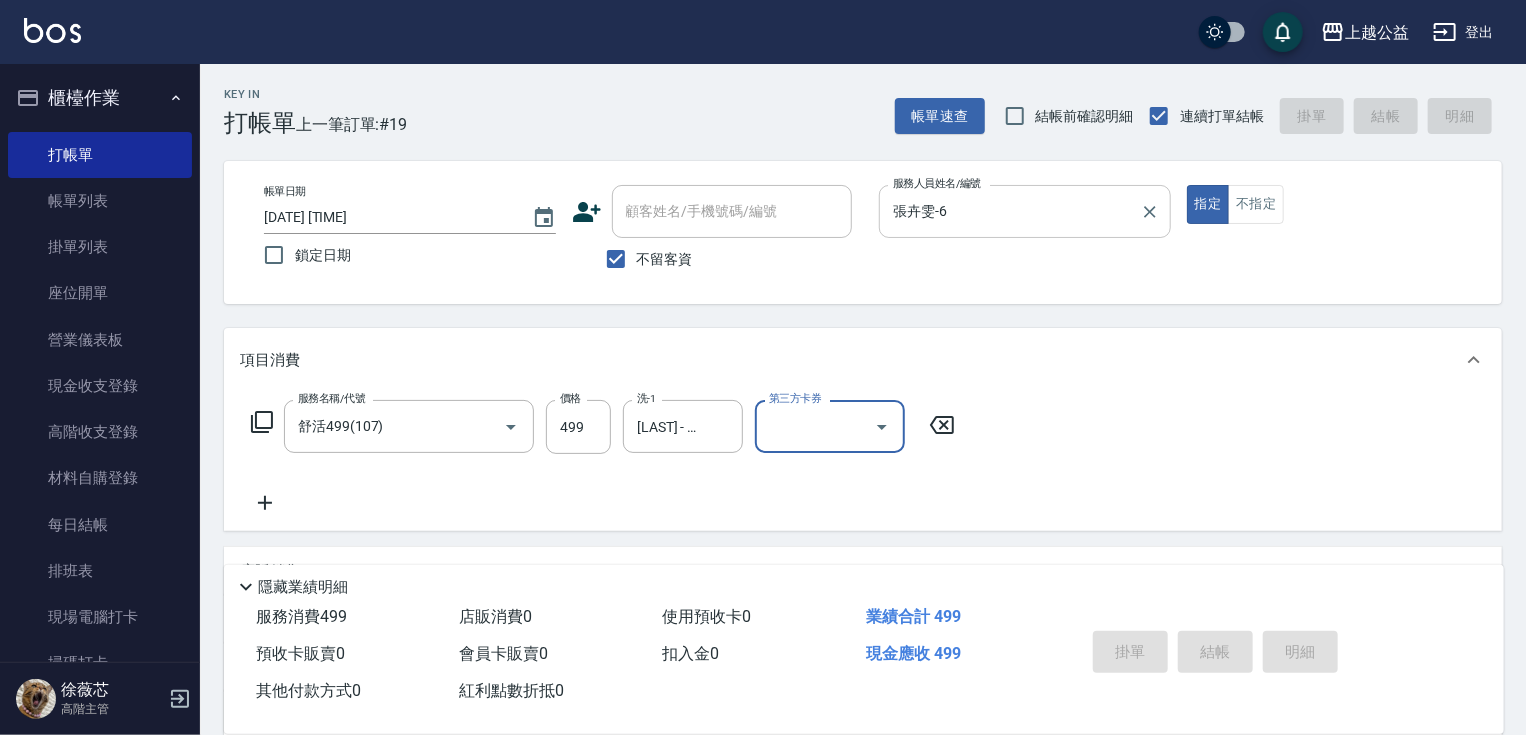 type 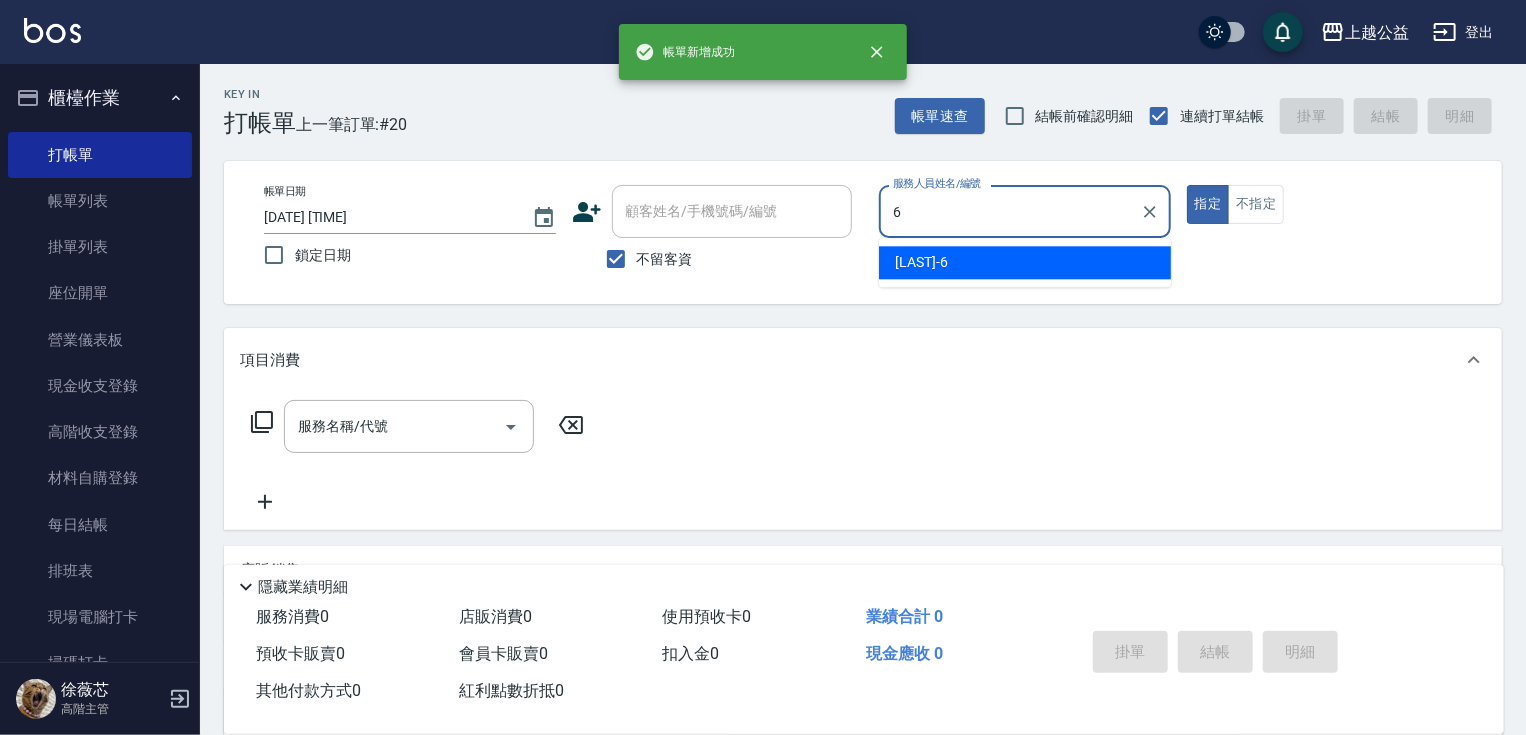 type on "張卉雯-6" 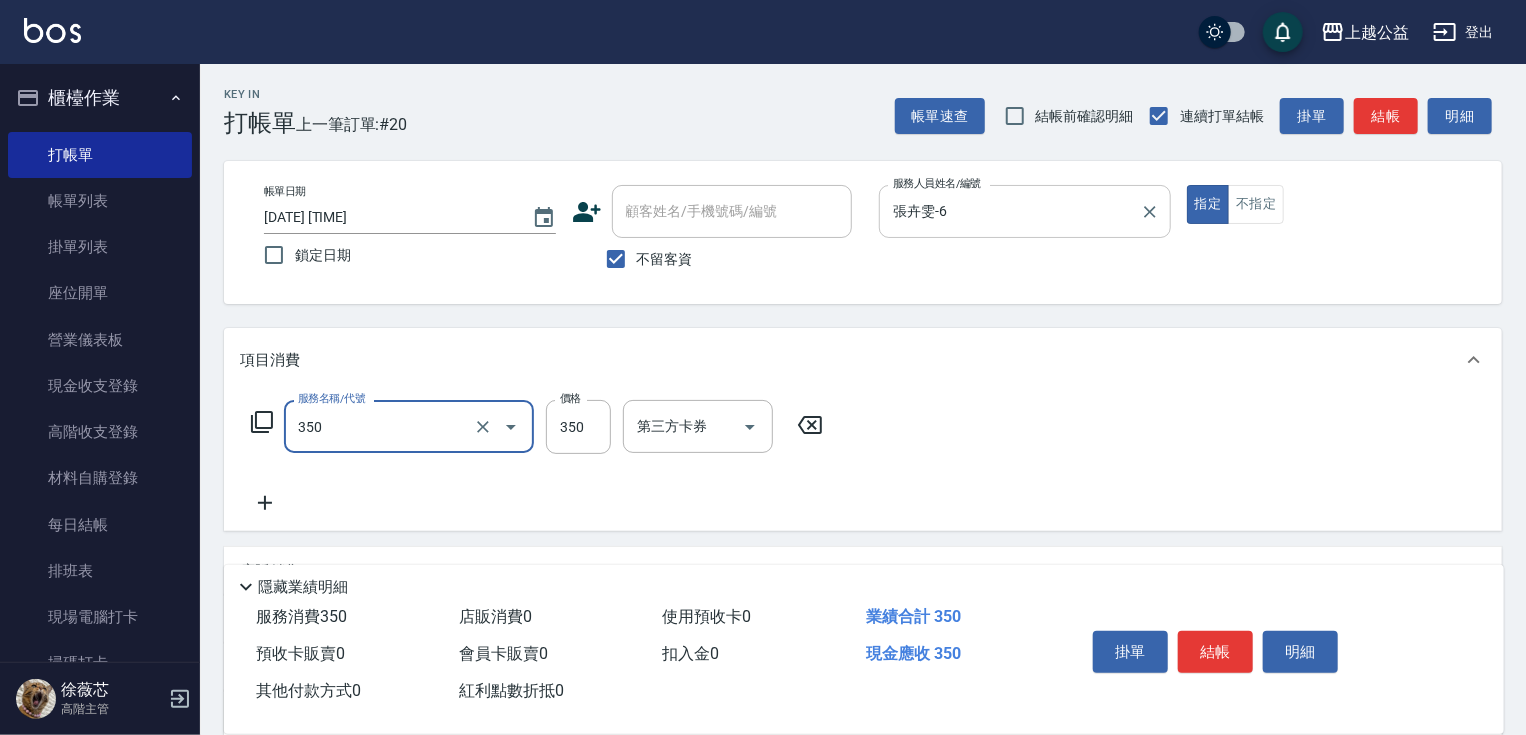 type on "一般洗剪(350)" 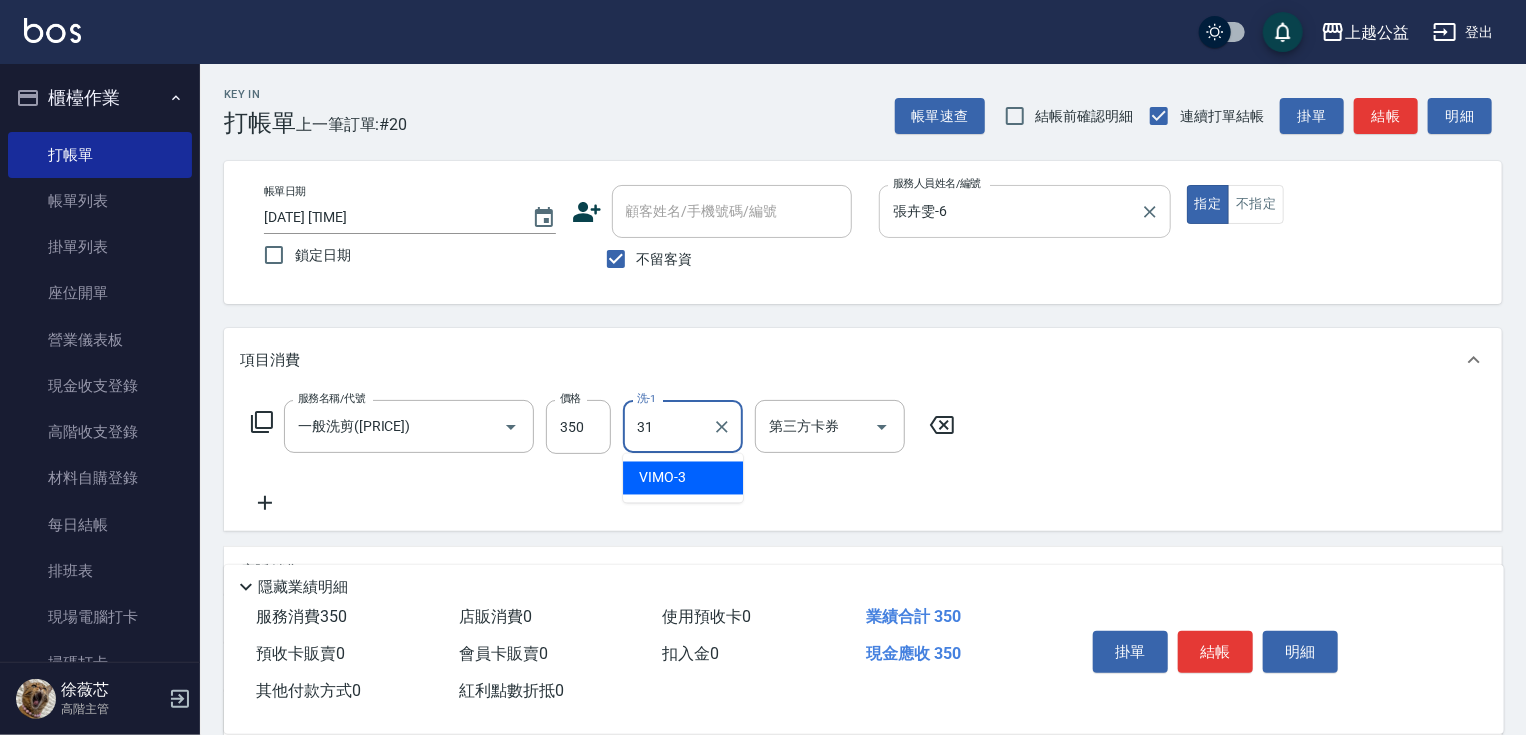 type on "郭宸均-31" 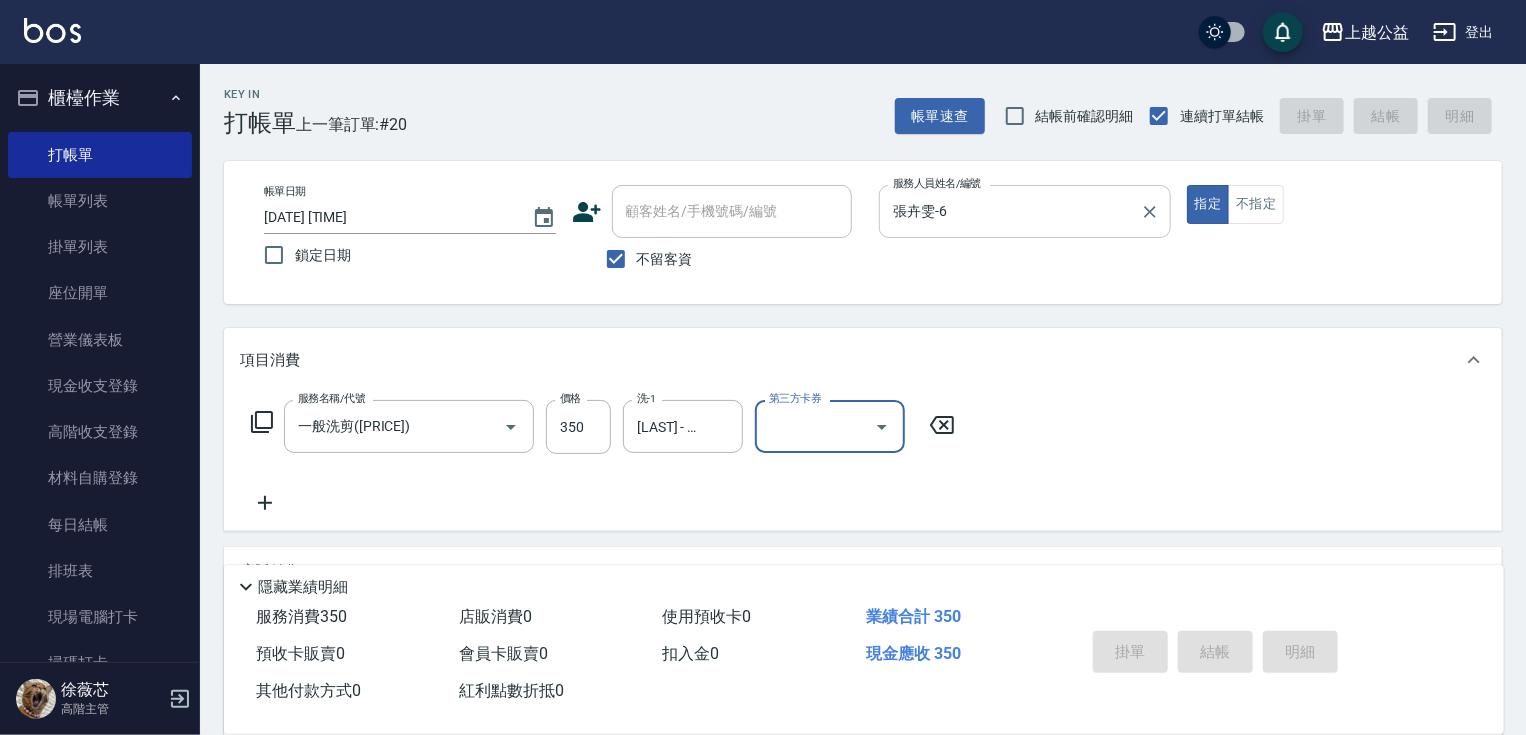 type 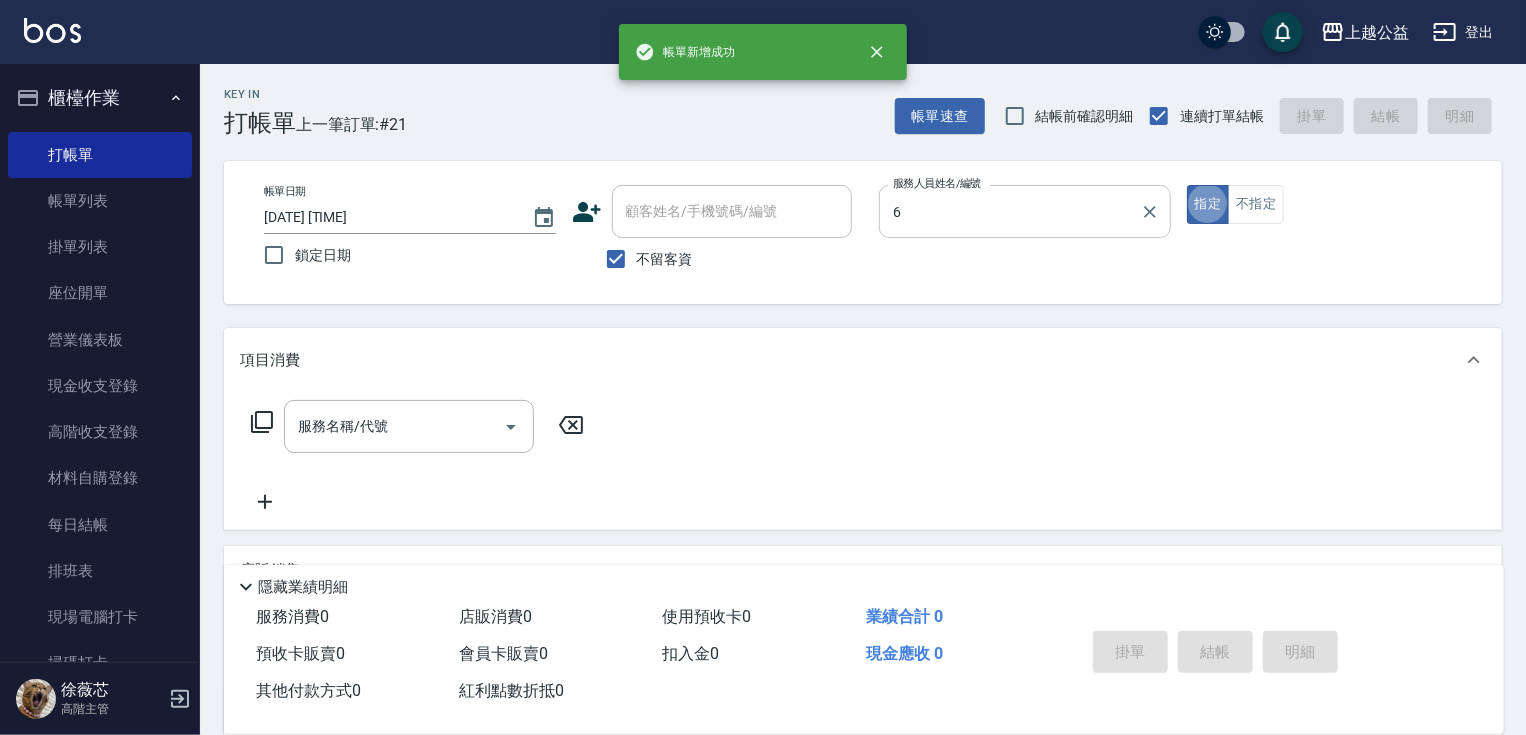 type on "張卉雯-6" 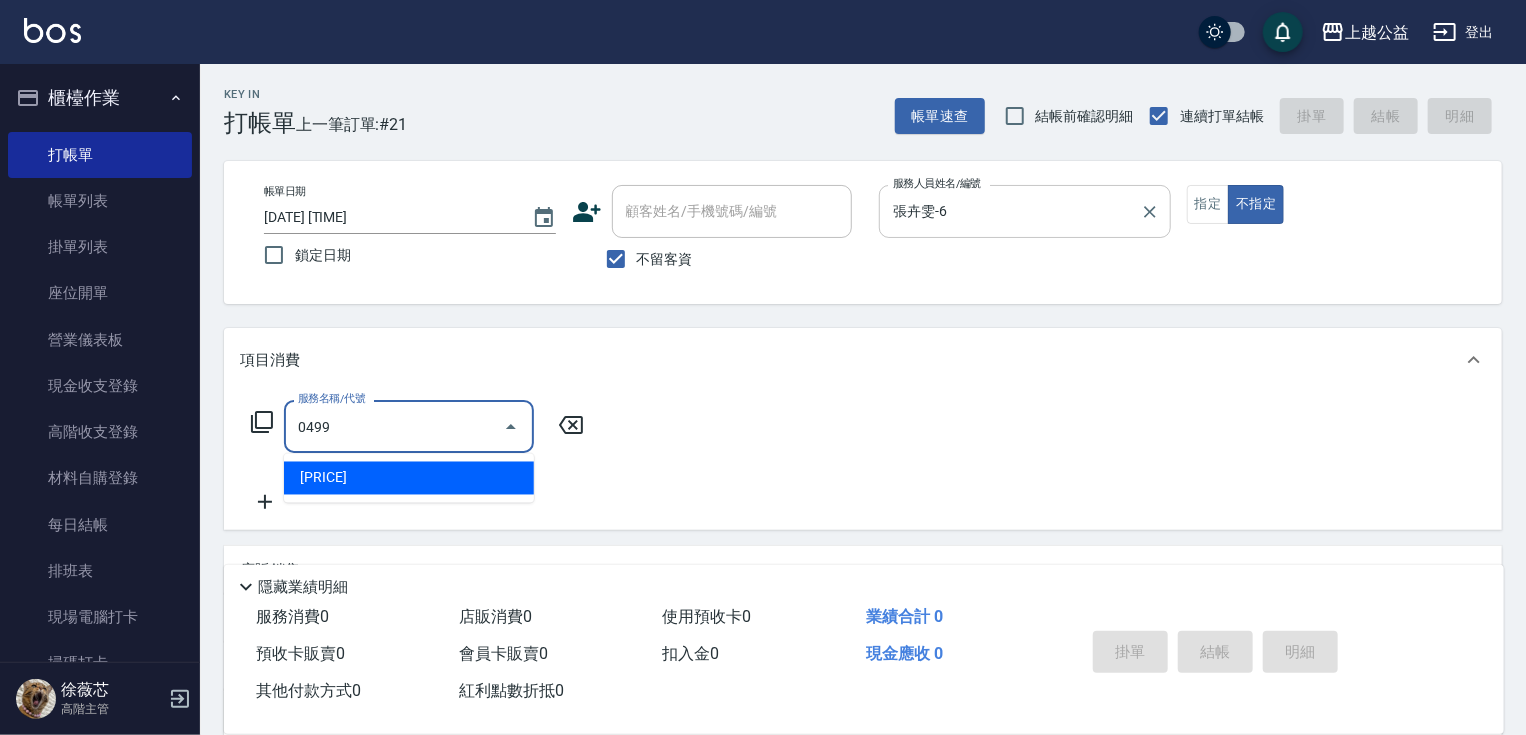 type on "頭皮去角質(0499)" 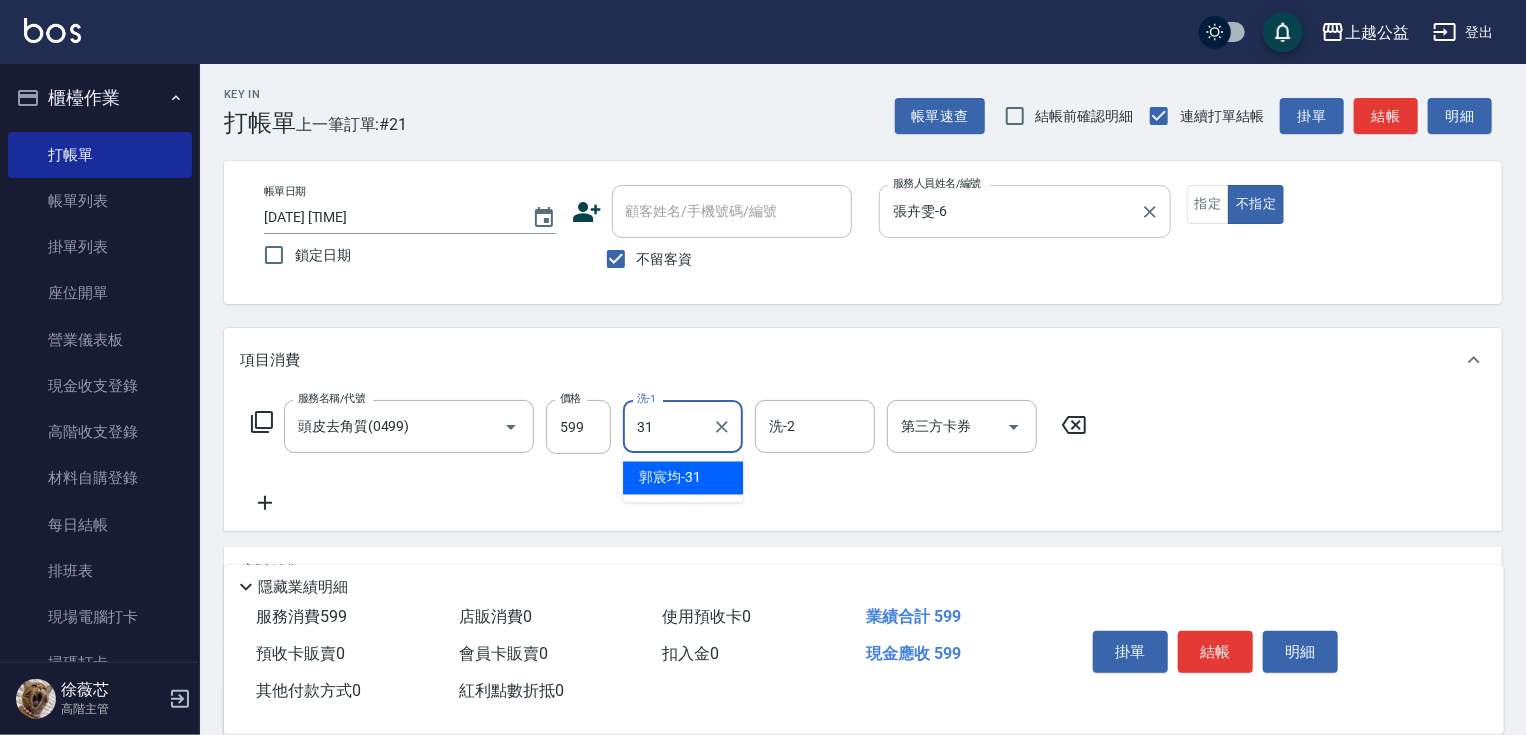 type on "郭宸均-31" 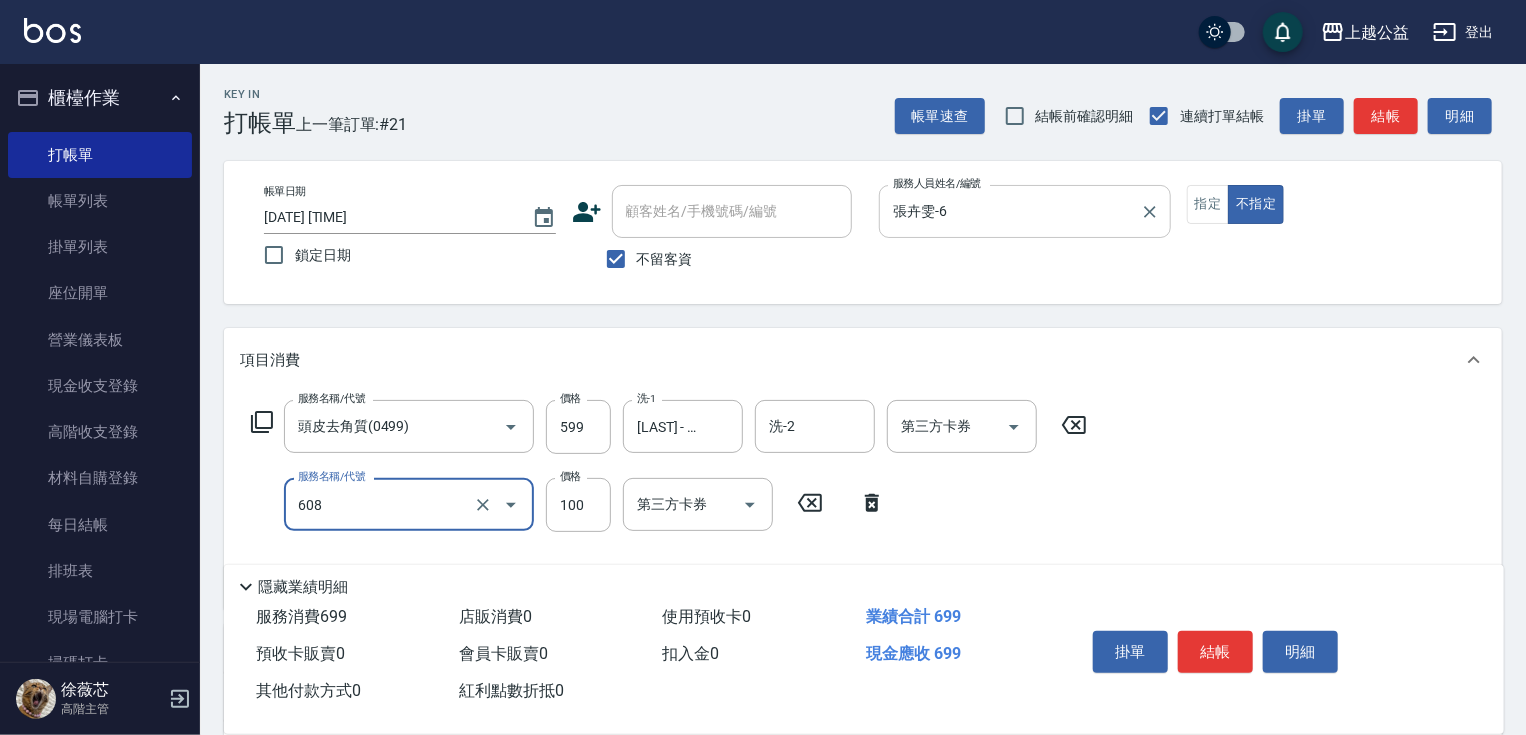 type on "精油長髮(608)" 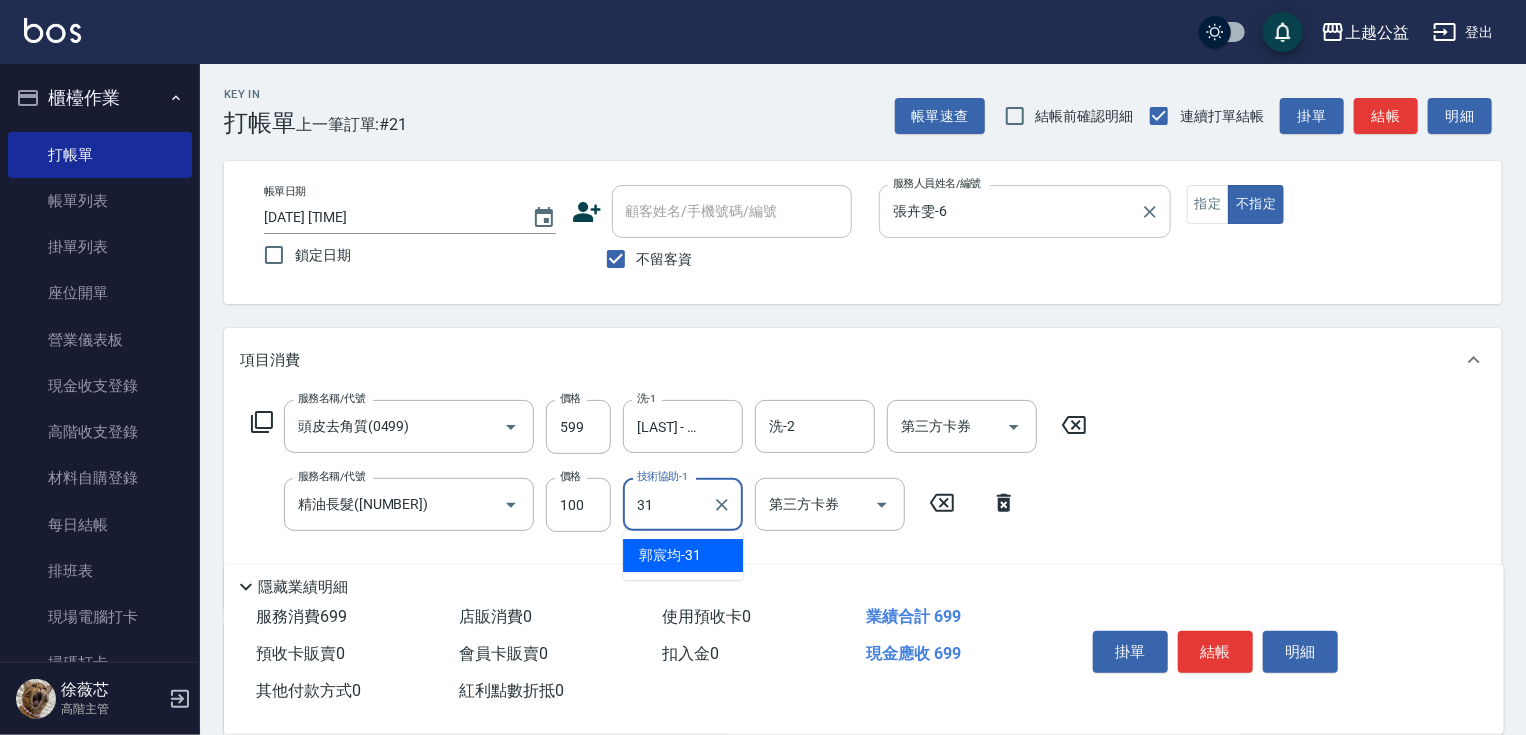 type on "郭宸均-31" 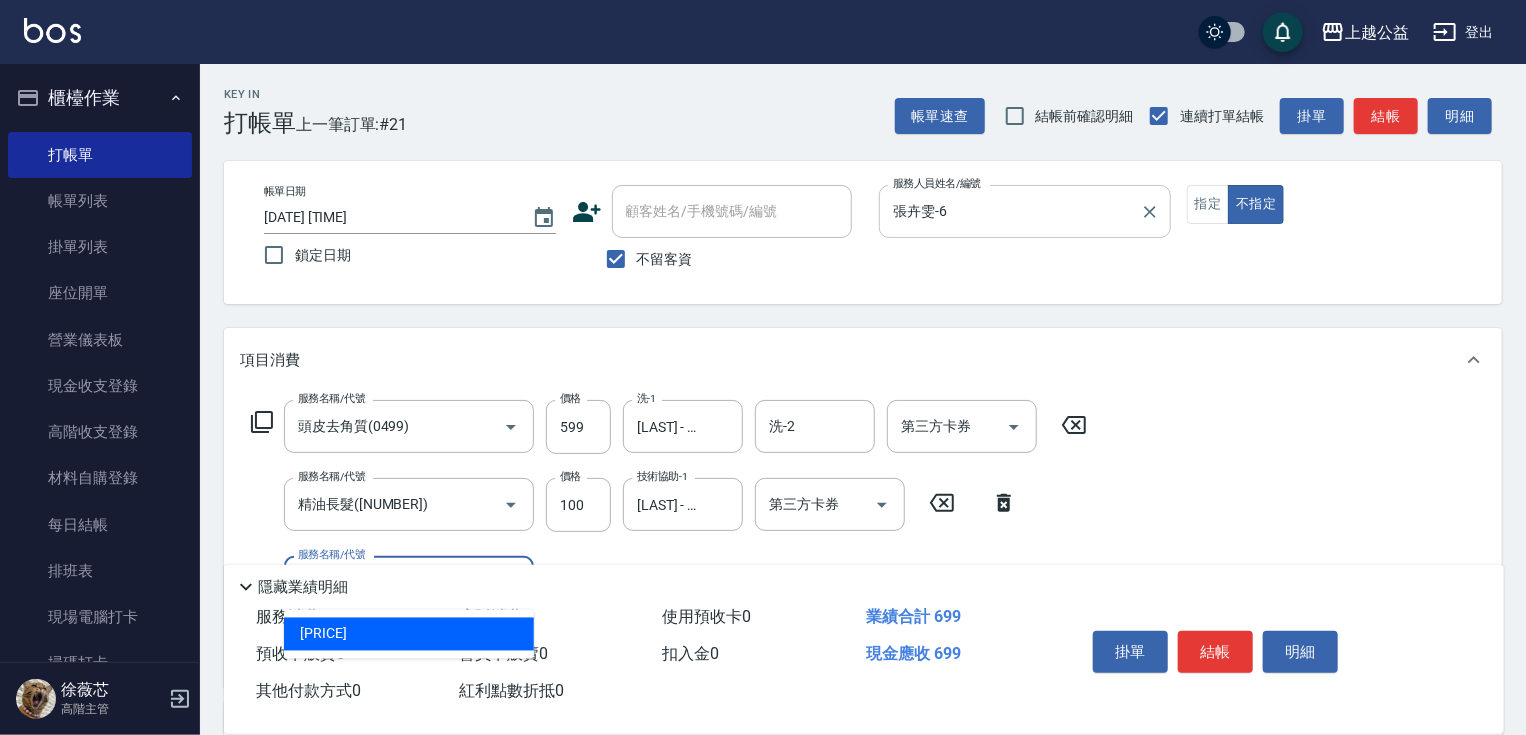type on "造型2(612)" 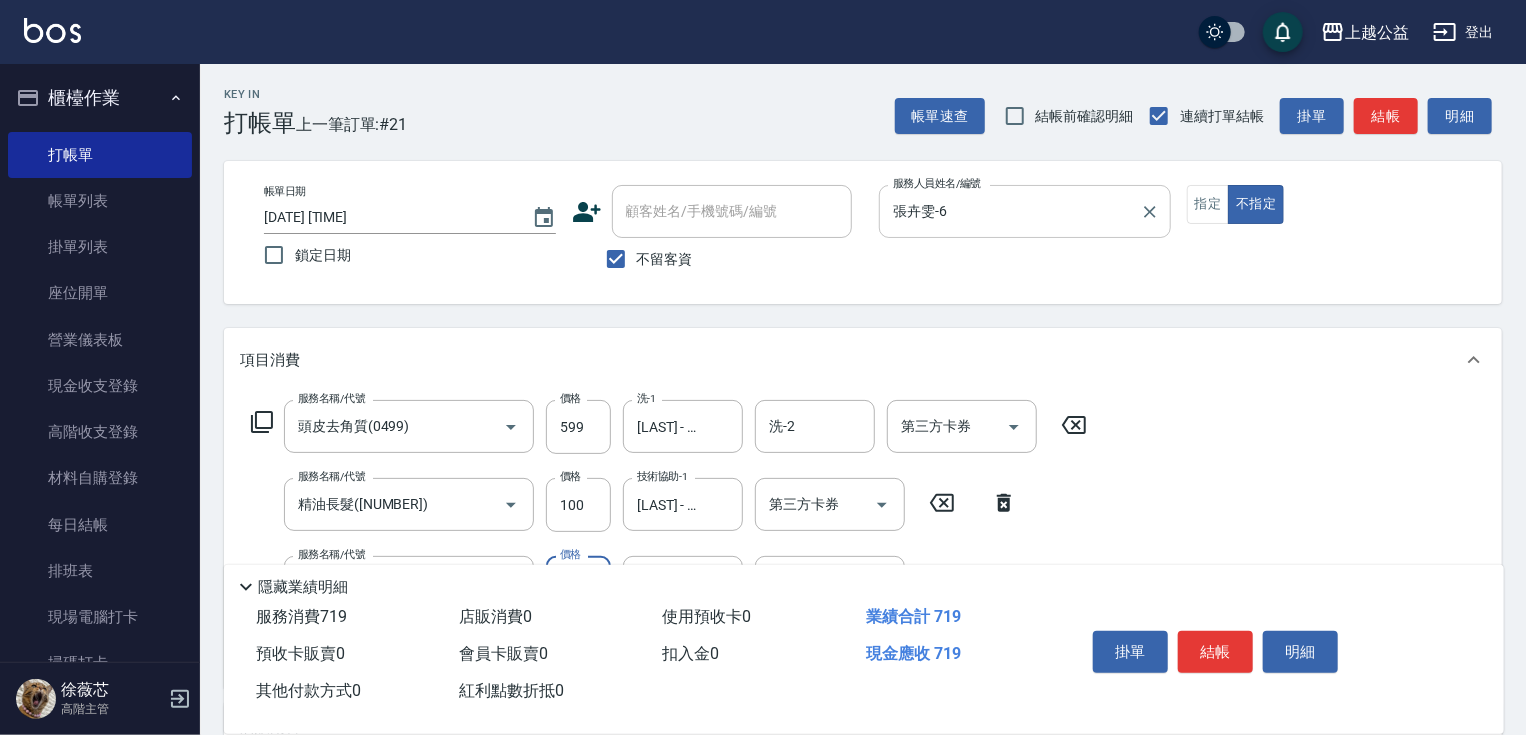 type on "200" 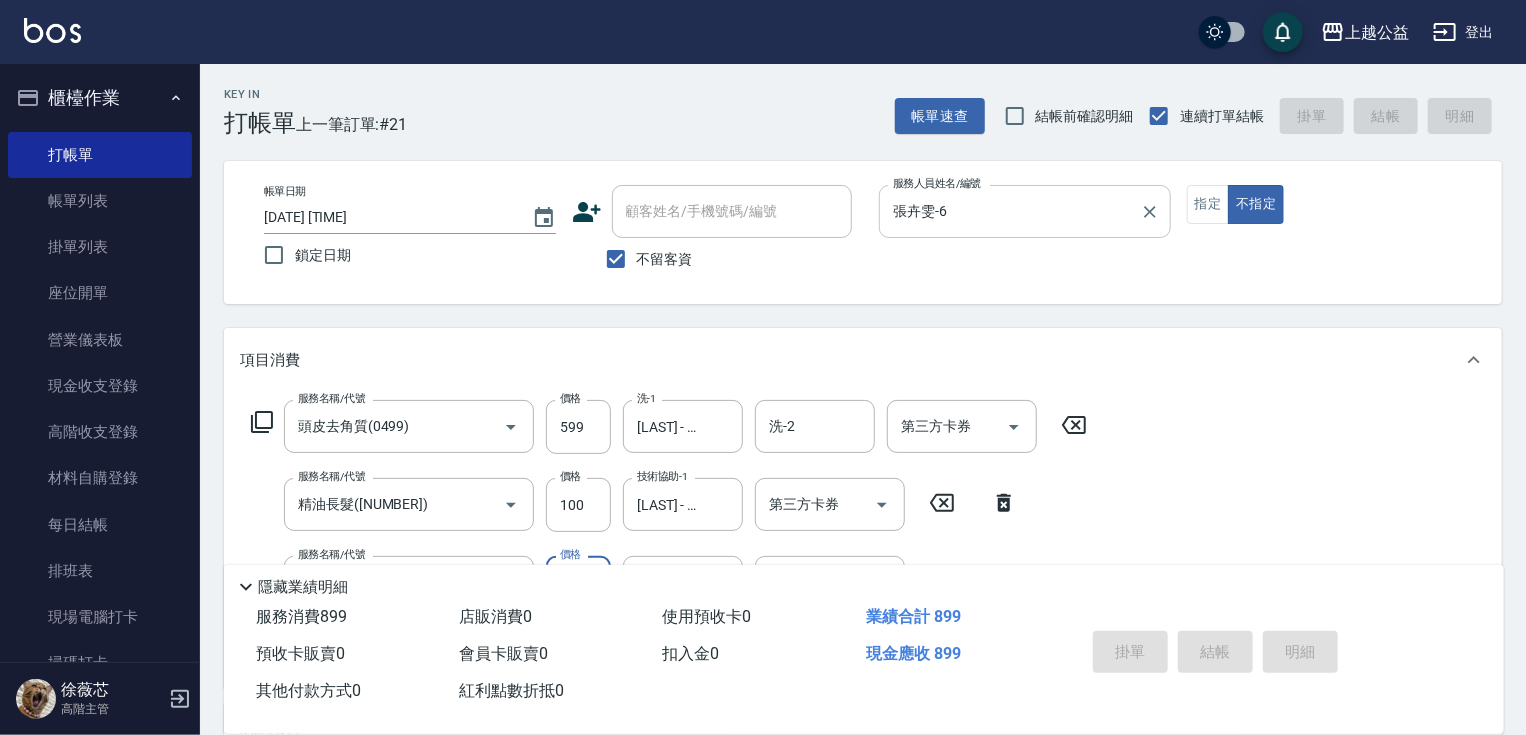 type on "2025/08/09 20:53" 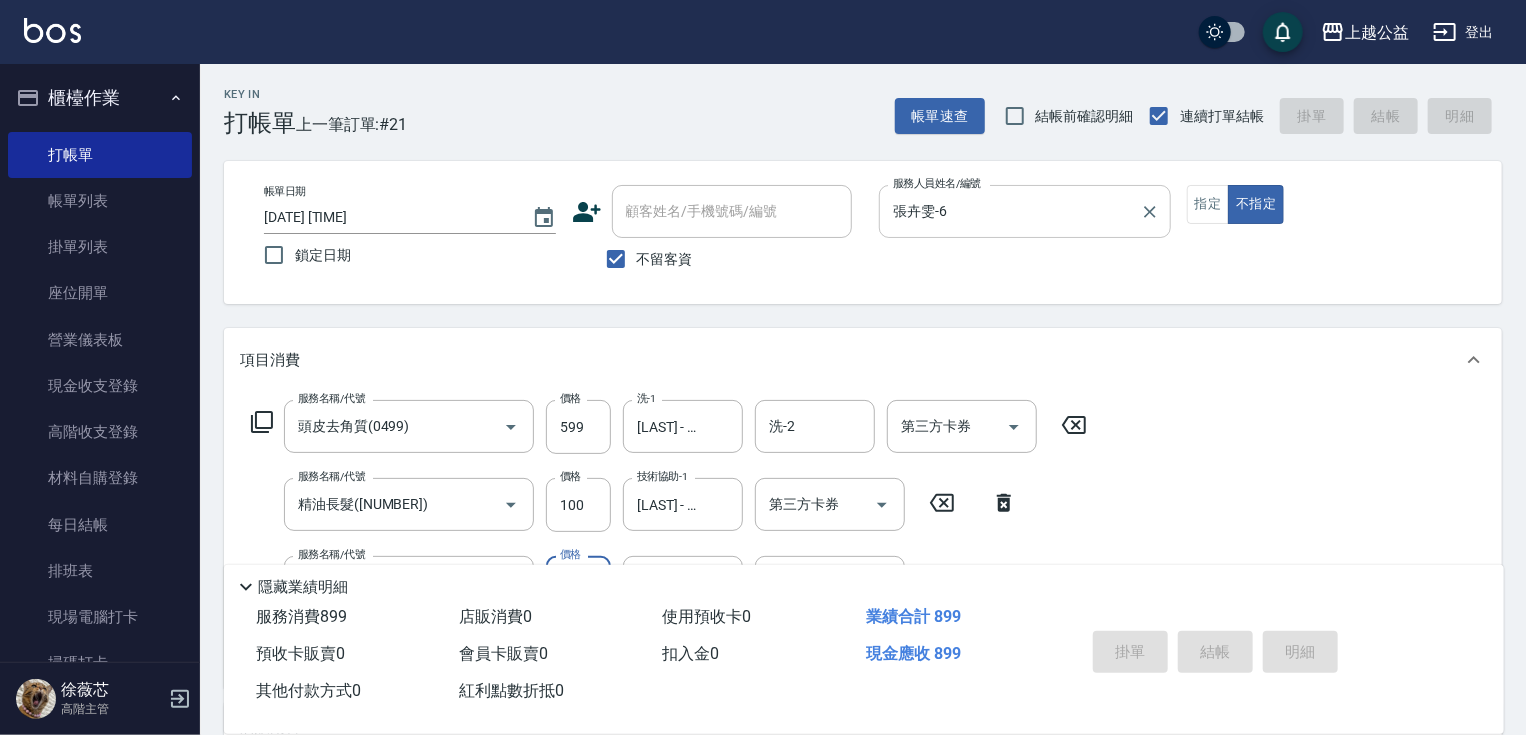 type 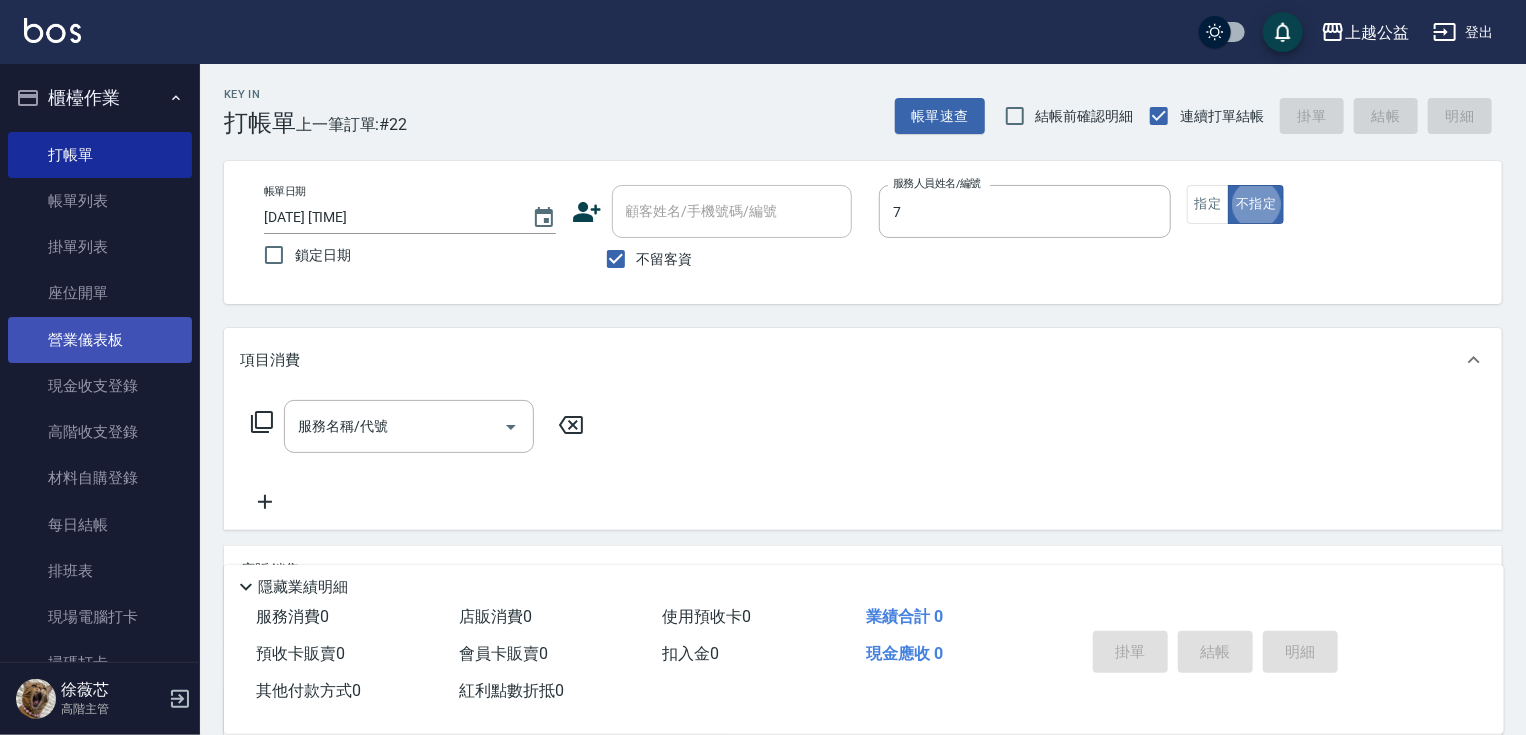 type on "廖麗婷-7" 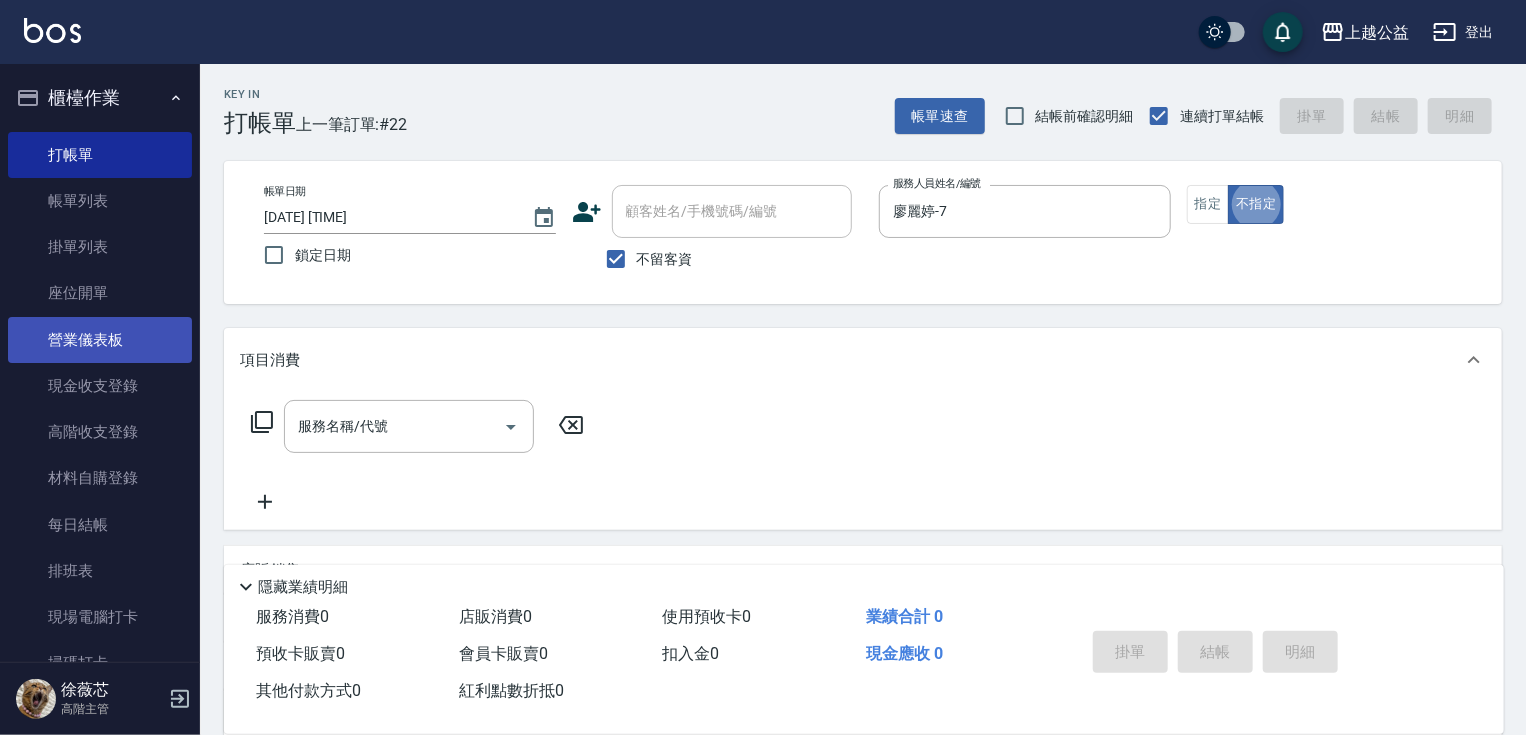 type 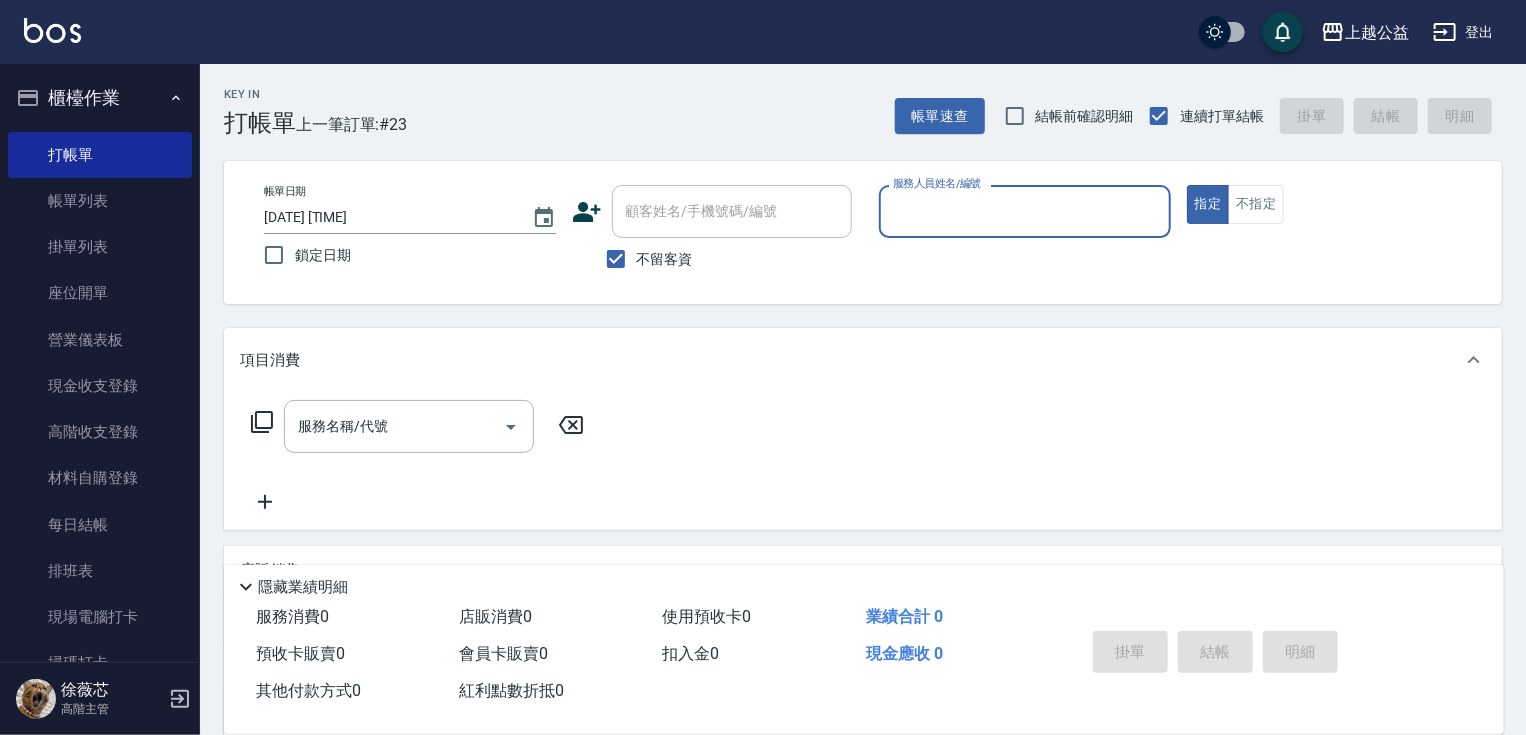 click on "不留客資" at bounding box center (665, 259) 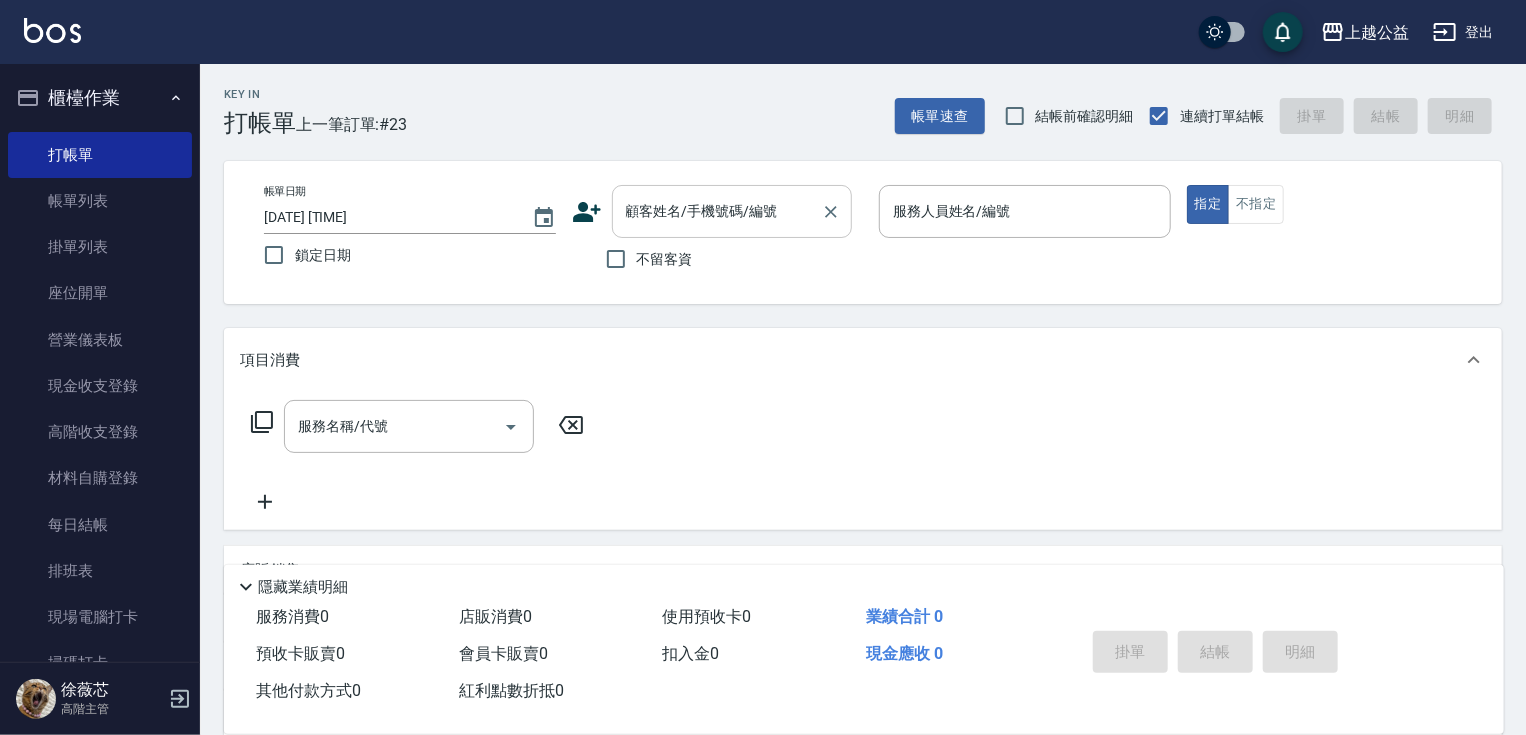 click on "顧客姓名/手機號碼/編號" at bounding box center [717, 211] 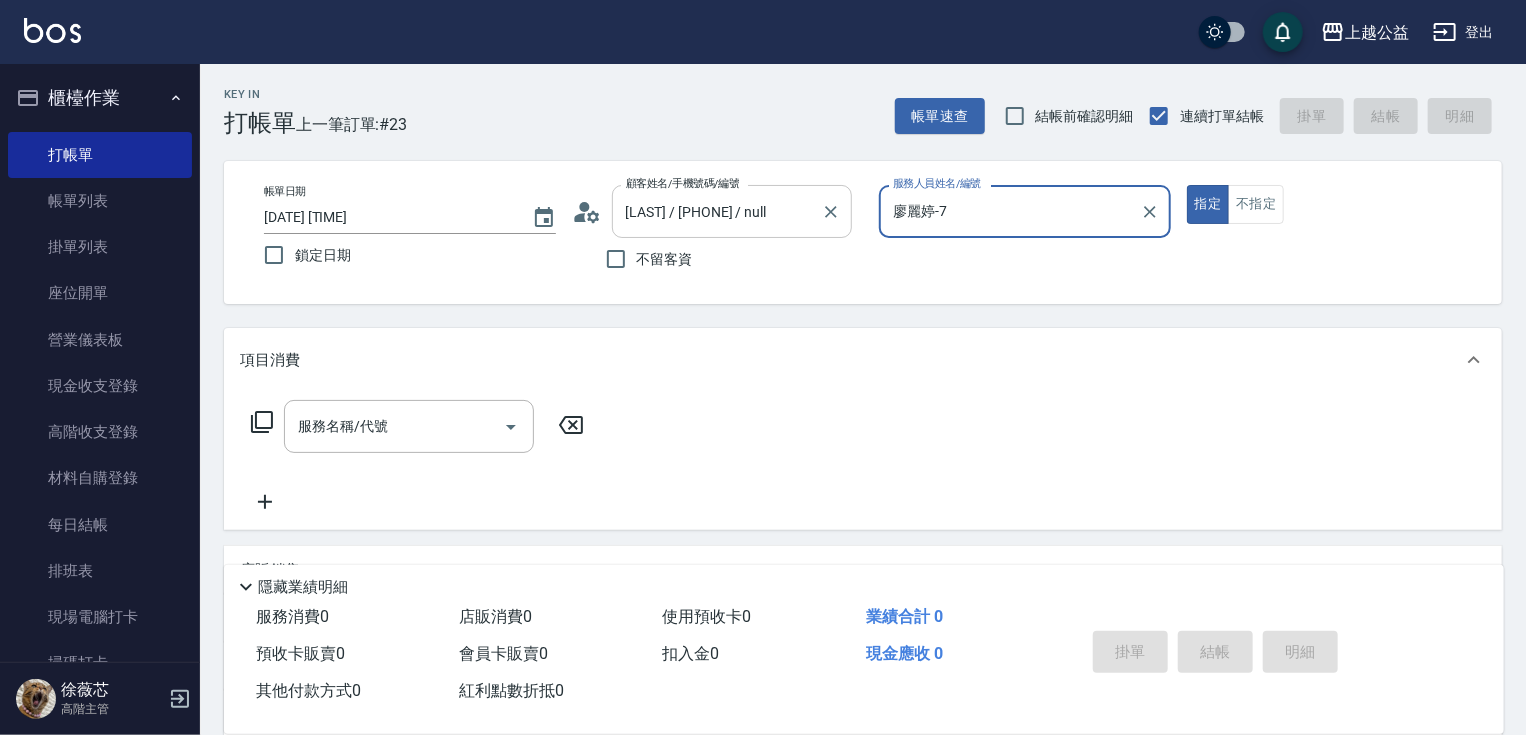 click on "指定" at bounding box center [1208, 204] 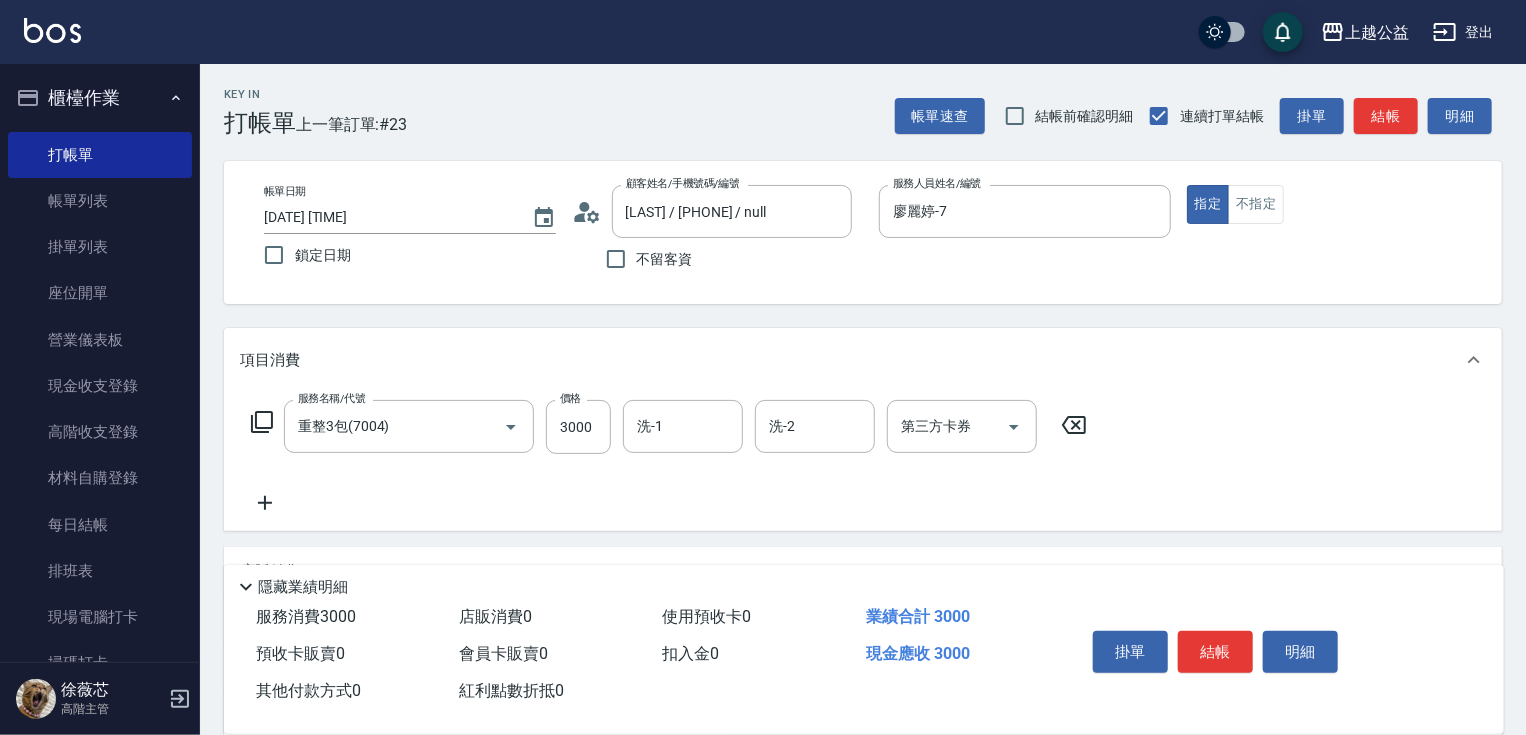 click on "項目消費" at bounding box center [851, 360] 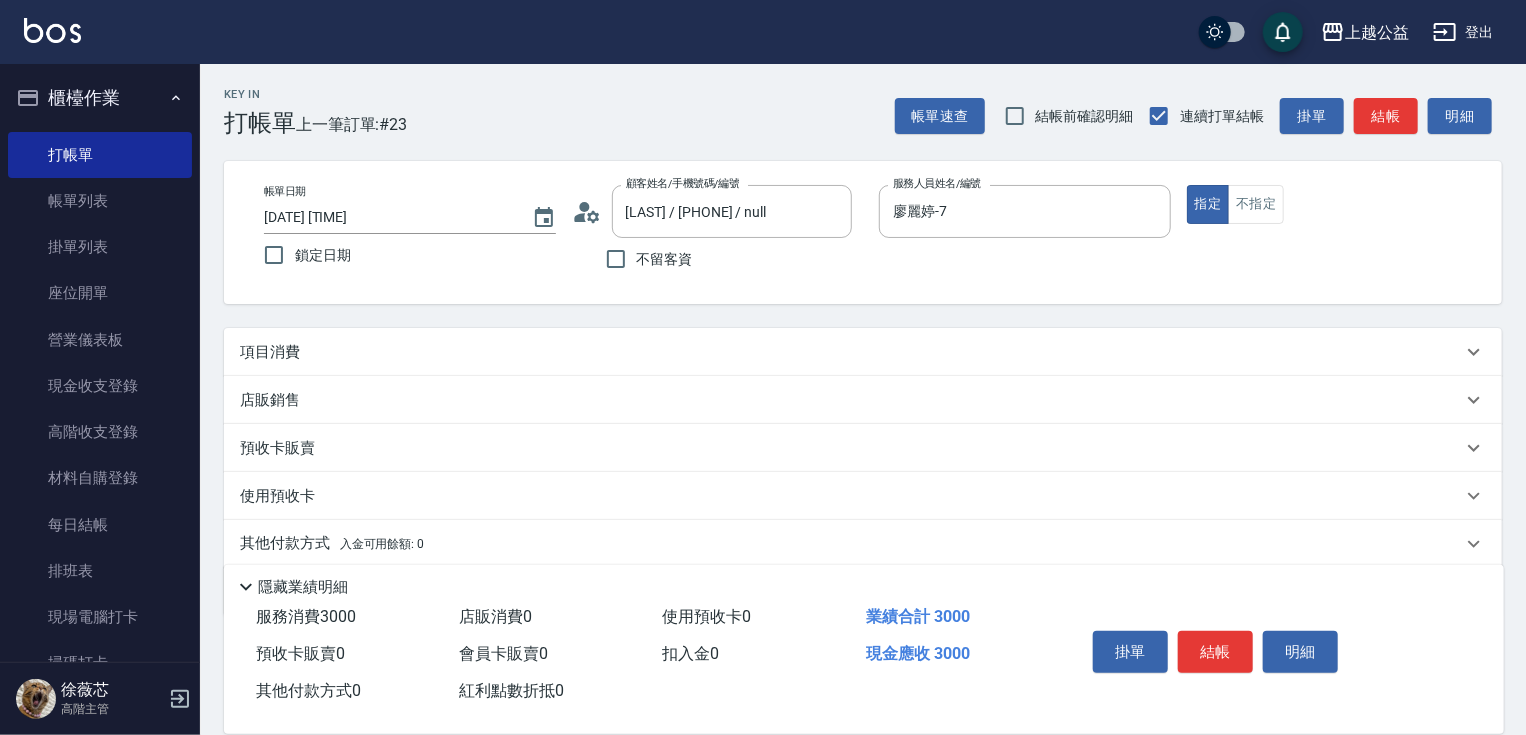 click on "項目消費" at bounding box center [851, 352] 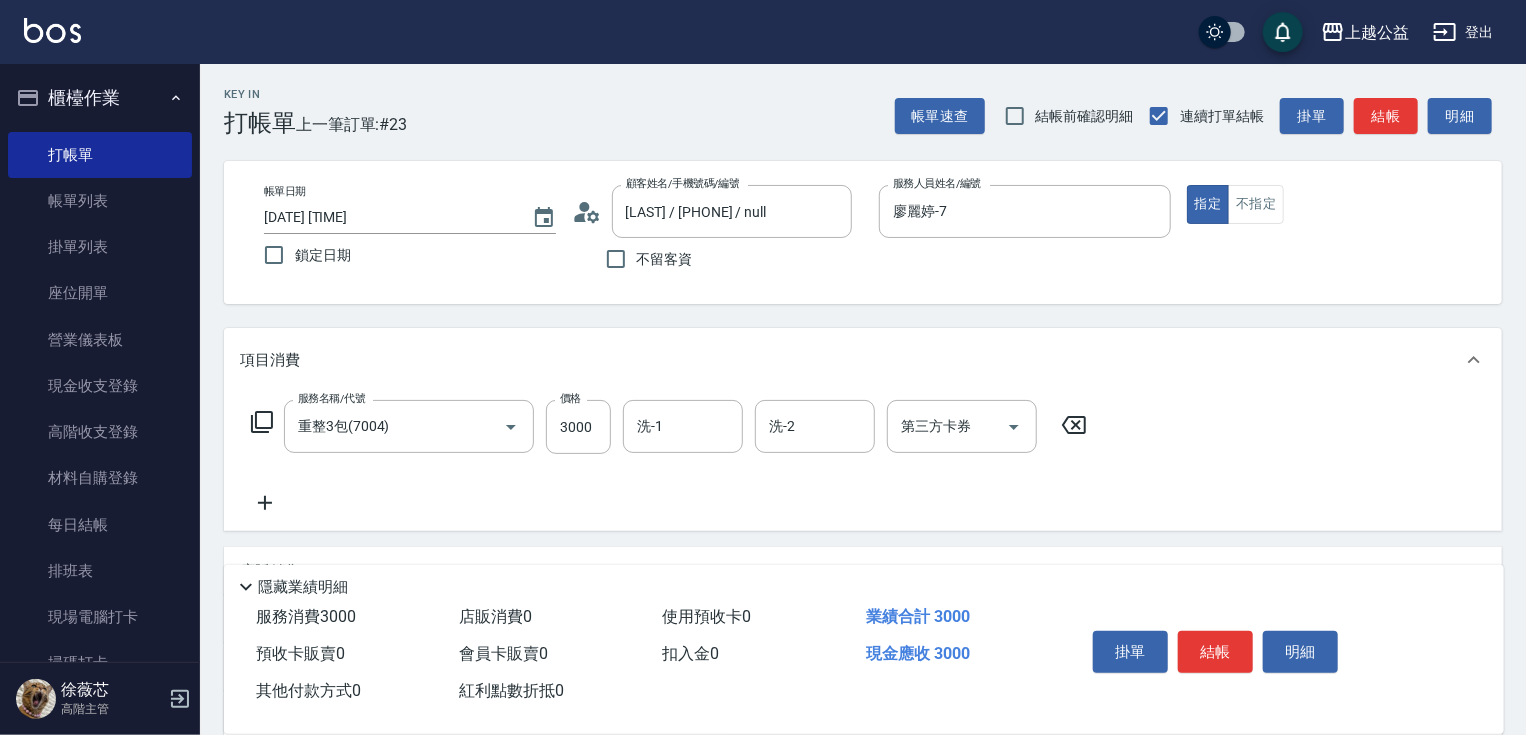 click 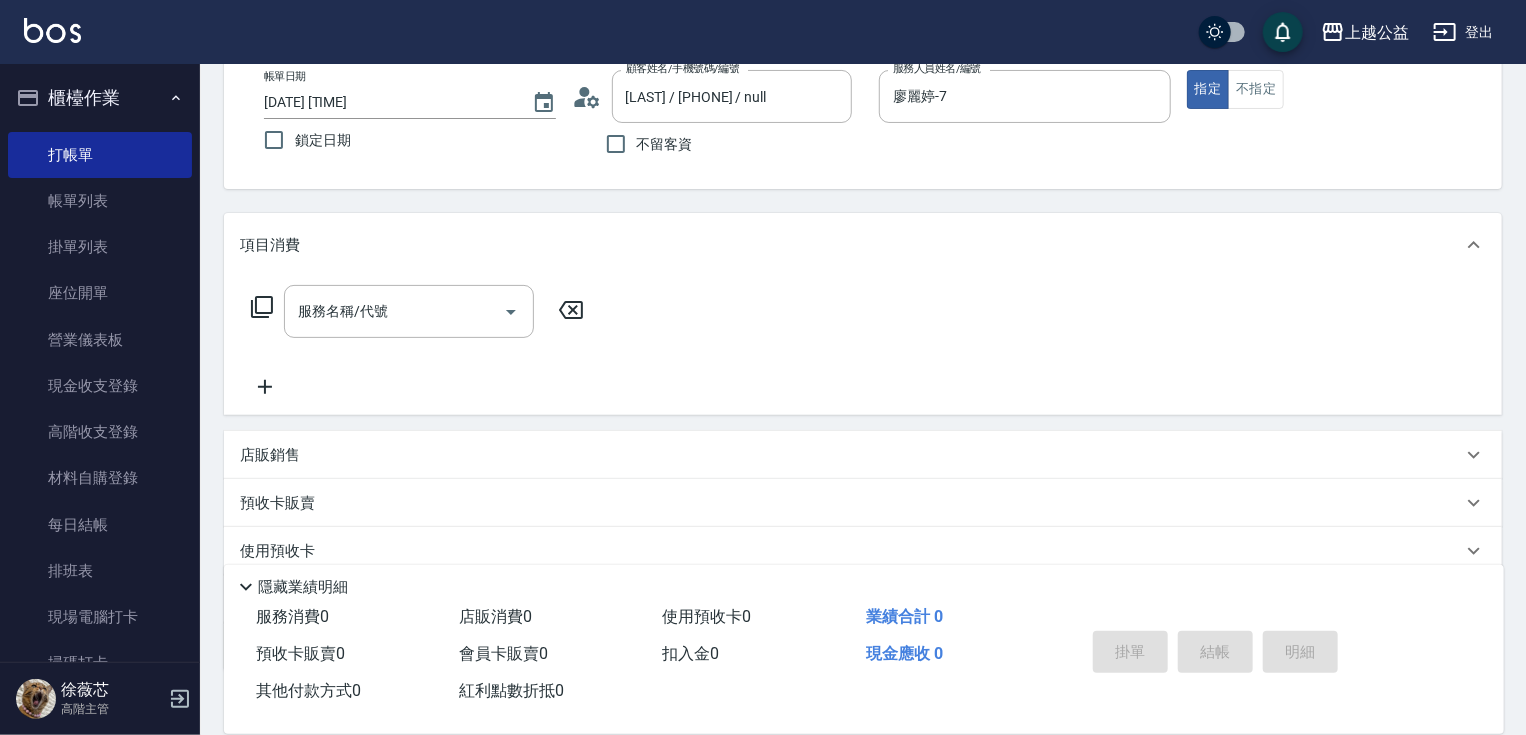 drag, startPoint x: 674, startPoint y: 364, endPoint x: 700, endPoint y: 449, distance: 88.88757 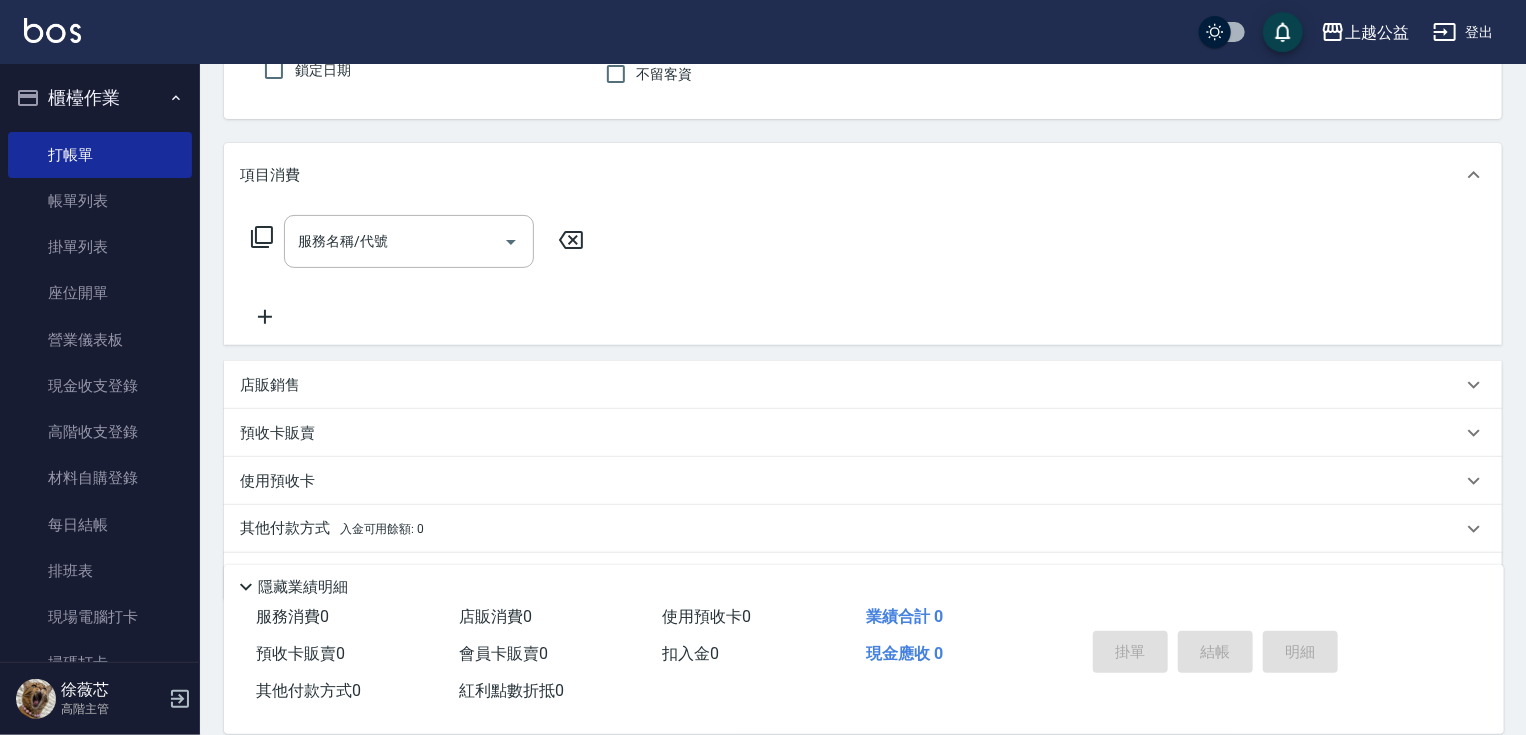 scroll, scrollTop: 240, scrollLeft: 0, axis: vertical 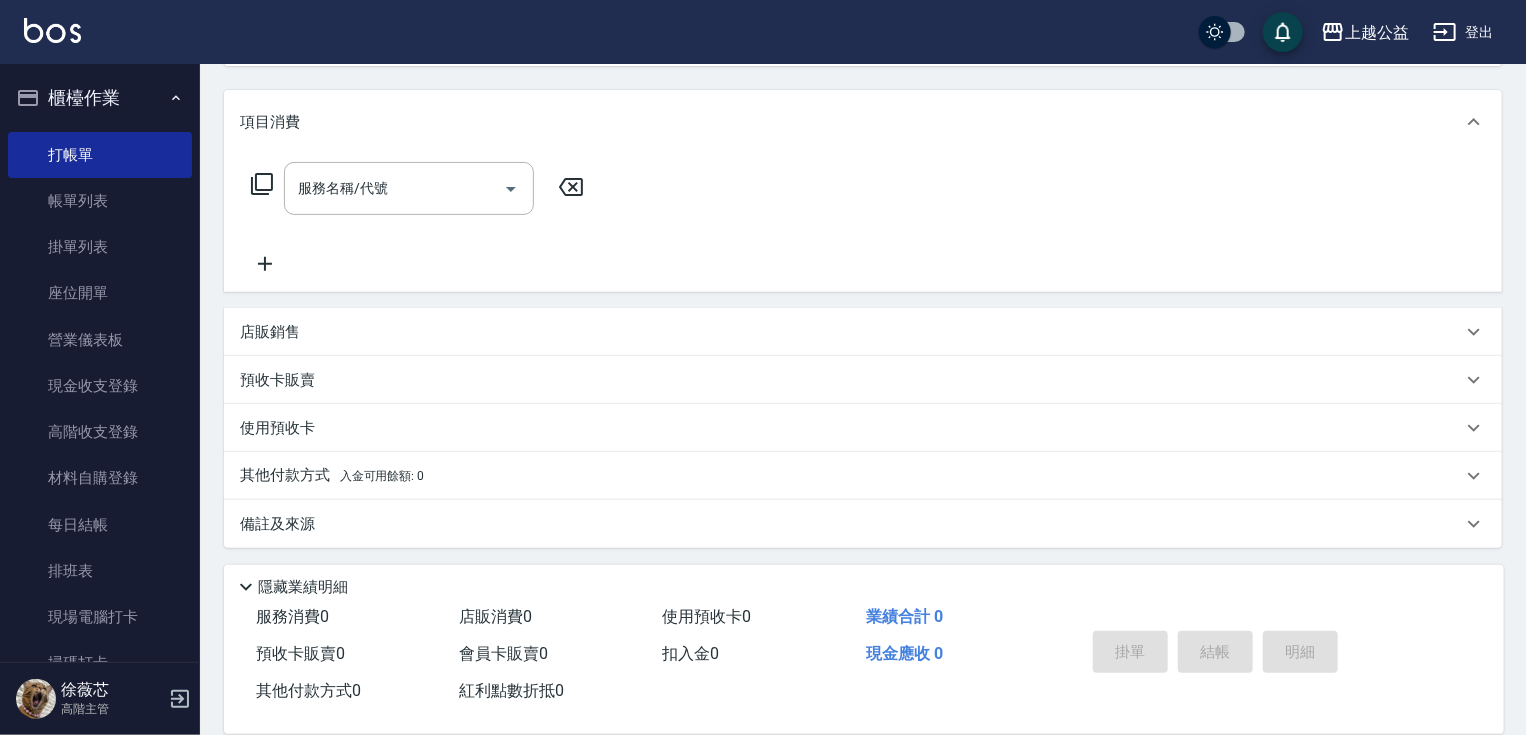 drag, startPoint x: 495, startPoint y: 395, endPoint x: 504, endPoint y: 435, distance: 41 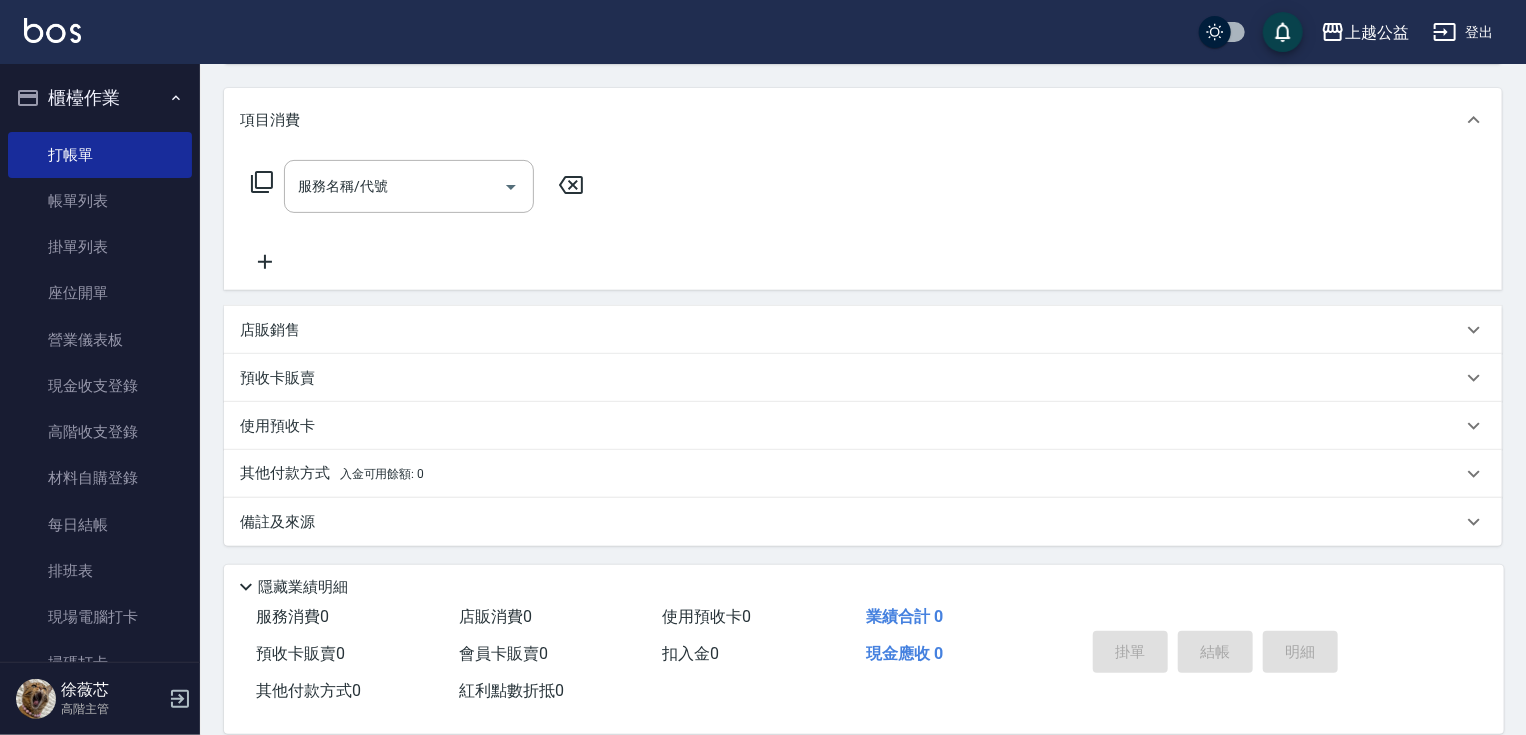 drag, startPoint x: 408, startPoint y: 371, endPoint x: 408, endPoint y: 395, distance: 24 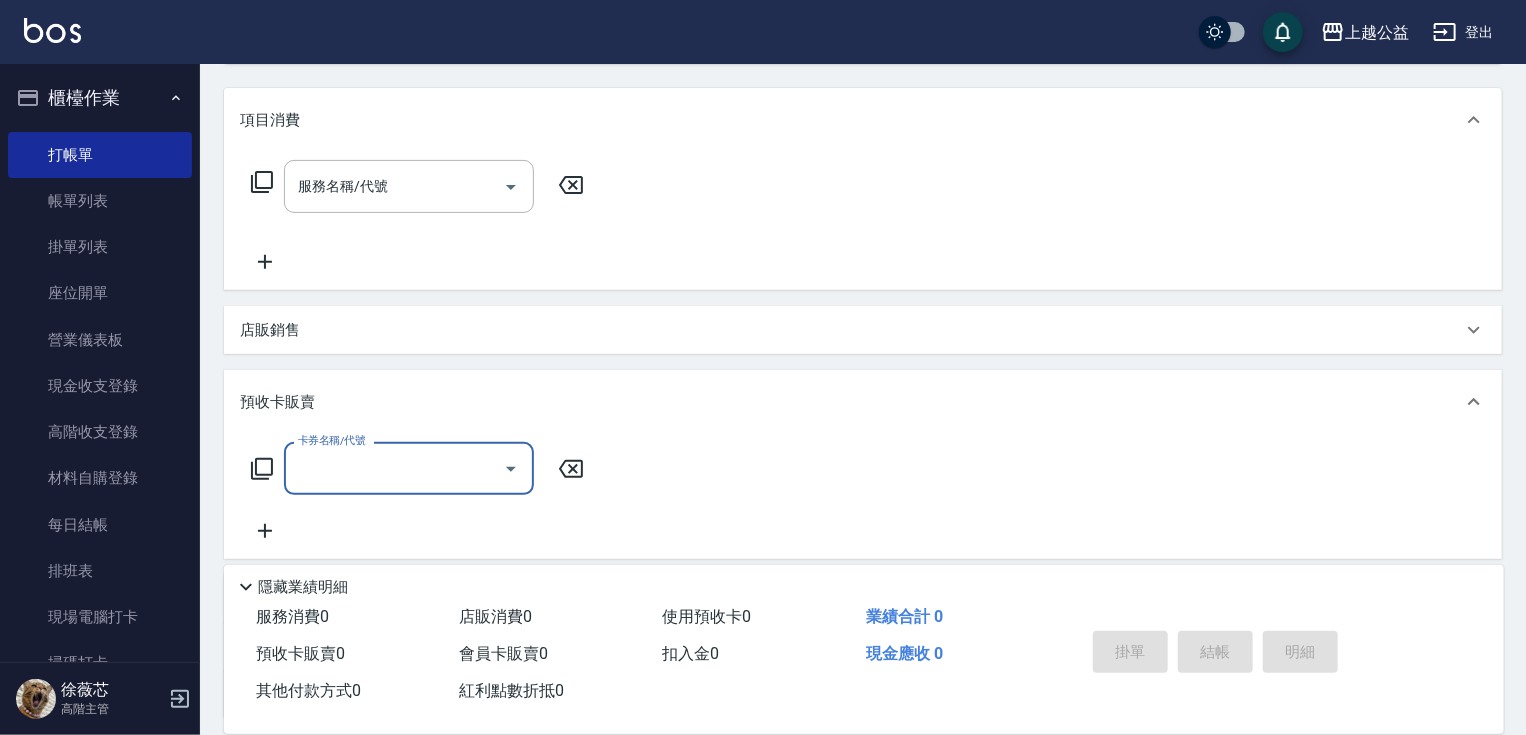scroll, scrollTop: 0, scrollLeft: 0, axis: both 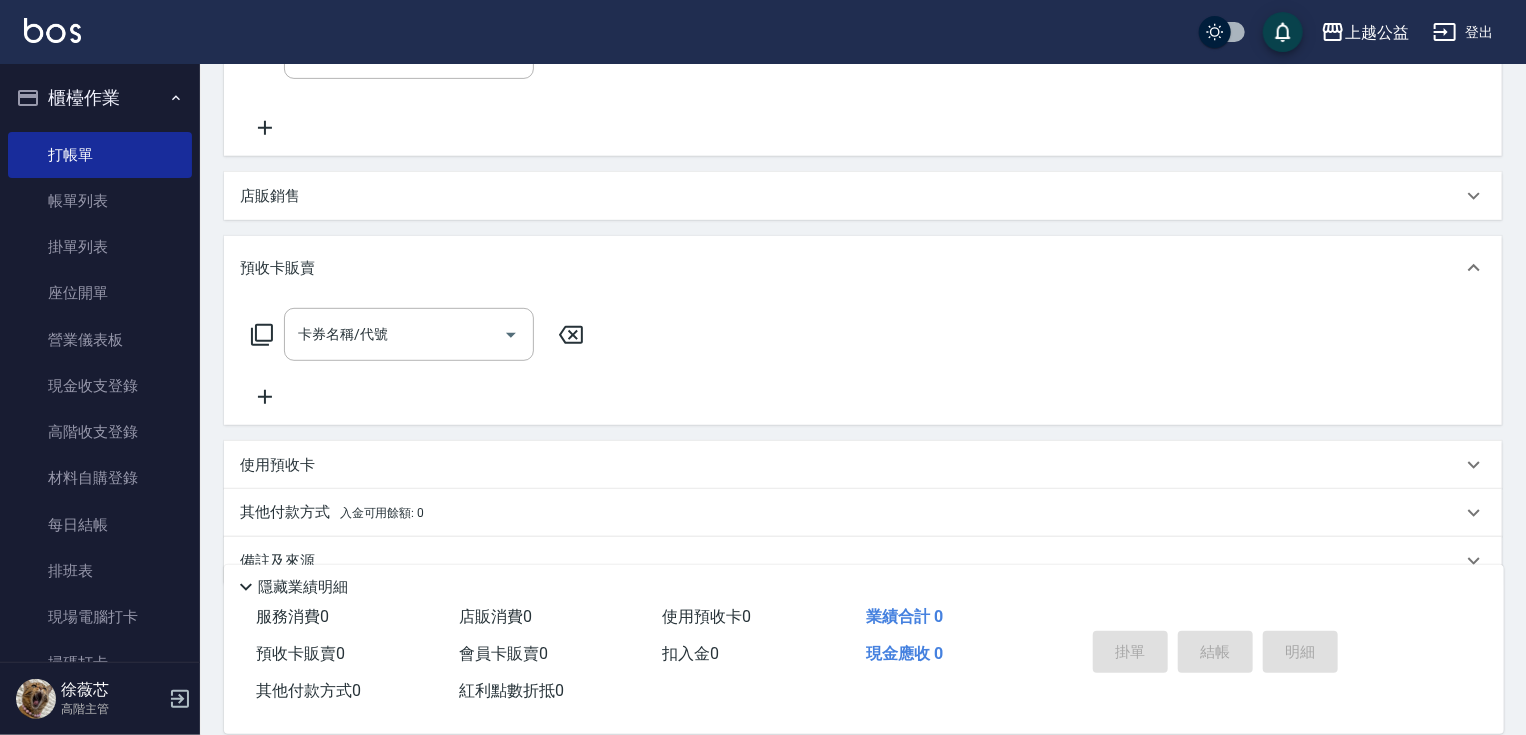 drag, startPoint x: 522, startPoint y: 336, endPoint x: 539, endPoint y: 408, distance: 73.97973 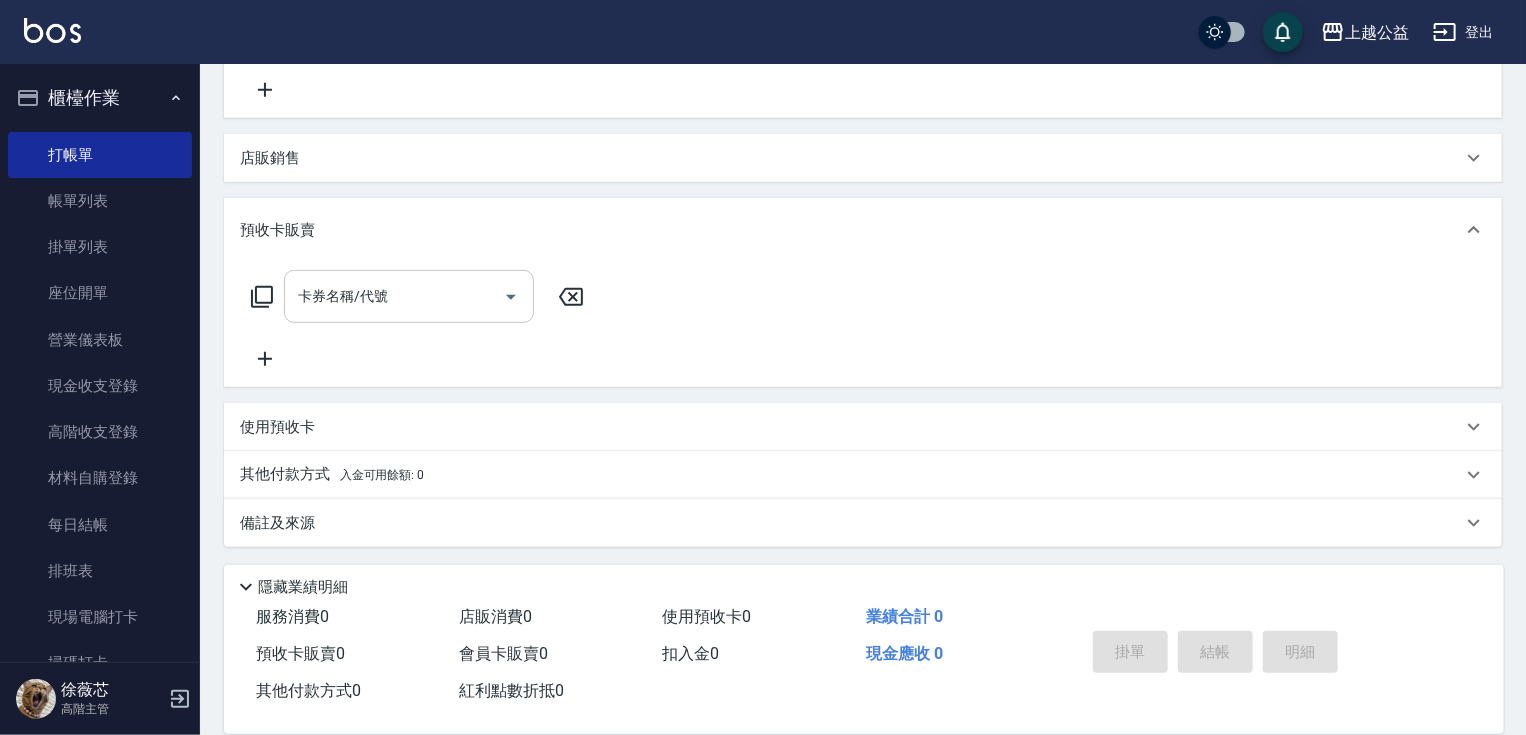 click on "卡券名稱/代號" at bounding box center (394, 296) 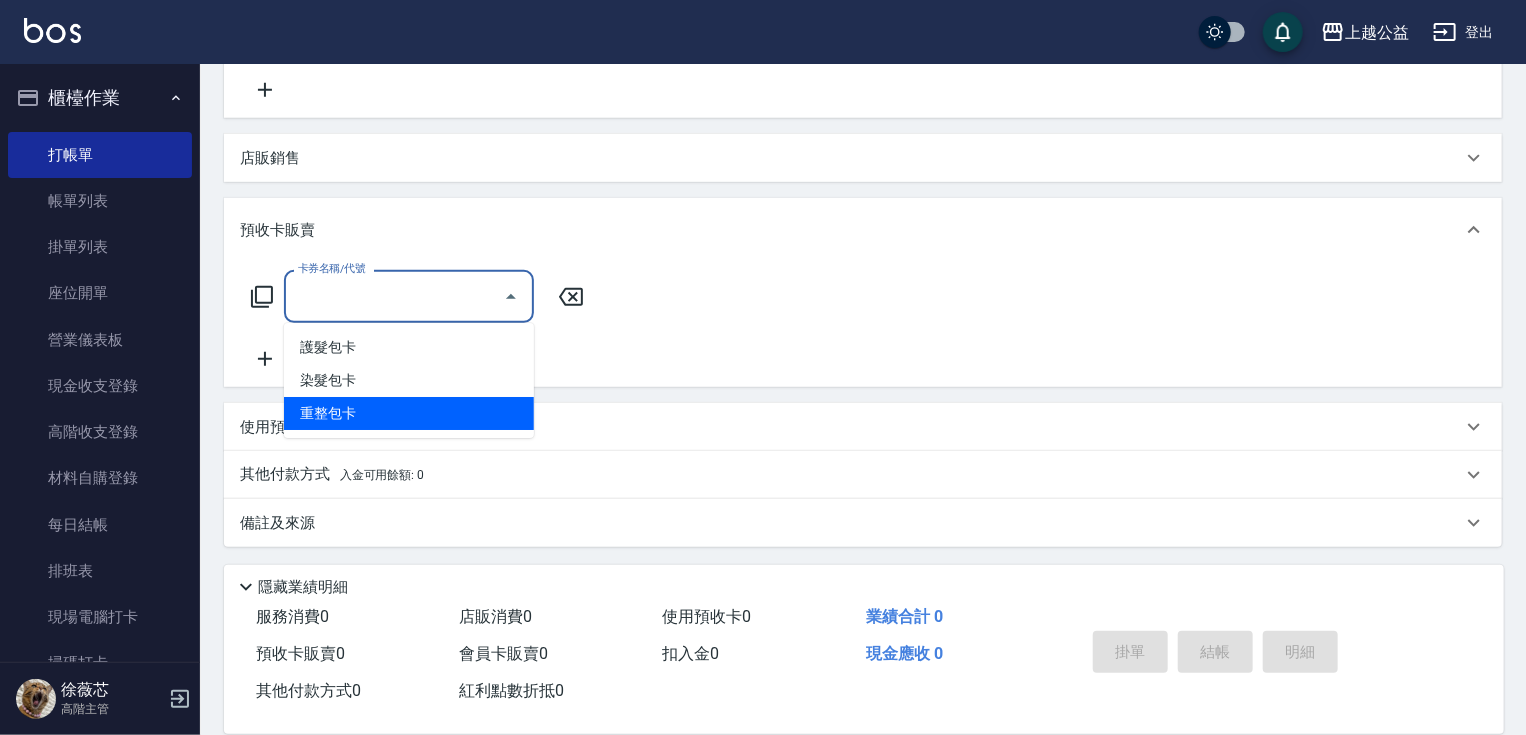 click on "重整包卡" at bounding box center [409, 413] 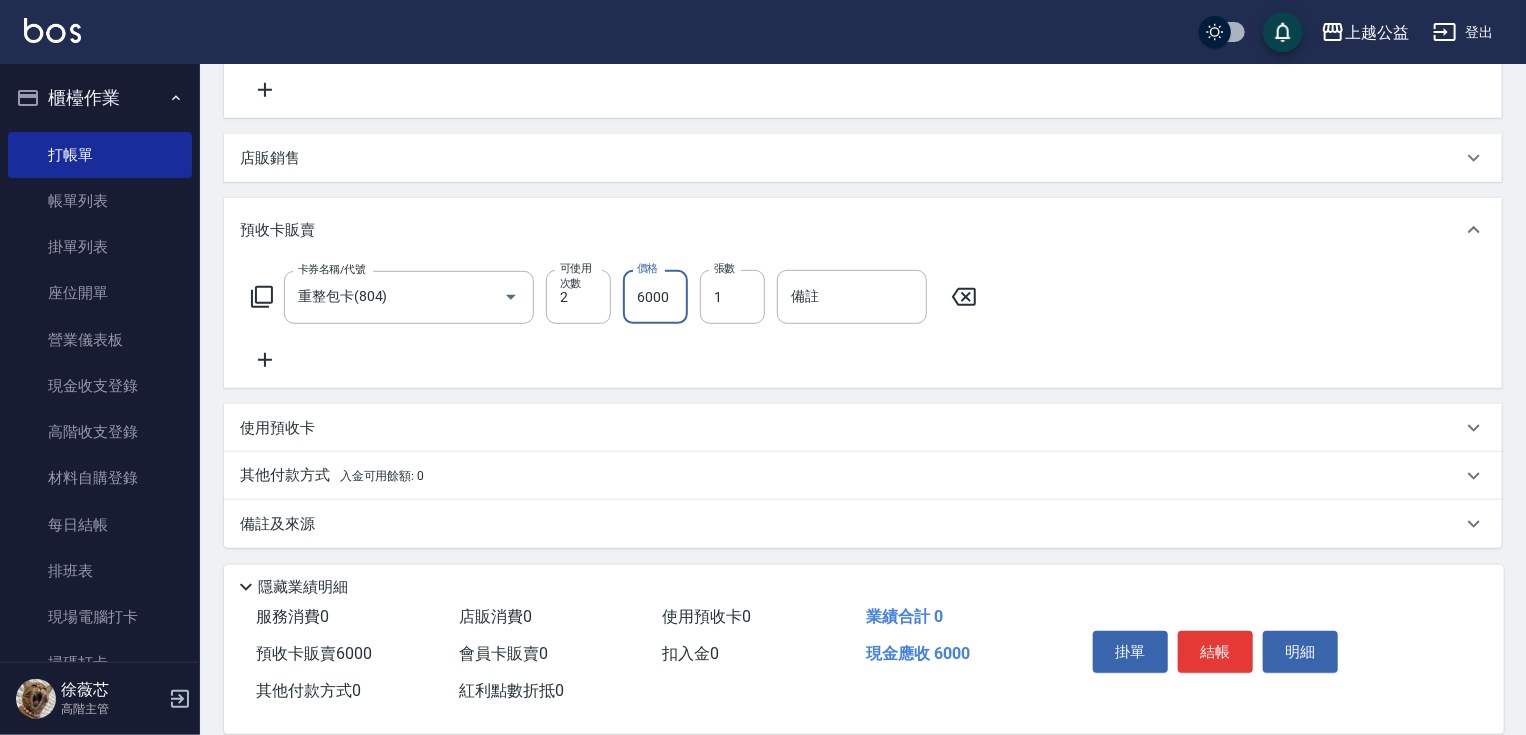 click on "6000" at bounding box center (655, 297) 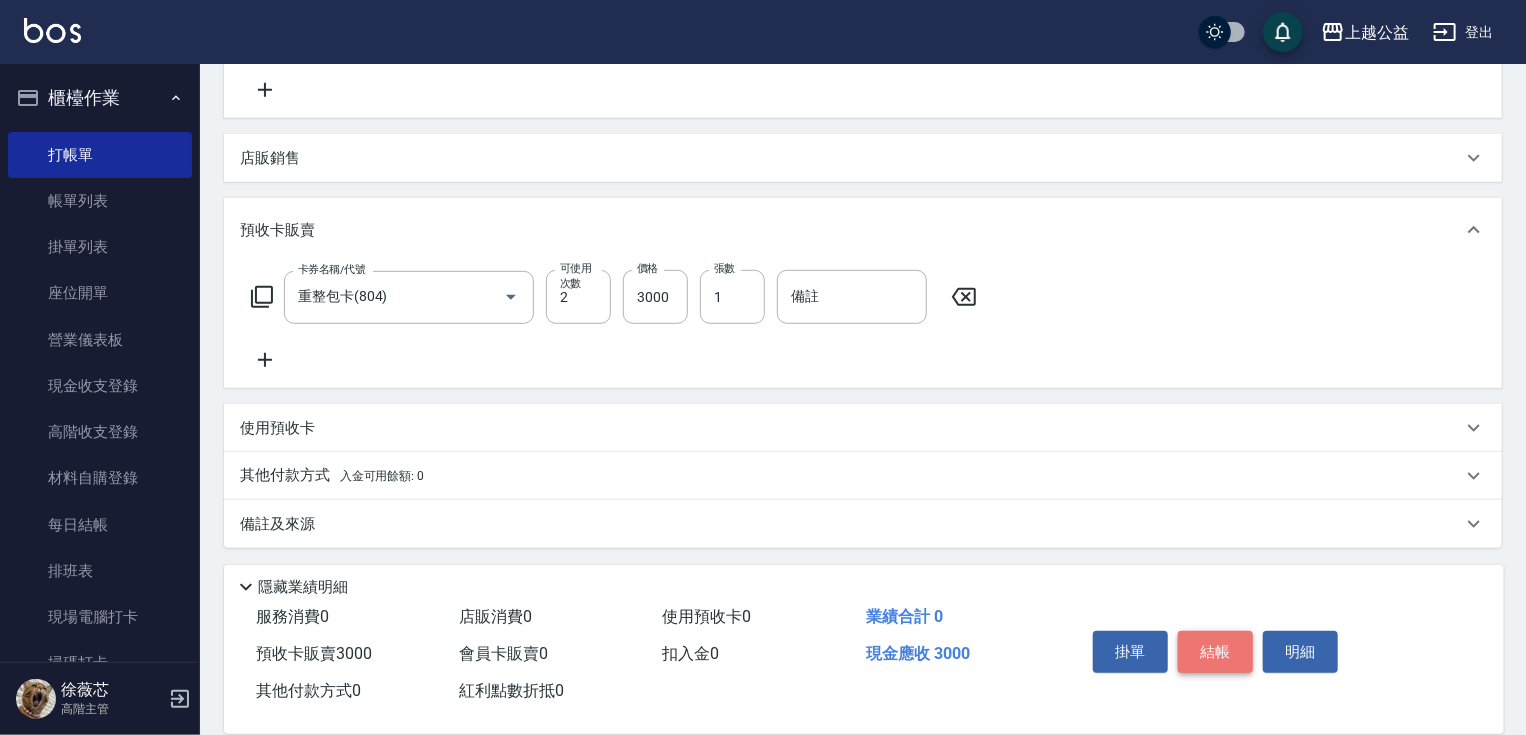 click on "結帳" at bounding box center (1215, 652) 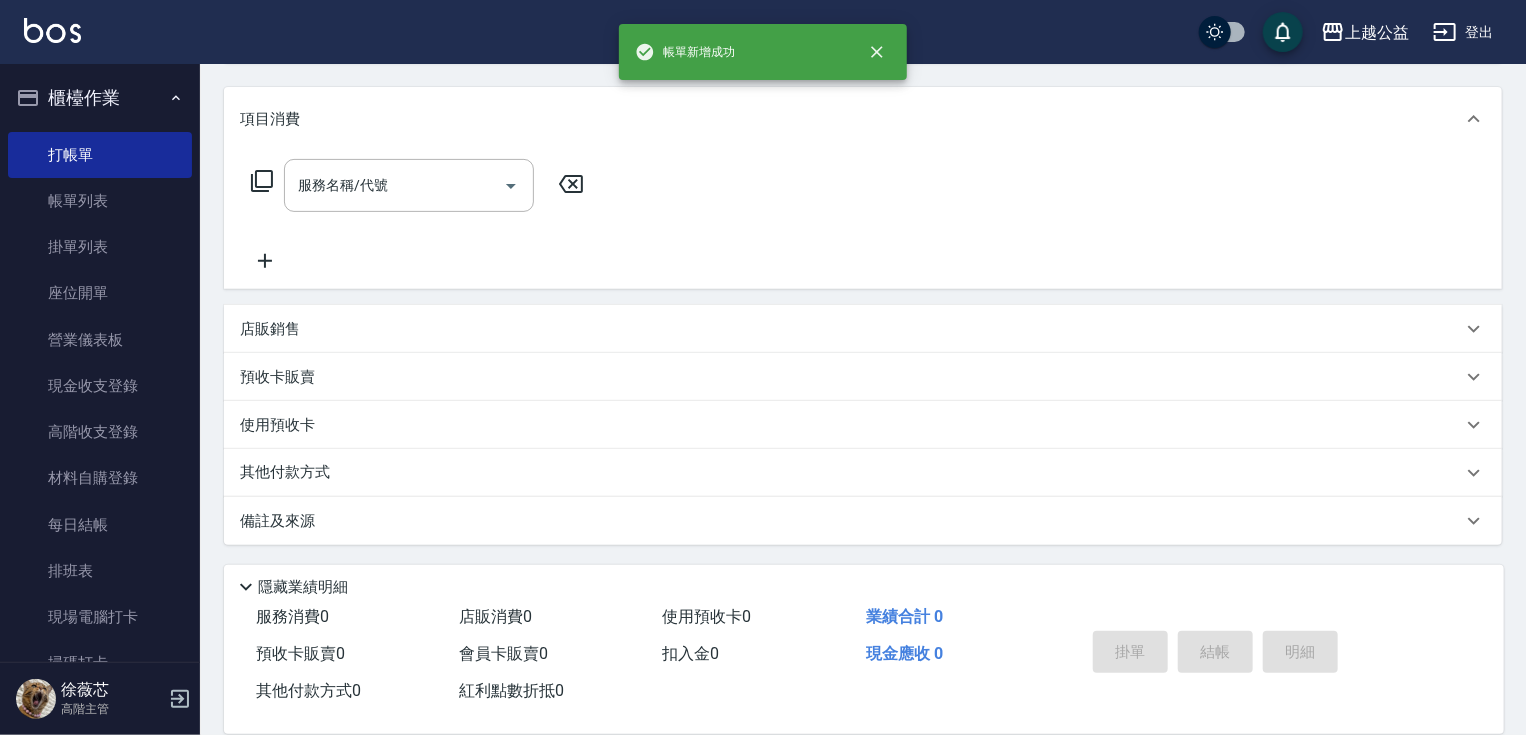 scroll, scrollTop: 0, scrollLeft: 0, axis: both 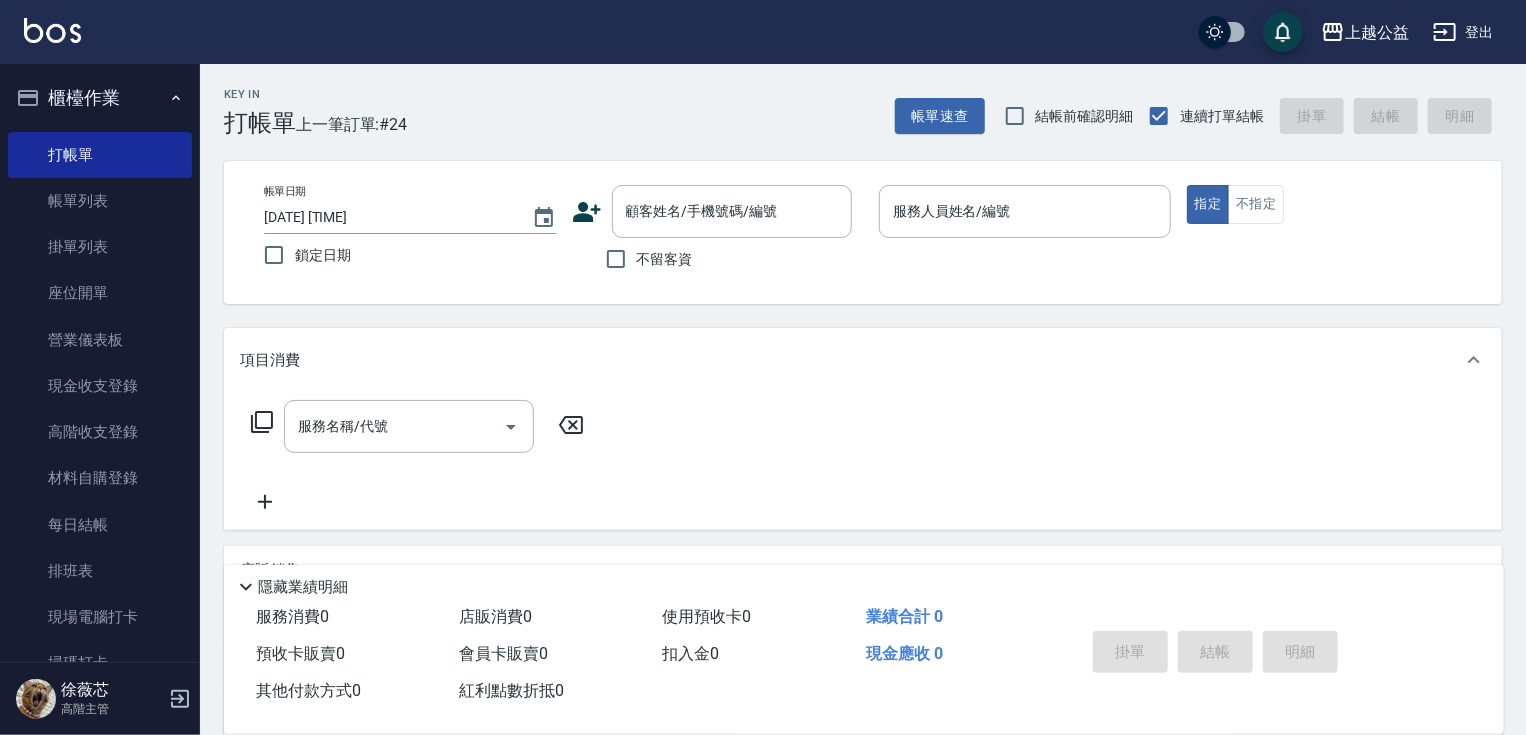 click on "不留客資" at bounding box center [665, 259] 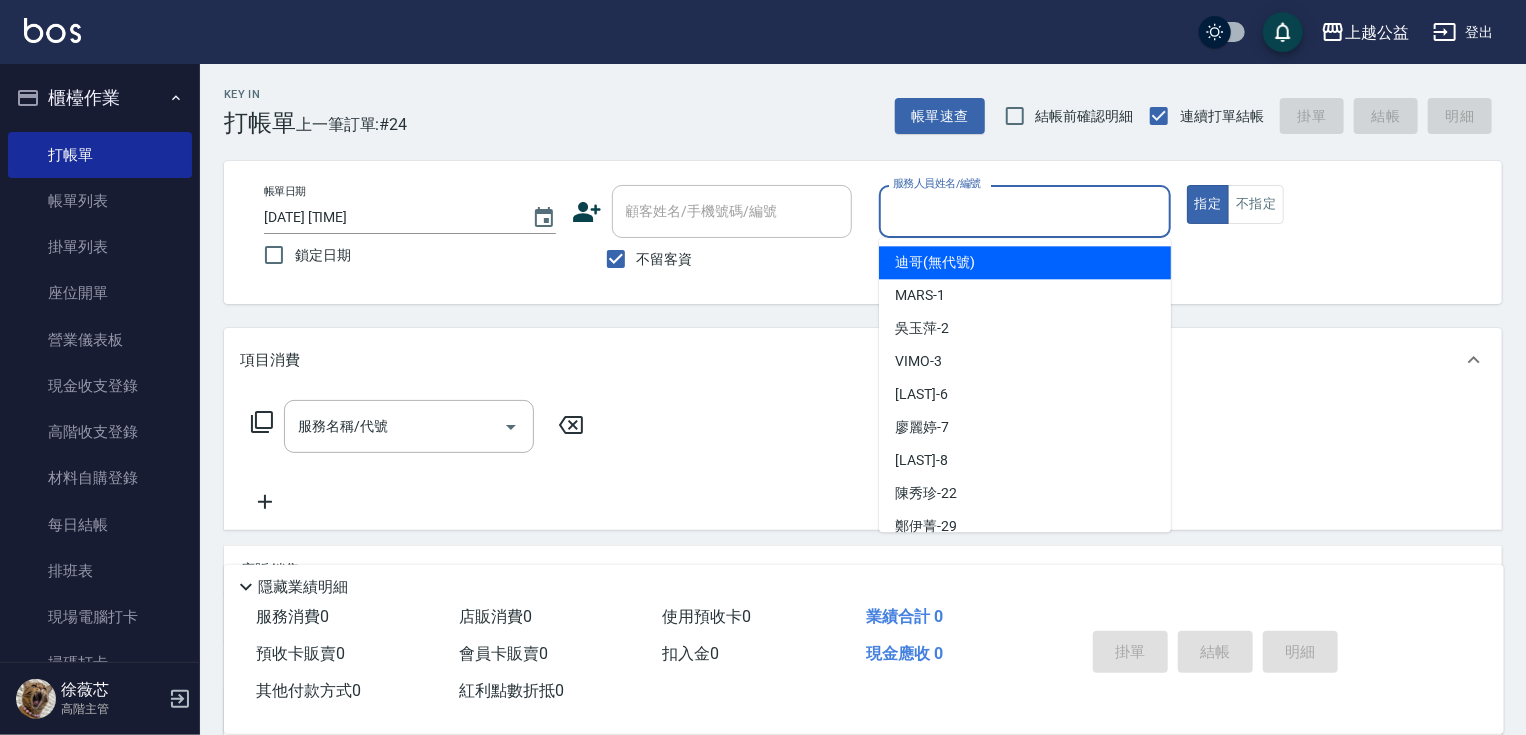 click on "服務人員姓名/編號" at bounding box center [1025, 211] 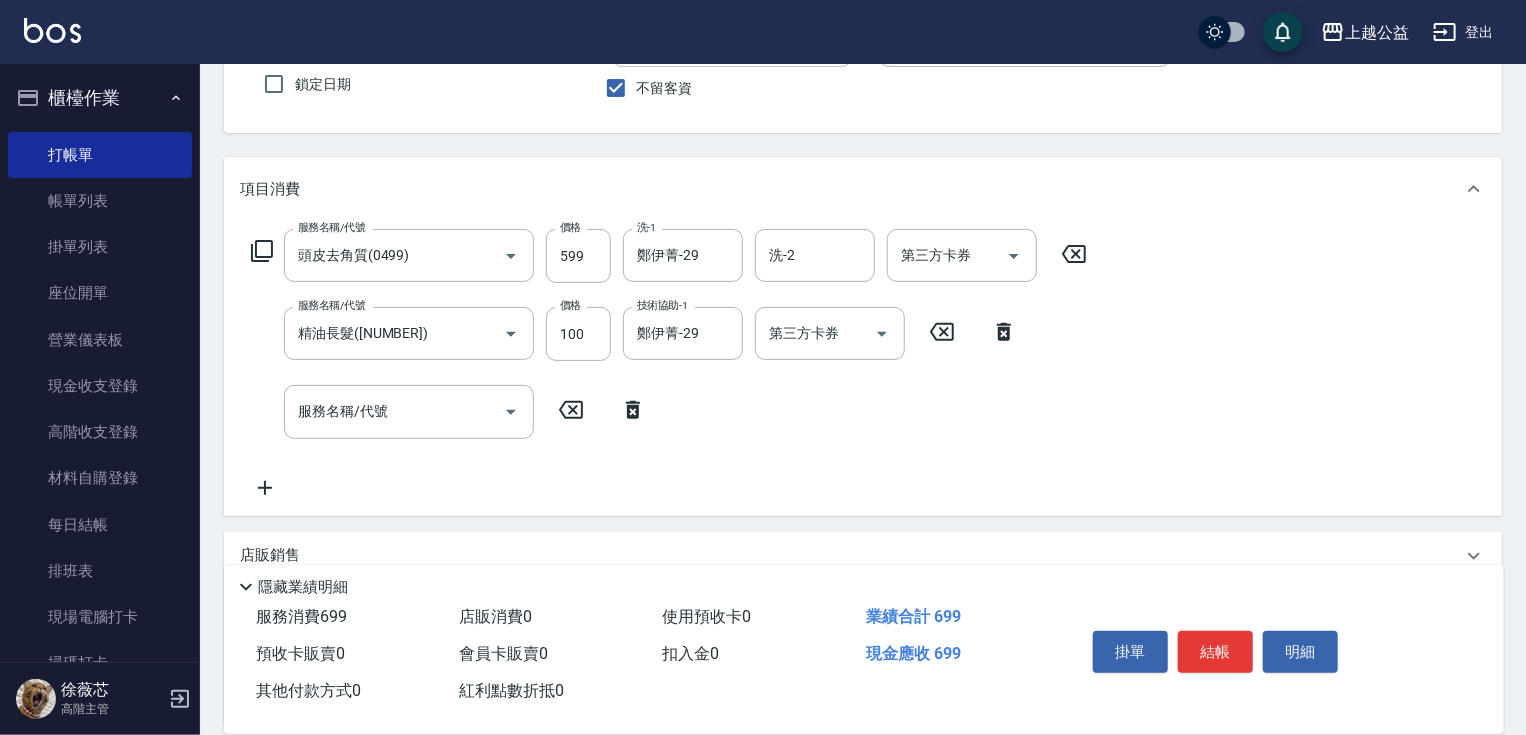 scroll, scrollTop: 267, scrollLeft: 0, axis: vertical 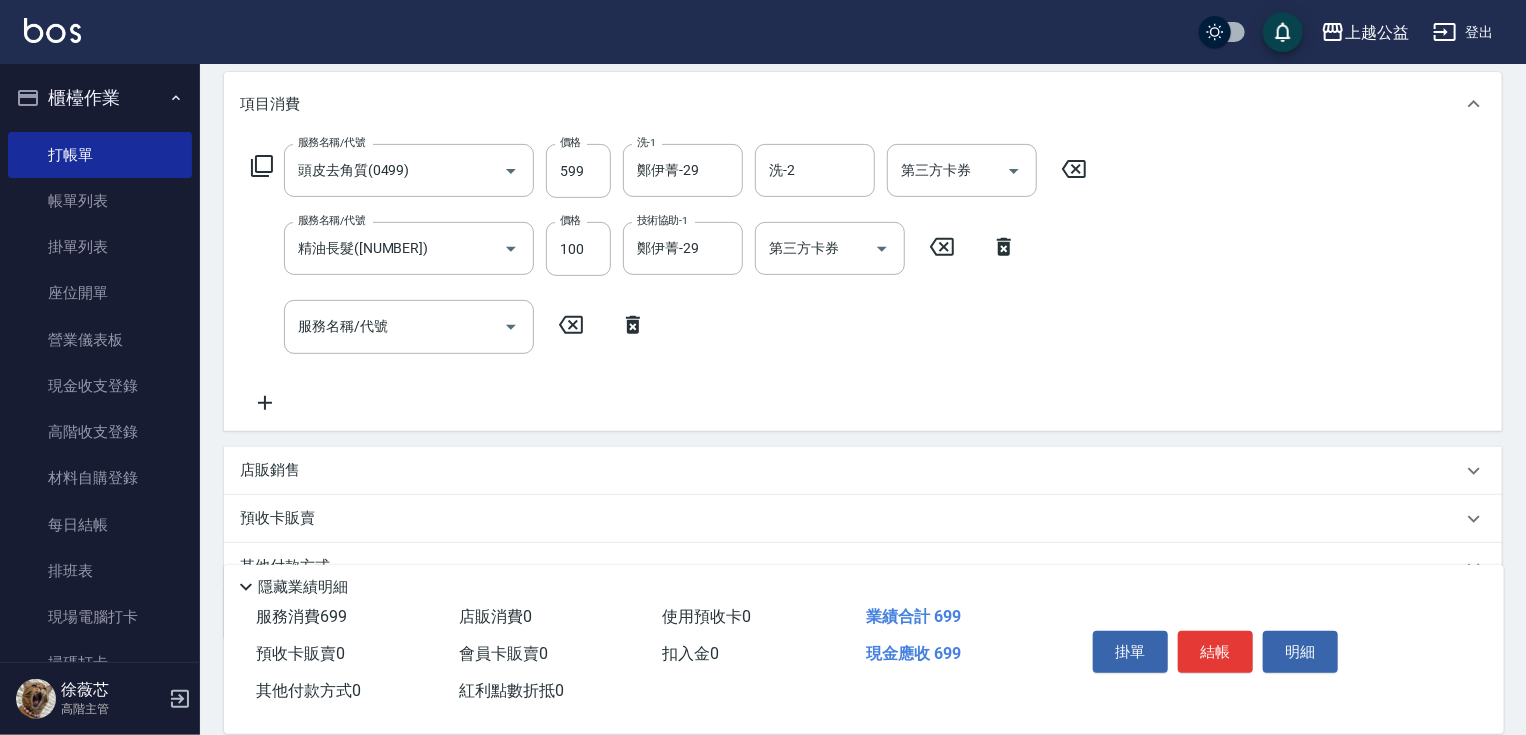 drag, startPoint x: 1264, startPoint y: 376, endPoint x: 617, endPoint y: 428, distance: 649.0863 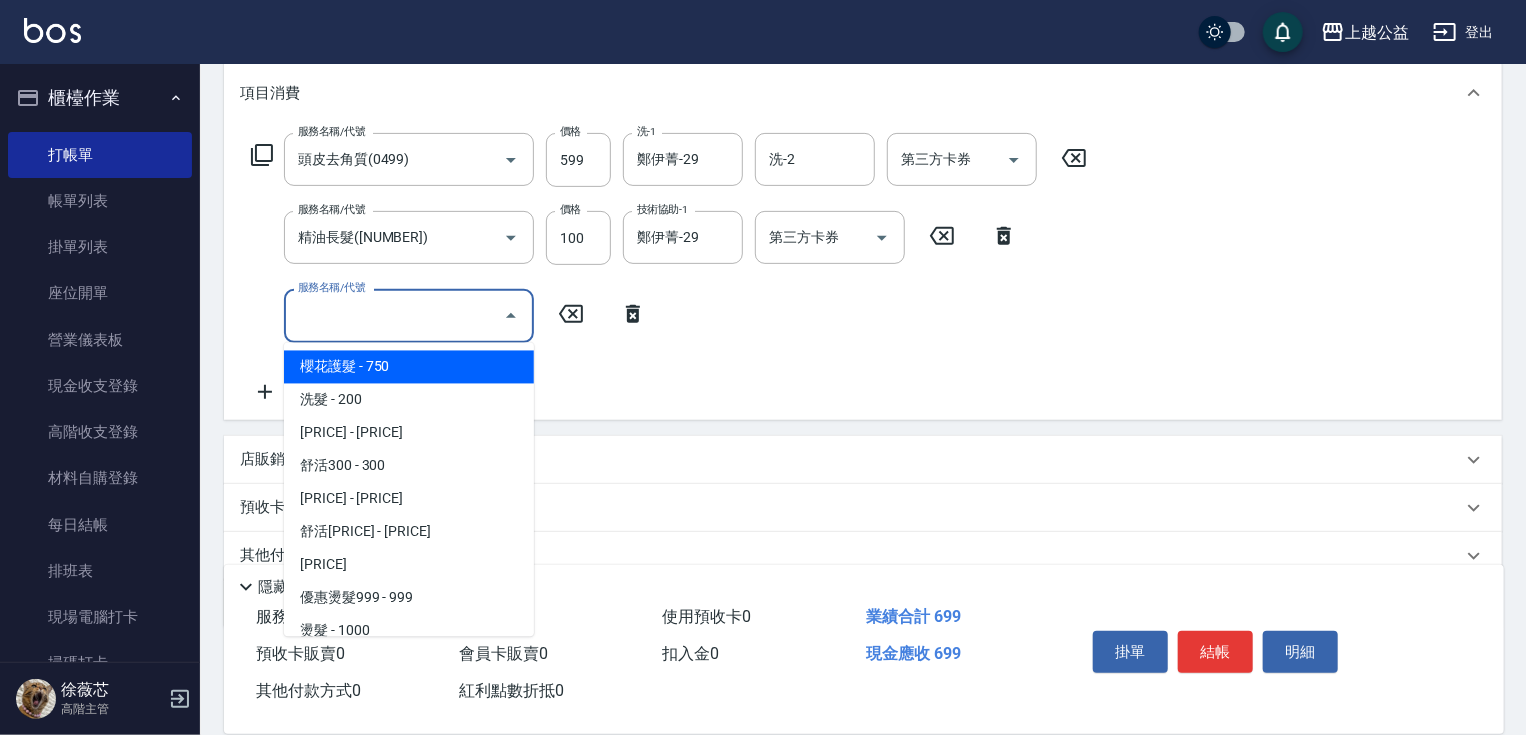 click on "服務名稱/代號" at bounding box center [394, 315] 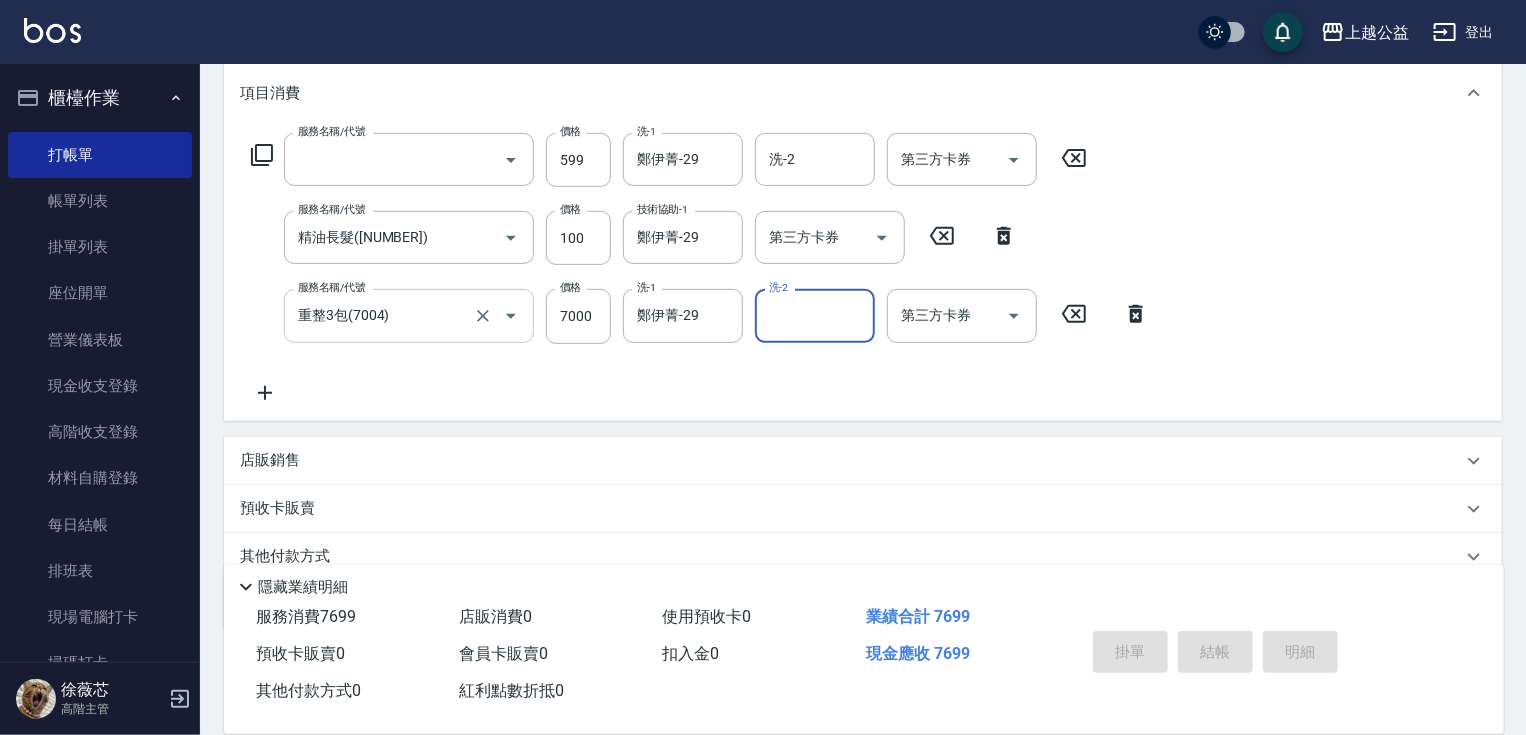 scroll, scrollTop: 192, scrollLeft: 0, axis: vertical 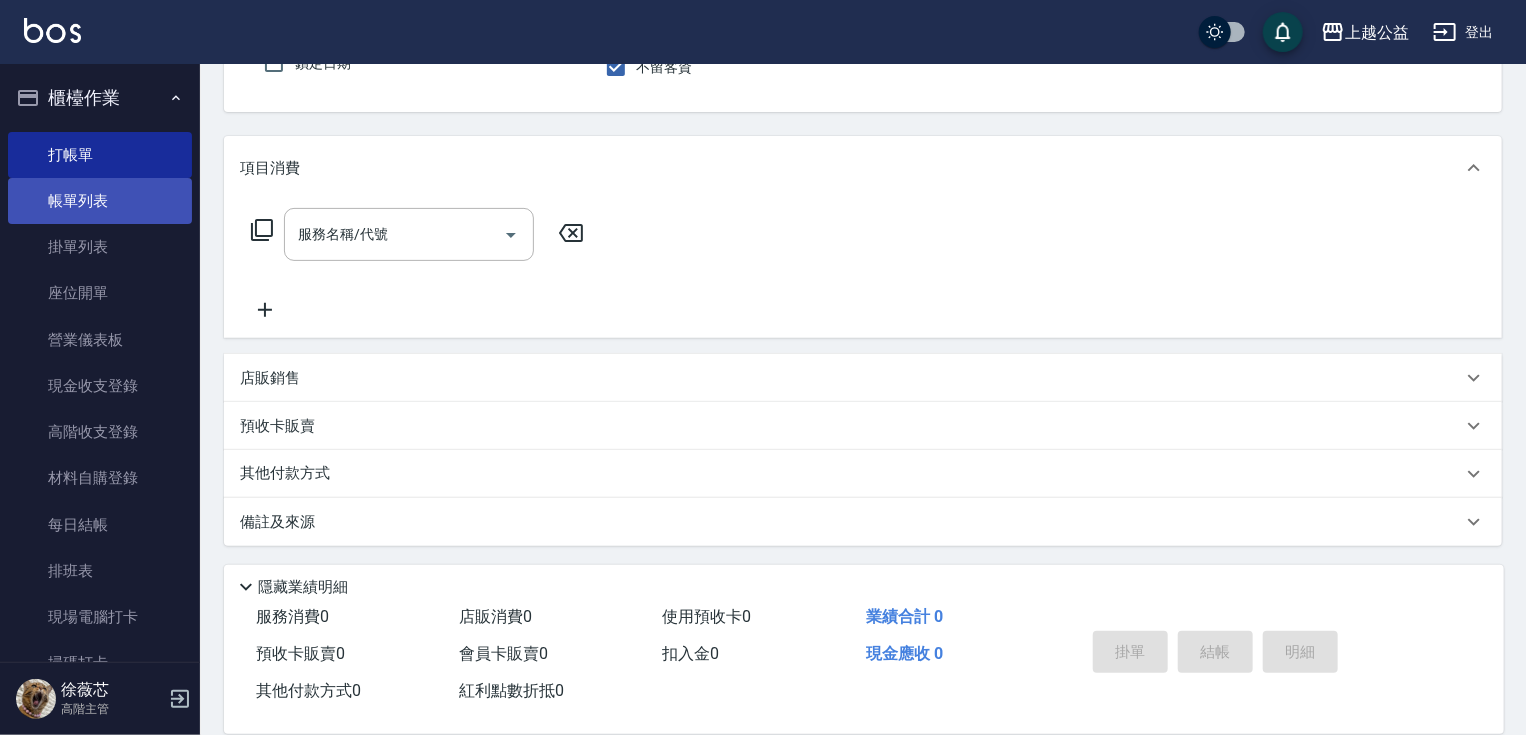 click on "帳單列表" at bounding box center [100, 201] 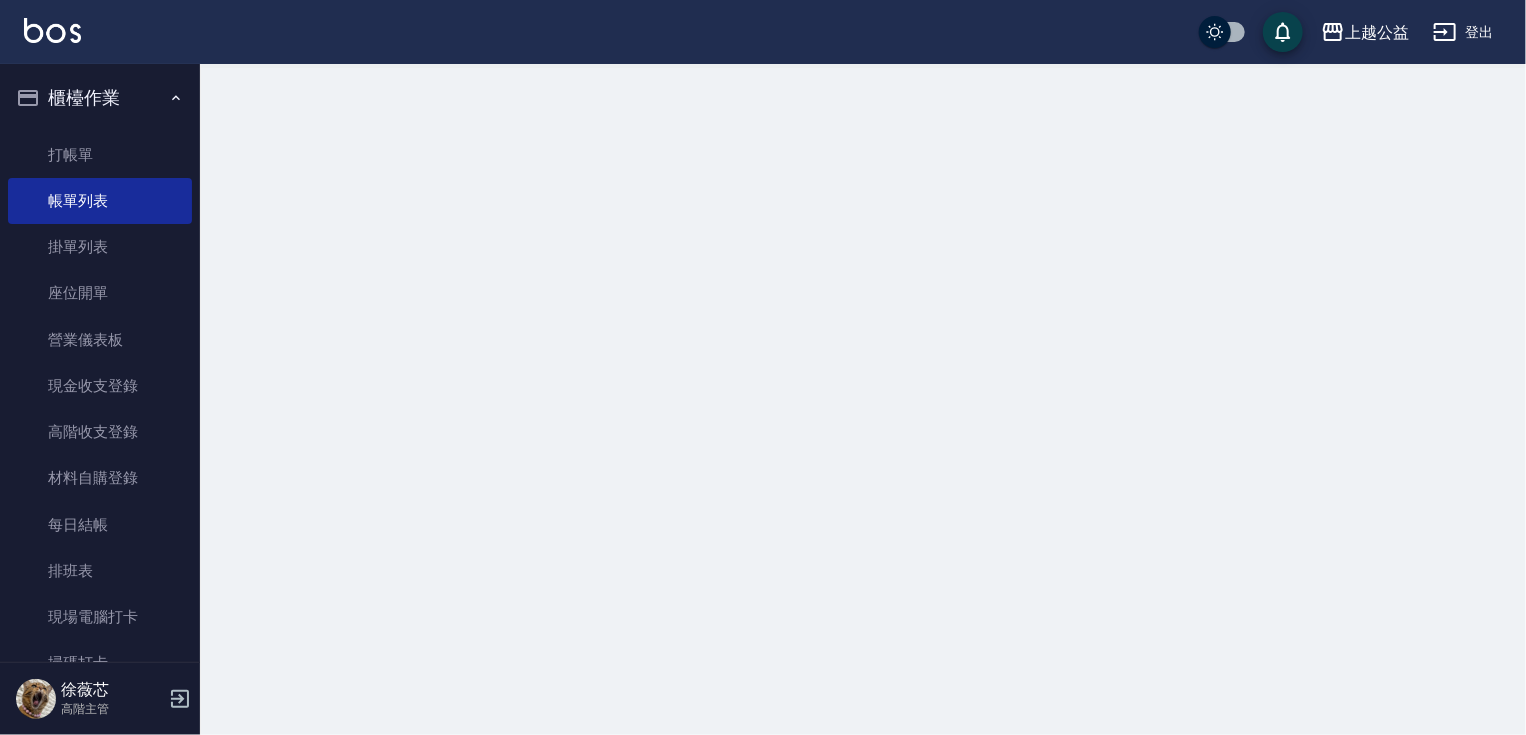 scroll, scrollTop: 0, scrollLeft: 0, axis: both 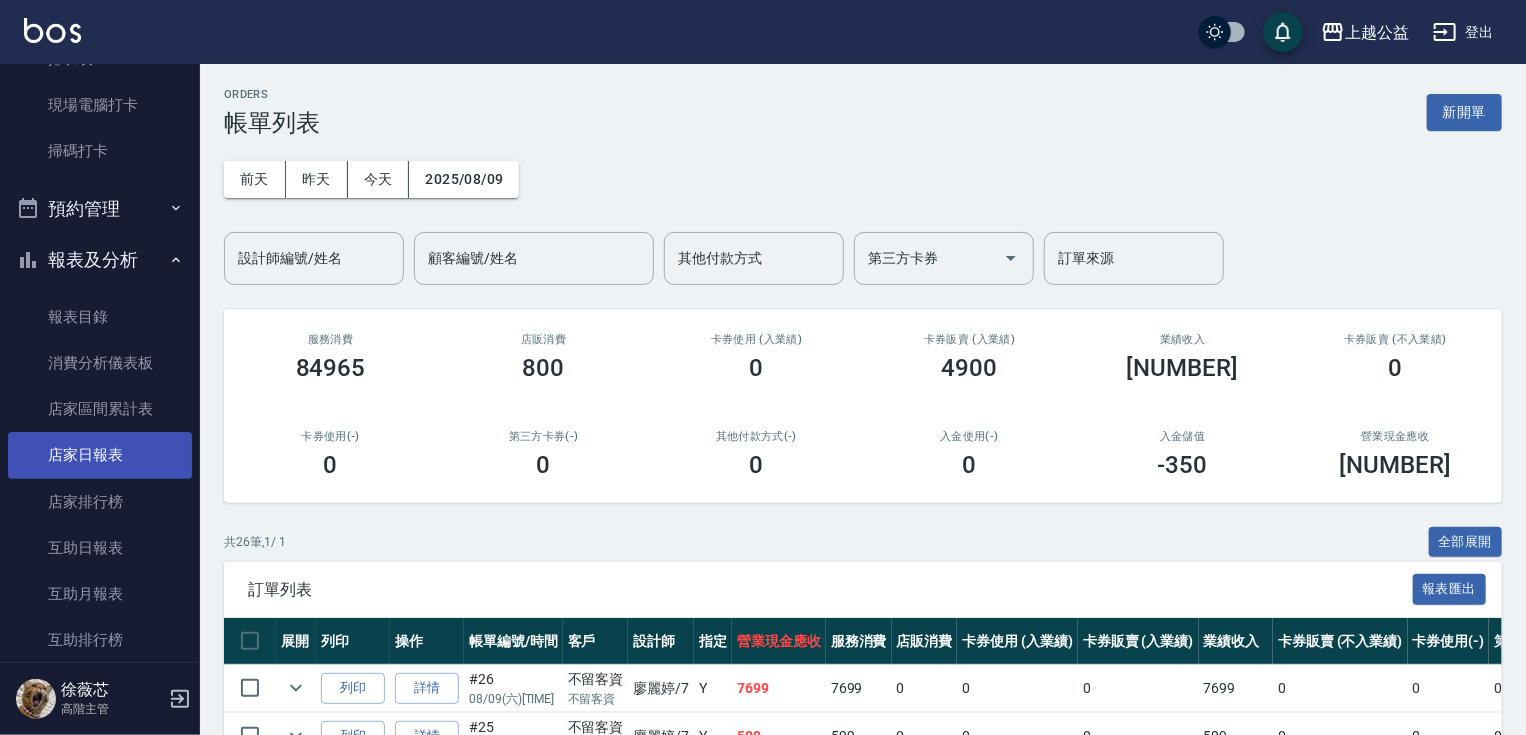 click on "店家日報表" at bounding box center [100, 455] 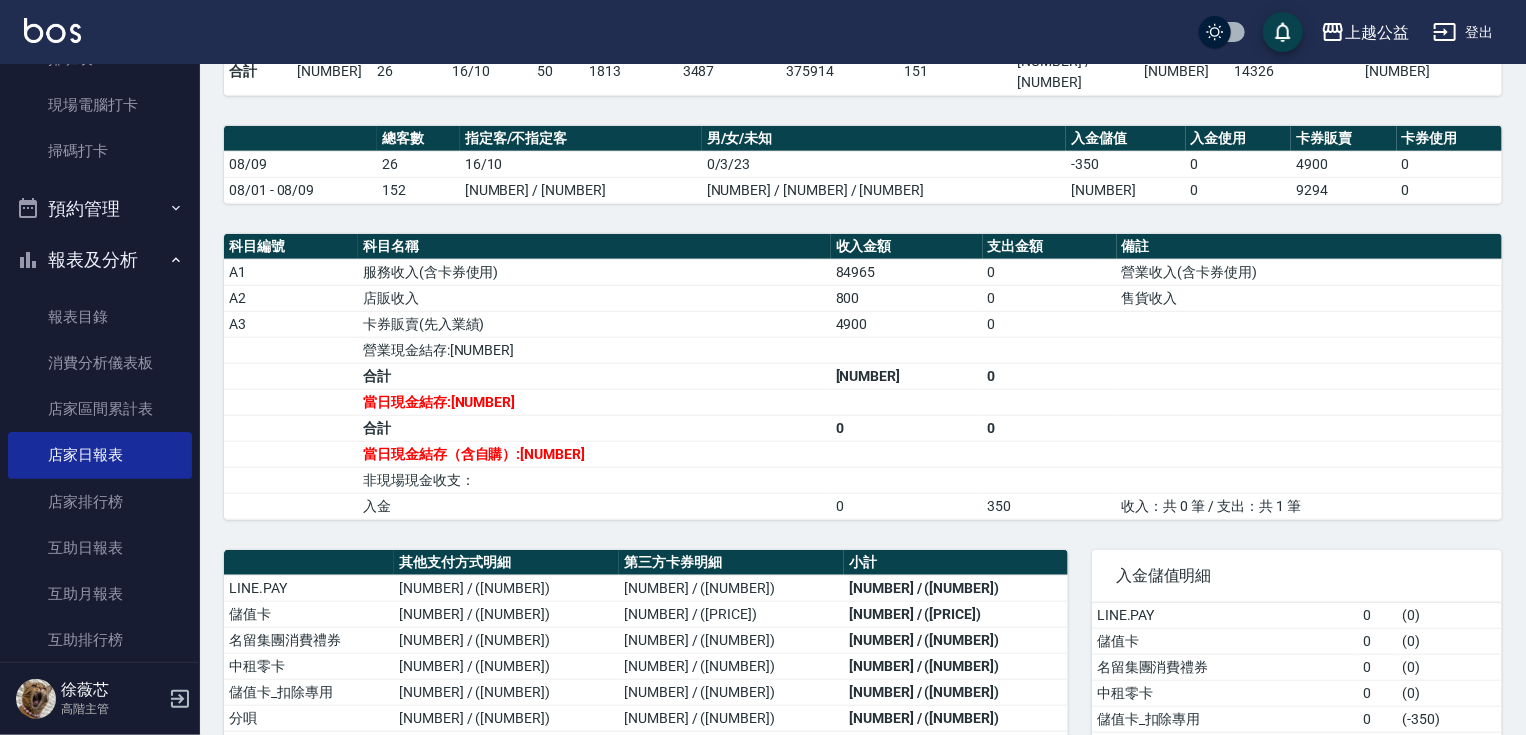 drag, startPoint x: 724, startPoint y: 298, endPoint x: 761, endPoint y: 431, distance: 138.05072 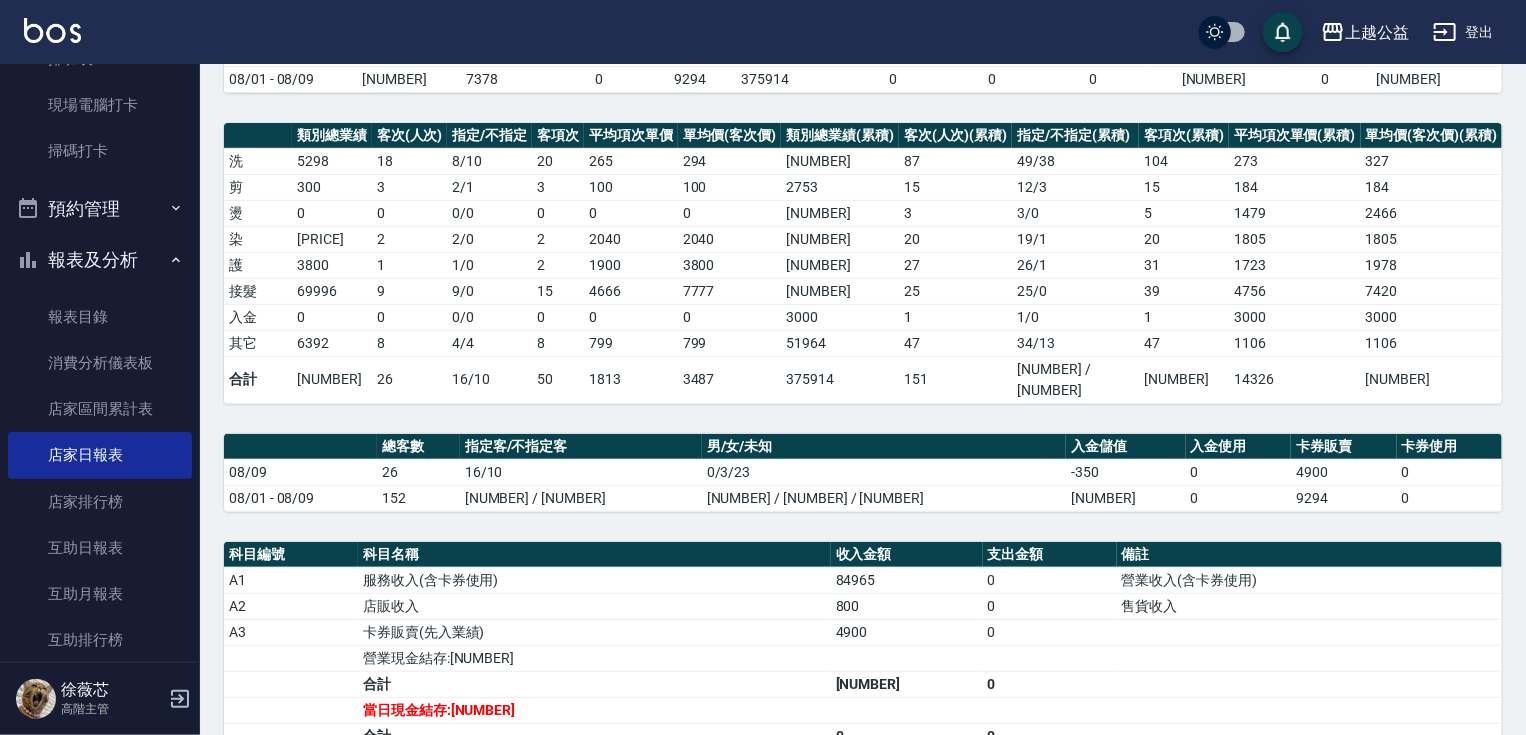 scroll, scrollTop: 248, scrollLeft: 0, axis: vertical 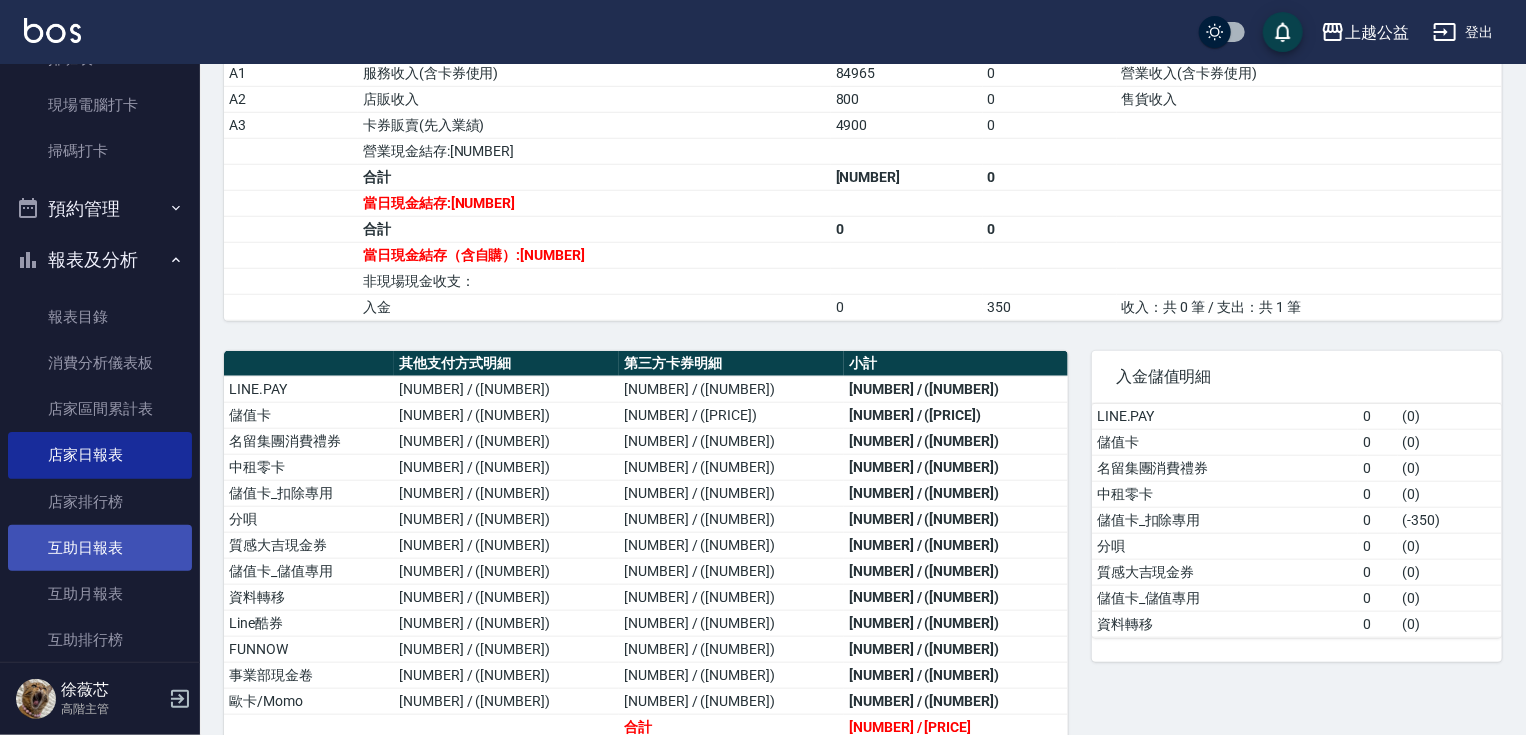 click on "互助日報表" at bounding box center (100, 548) 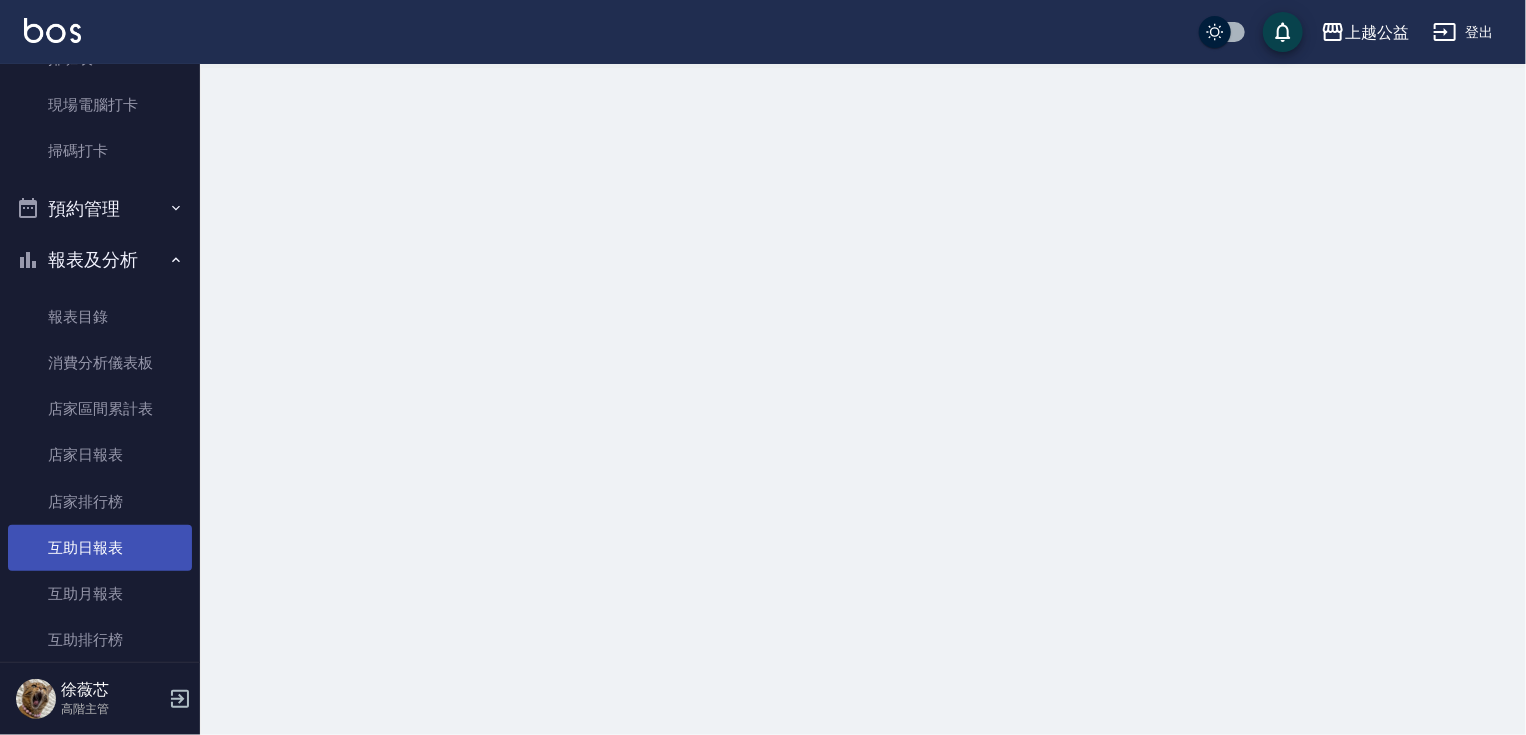 scroll, scrollTop: 0, scrollLeft: 0, axis: both 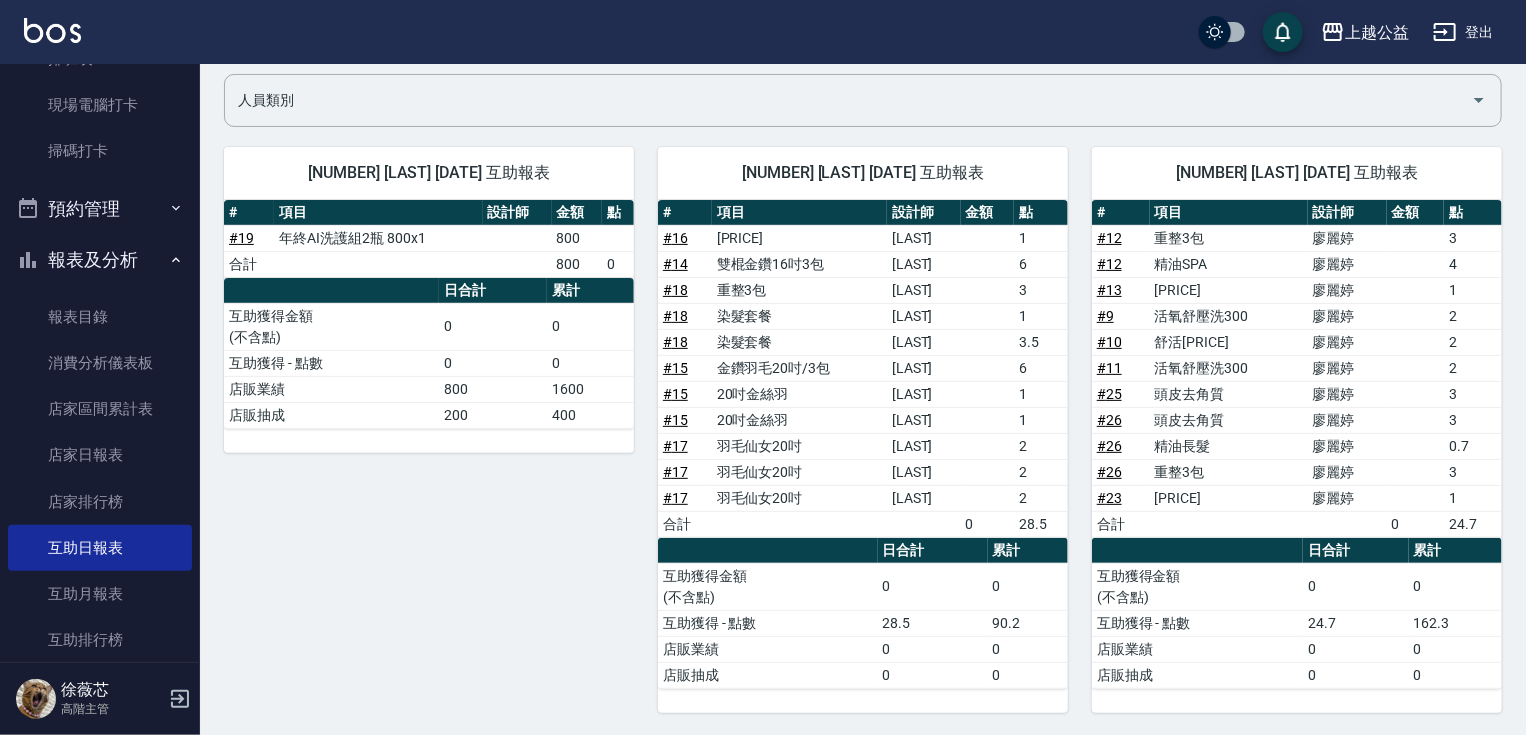 drag, startPoint x: 1492, startPoint y: 702, endPoint x: 1512, endPoint y: 766, distance: 67.052216 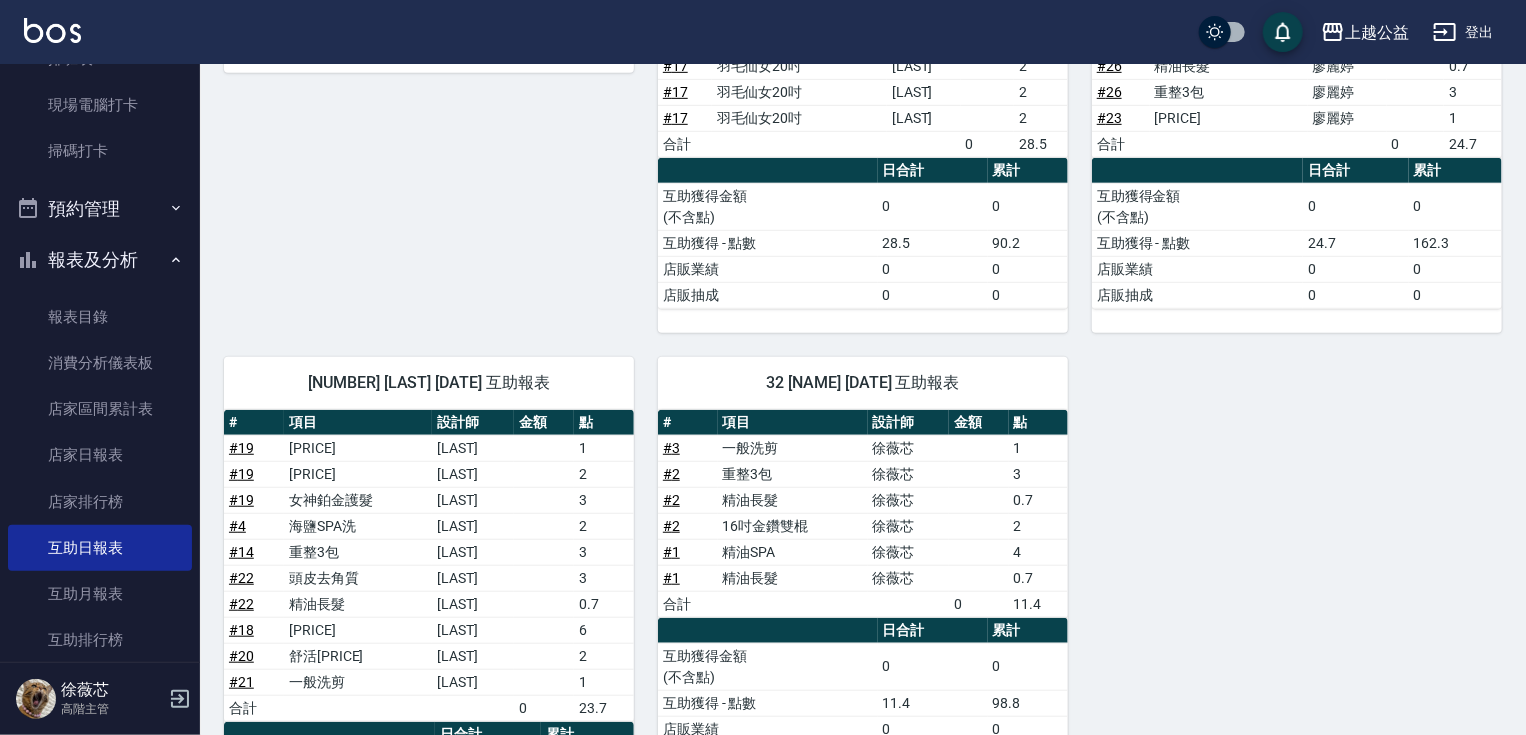 scroll, scrollTop: 706, scrollLeft: 0, axis: vertical 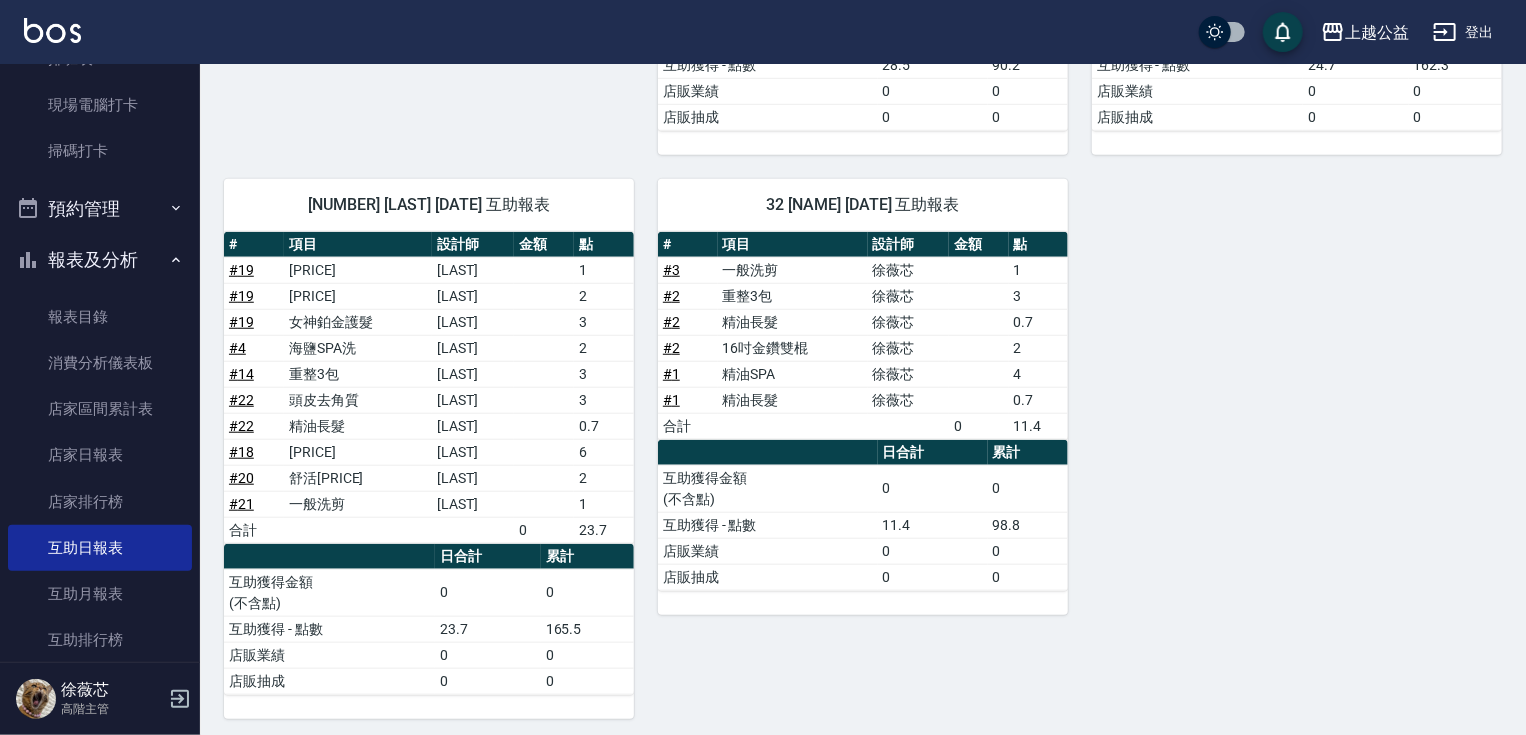 drag, startPoint x: 630, startPoint y: 438, endPoint x: 695, endPoint y: 601, distance: 175.4822 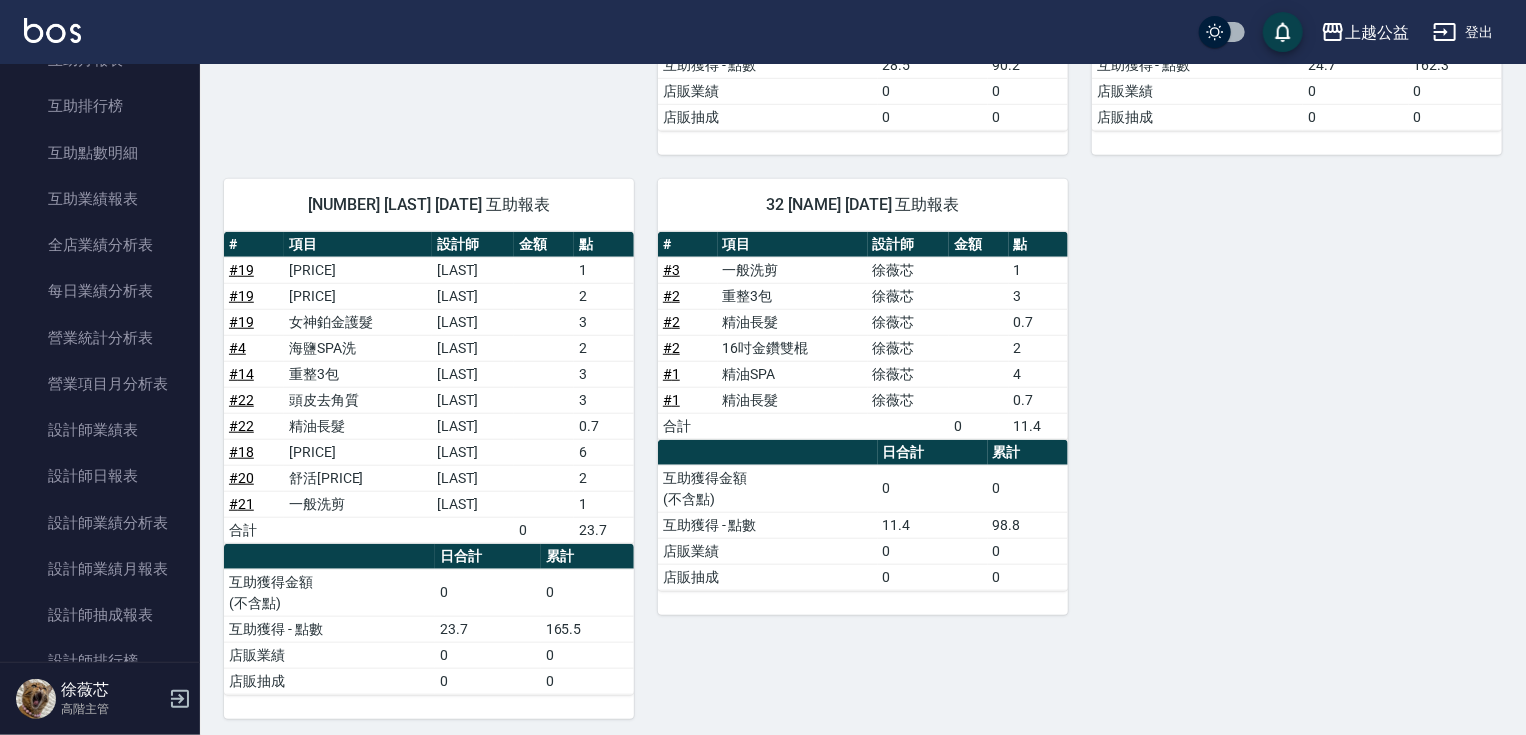 scroll, scrollTop: 1058, scrollLeft: 0, axis: vertical 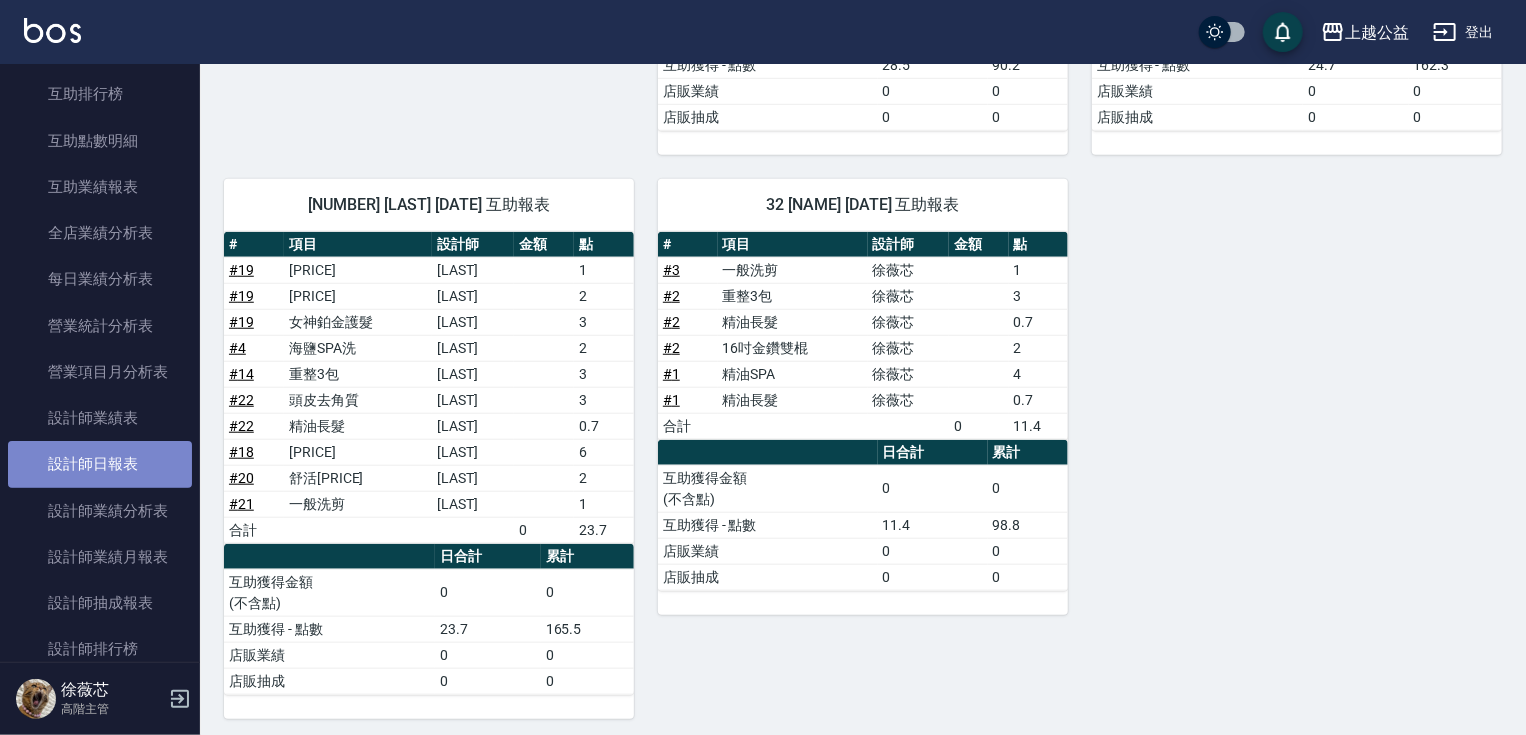 click on "設計師日報表" at bounding box center (100, 464) 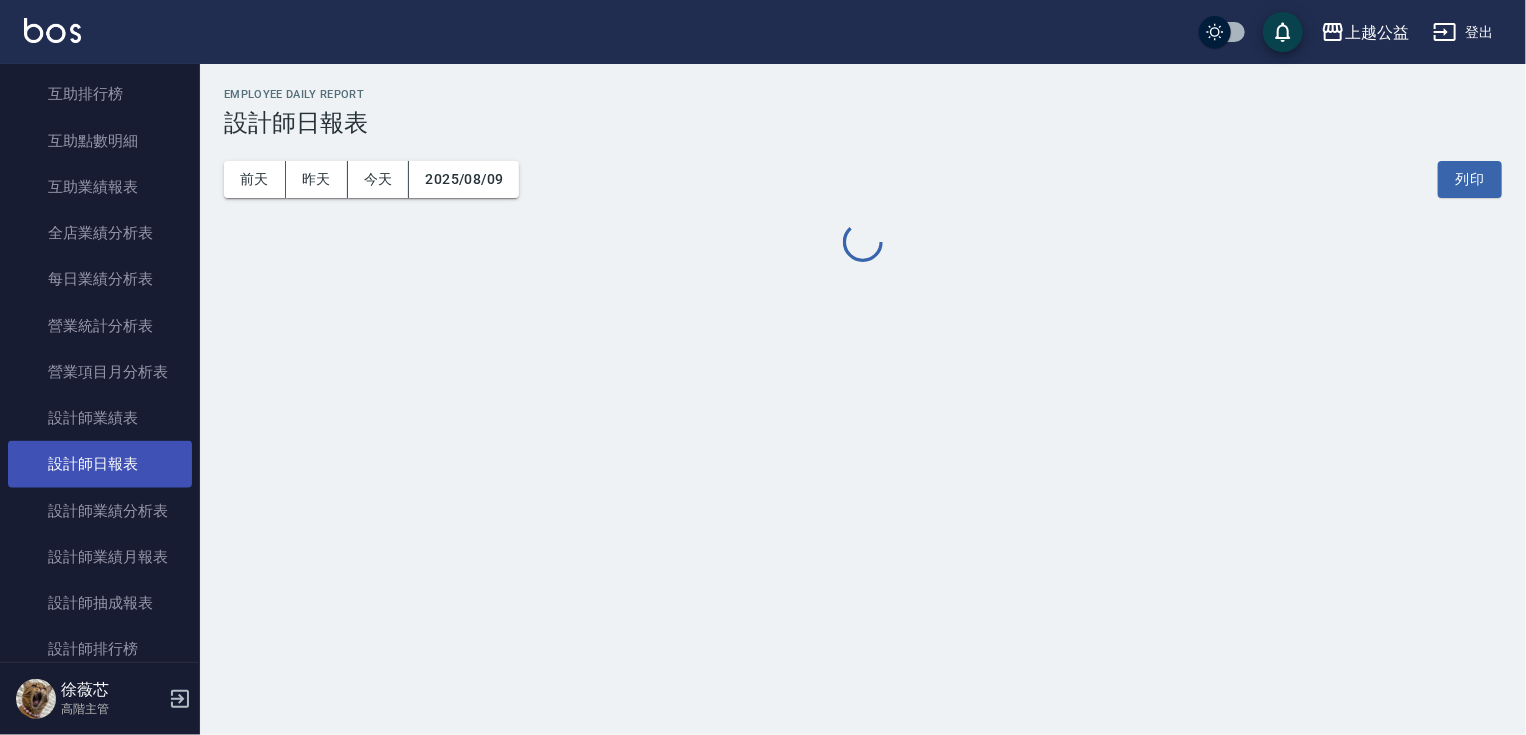 scroll, scrollTop: 0, scrollLeft: 0, axis: both 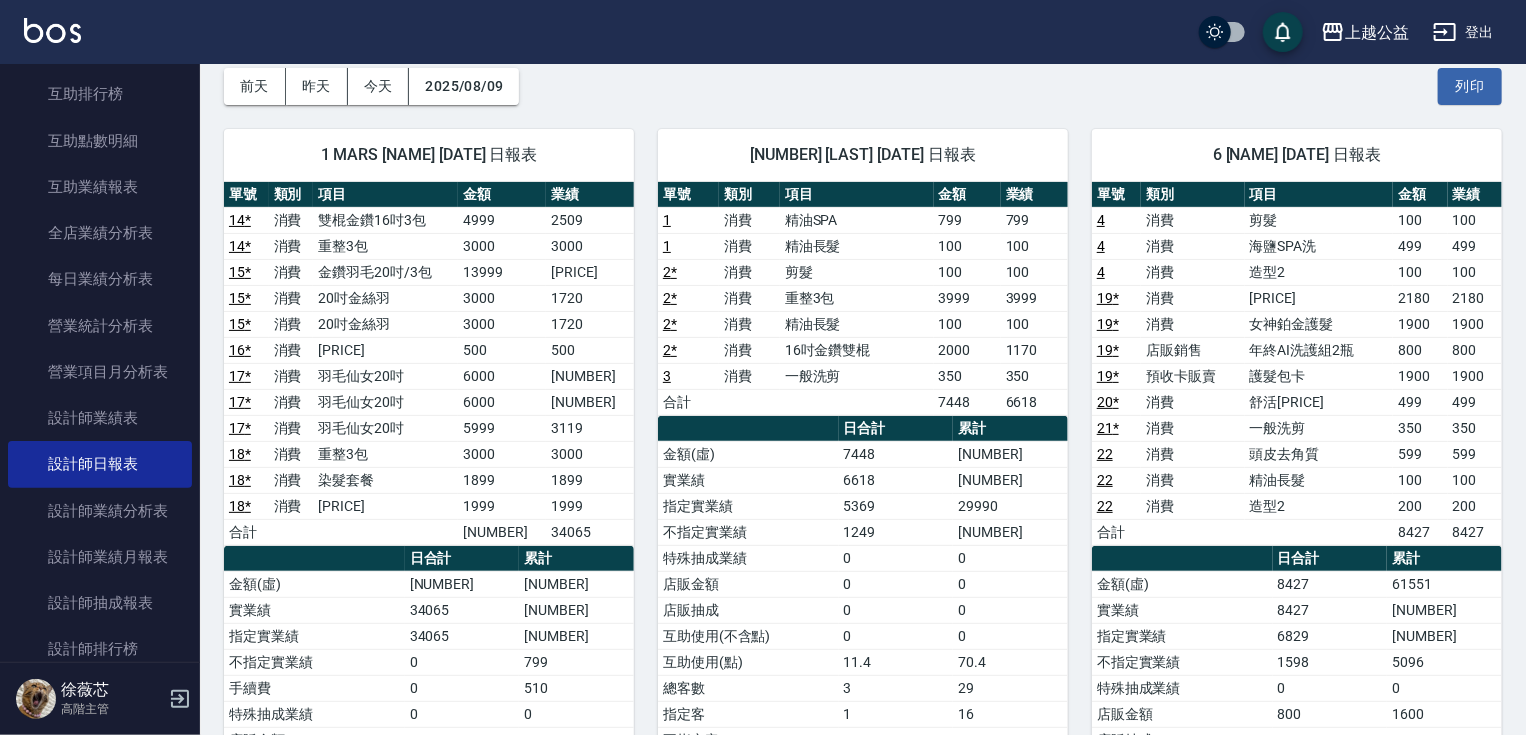 drag, startPoint x: 936, startPoint y: 176, endPoint x: 955, endPoint y: 240, distance: 66.760765 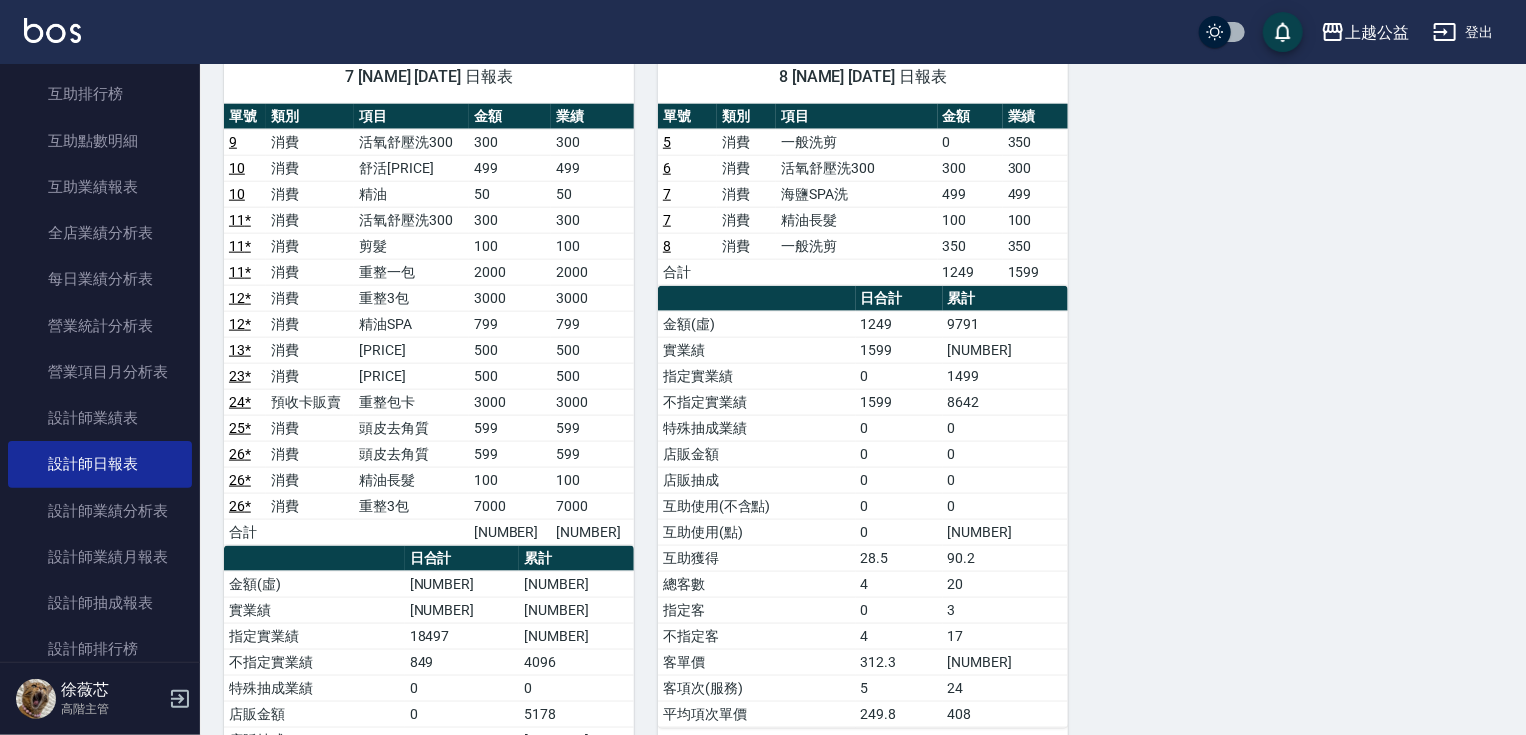 drag, startPoint x: 1152, startPoint y: 642, endPoint x: 1169, endPoint y: 765, distance: 124.16924 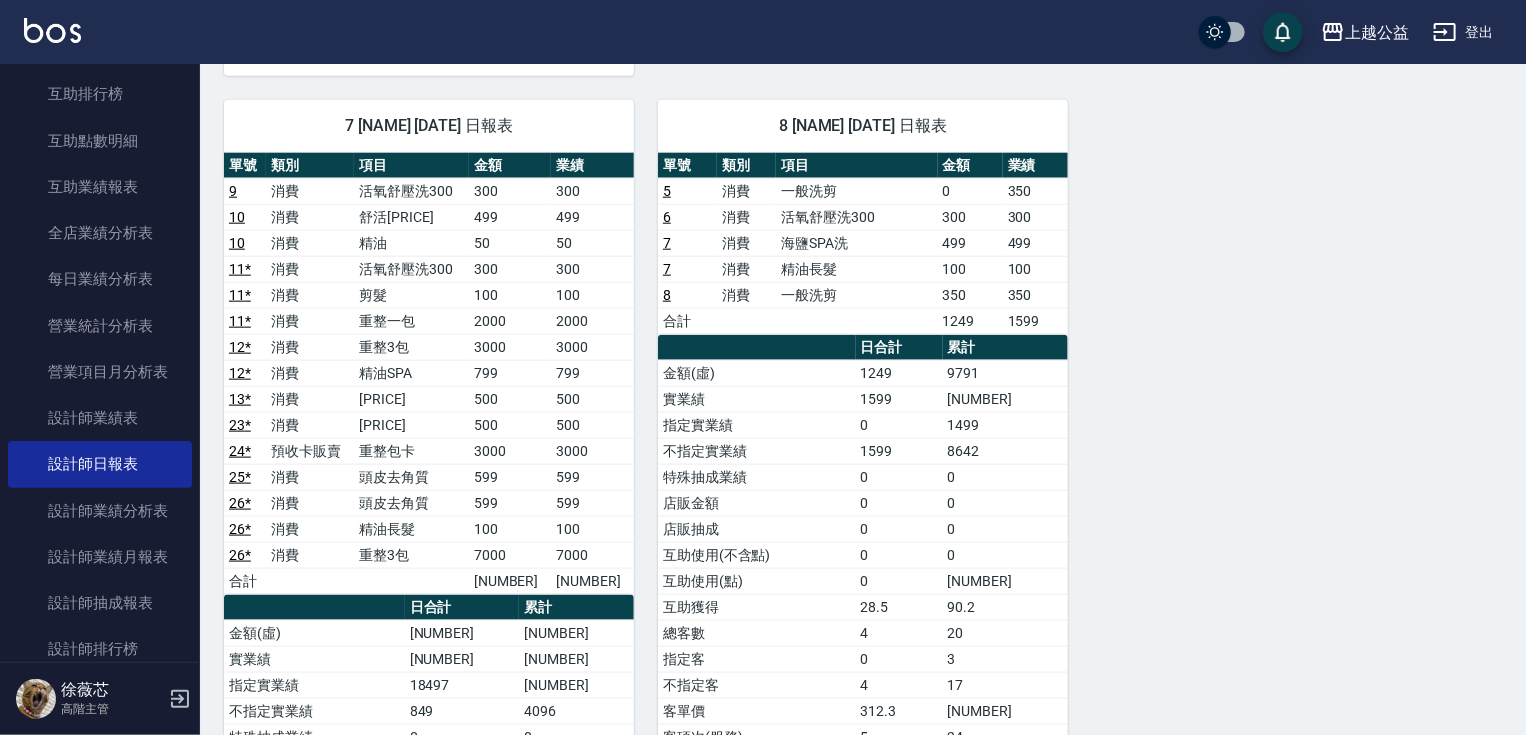 drag, startPoint x: 1137, startPoint y: 699, endPoint x: 1139, endPoint y: 652, distance: 47.042534 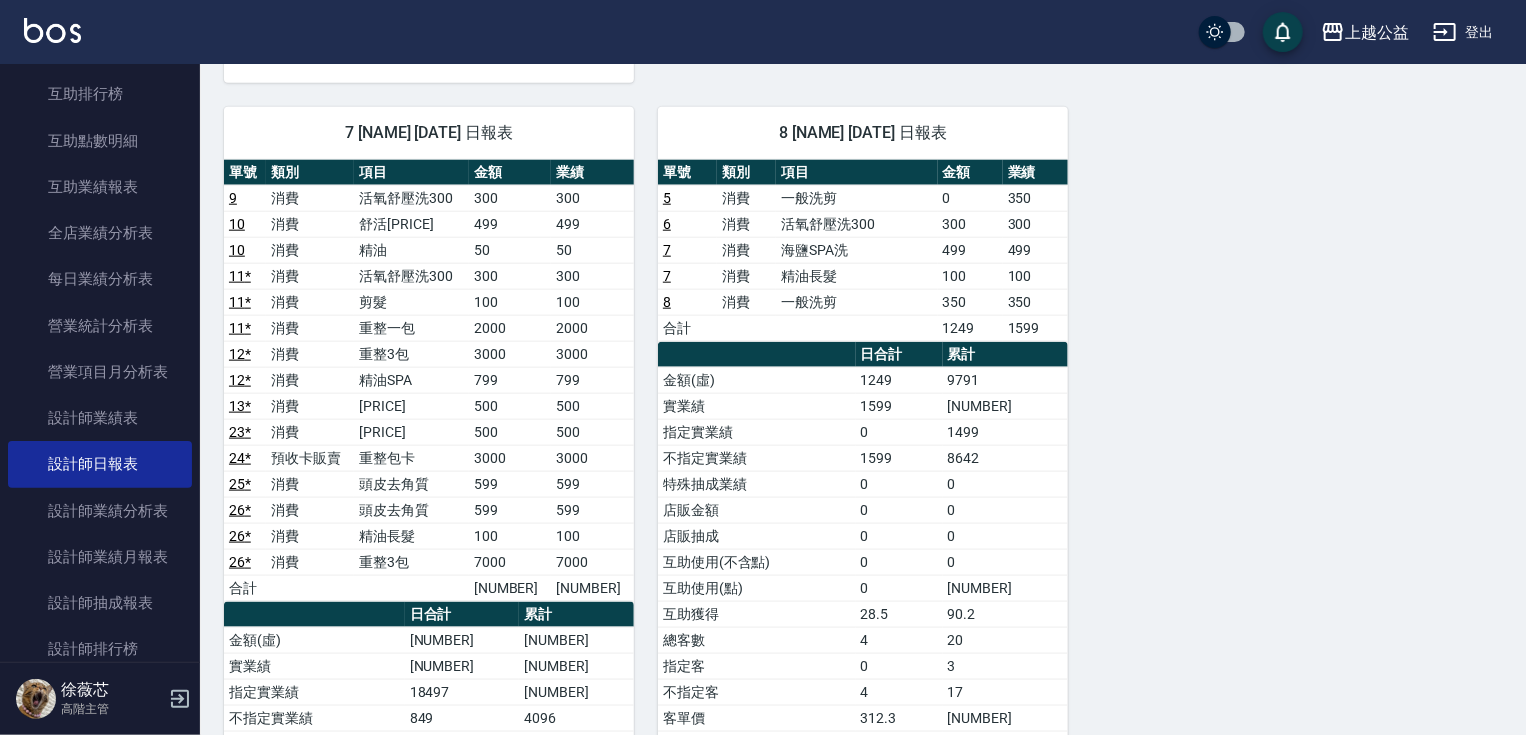 scroll, scrollTop: 1339, scrollLeft: 0, axis: vertical 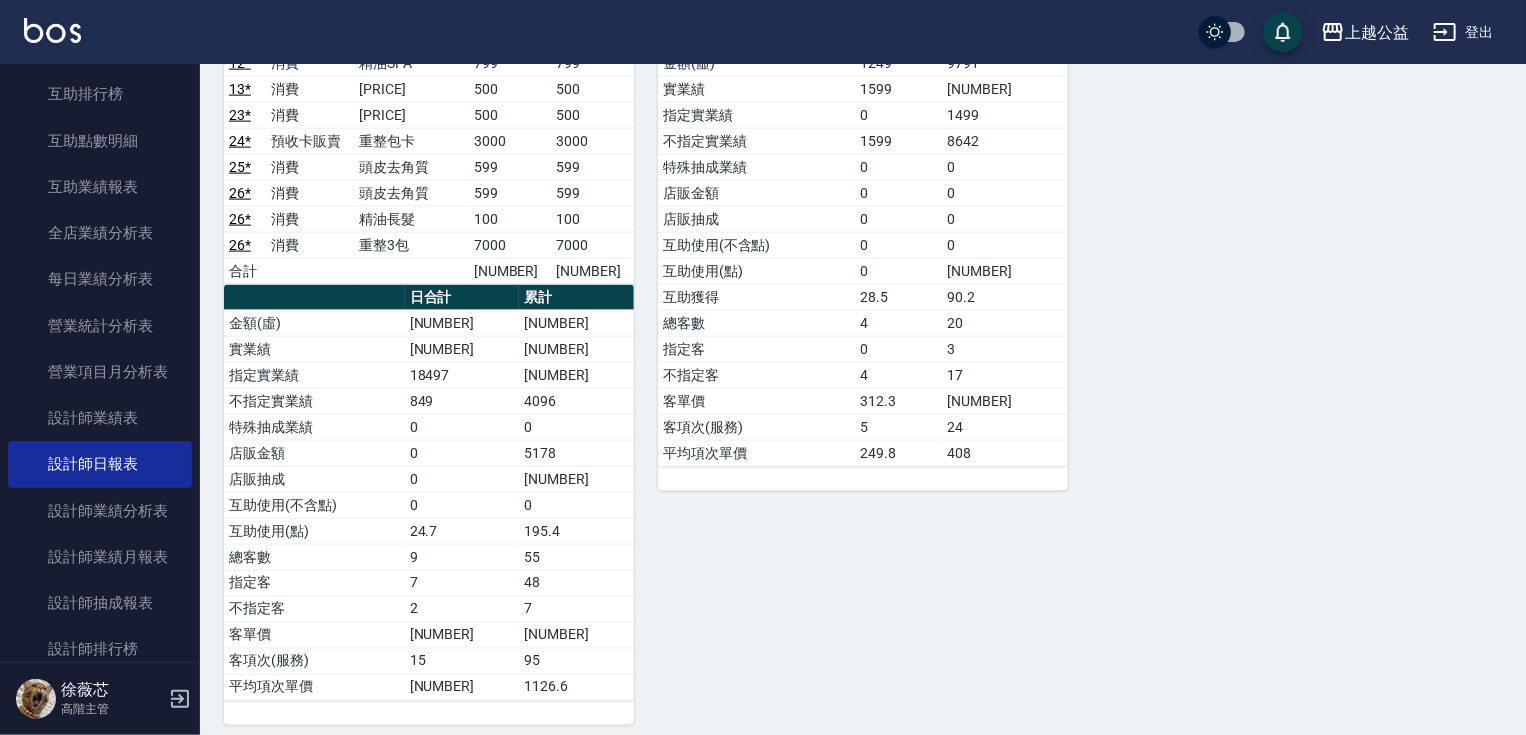 click on "8  鄒欣妤 08/09/2025 日報表  單號 類別 項目 金額 業績 5 消費 一般洗剪 0 350 6 消費 活氧舒壓洗300 300 300 7 消費 海鹽SPA洗 499 499 7 消費 精油長髮 100 100 8 消費 一般洗剪 350 350 合計 1249 1599 日合計 累計 金額(虛) 1249 9791 實業績 1599 10141 指定實業績 0 1499 不指定實業績 1599 8642 特殊抽成業績 0 0 店販金額 0 0 店販抽成 0 0 互助使用(不含點) 0 0 互助使用(點) 0 4.7 互助獲得 28.5 90.2 總客數 4 20 指定客 0 3 不指定客 4 17 客單價 312.3 489.6 客項次(服務) 5 24 平均項次單價 249.8 408" at bounding box center [851, 245] 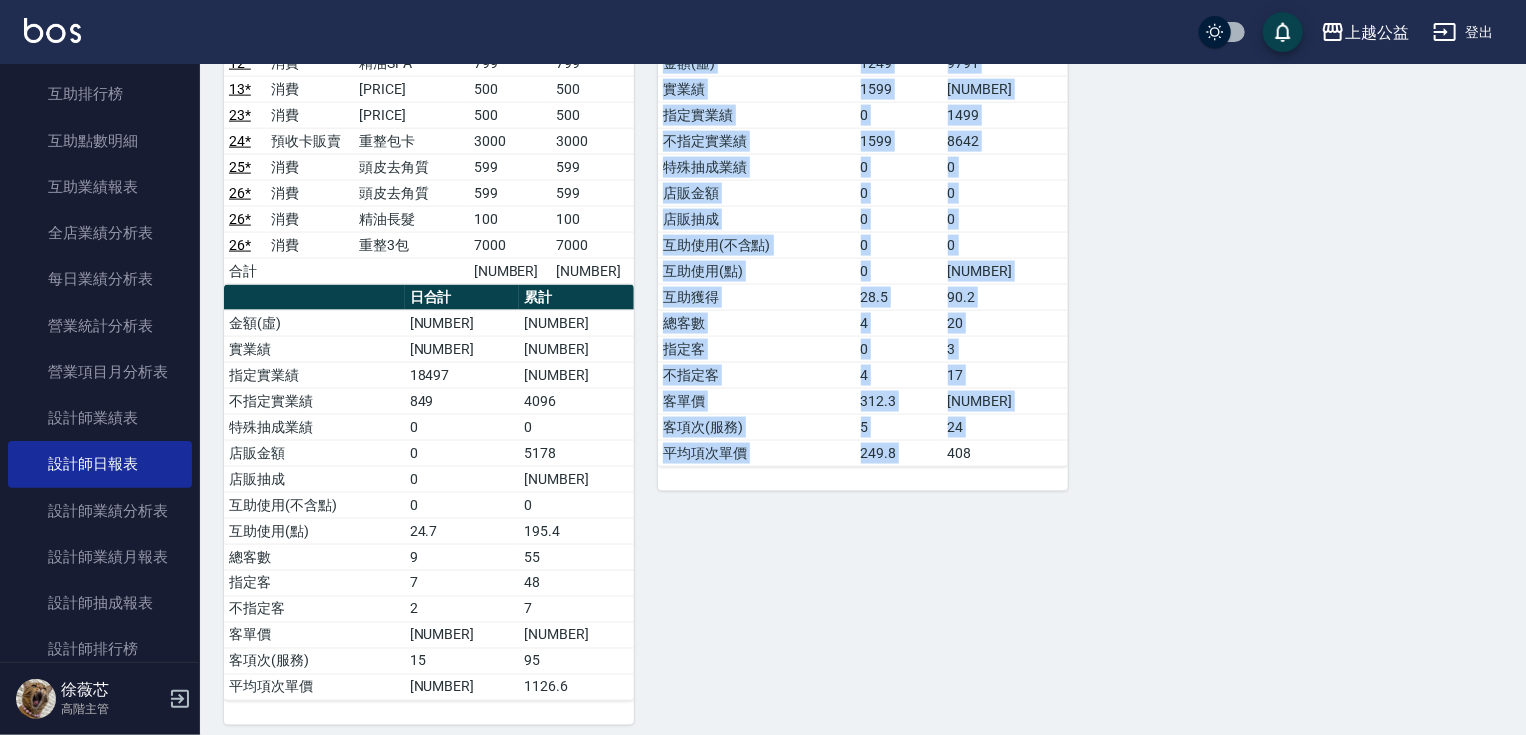 click on "8  鄒欣妤 08/09/2025 日報表  單號 類別 項目 金額 業績 5 消費 一般洗剪 0 350 6 消費 活氧舒壓洗300 300 300 7 消費 海鹽SPA洗 499 499 7 消費 精油長髮 100 100 8 消費 一般洗剪 350 350 合計 1249 1599 日合計 累計 金額(虛) 1249 9791 實業績 1599 10141 指定實業績 0 1499 不指定實業績 1599 8642 特殊抽成業績 0 0 店販金額 0 0 店販抽成 0 0 互助使用(不含點) 0 0 互助使用(點) 0 4.7 互助獲得 28.5 90.2 總客數 4 20 指定客 0 3 不指定客 4 17 客單價 312.3 489.6 客項次(服務) 5 24 平均項次單價 249.8 408" at bounding box center (851, 245) 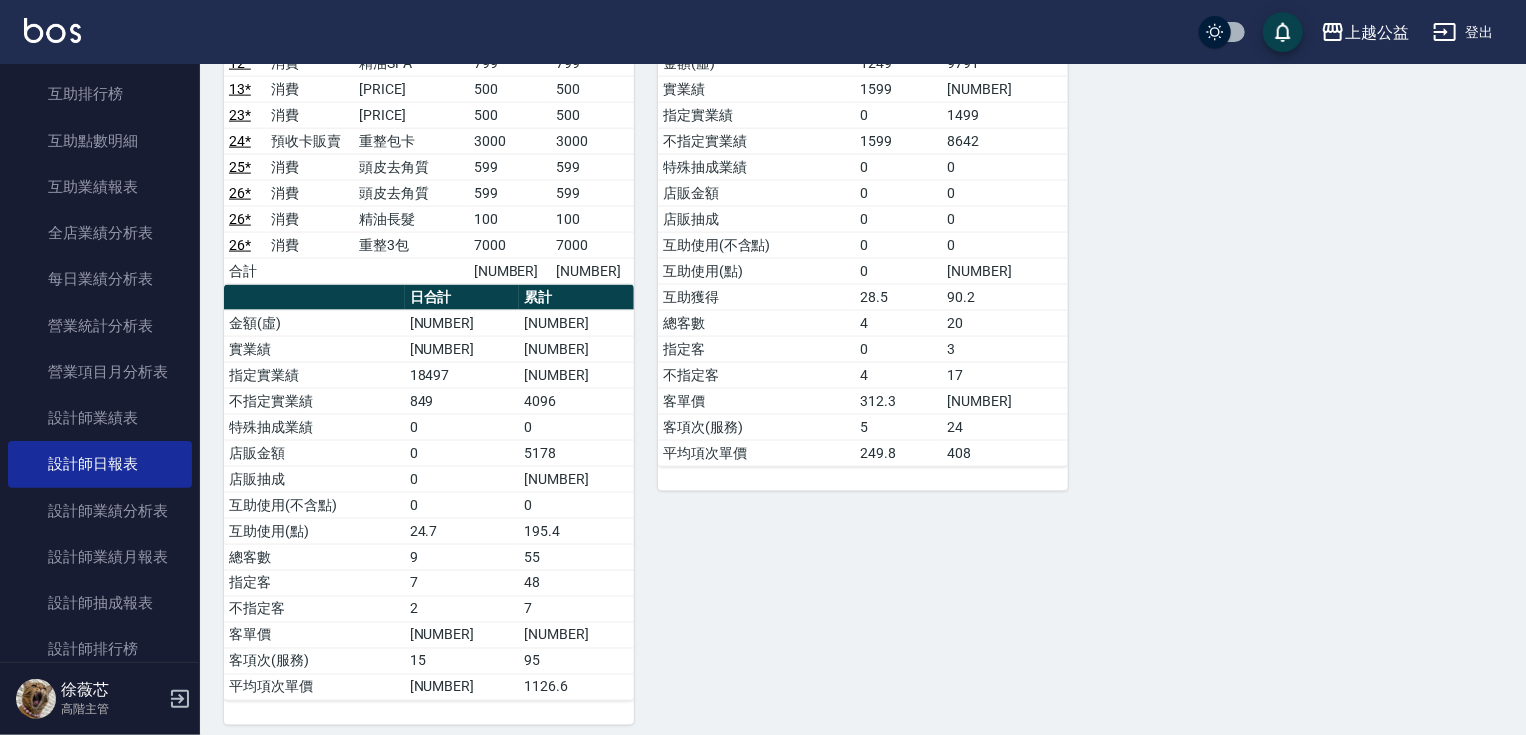 click on "8  鄒欣妤 08/09/2025 日報表  單號 類別 項目 金額 業績 5 消費 一般洗剪 0 350 6 消費 活氧舒壓洗300 300 300 7 消費 海鹽SPA洗 499 499 7 消費 精油長髮 100 100 8 消費 一般洗剪 350 350 合計 1249 1599 日合計 累計 金額(虛) 1249 9791 實業績 1599 10141 指定實業績 0 1499 不指定實業績 1599 8642 特殊抽成業績 0 0 店販金額 0 0 店販抽成 0 0 互助使用(不含點) 0 0 互助使用(點) 0 4.7 互助獲得 28.5 90.2 總客數 4 20 指定客 0 3 不指定客 4 17 客單價 312.3 489.6 客項次(服務) 5 24 平均項次單價 249.8 408" at bounding box center (851, 245) 